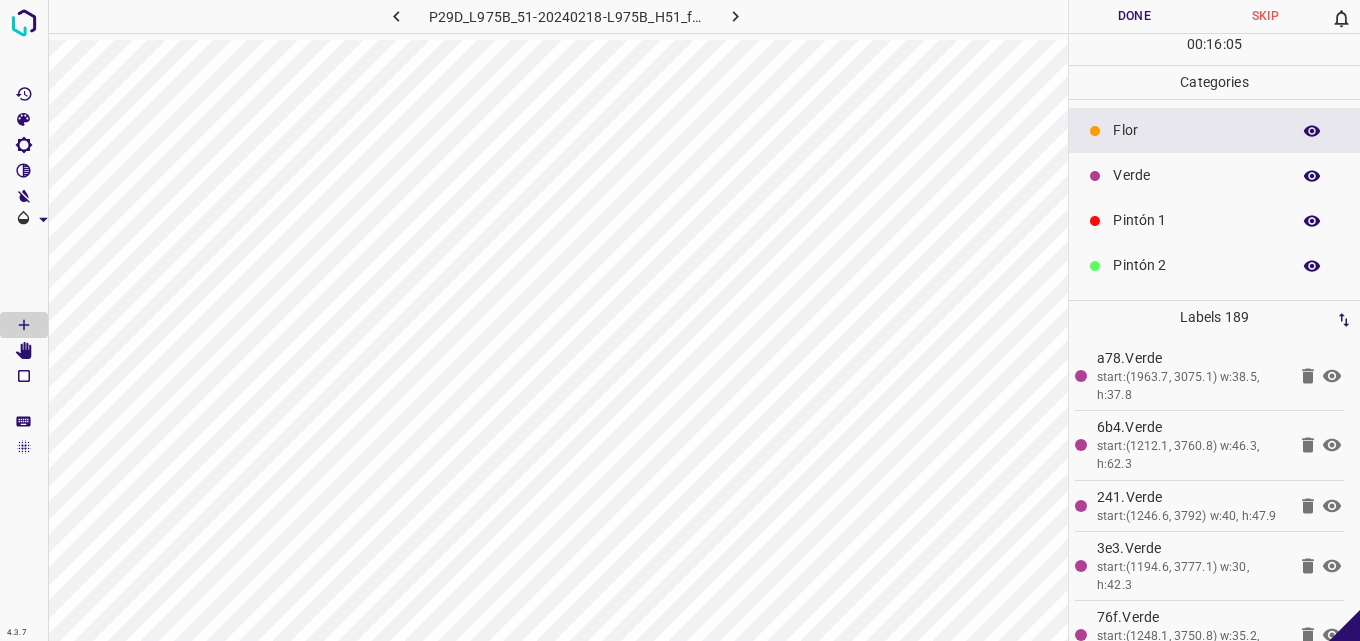 scroll, scrollTop: 0, scrollLeft: 0, axis: both 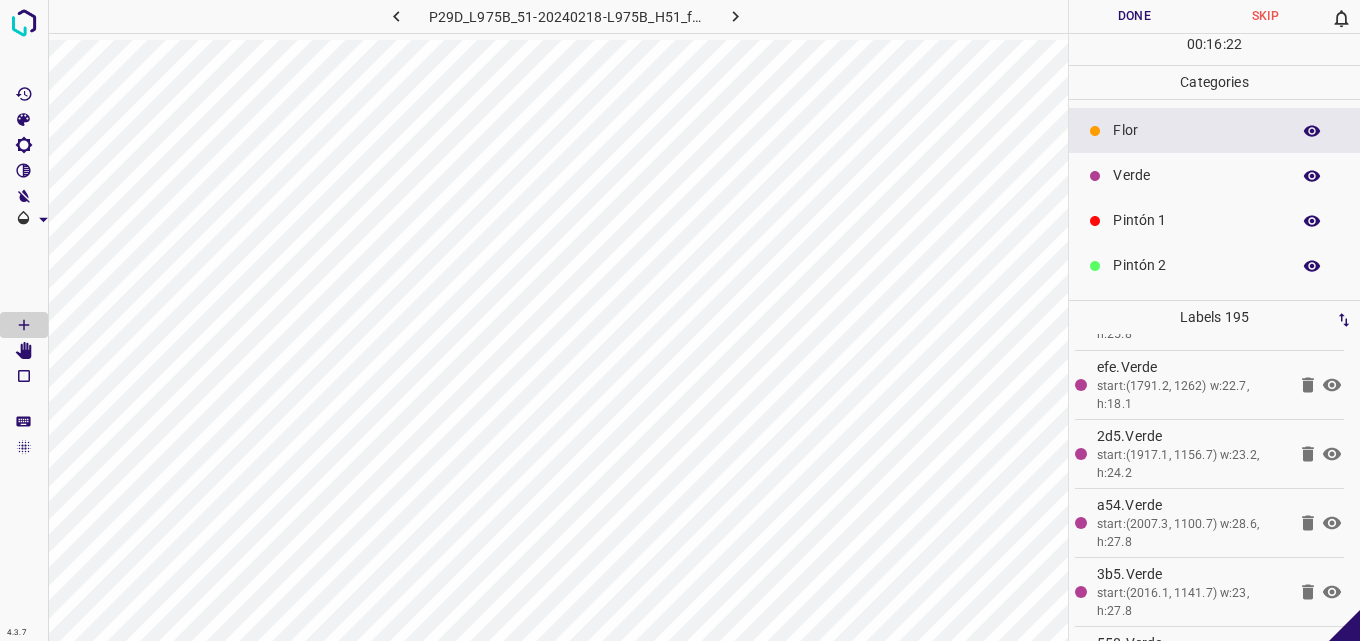 click on "Verde" at bounding box center (1196, 175) 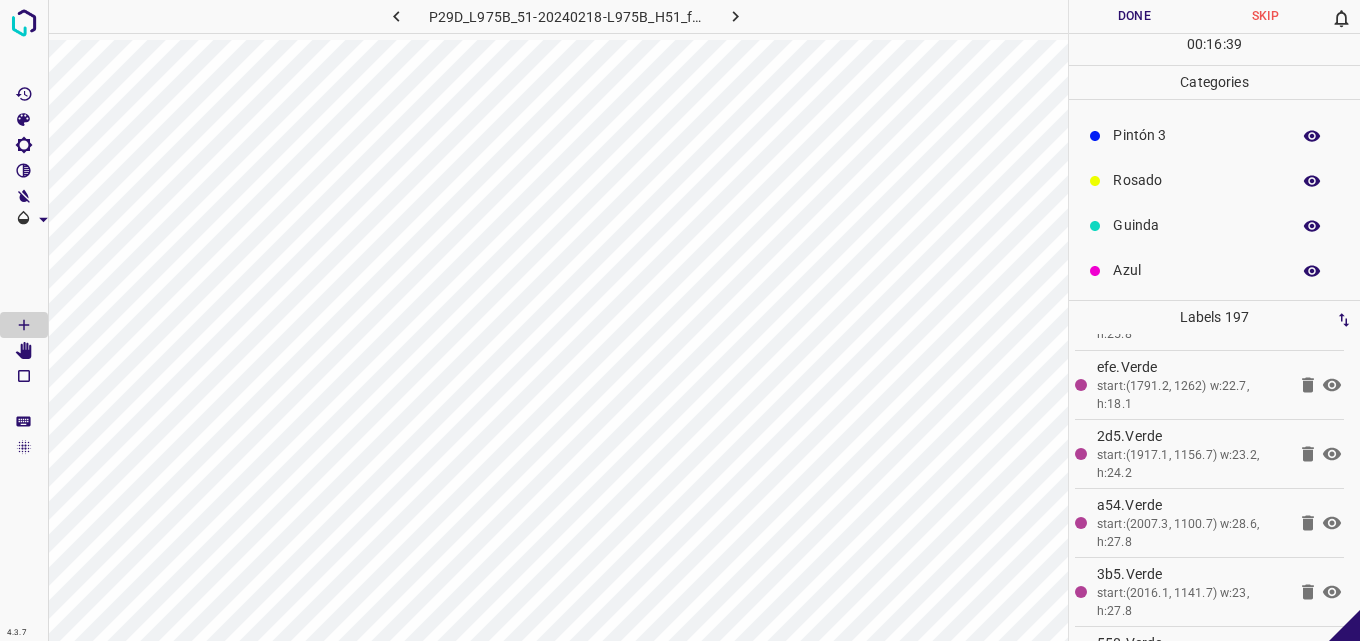 scroll, scrollTop: 176, scrollLeft: 0, axis: vertical 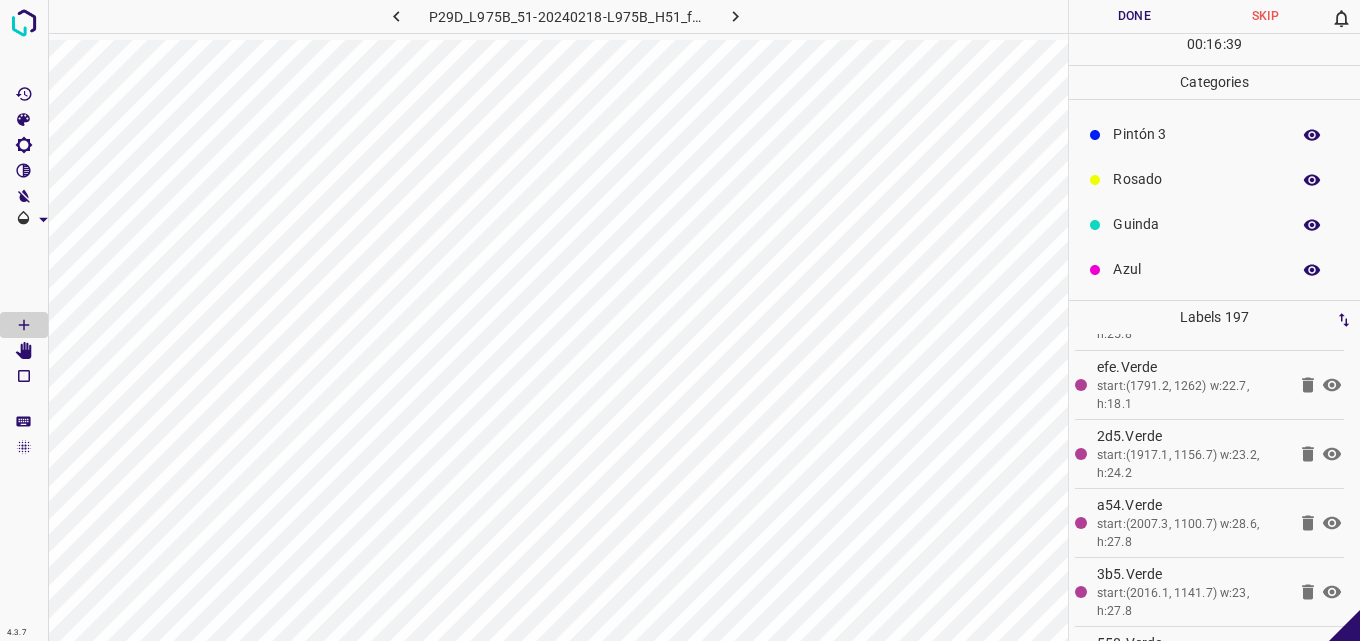 click on "Azul" at bounding box center (1214, 269) 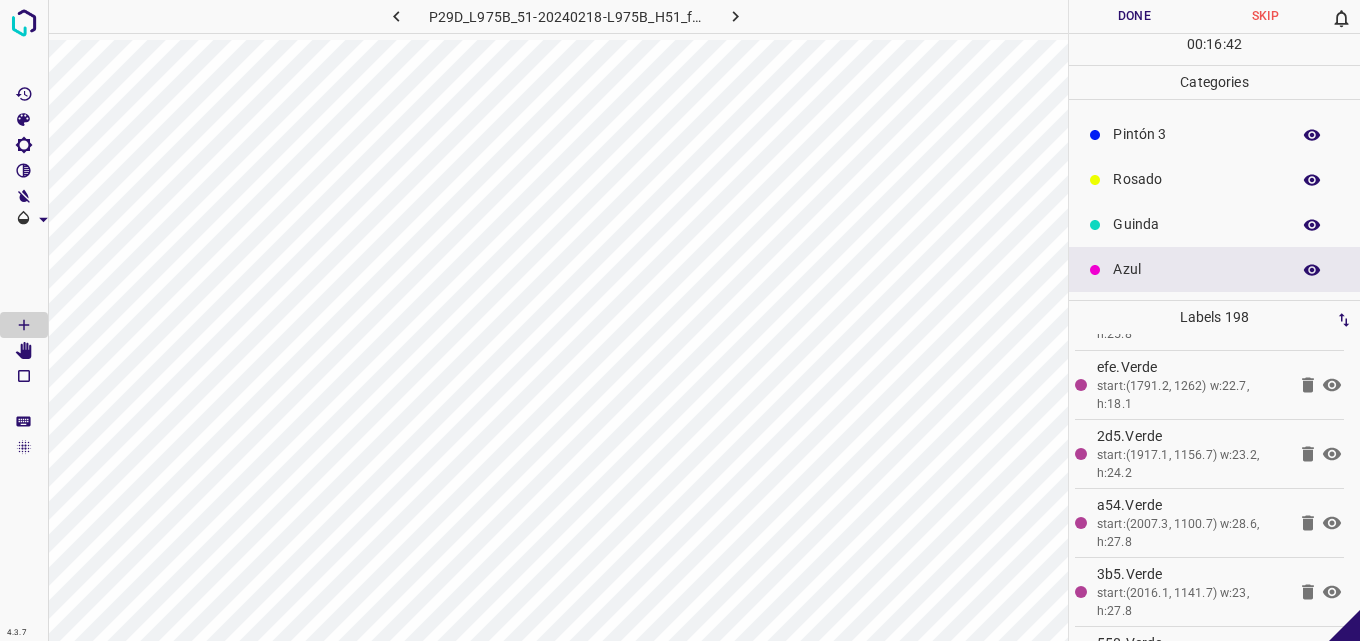 click on "Guinda" at bounding box center (1196, 224) 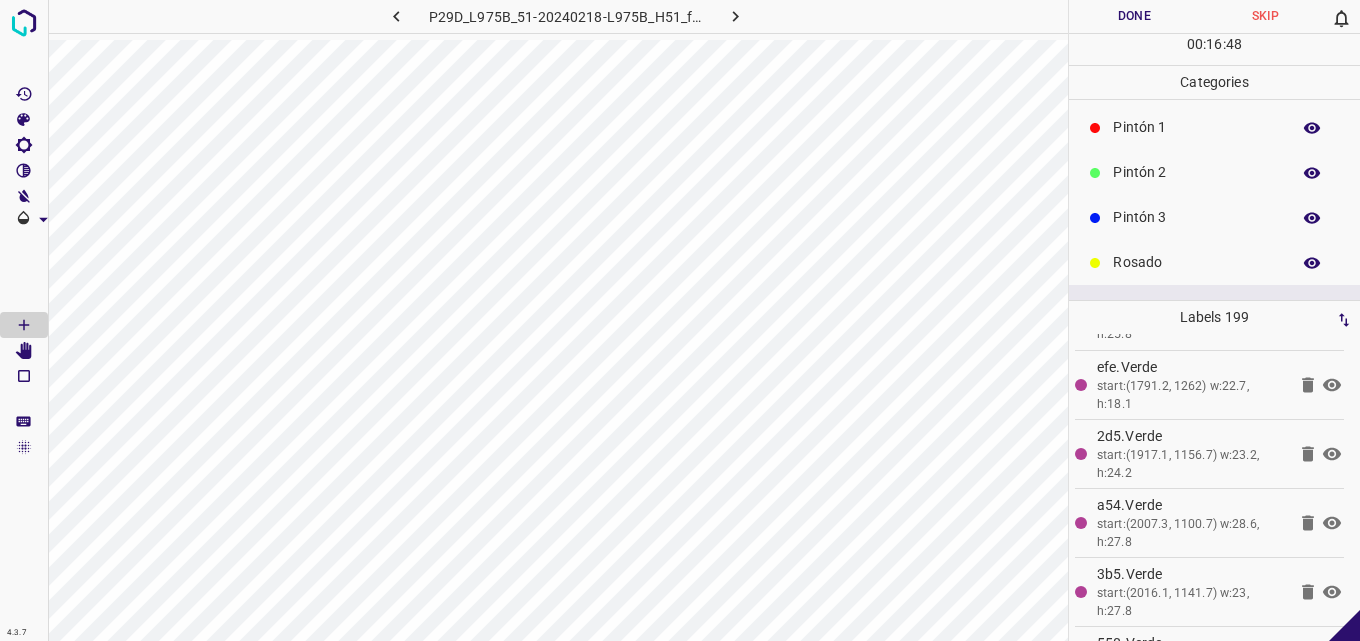 scroll, scrollTop: 0, scrollLeft: 0, axis: both 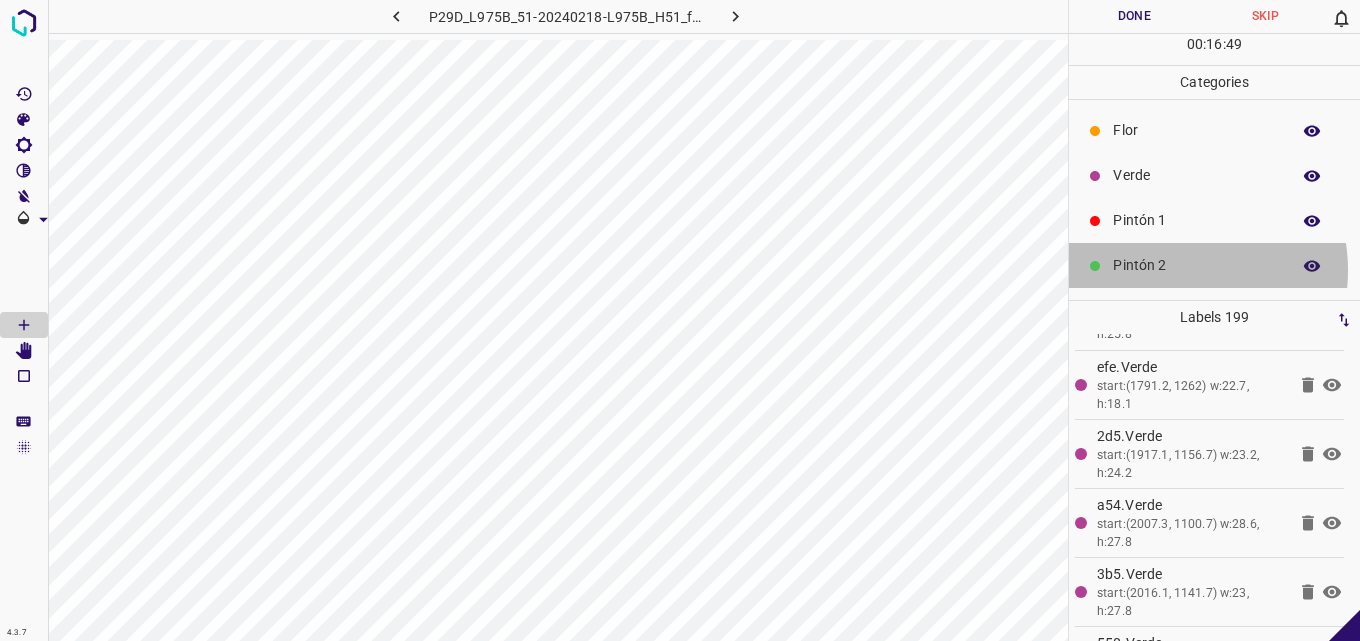 click on "Pintón 2" at bounding box center (1196, 265) 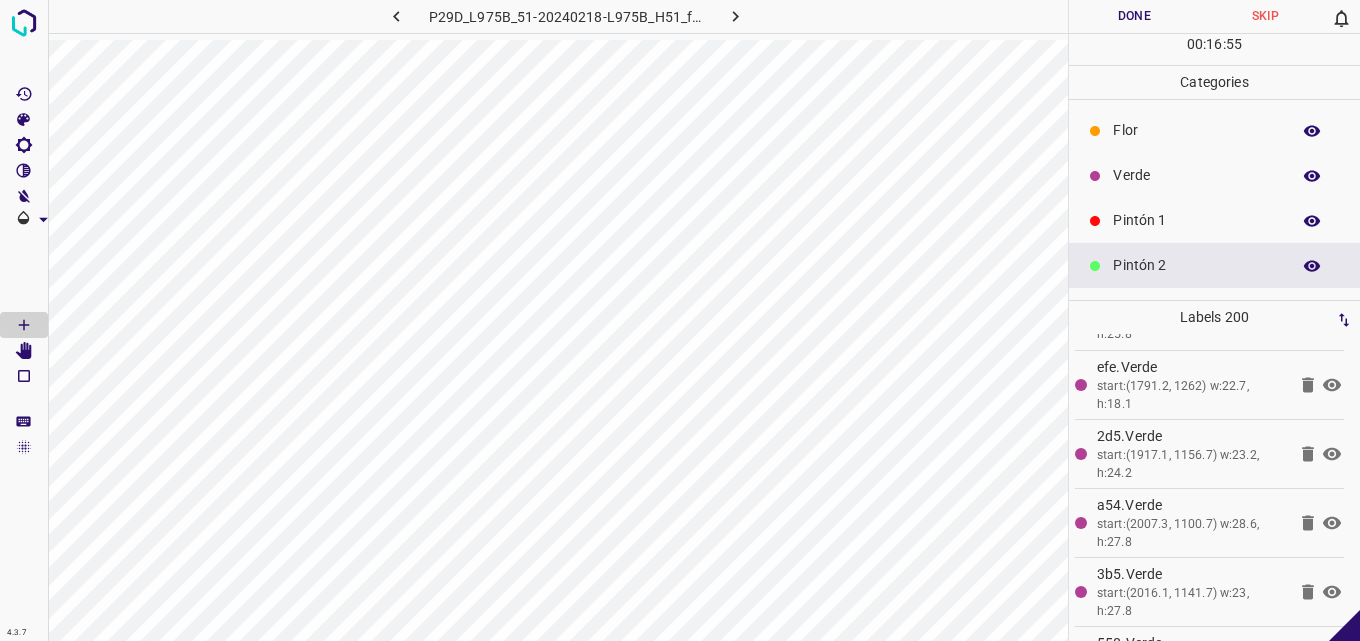 scroll, scrollTop: 176, scrollLeft: 0, axis: vertical 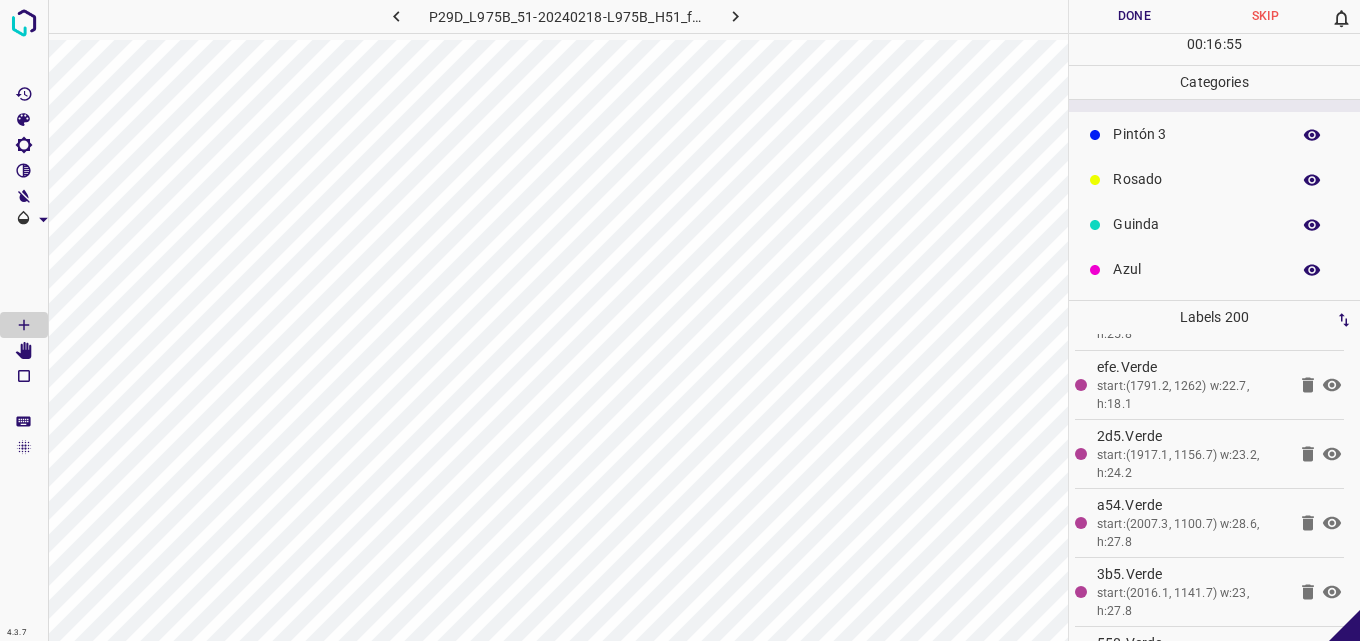 click on "Azul" at bounding box center [1196, 269] 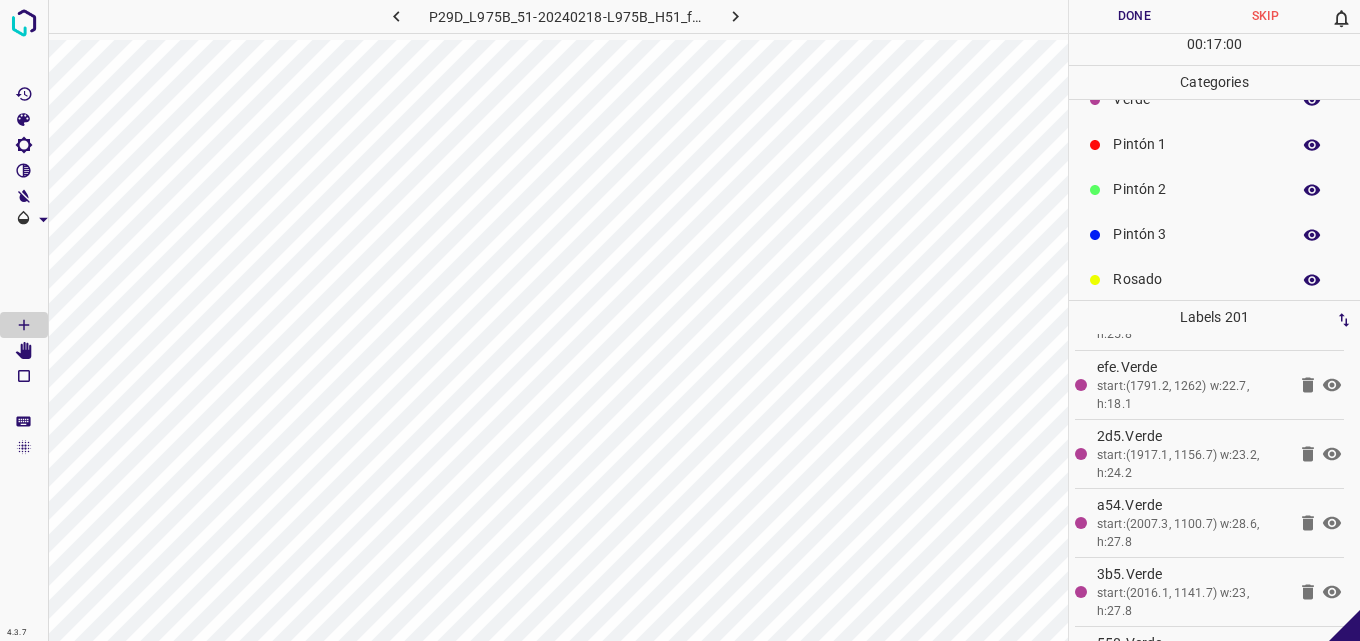 scroll, scrollTop: 0, scrollLeft: 0, axis: both 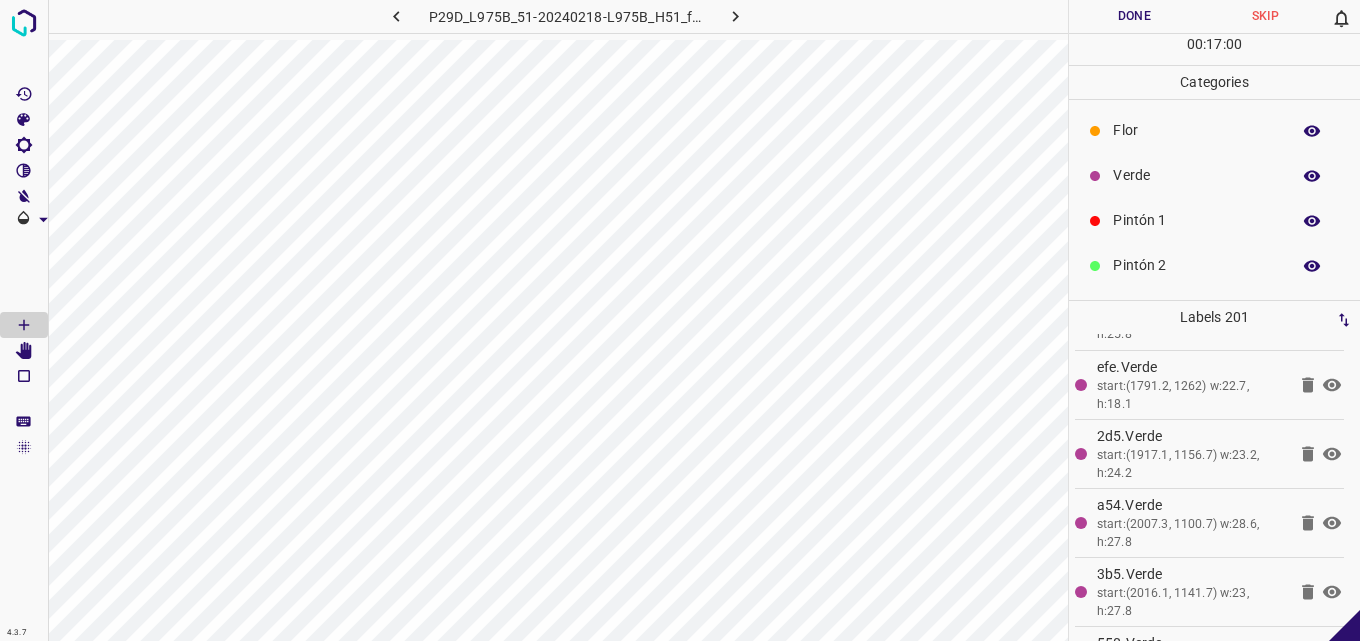 click on "Pintón 1" at bounding box center (1214, 220) 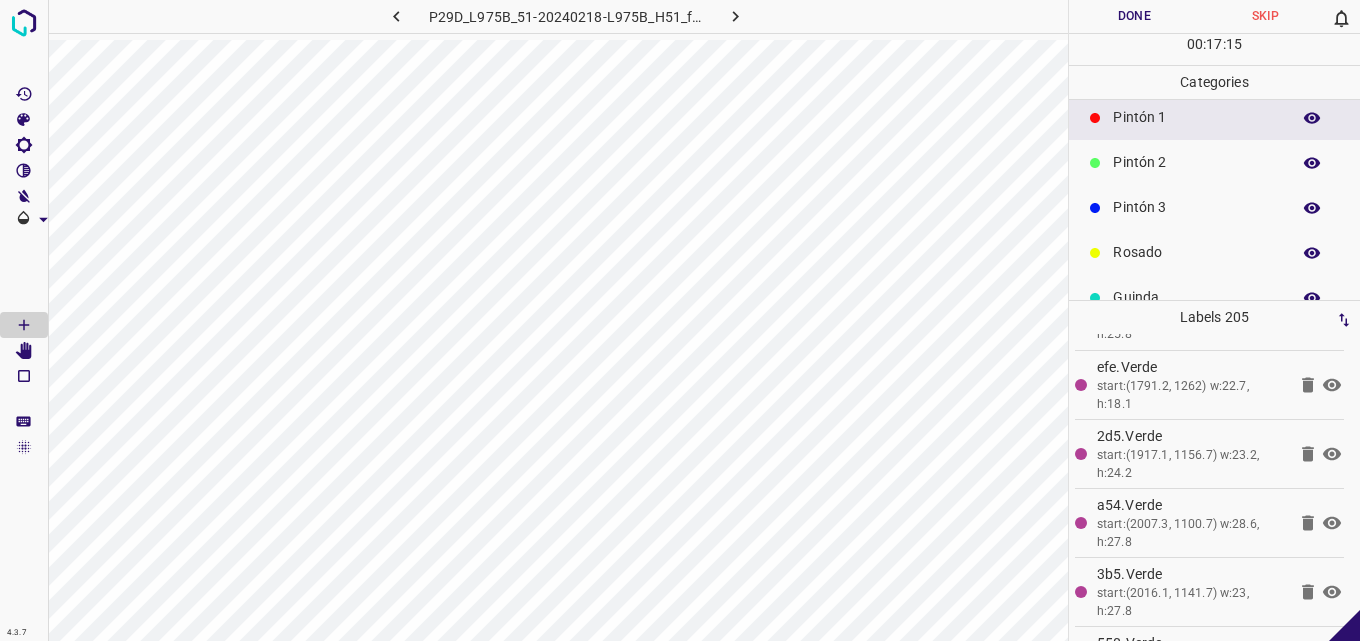 scroll, scrollTop: 176, scrollLeft: 0, axis: vertical 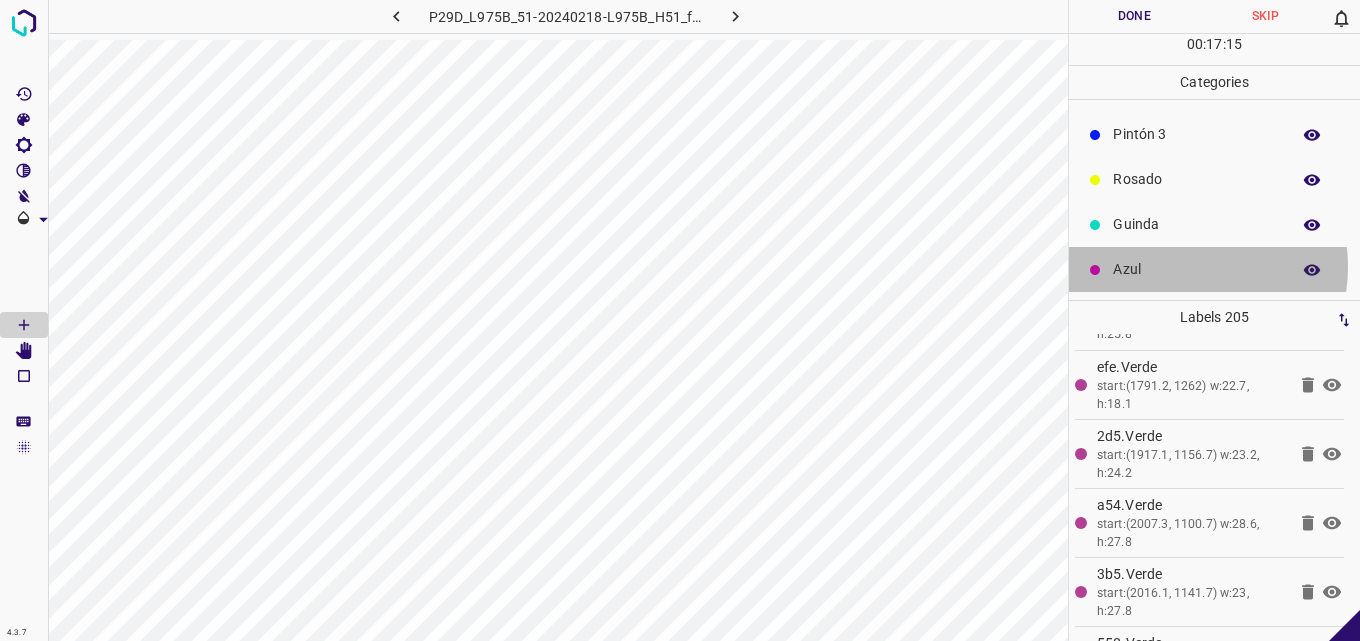click on "Azul" at bounding box center (1196, 269) 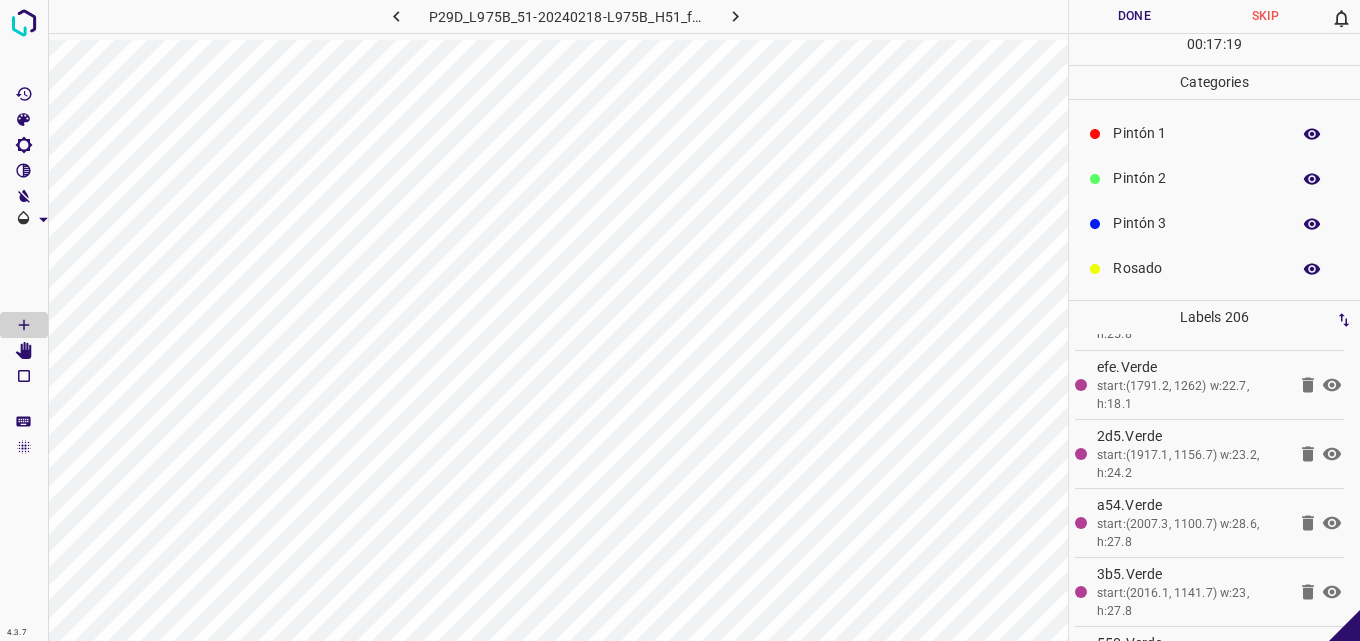scroll, scrollTop: 0, scrollLeft: 0, axis: both 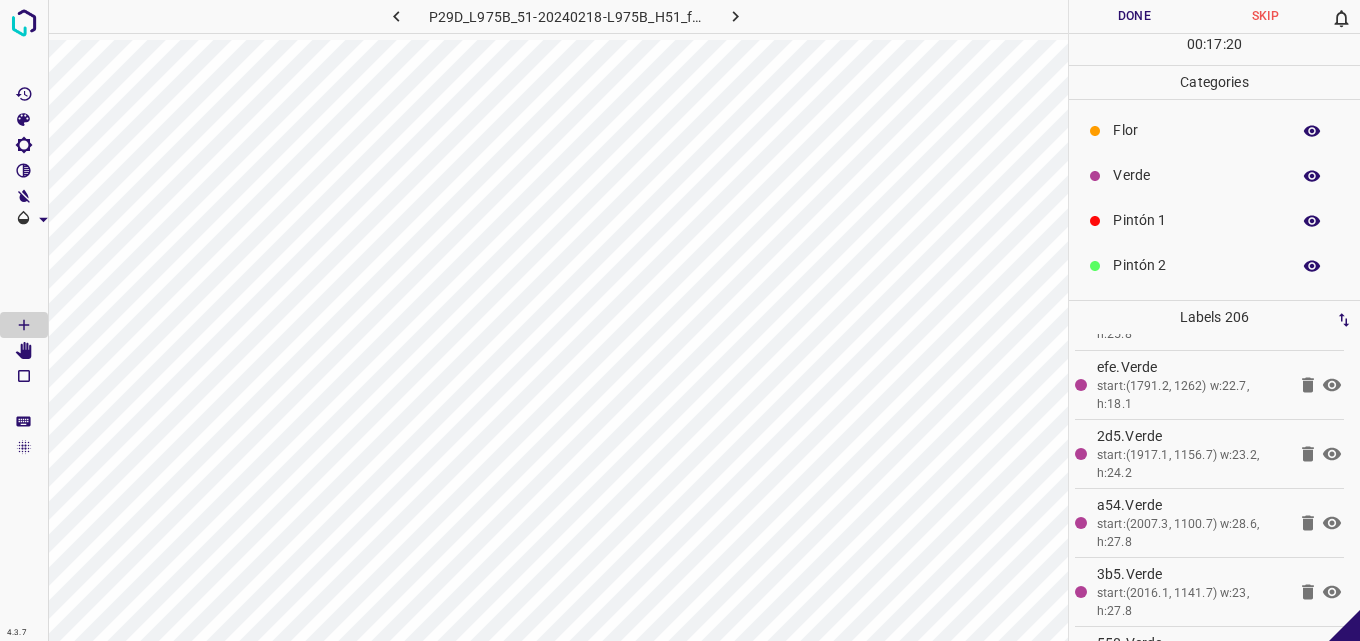 click on "Verde" at bounding box center [1214, 175] 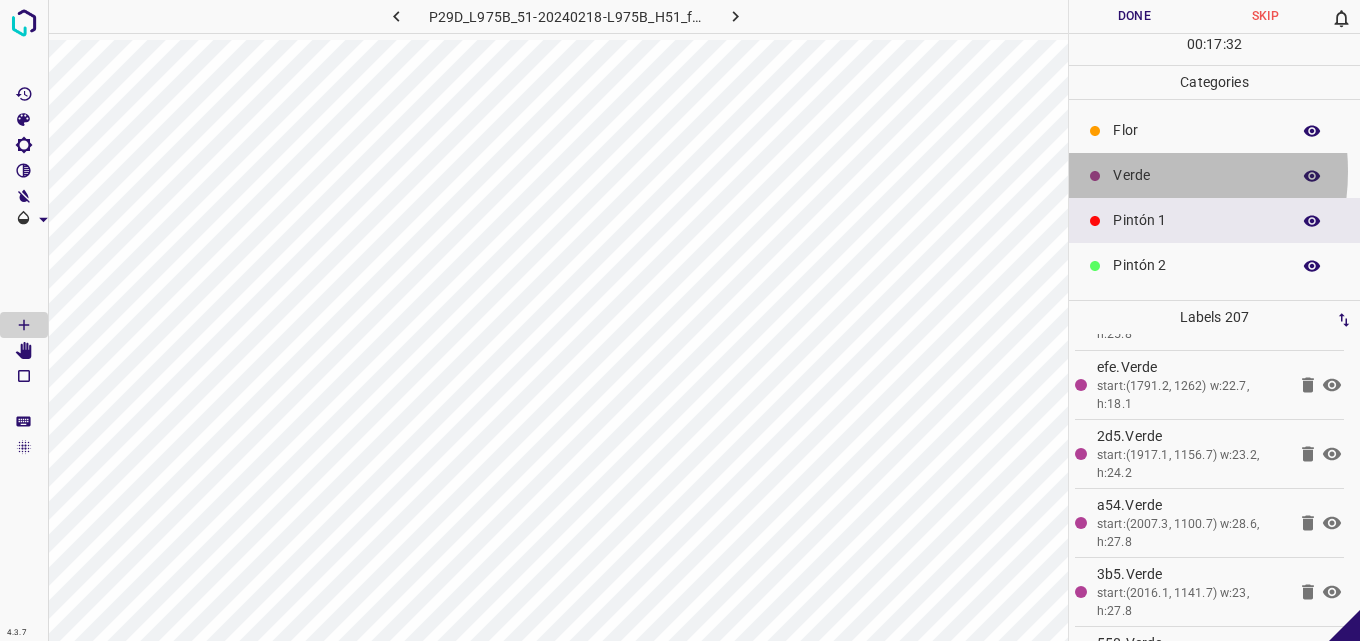 click on "Verde" at bounding box center [1196, 175] 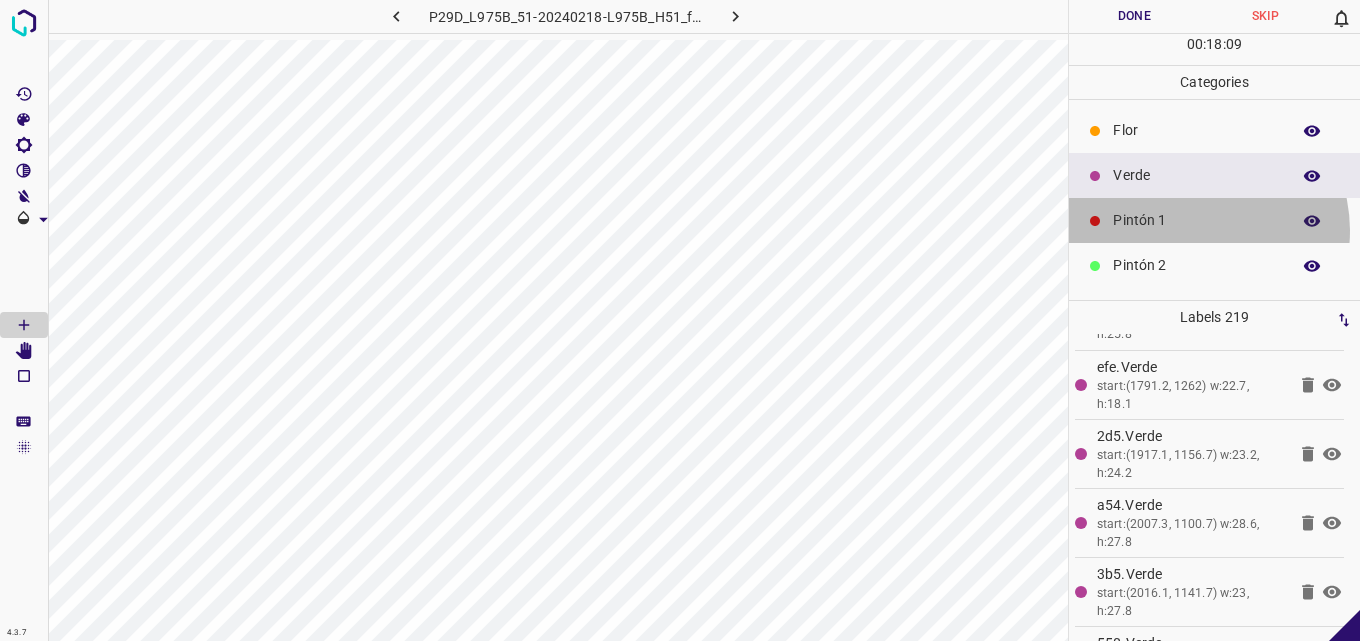 click on "Pintón 1" at bounding box center (1196, 220) 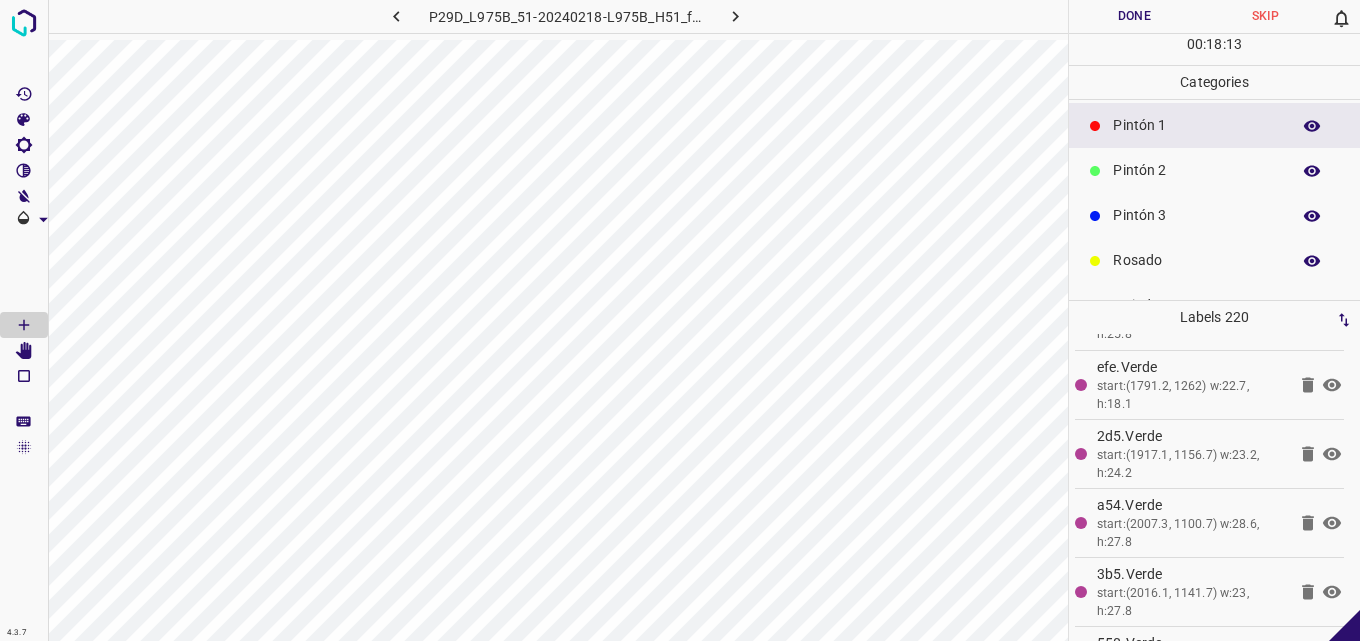 scroll, scrollTop: 176, scrollLeft: 0, axis: vertical 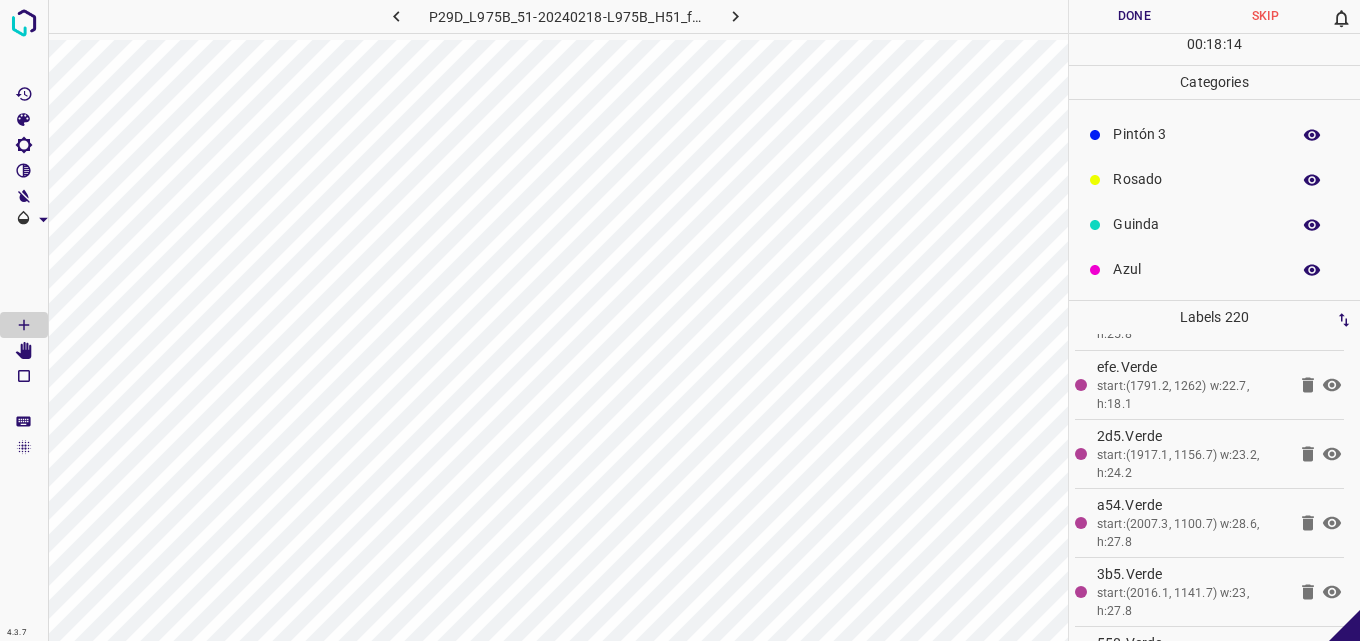 click on "Rosado" at bounding box center [1196, 179] 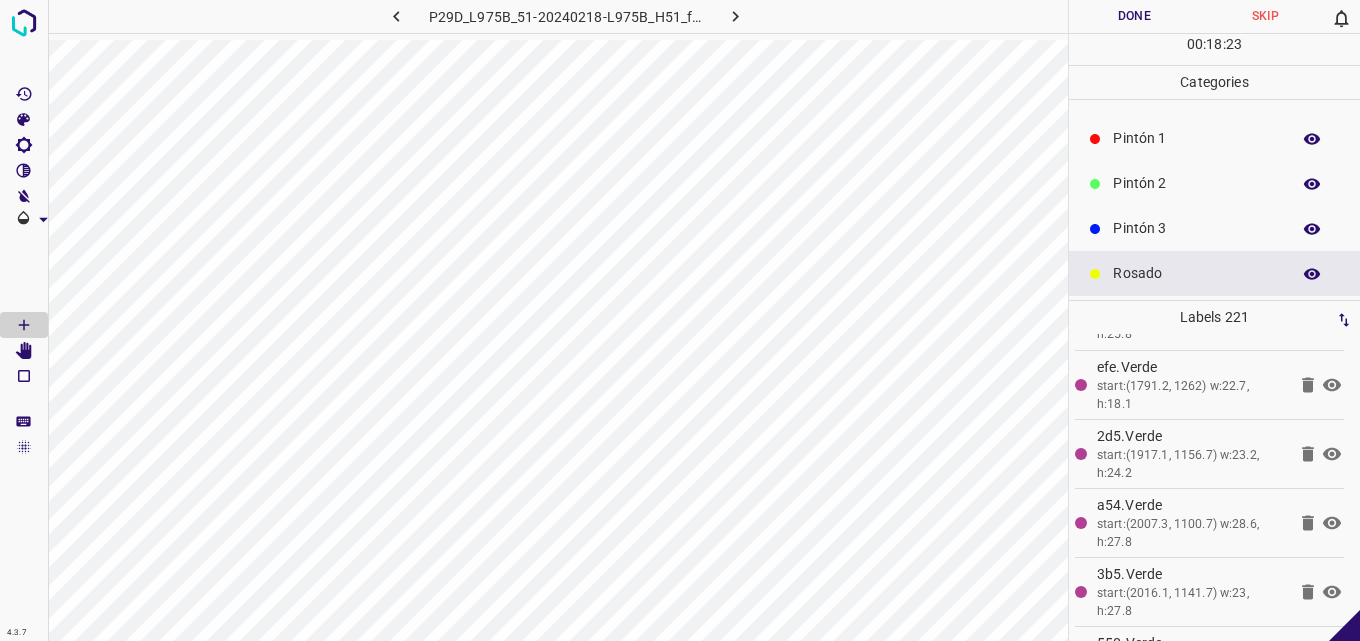 scroll, scrollTop: 0, scrollLeft: 0, axis: both 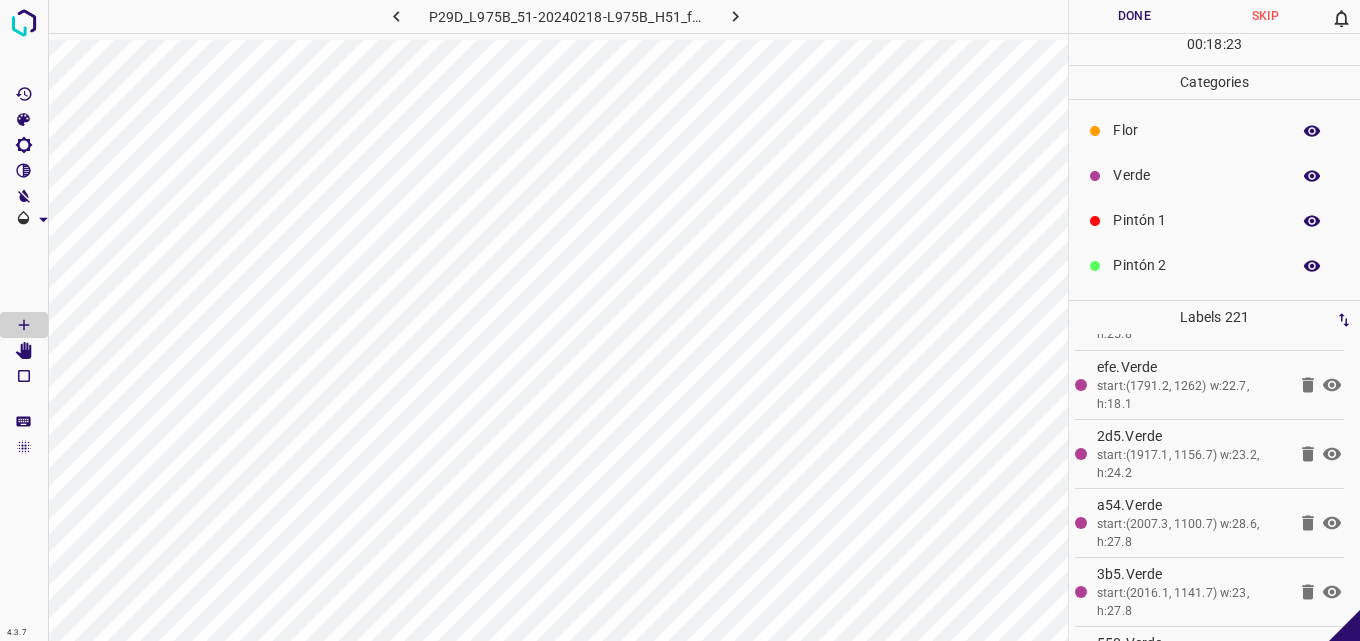 click on "Verde" at bounding box center [1214, 175] 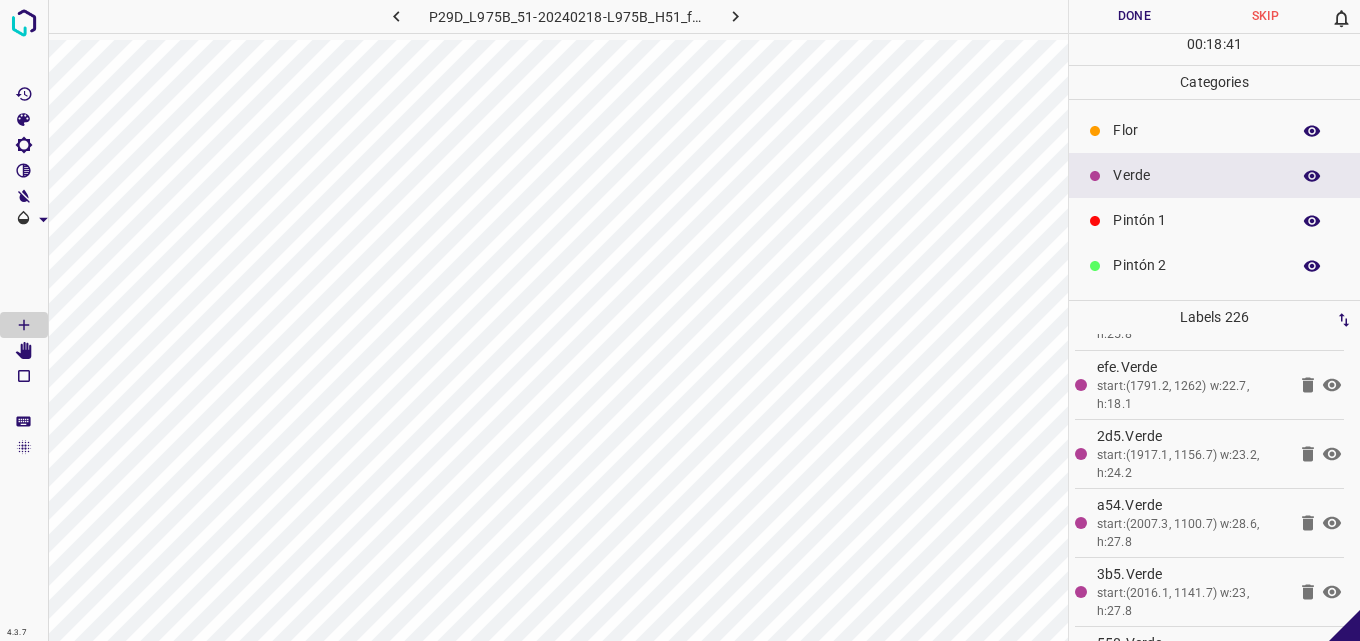 scroll, scrollTop: 176, scrollLeft: 0, axis: vertical 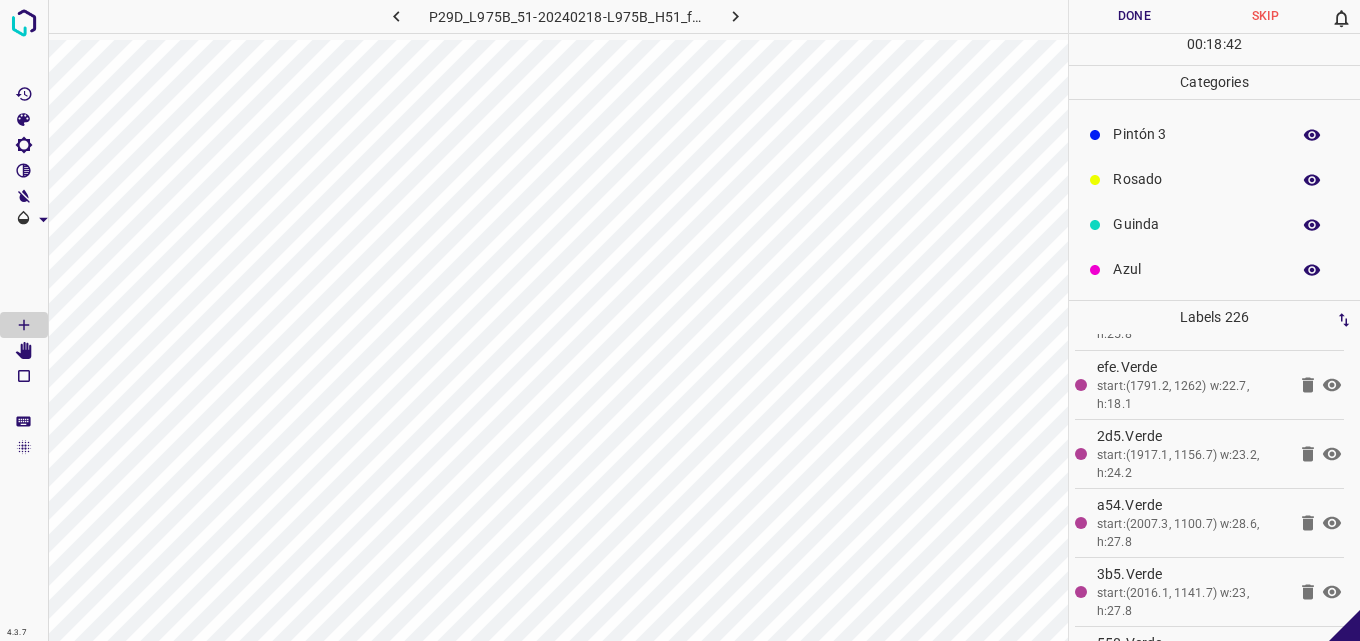 click on "Azul" at bounding box center [1196, 269] 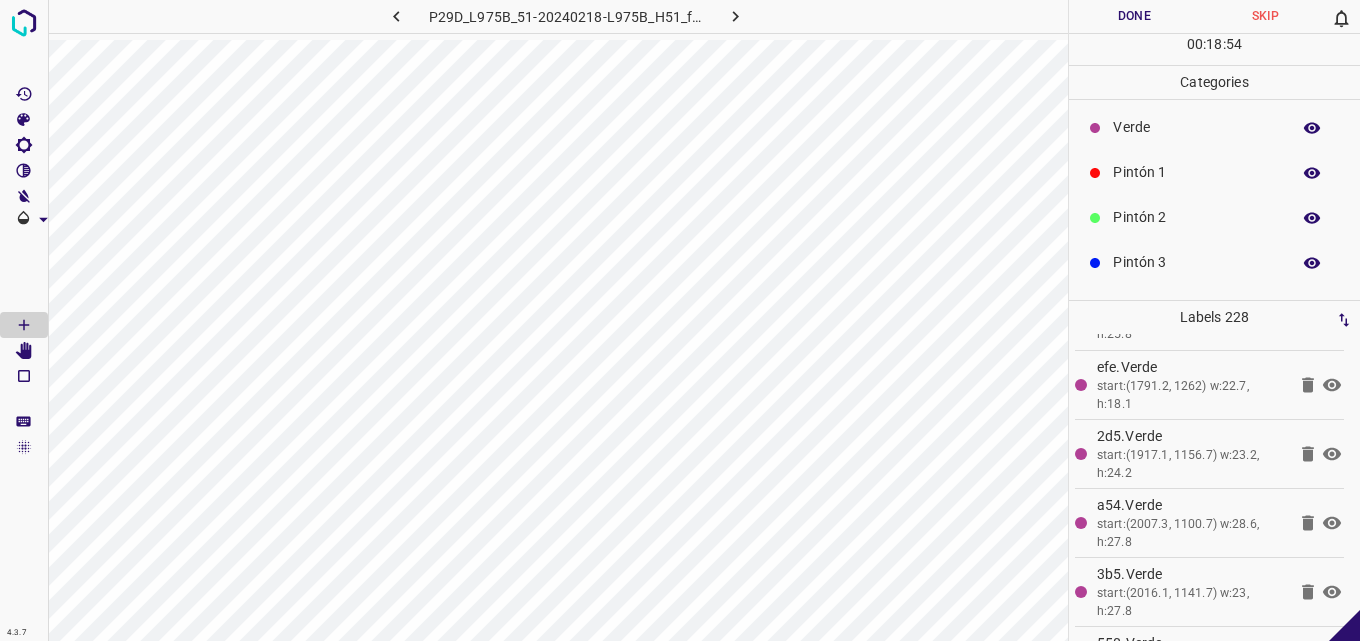 scroll, scrollTop: 0, scrollLeft: 0, axis: both 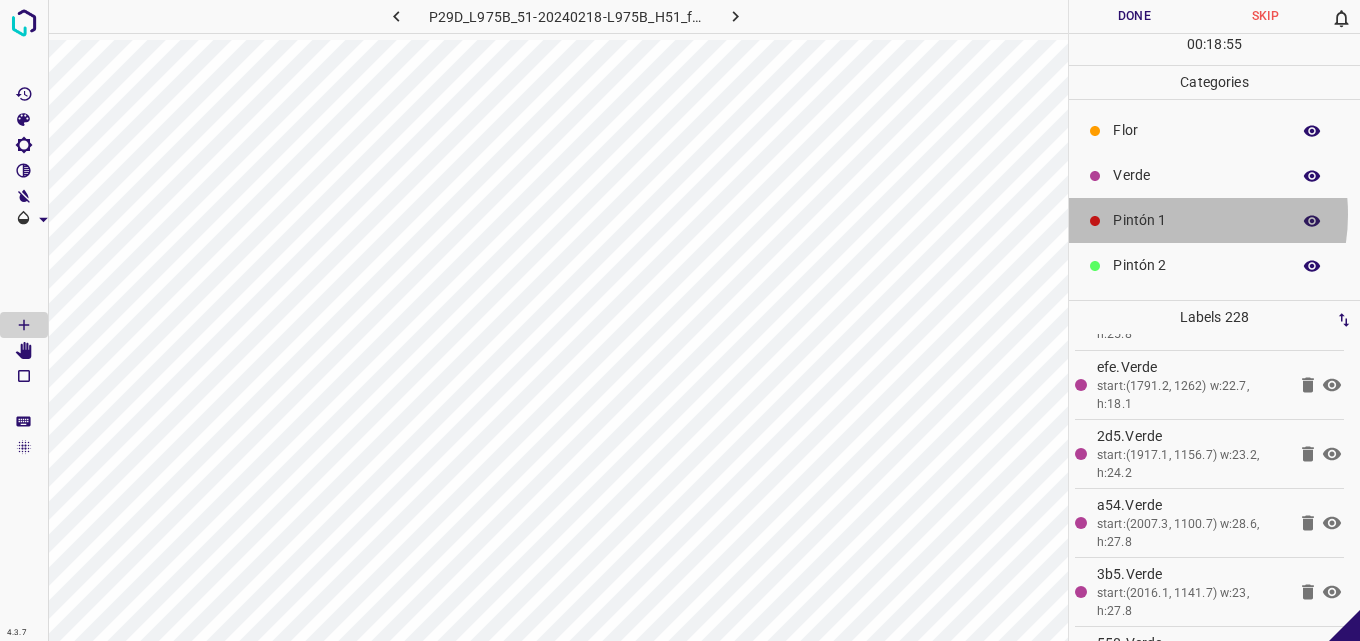 click on "Pintón 1" at bounding box center (1196, 220) 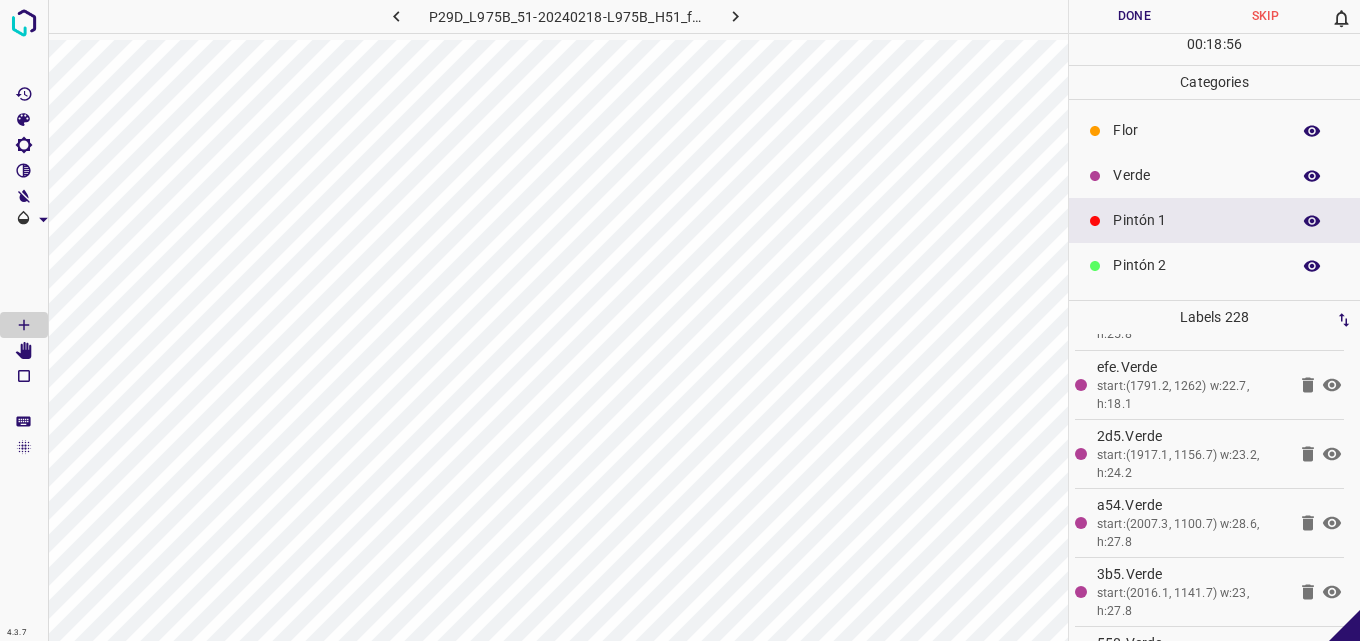 click on "Pintón 2" at bounding box center (1214, 265) 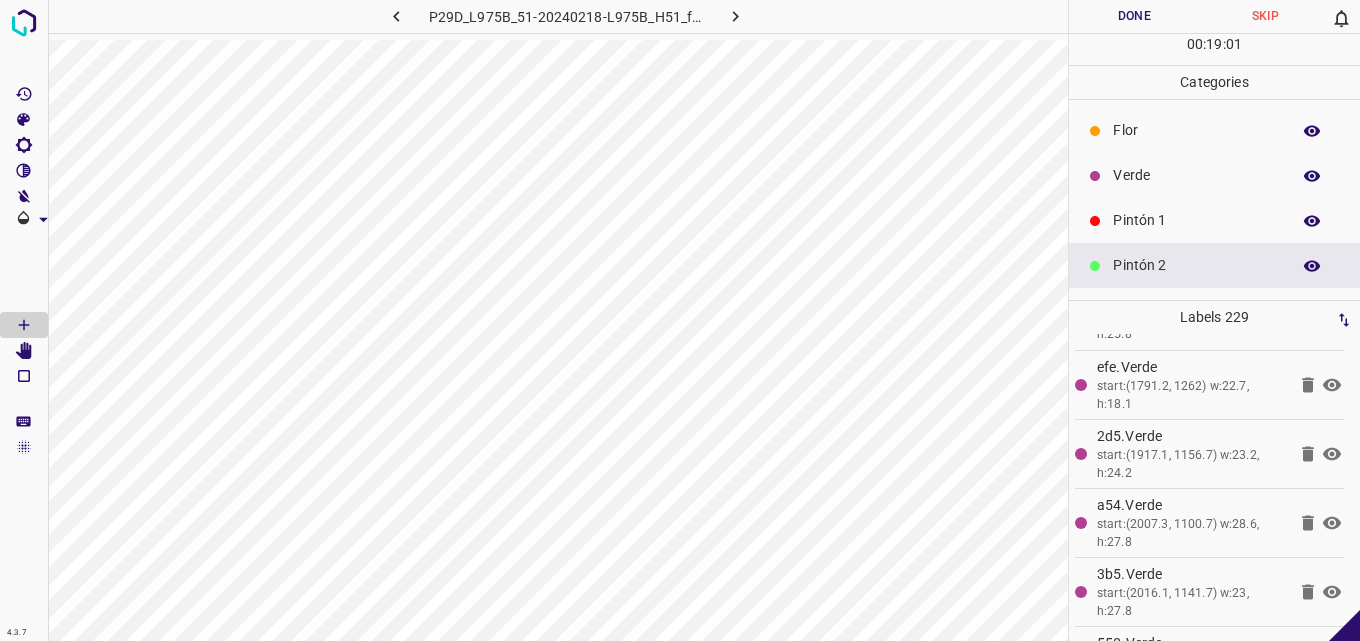 click on "Pintón 1" at bounding box center [1196, 220] 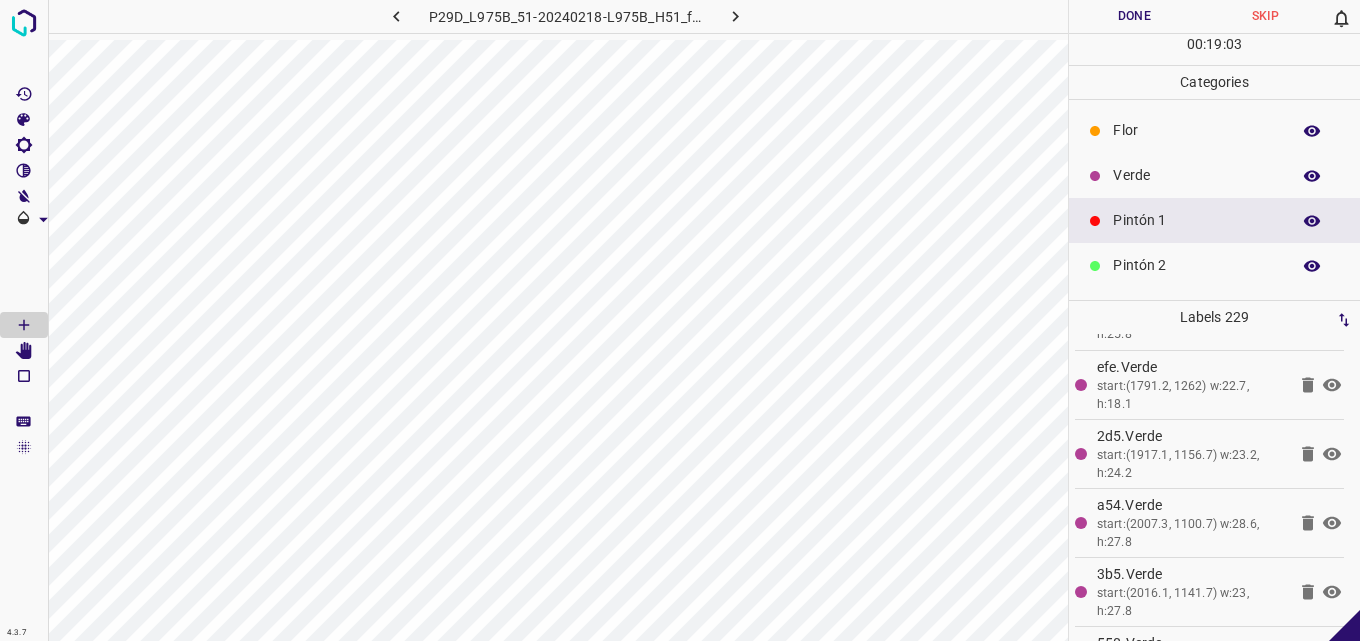 click on "Pintón 2" at bounding box center (1214, 265) 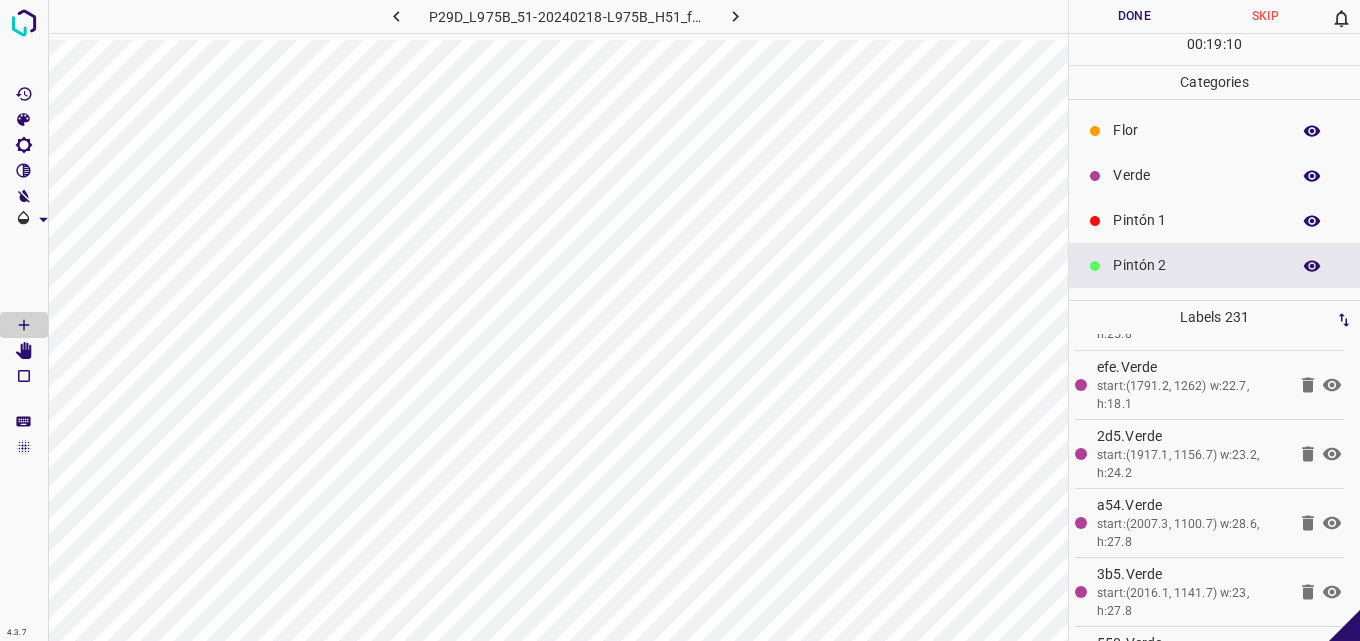 click on "Pintón 1" at bounding box center [1214, 220] 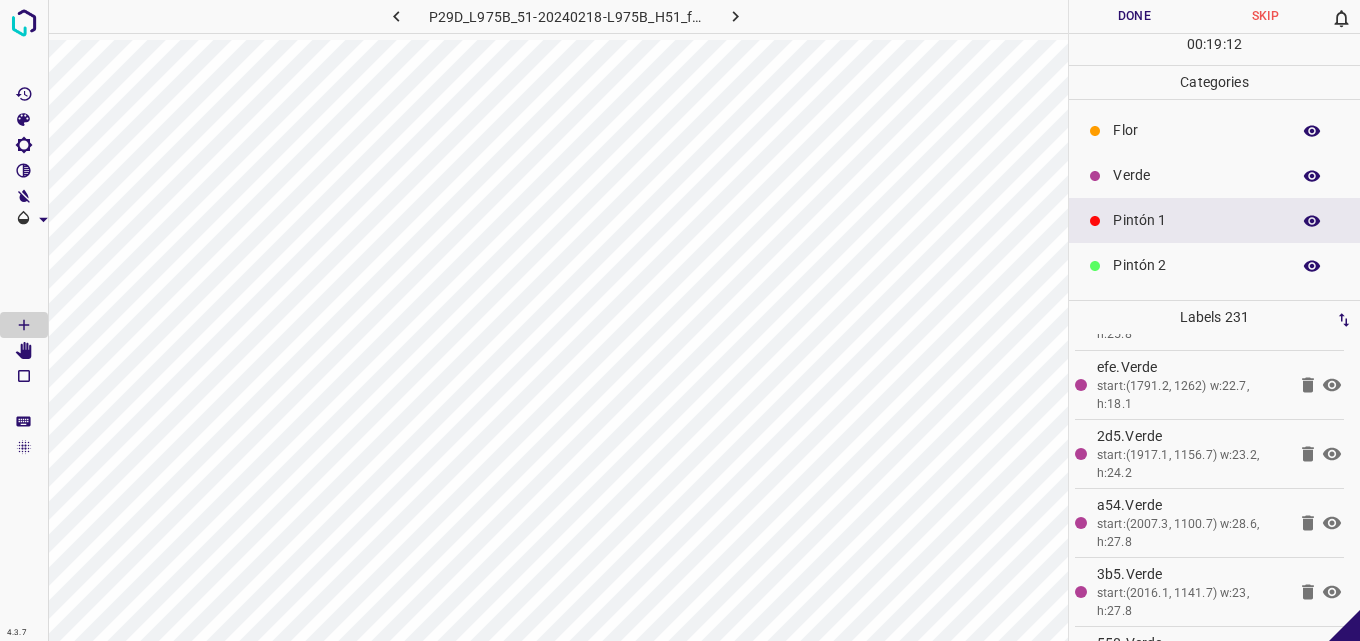 click on "Pintón 2" at bounding box center [1214, 265] 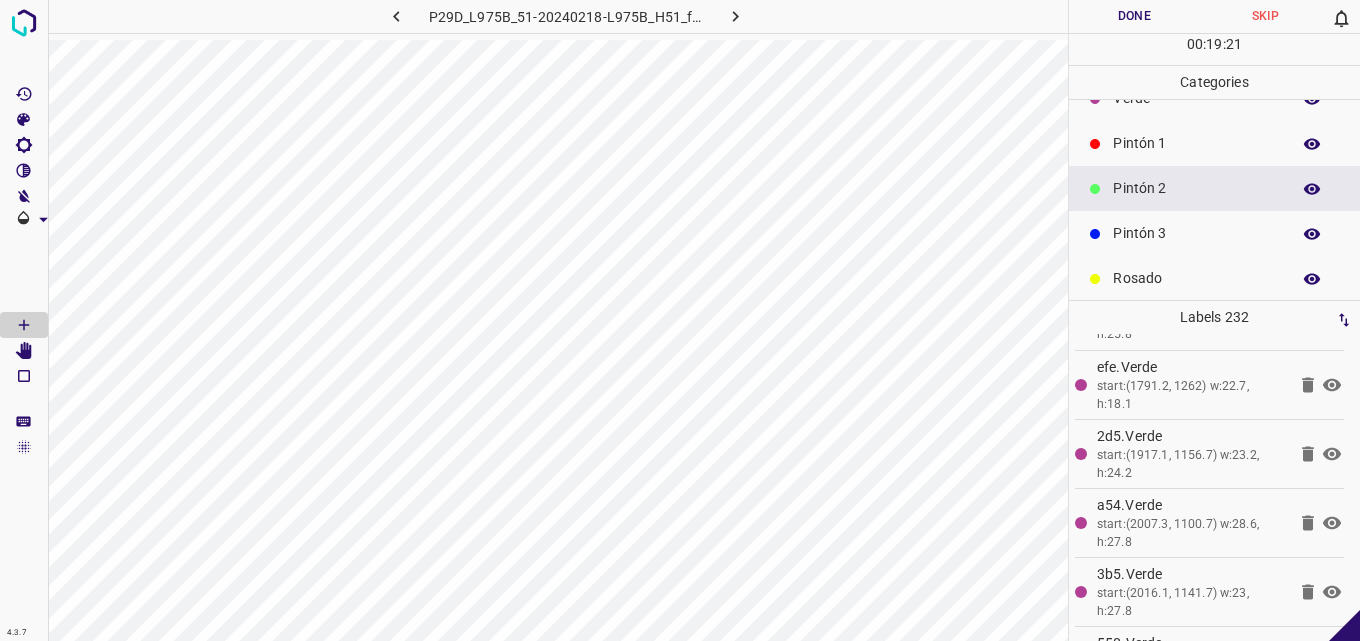 scroll, scrollTop: 176, scrollLeft: 0, axis: vertical 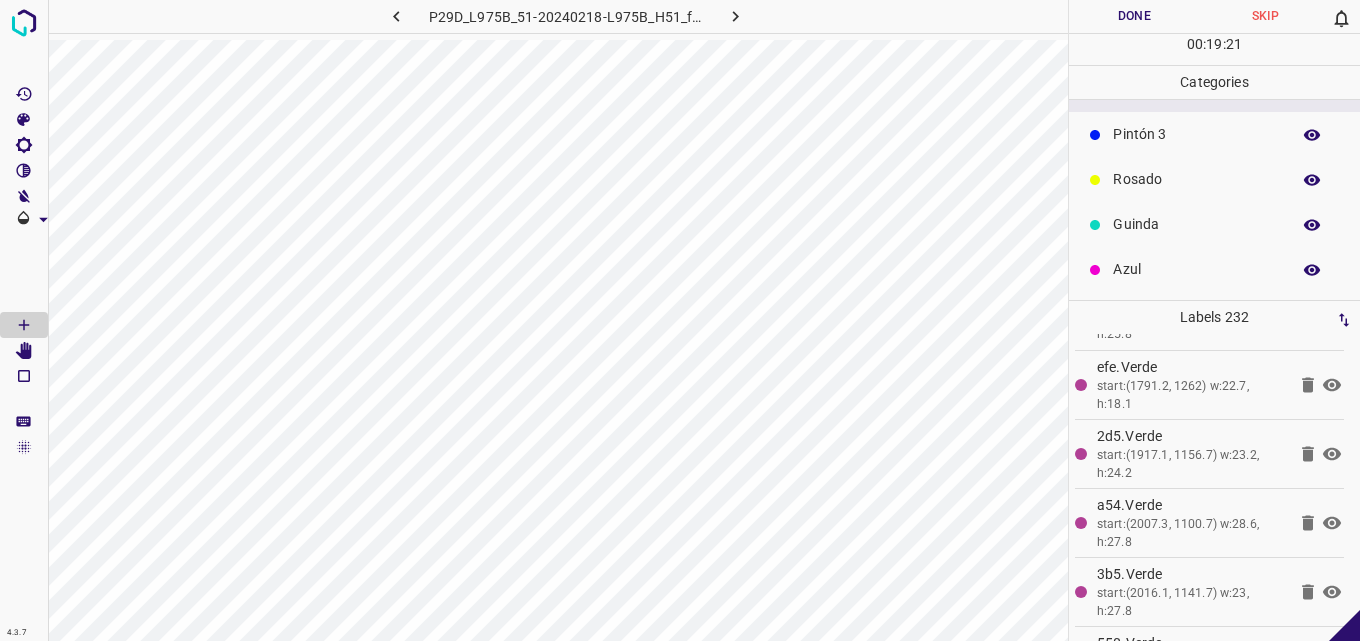 click on "Rosado" at bounding box center [1214, 179] 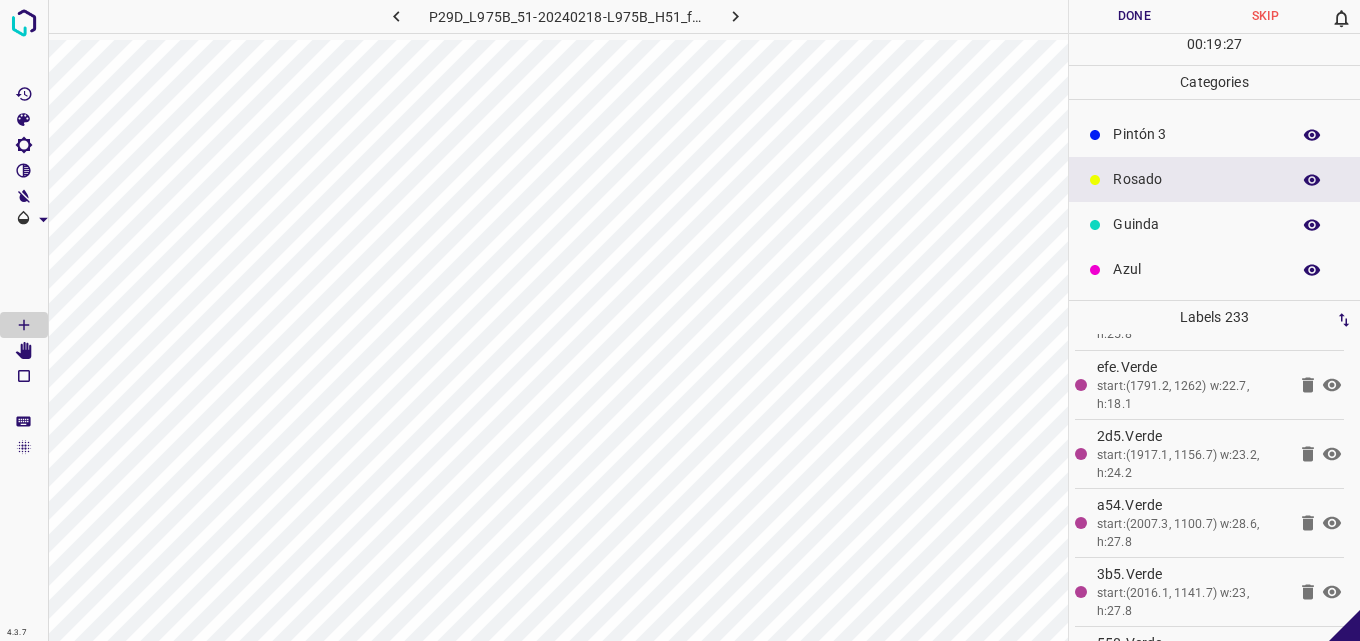 scroll, scrollTop: 76, scrollLeft: 0, axis: vertical 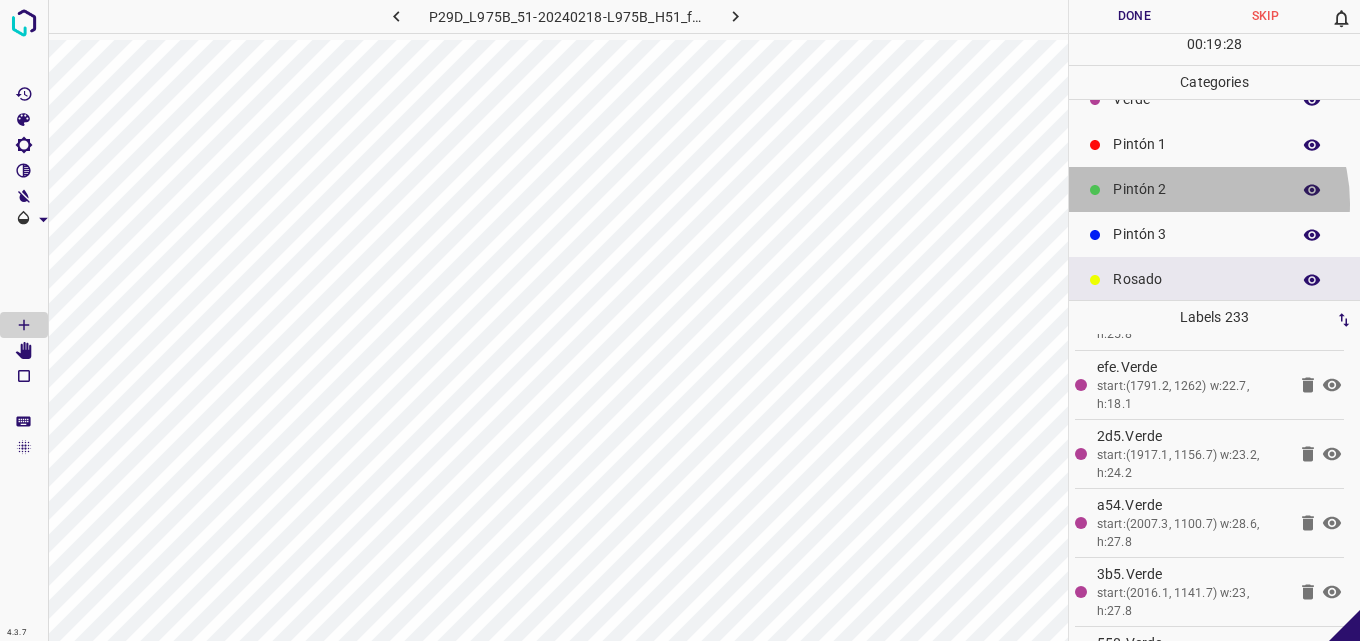 click on "Pintón 2" at bounding box center (1214, 189) 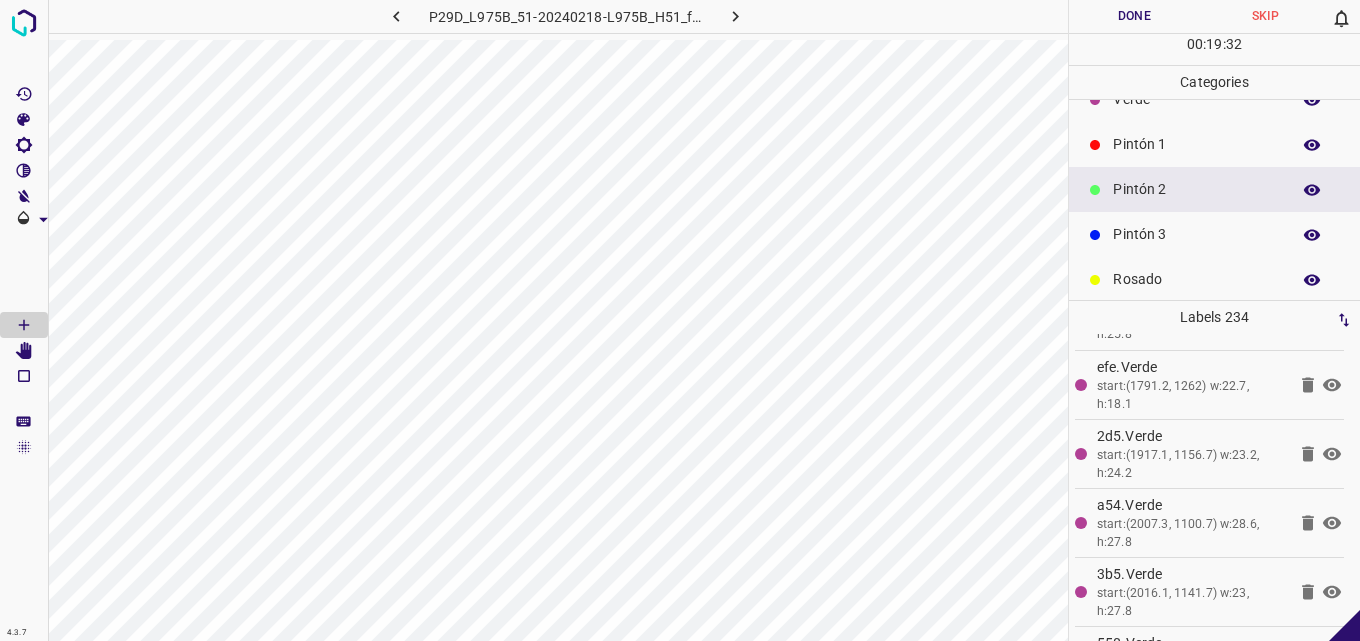 click on "Pintón 2" at bounding box center (1214, 189) 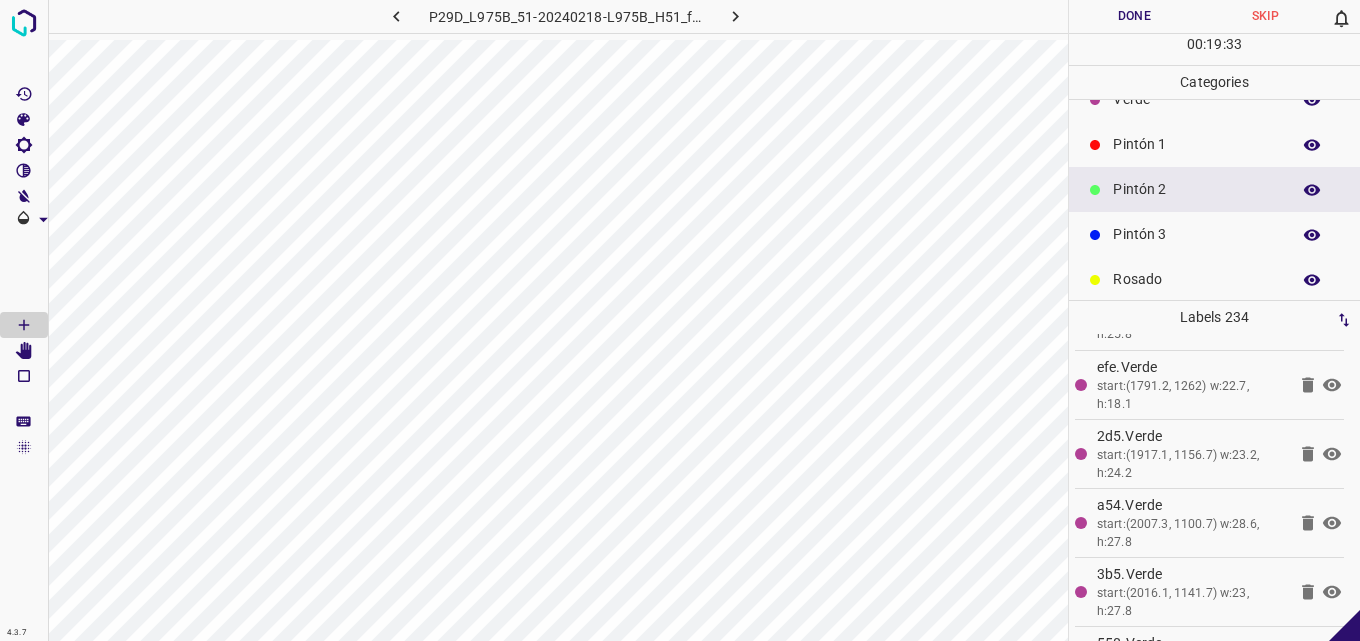 click on "Pintón 1" at bounding box center [1214, 144] 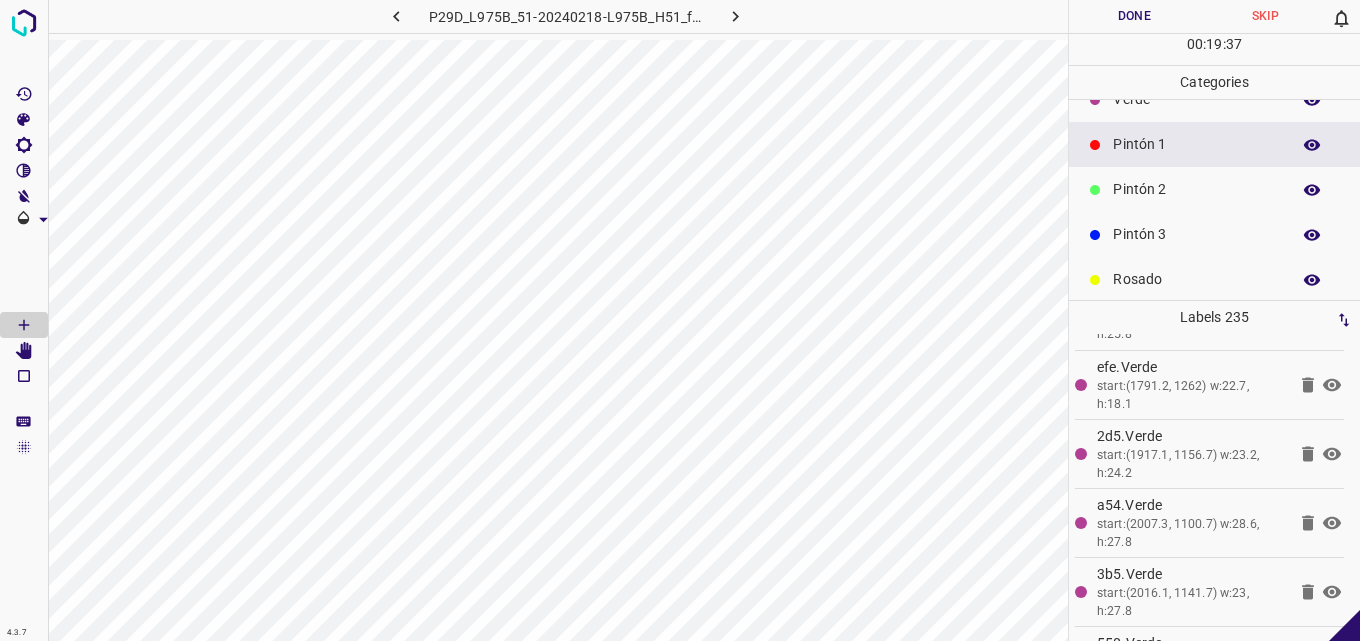 scroll, scrollTop: 0, scrollLeft: 0, axis: both 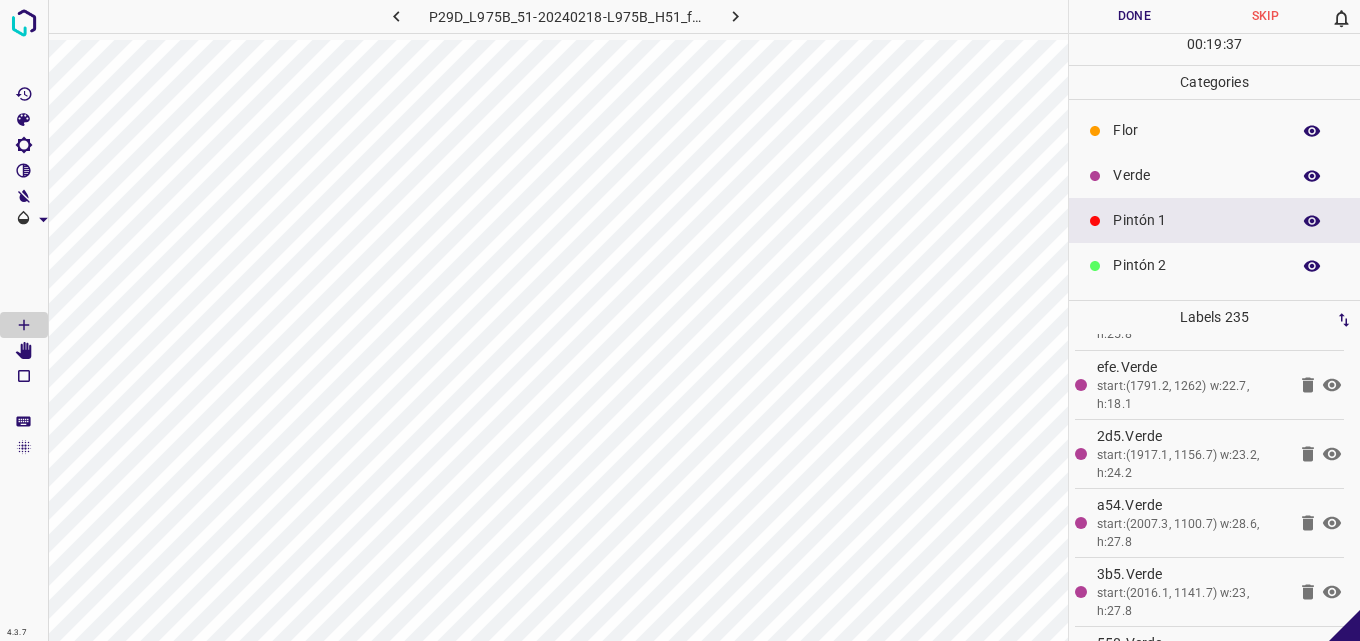 click on "Verde" at bounding box center (1214, 175) 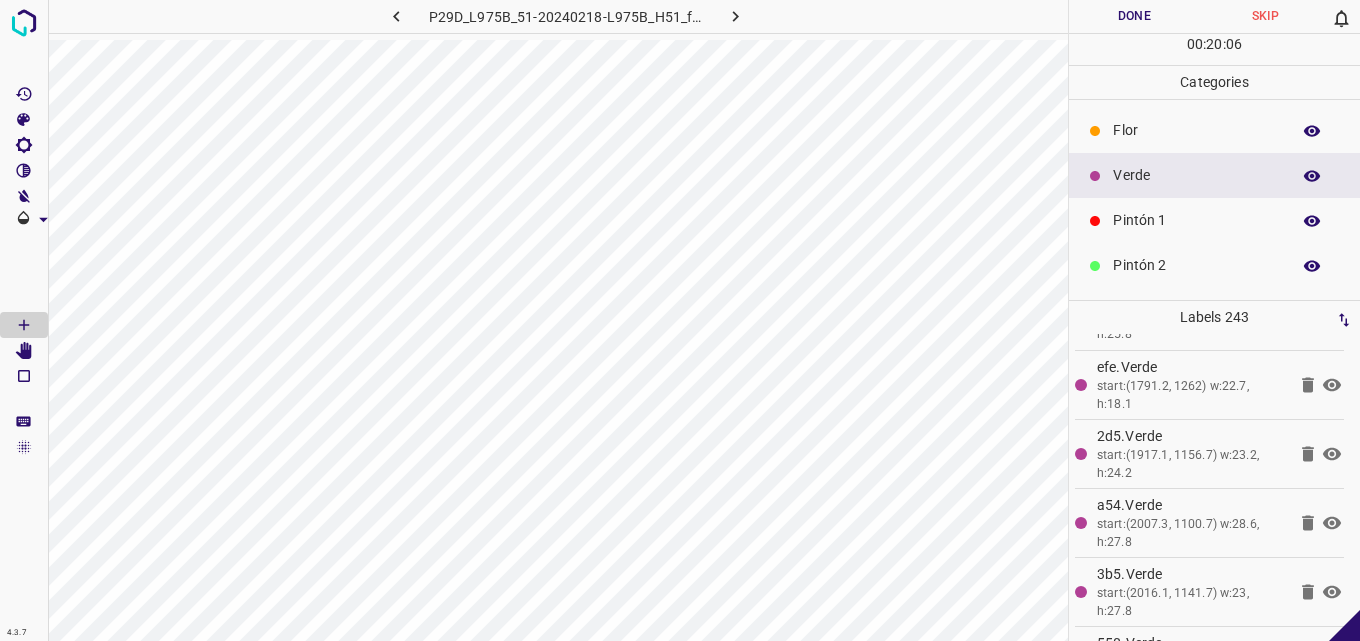 click on "Pintón 2" at bounding box center [1196, 265] 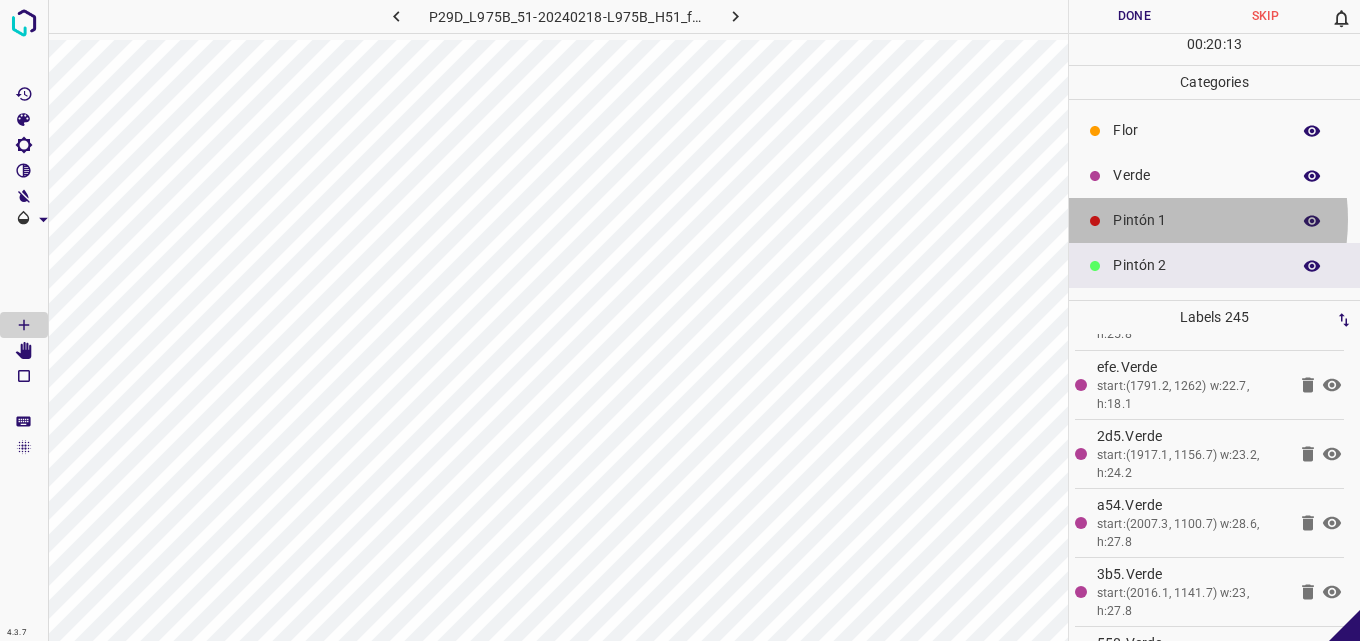 click on "Pintón 1" at bounding box center [1196, 220] 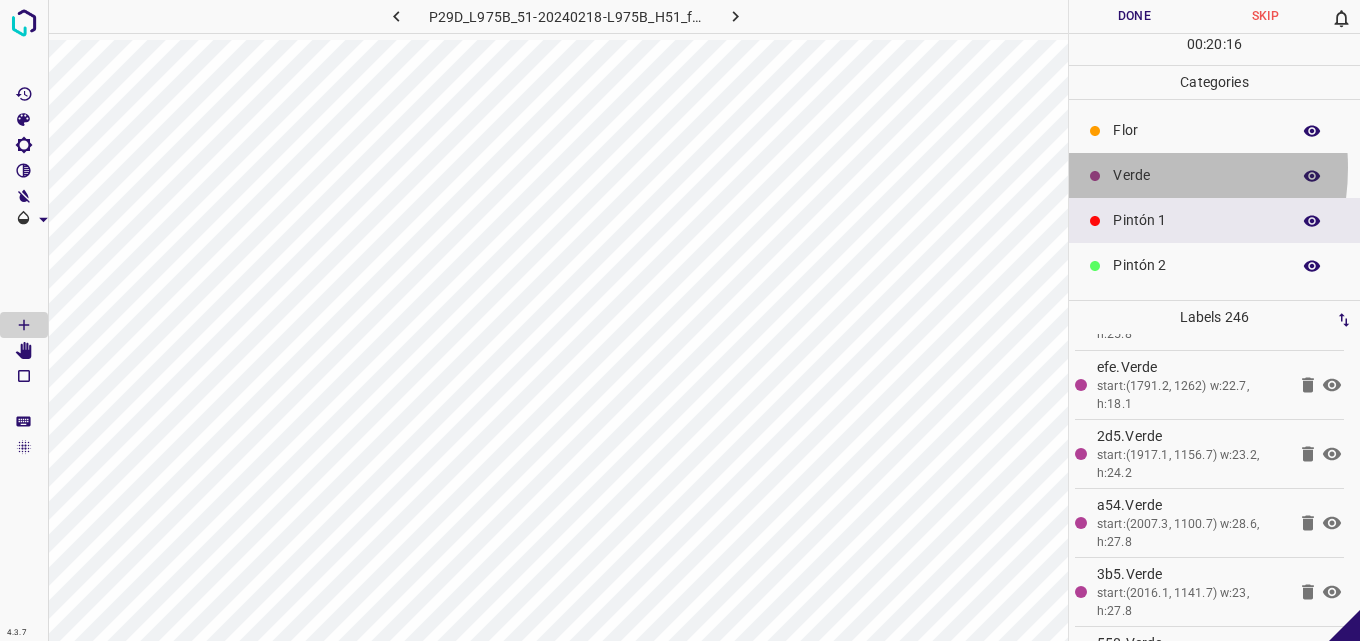 click on "Verde" at bounding box center (1214, 175) 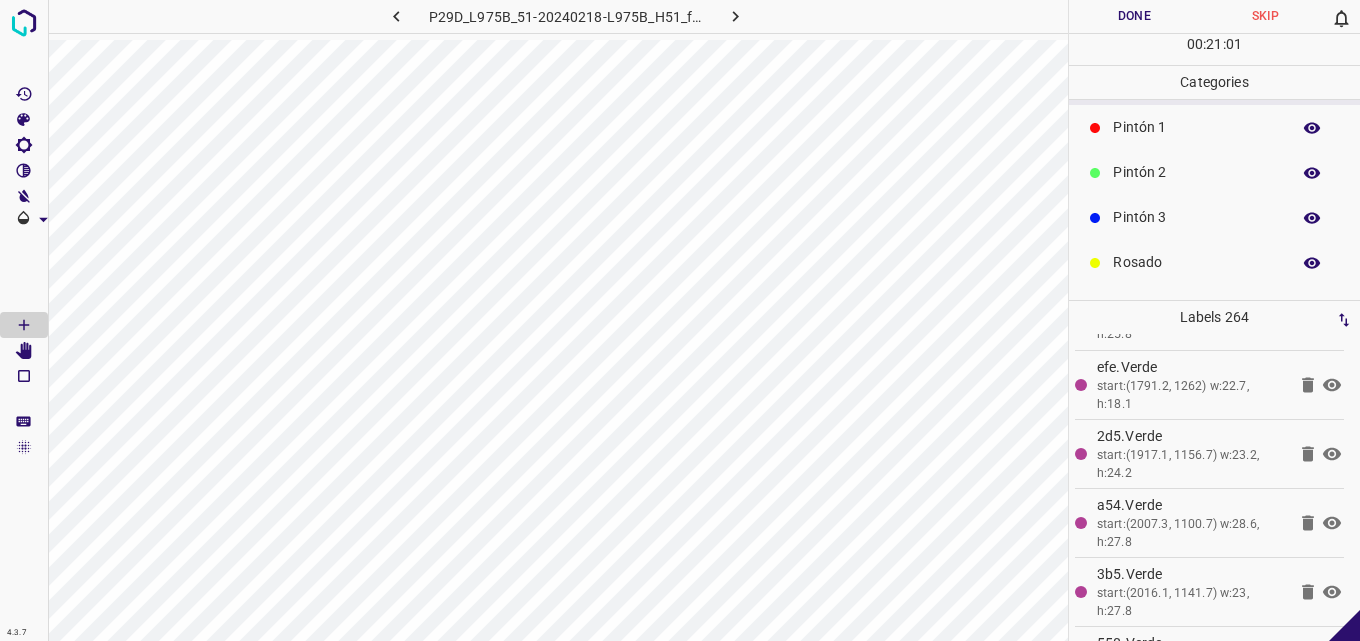 scroll, scrollTop: 176, scrollLeft: 0, axis: vertical 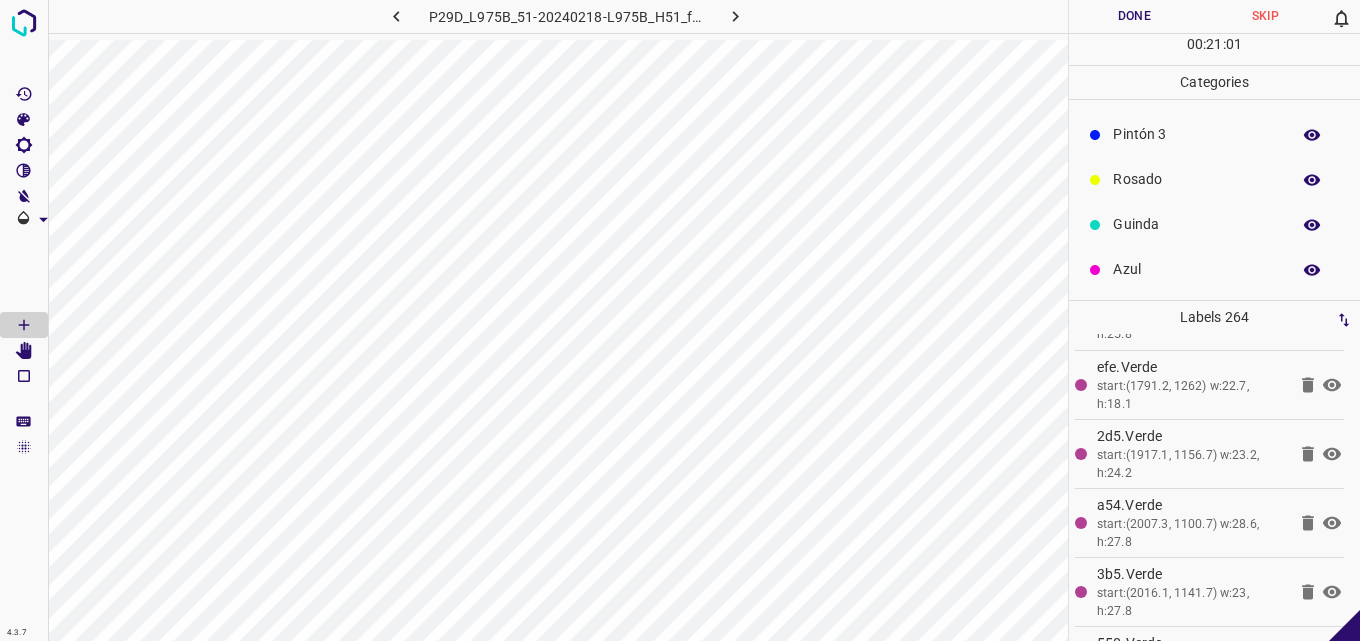 click on "Azul" at bounding box center (1196, 269) 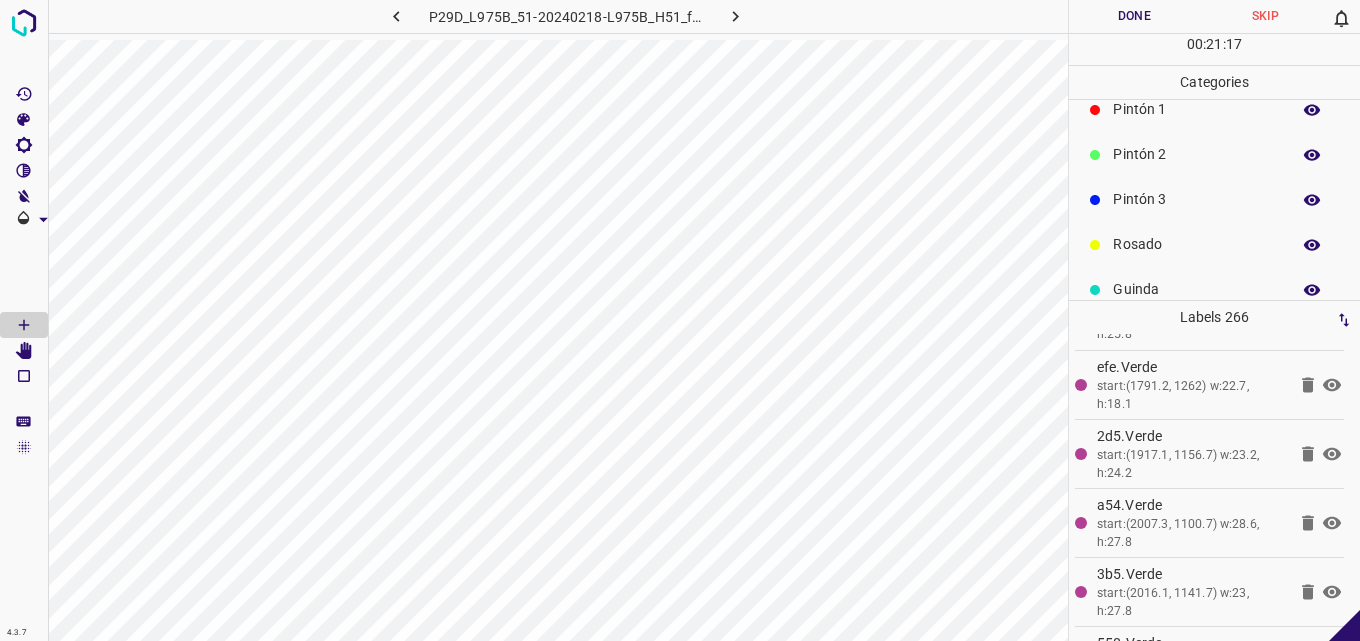 scroll, scrollTop: 76, scrollLeft: 0, axis: vertical 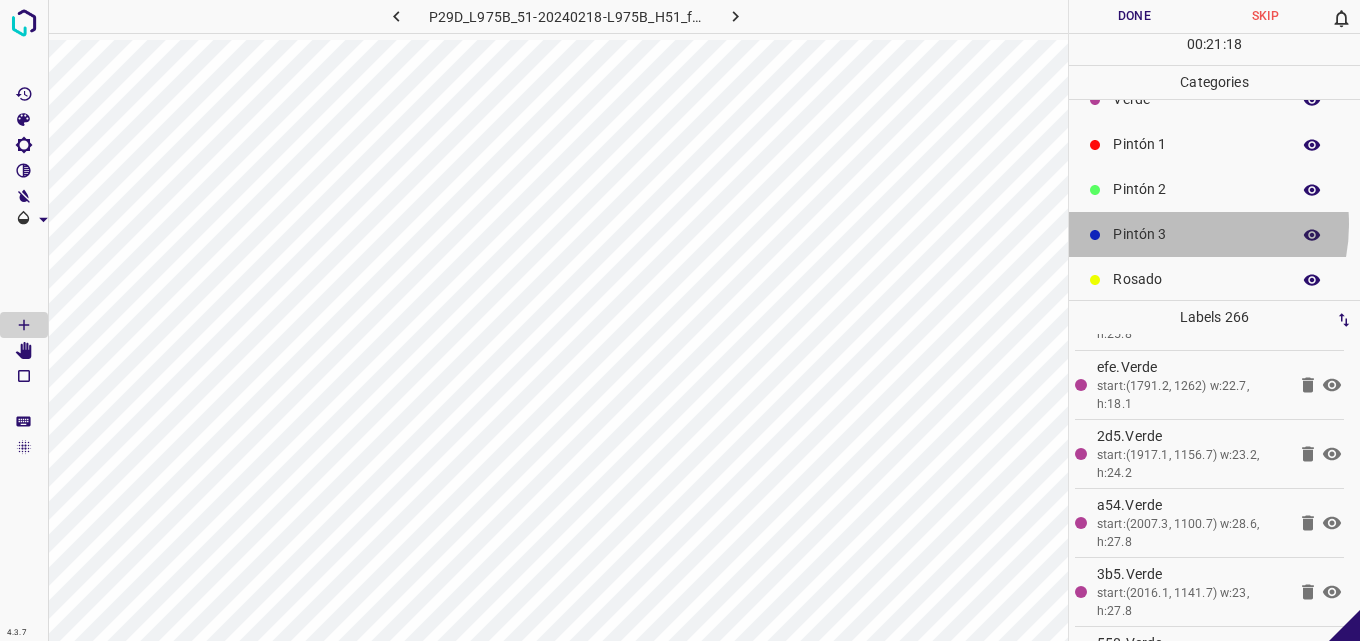 click on "Pintón 3" at bounding box center (1196, 234) 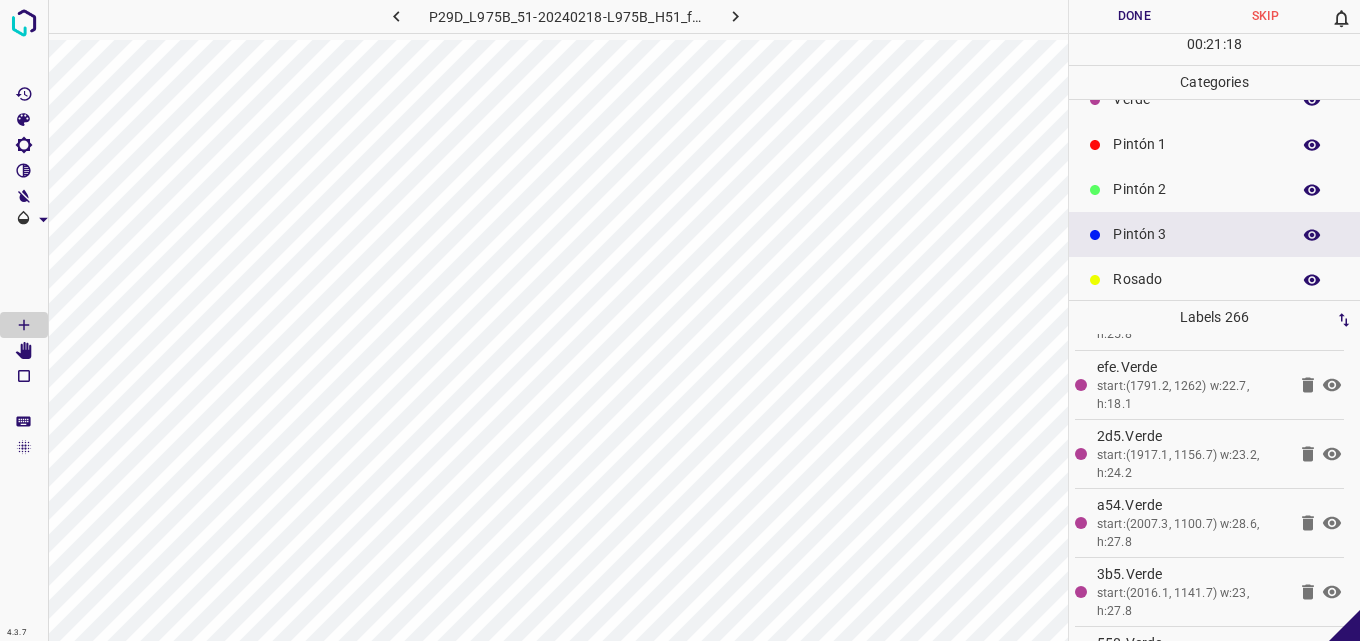 click on "Pintón 2" at bounding box center (1196, 189) 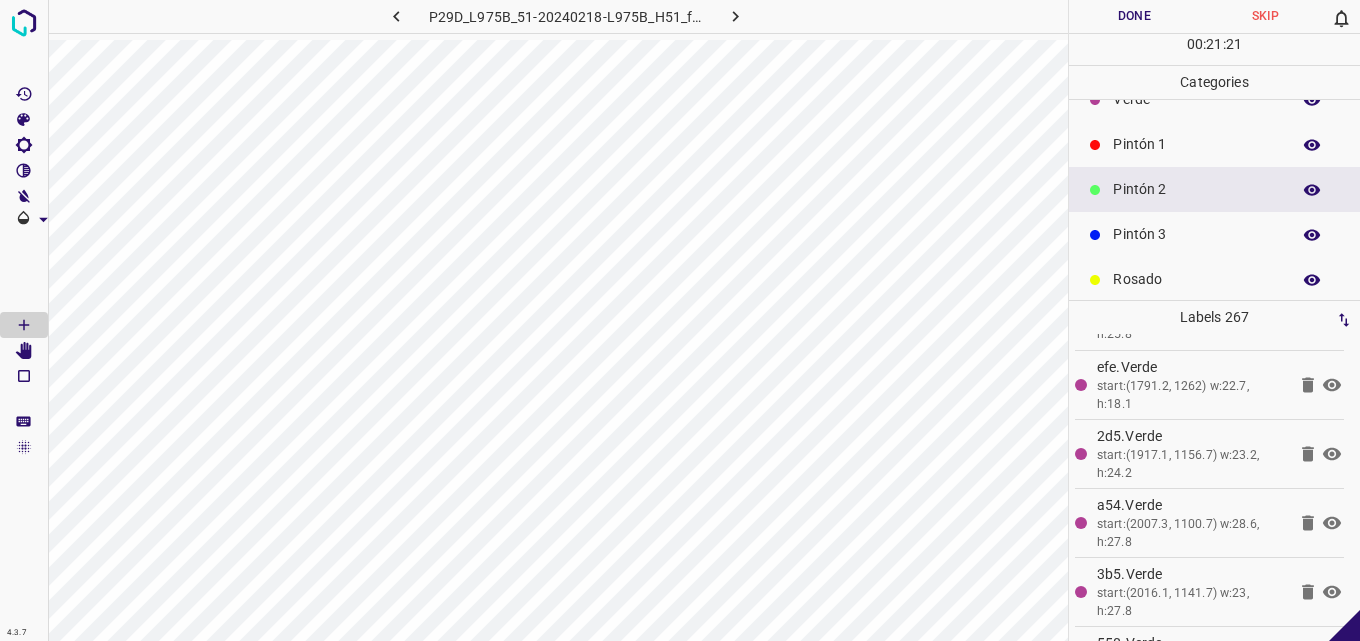click on "Pintón 1" at bounding box center [1214, 144] 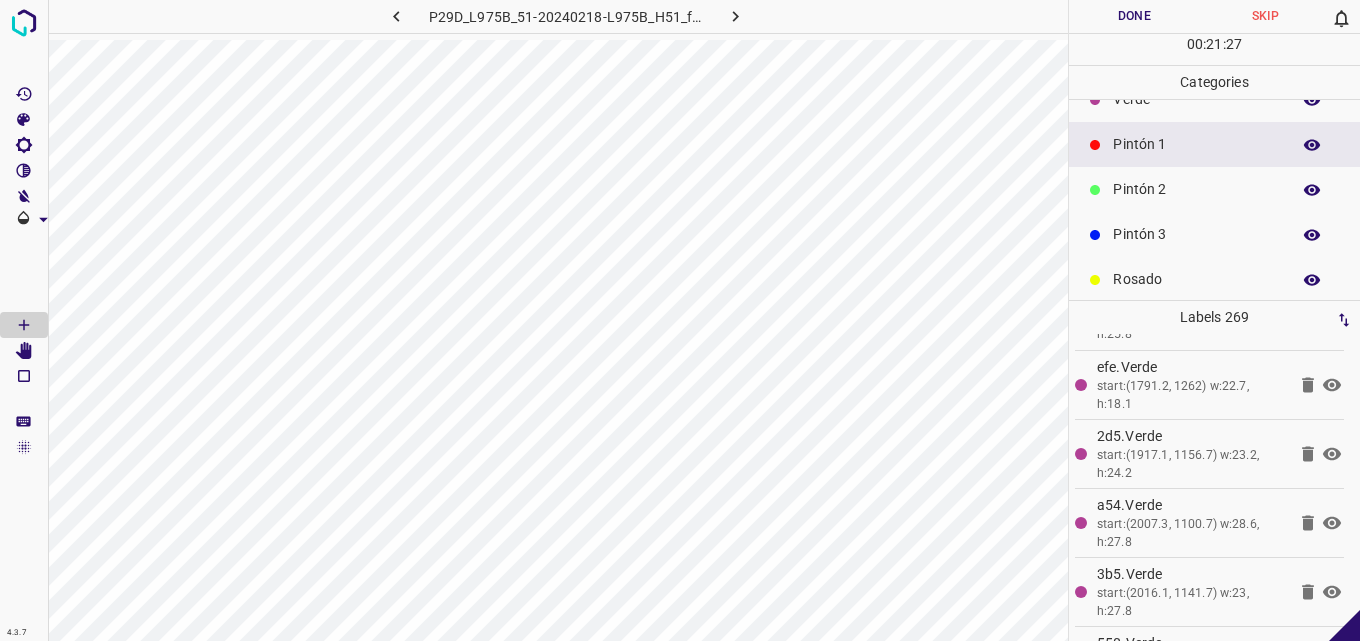 scroll, scrollTop: 176, scrollLeft: 0, axis: vertical 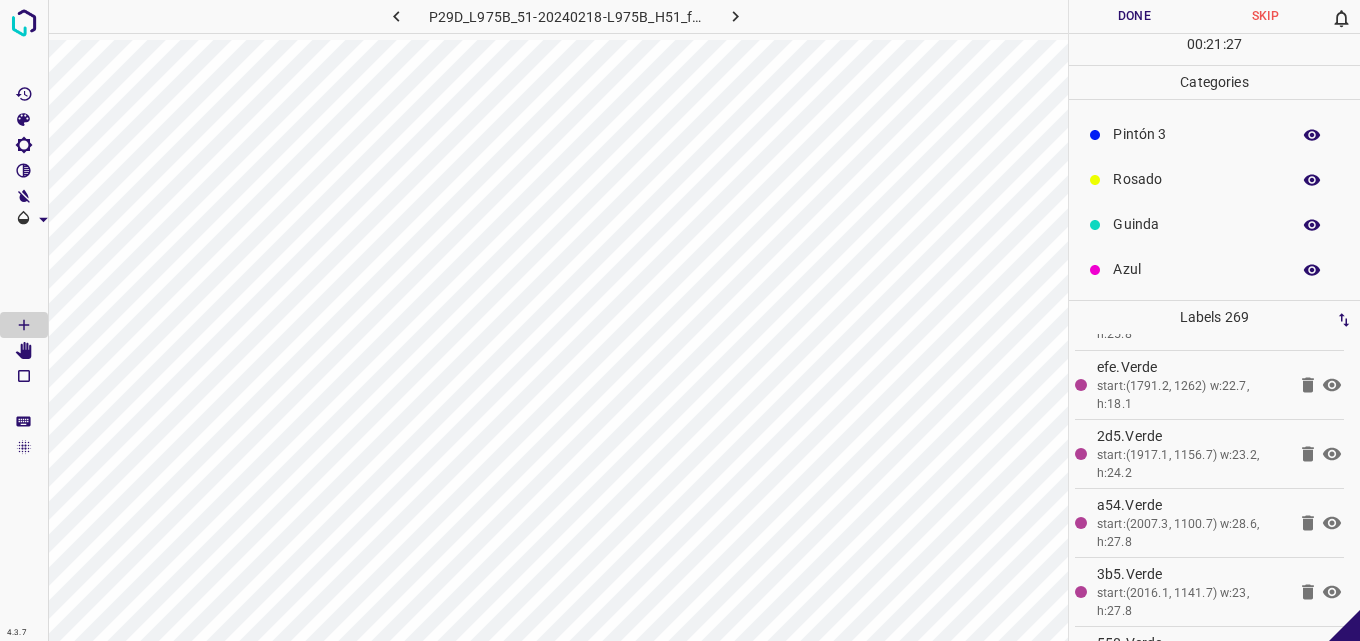 click on "[PERSON_NAME] Verde Pintón 1 Pintón 2 Pintón 3 [PERSON_NAME] Azul" at bounding box center [1214, 112] 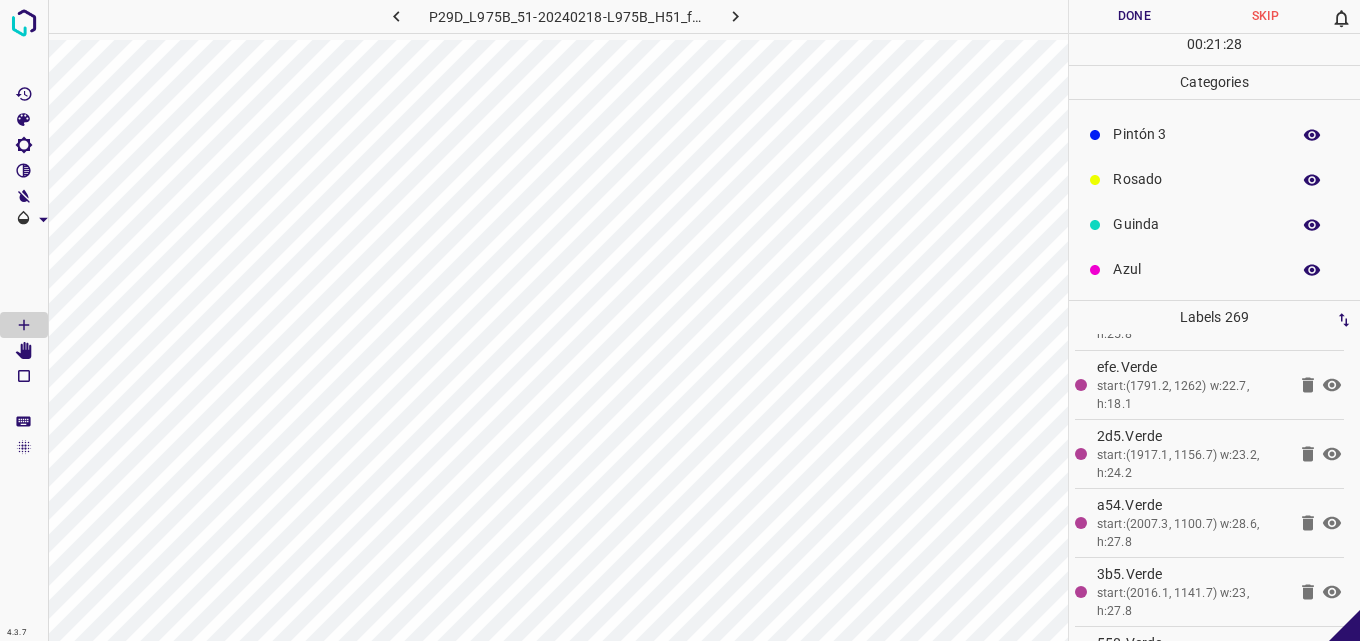 click on "Azul" at bounding box center (1196, 269) 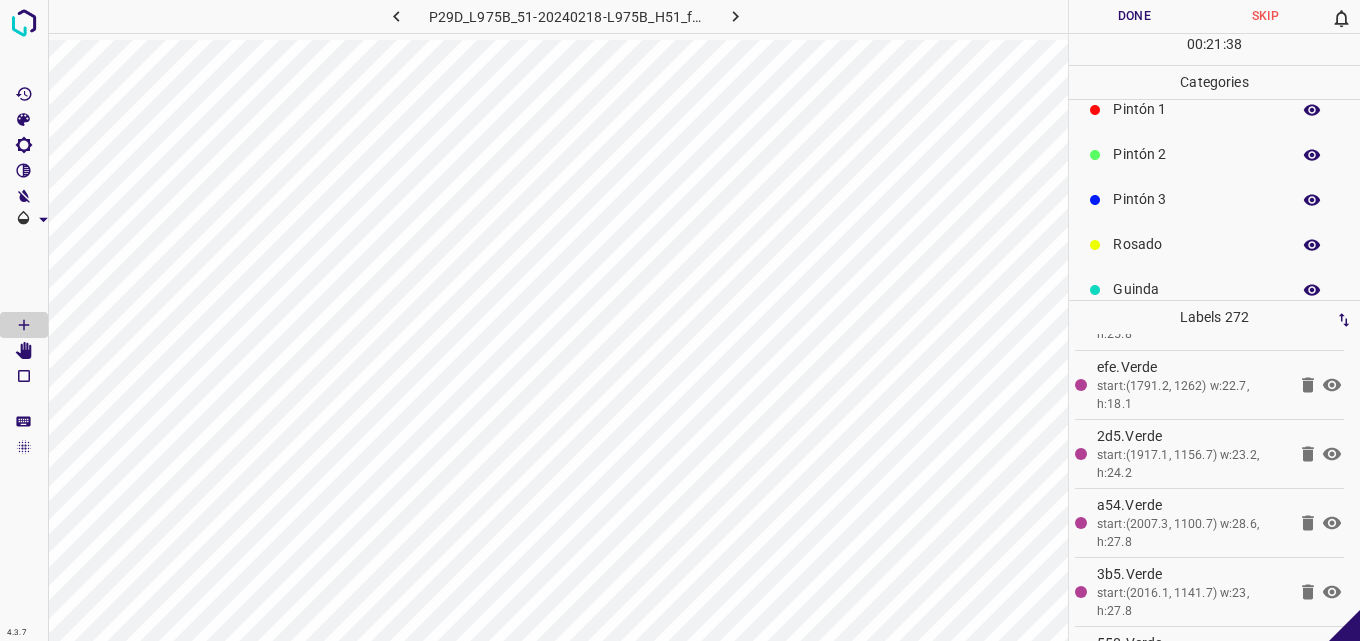 scroll, scrollTop: 76, scrollLeft: 0, axis: vertical 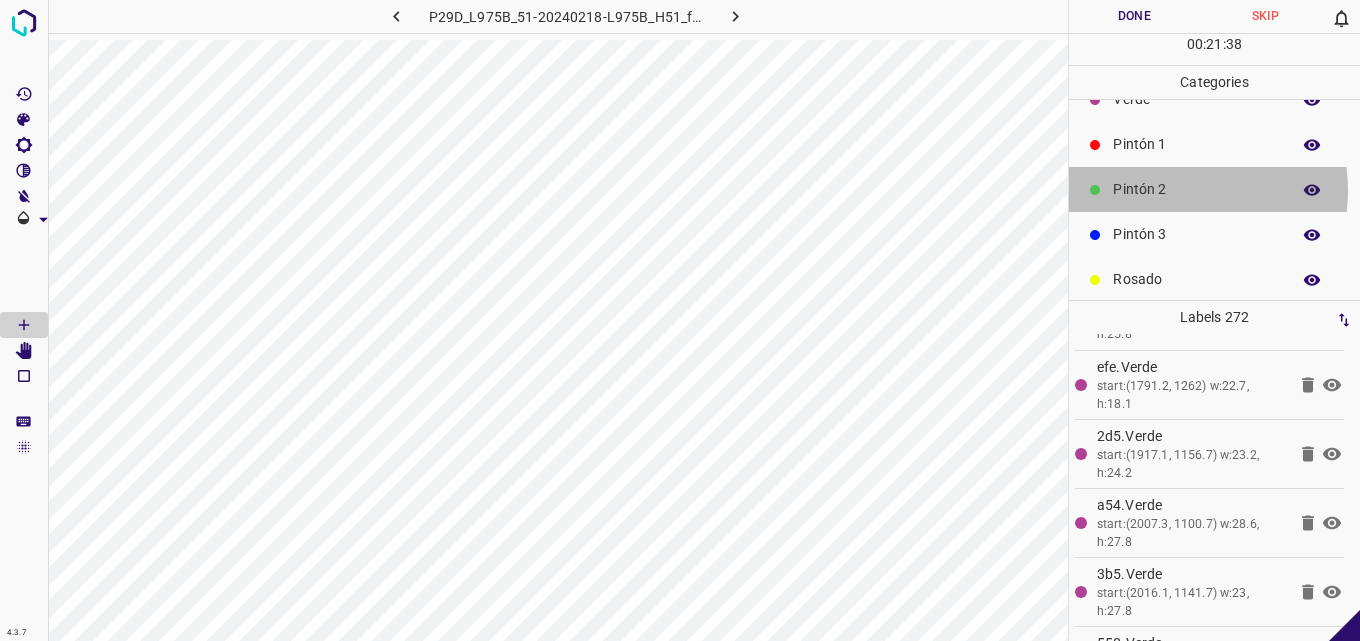 click on "Pintón 2" at bounding box center [1196, 189] 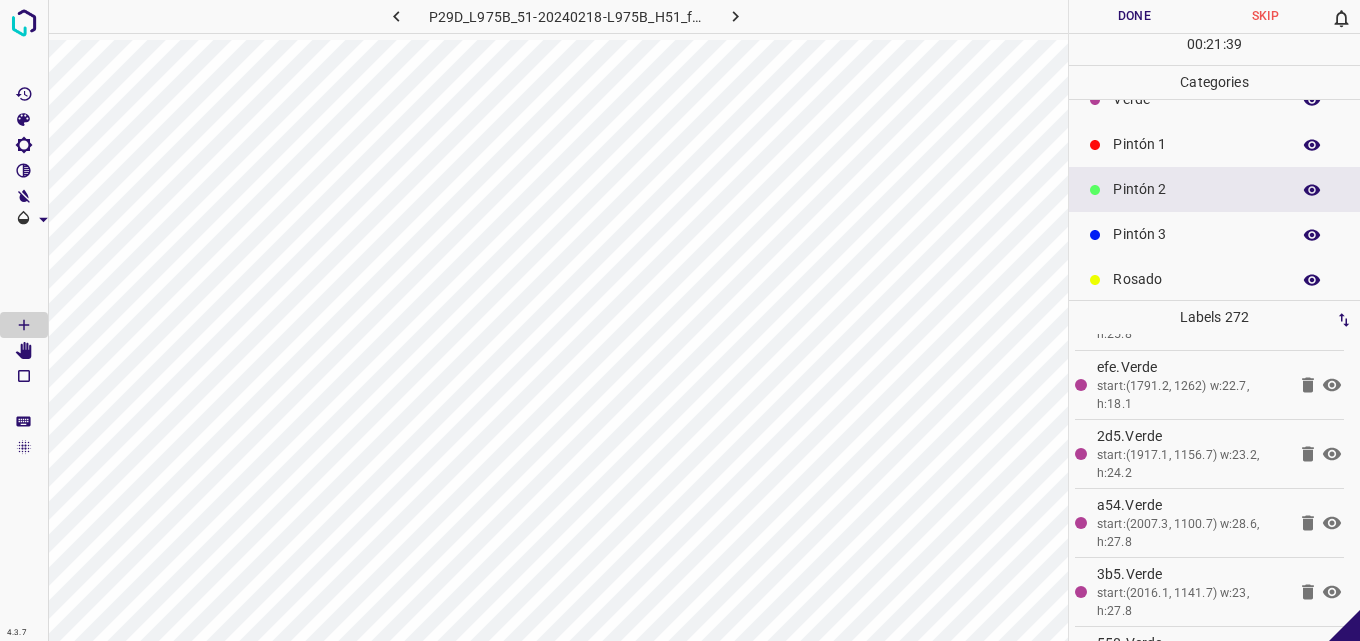 click on "Pintón 1" at bounding box center (1196, 144) 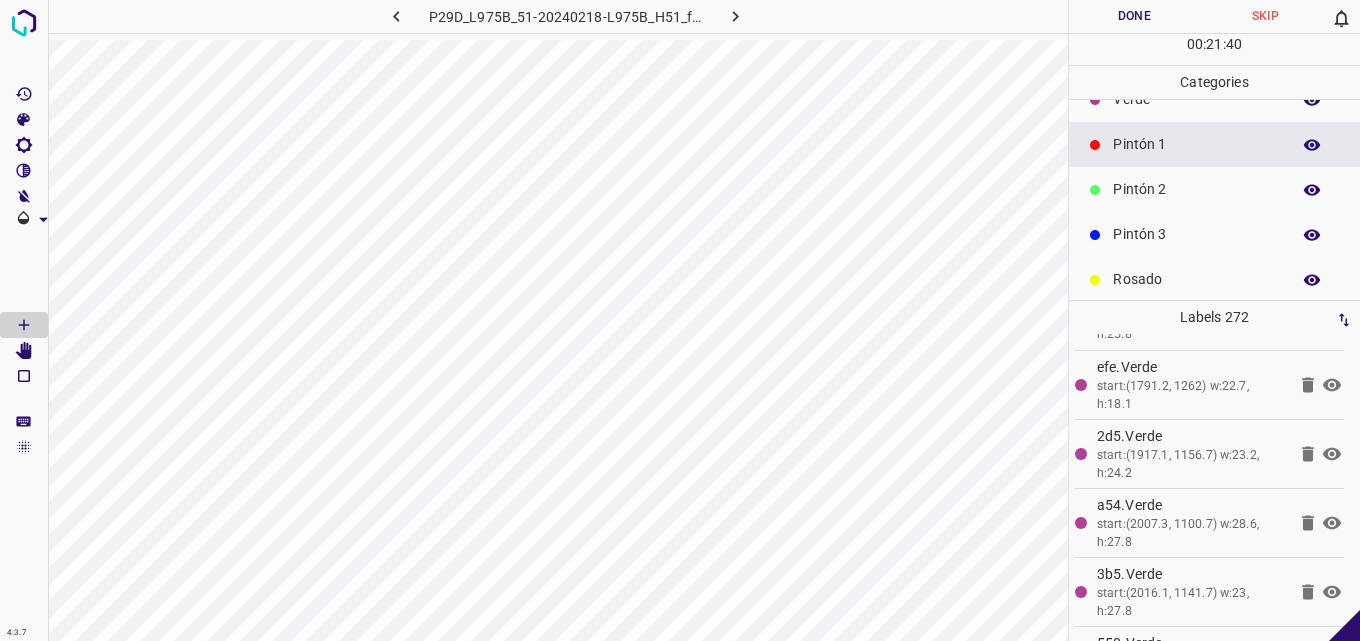 click on "Pintón 2" at bounding box center (1214, 189) 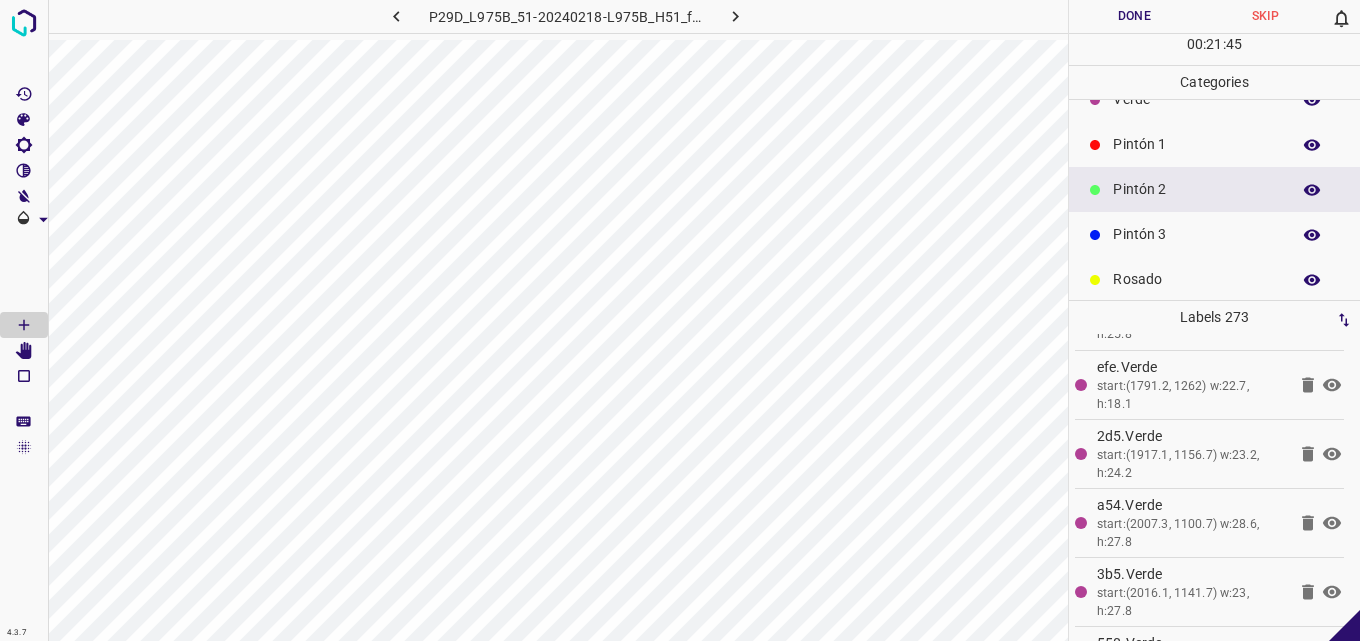 click on "Pintón 3" at bounding box center [1196, 234] 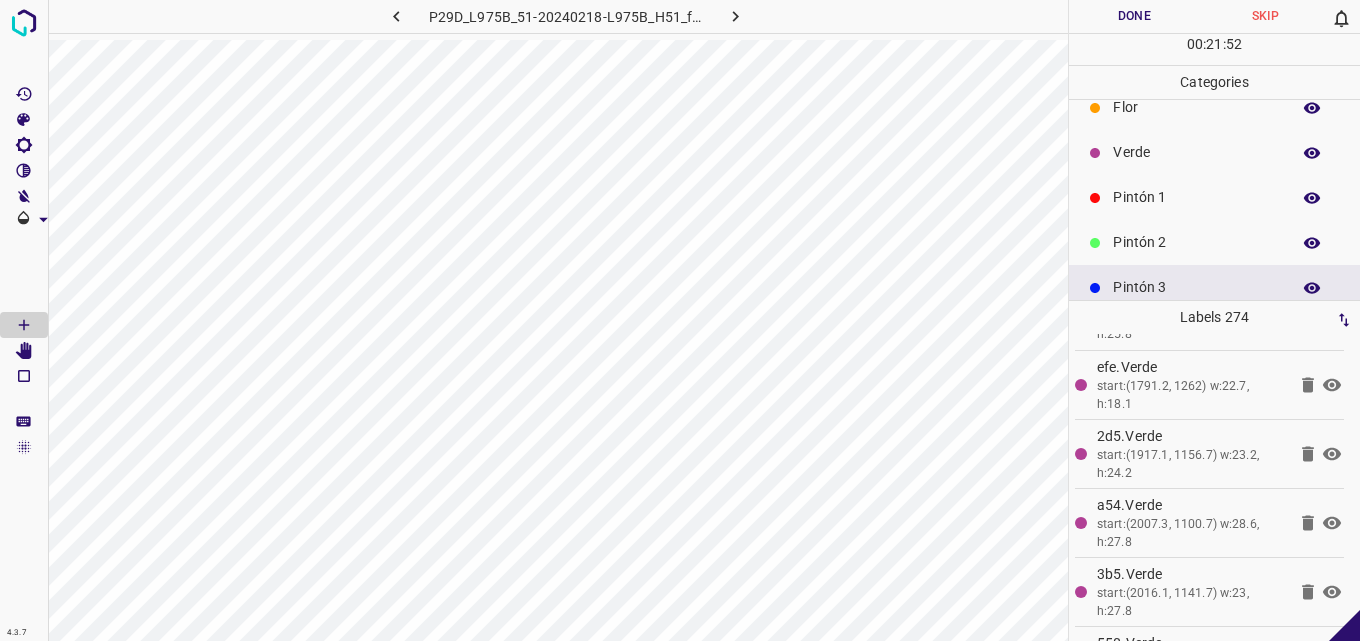 scroll, scrollTop: 0, scrollLeft: 0, axis: both 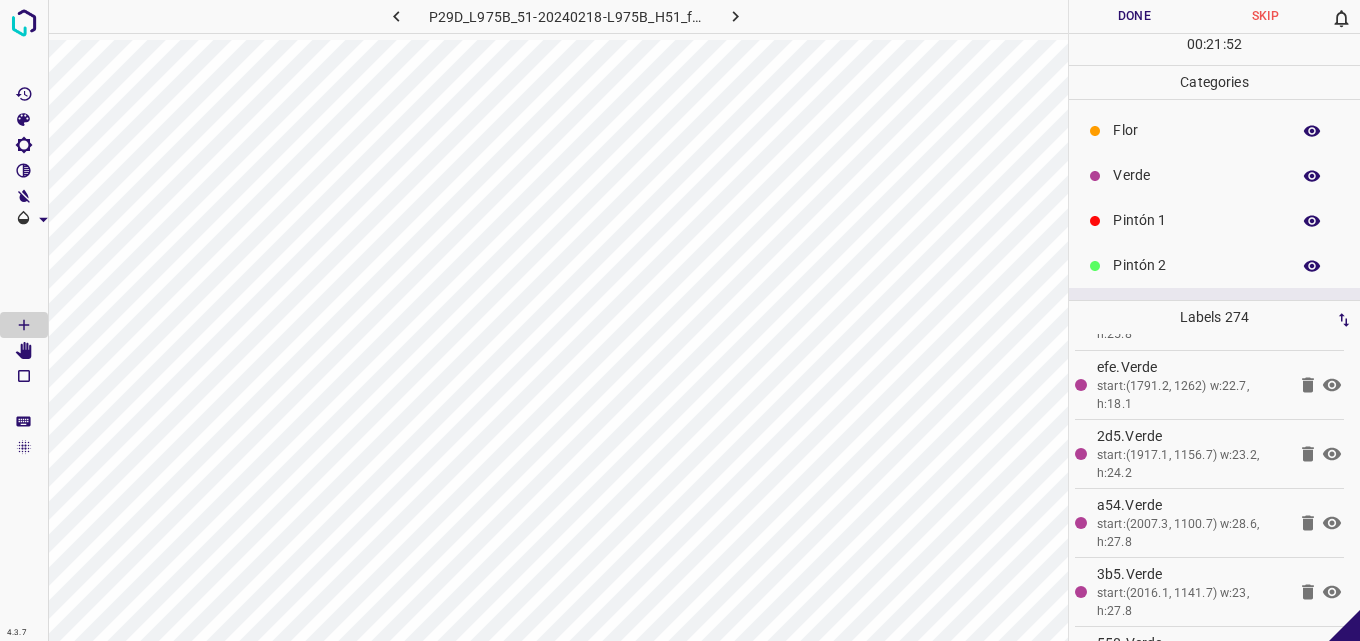 click on "Verde" at bounding box center [1196, 175] 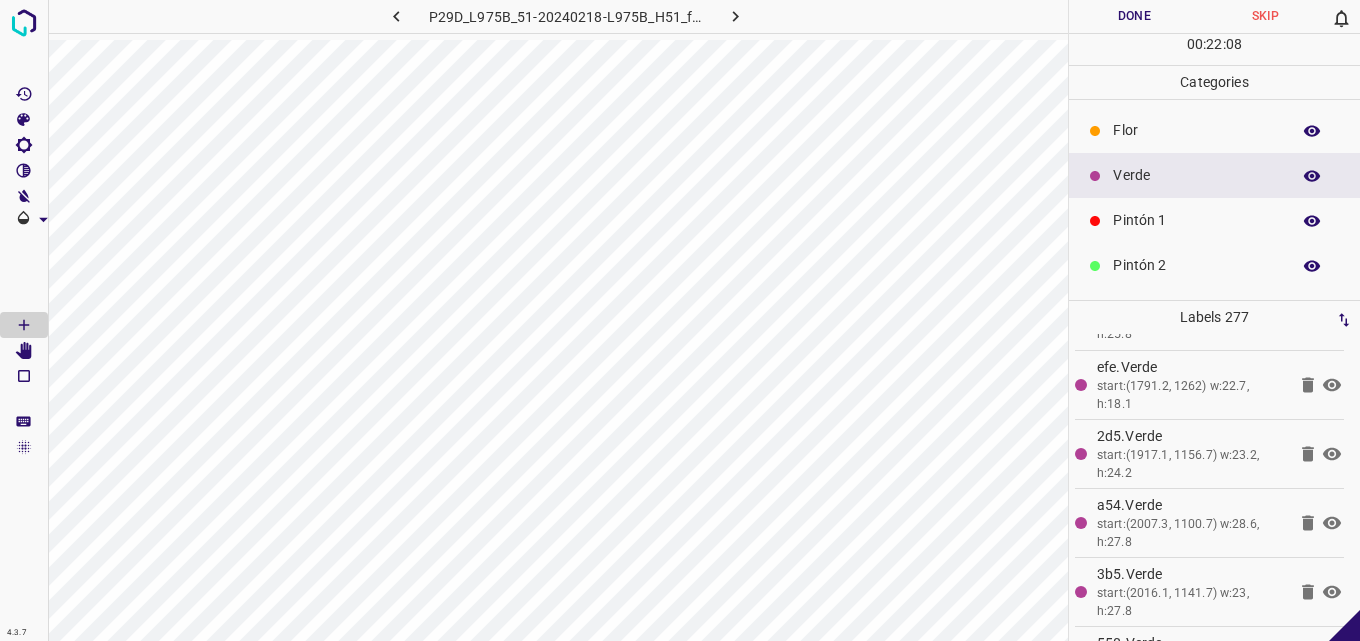 scroll, scrollTop: 176, scrollLeft: 0, axis: vertical 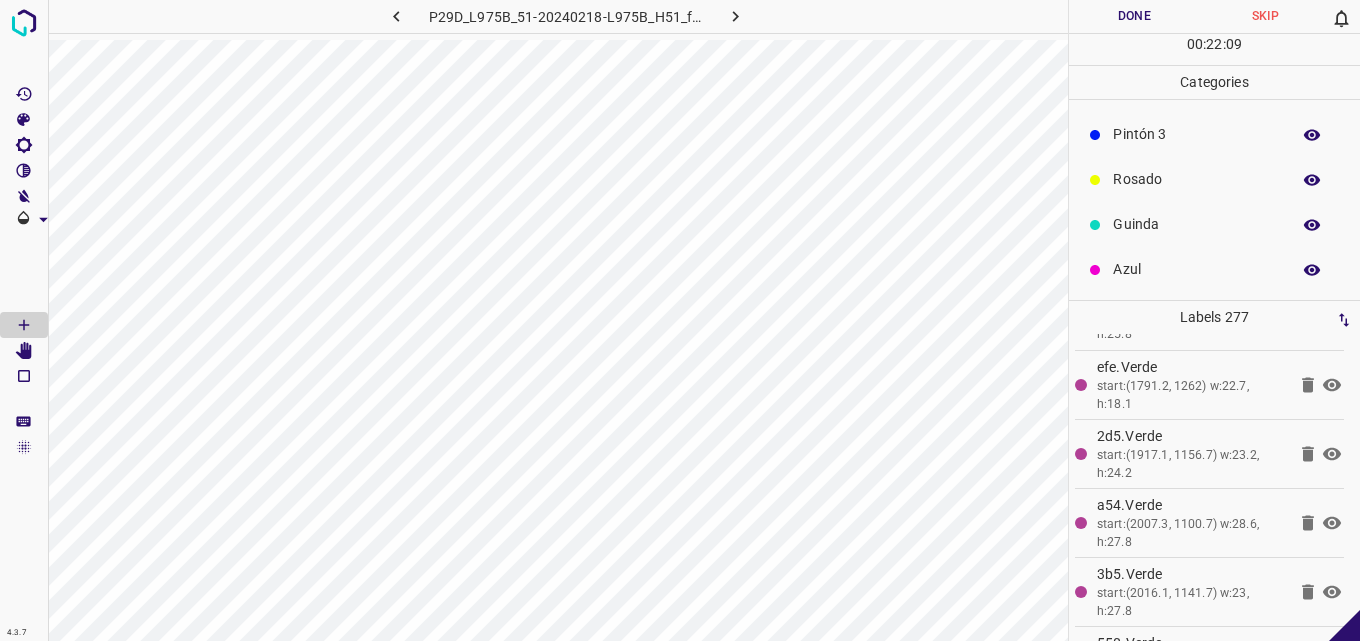 click on "Azul" at bounding box center [1196, 269] 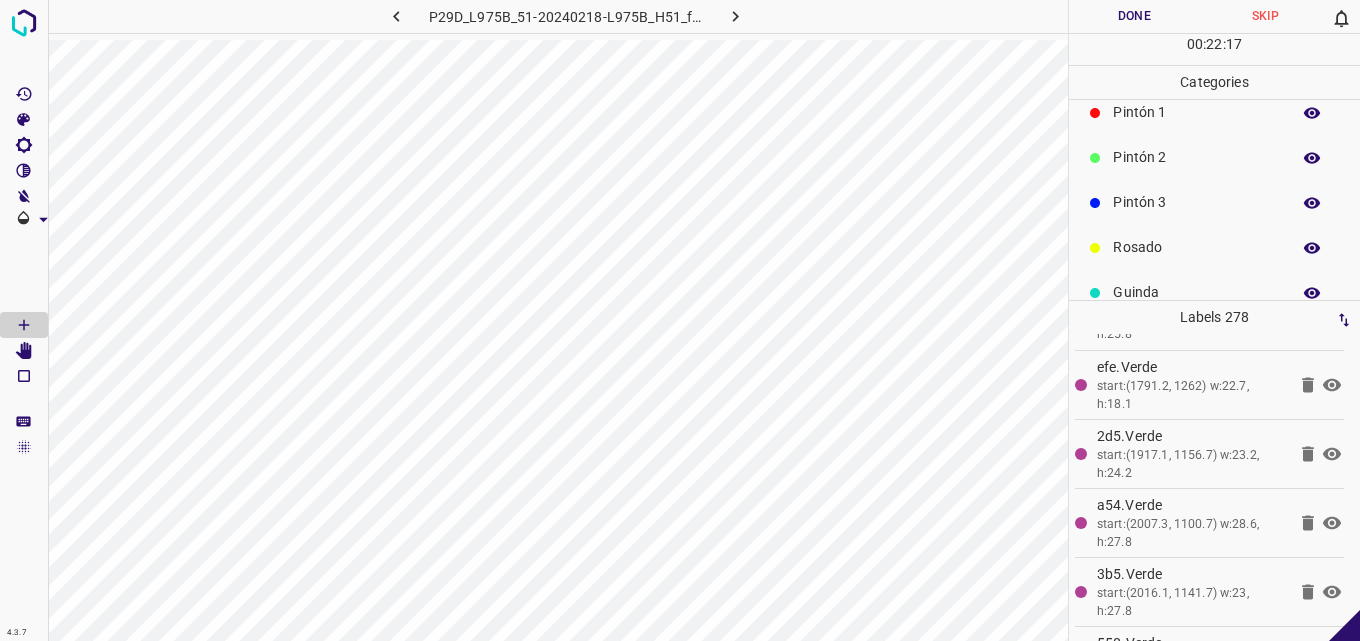 scroll, scrollTop: 0, scrollLeft: 0, axis: both 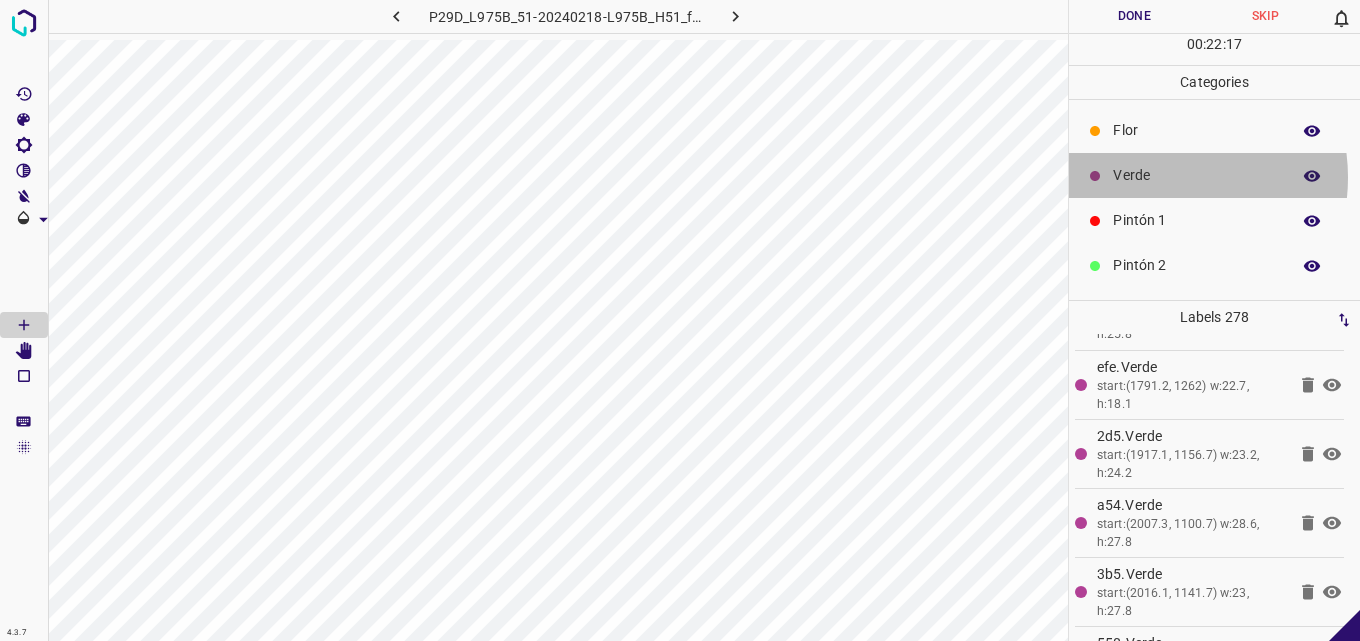 click on "Verde" at bounding box center [1196, 175] 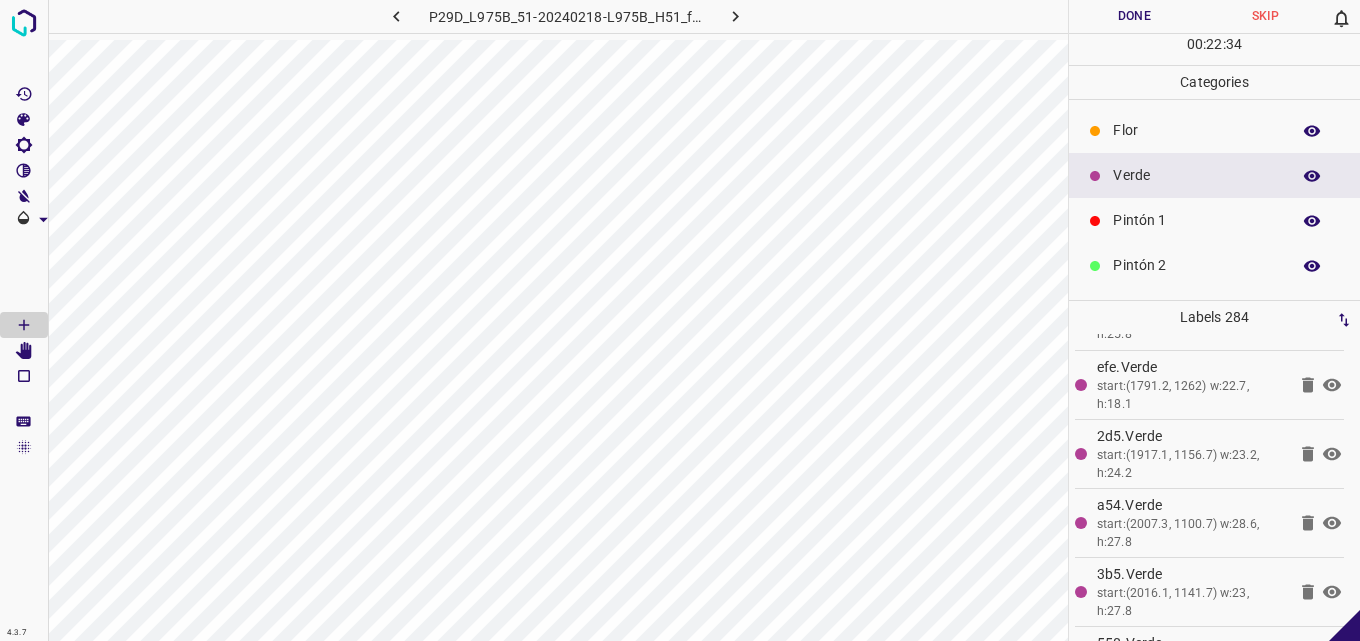 click on "Pintón 1" at bounding box center [1214, 220] 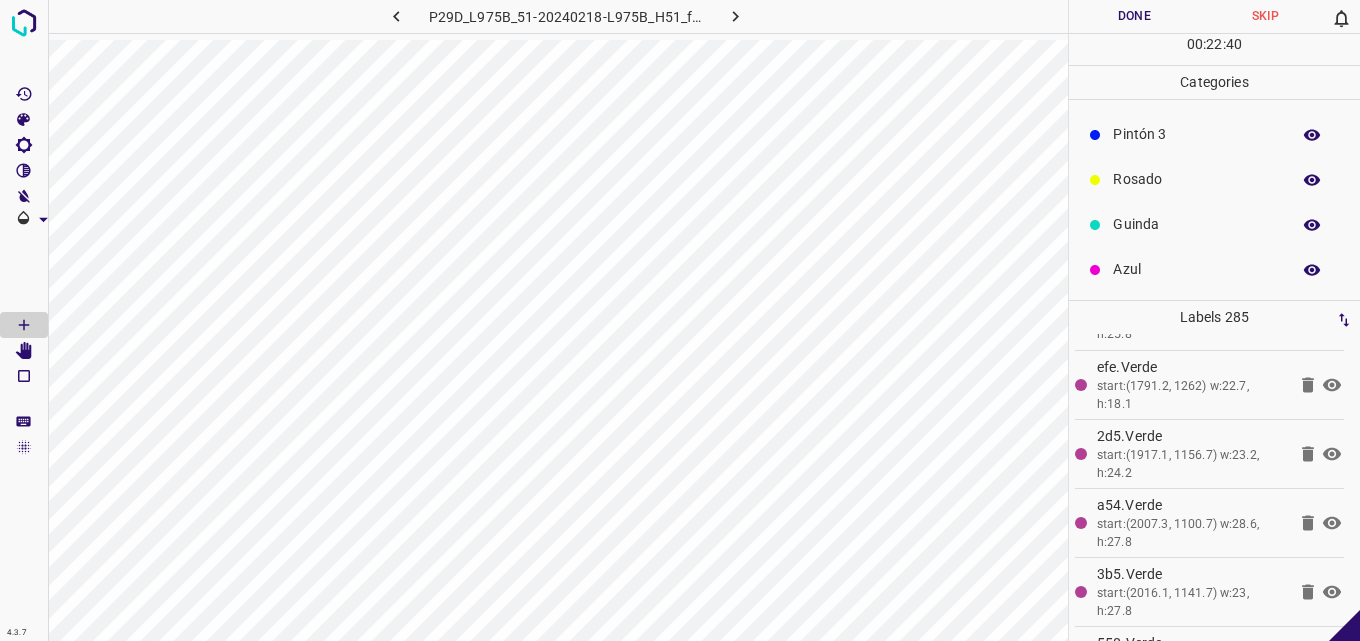 scroll, scrollTop: 0, scrollLeft: 0, axis: both 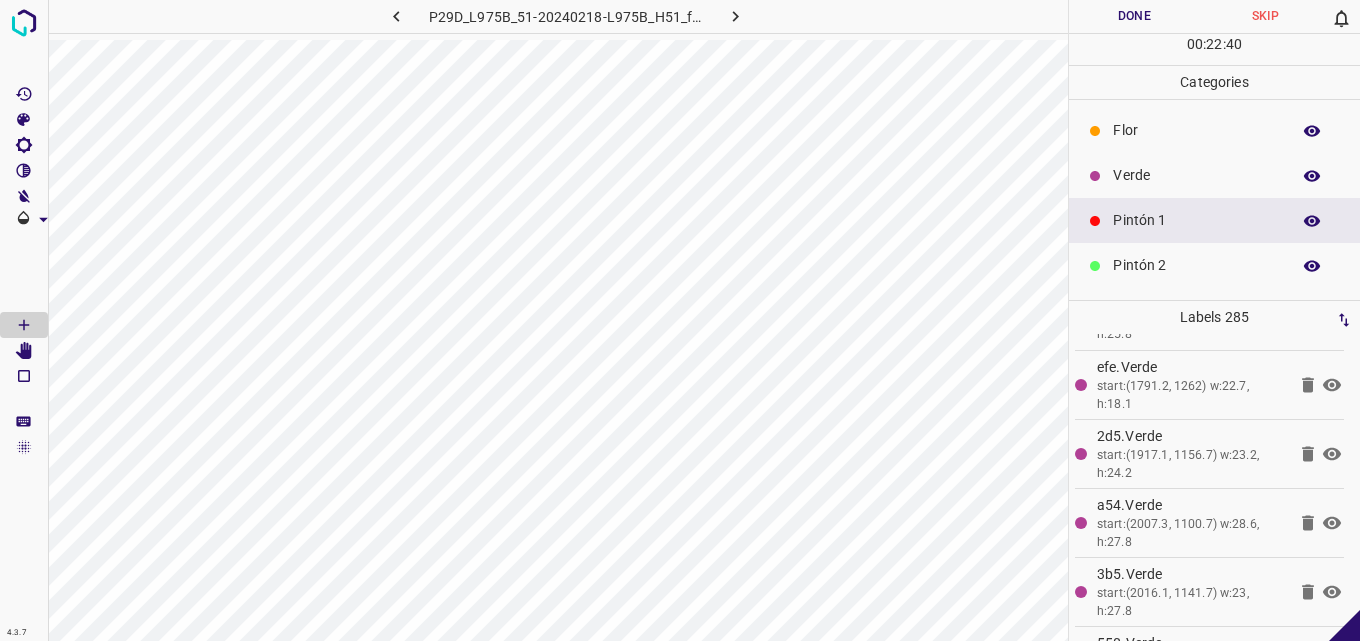 click on "Verde" at bounding box center [1196, 175] 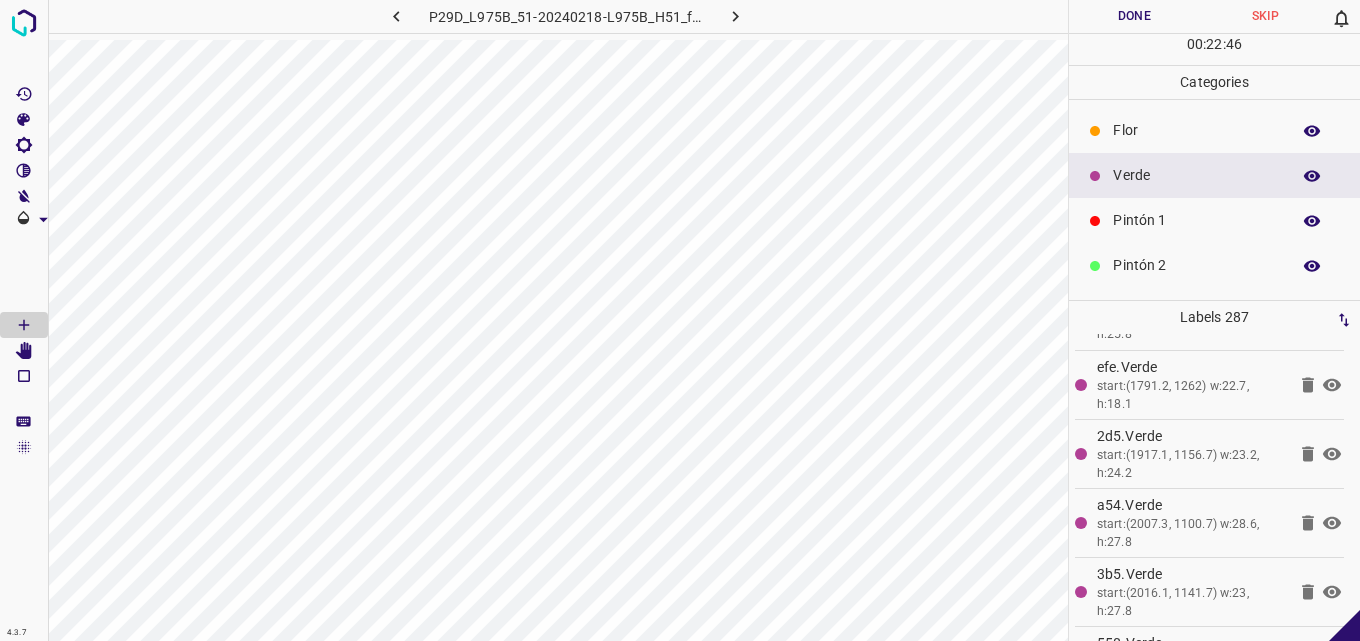 click on "Pintón 1" at bounding box center [1196, 220] 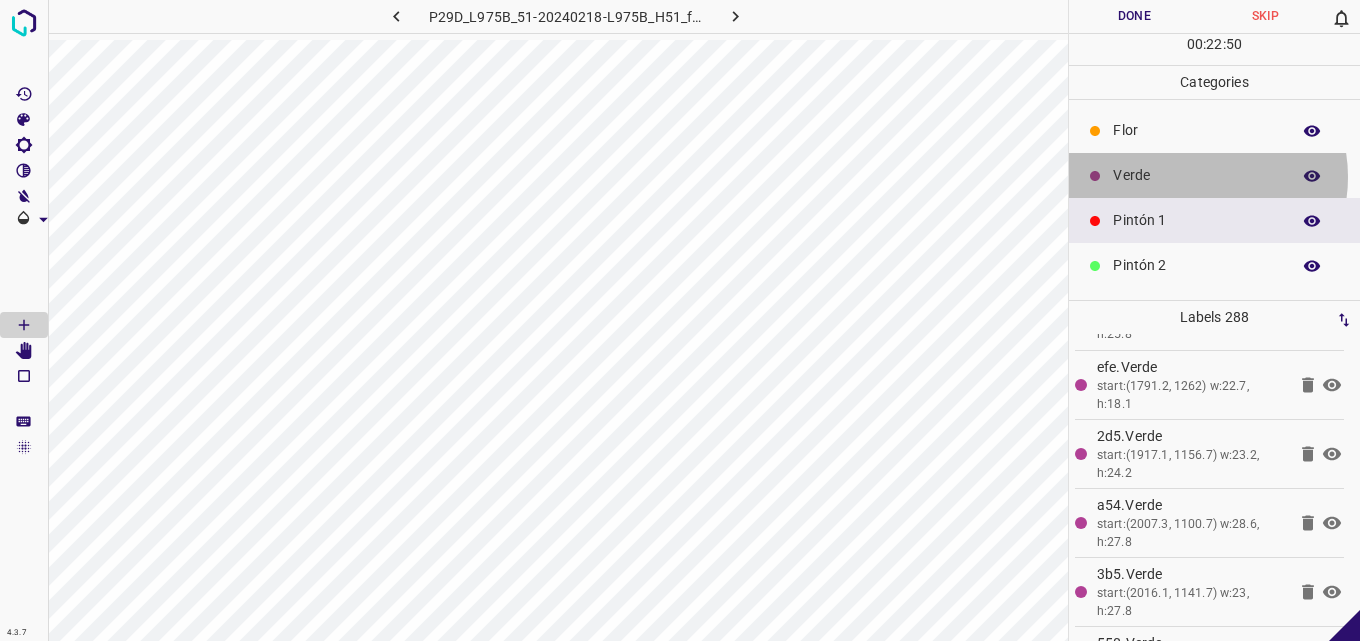 click on "Verde" at bounding box center (1196, 175) 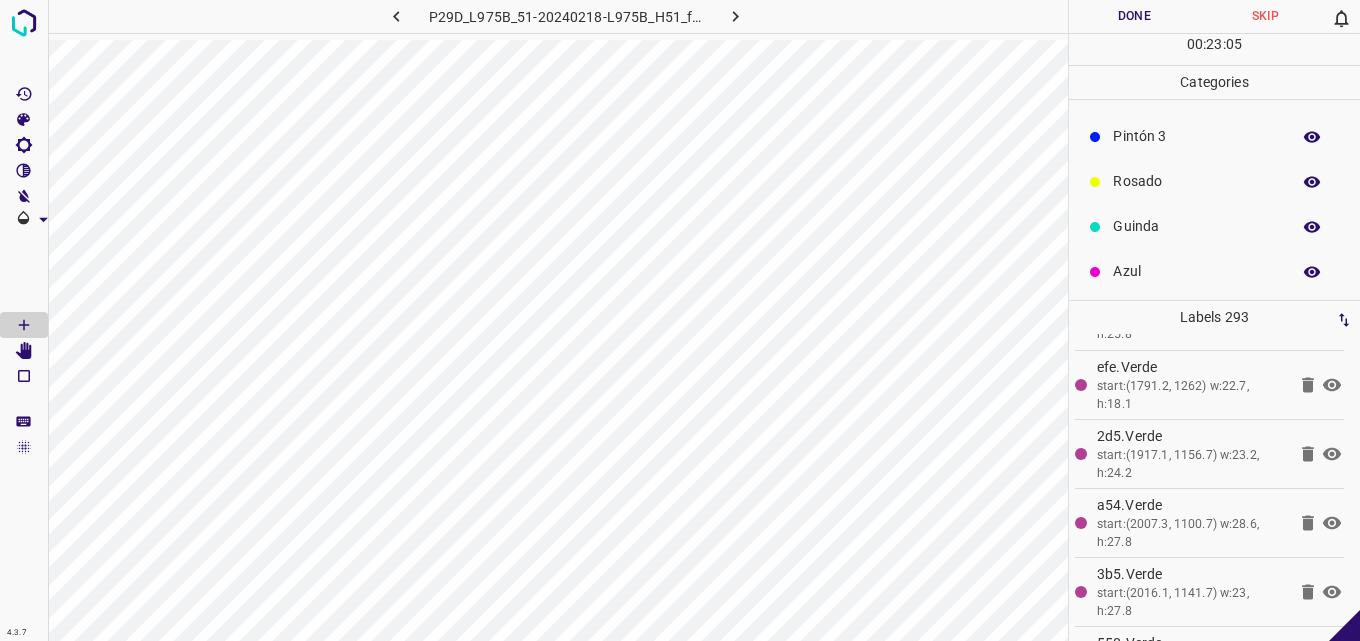 scroll, scrollTop: 176, scrollLeft: 0, axis: vertical 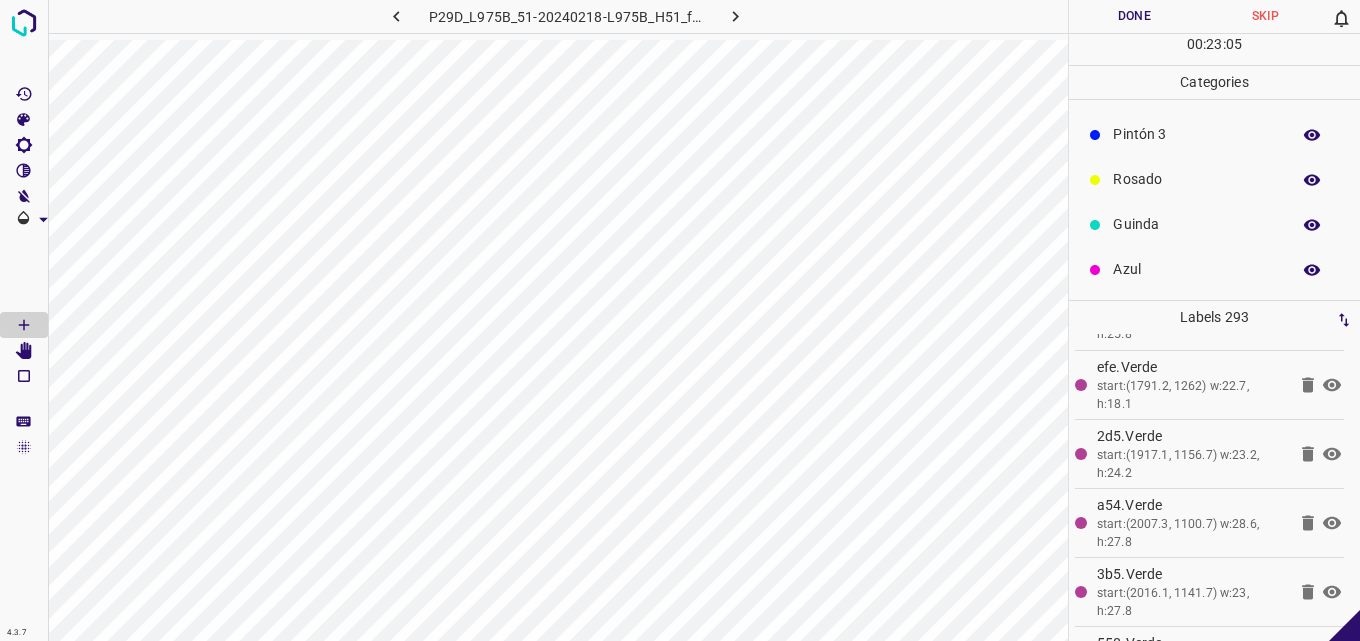 click on "Azul" at bounding box center (1196, 269) 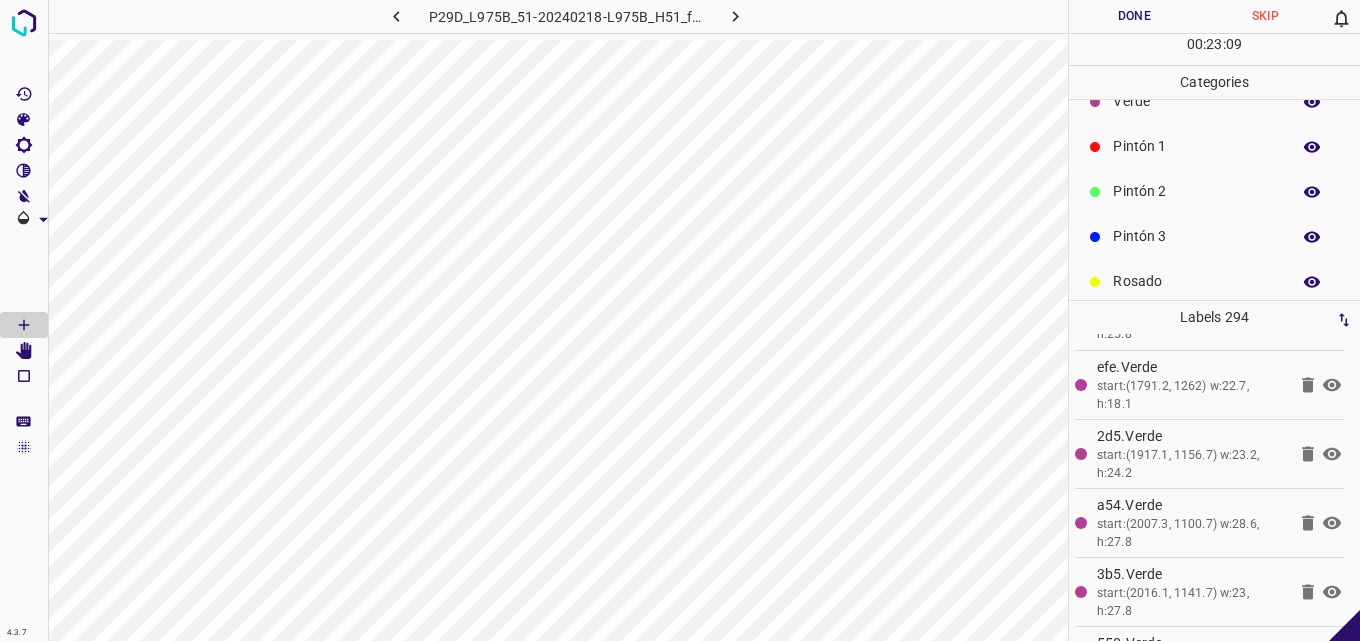 scroll, scrollTop: 0, scrollLeft: 0, axis: both 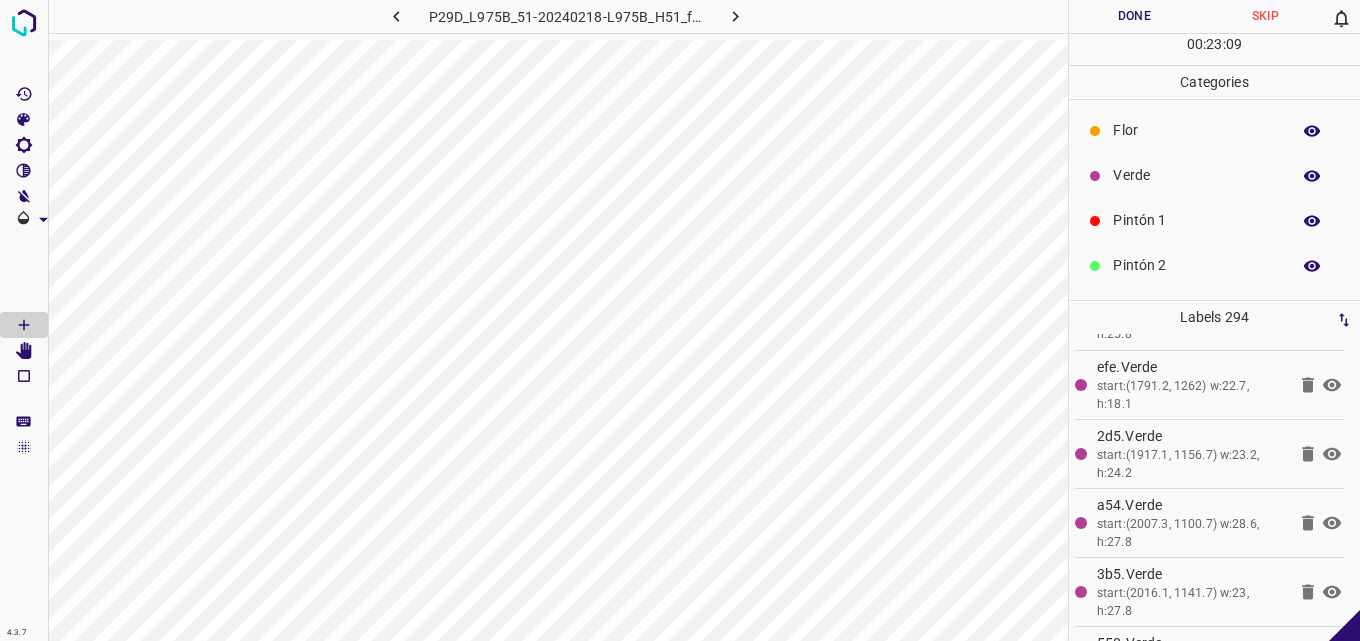 click on "Verde" at bounding box center [1196, 175] 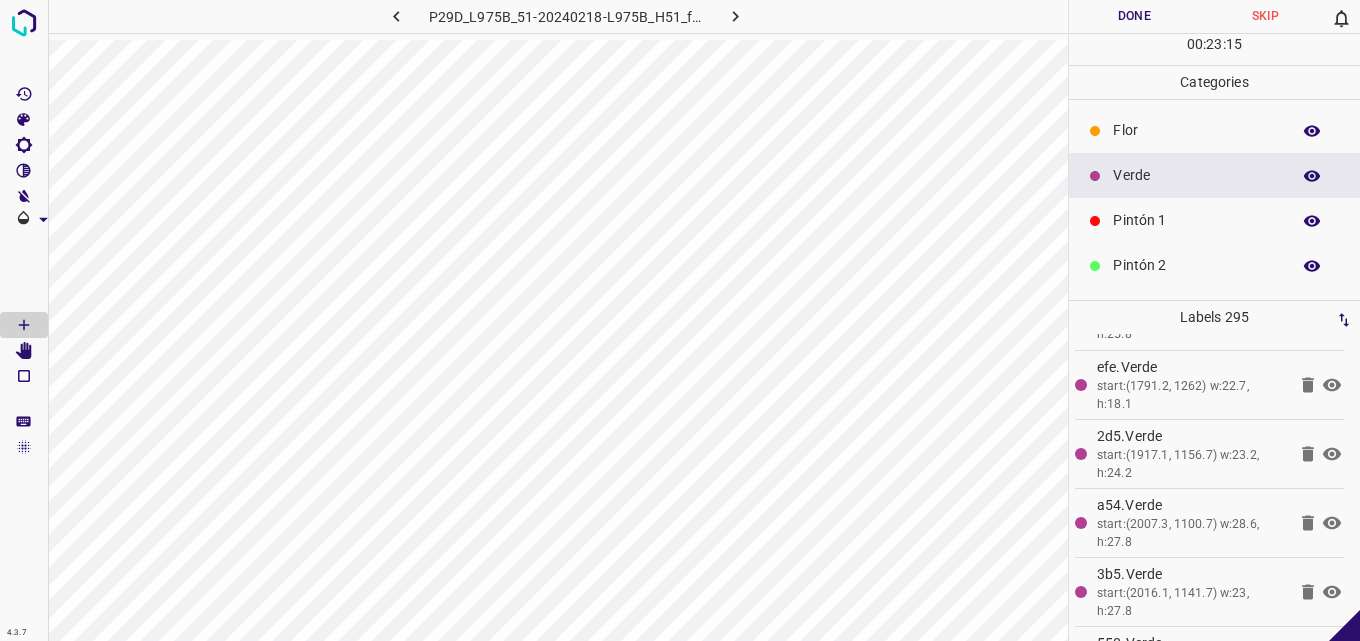 click on "Pintón 1" at bounding box center [1196, 220] 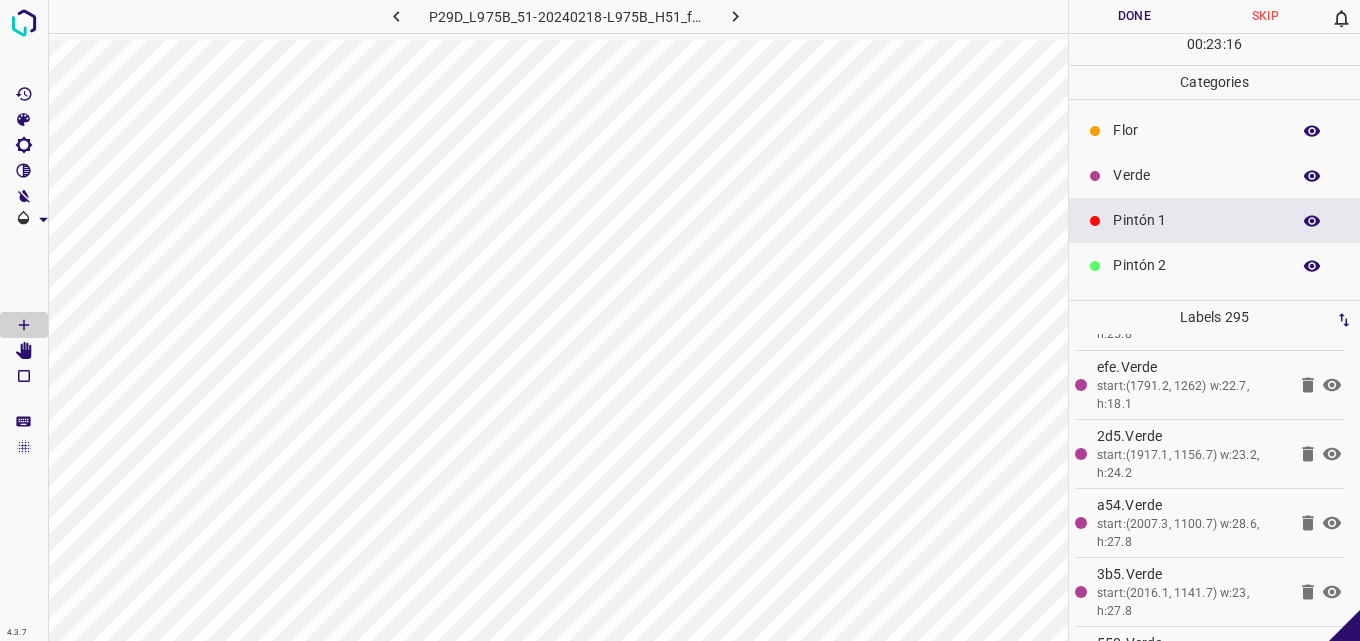 click on "Pintón 2" at bounding box center (1214, 265) 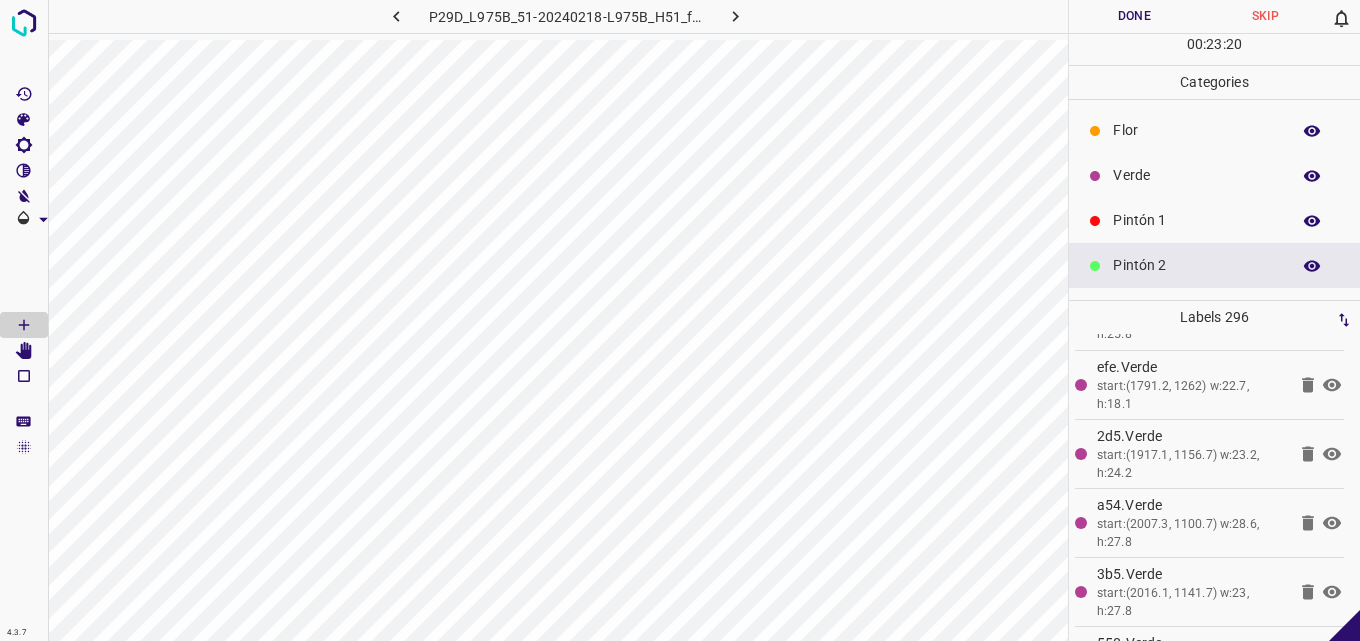click on "Verde" at bounding box center [1196, 175] 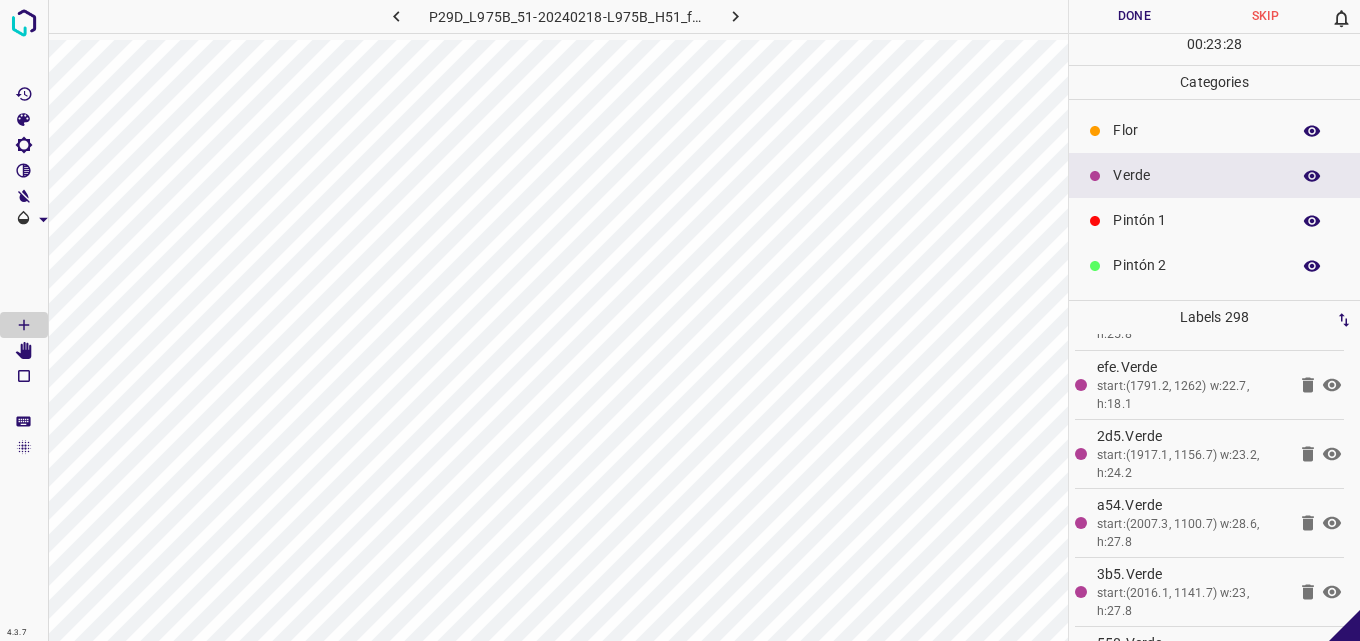 scroll, scrollTop: 176, scrollLeft: 0, axis: vertical 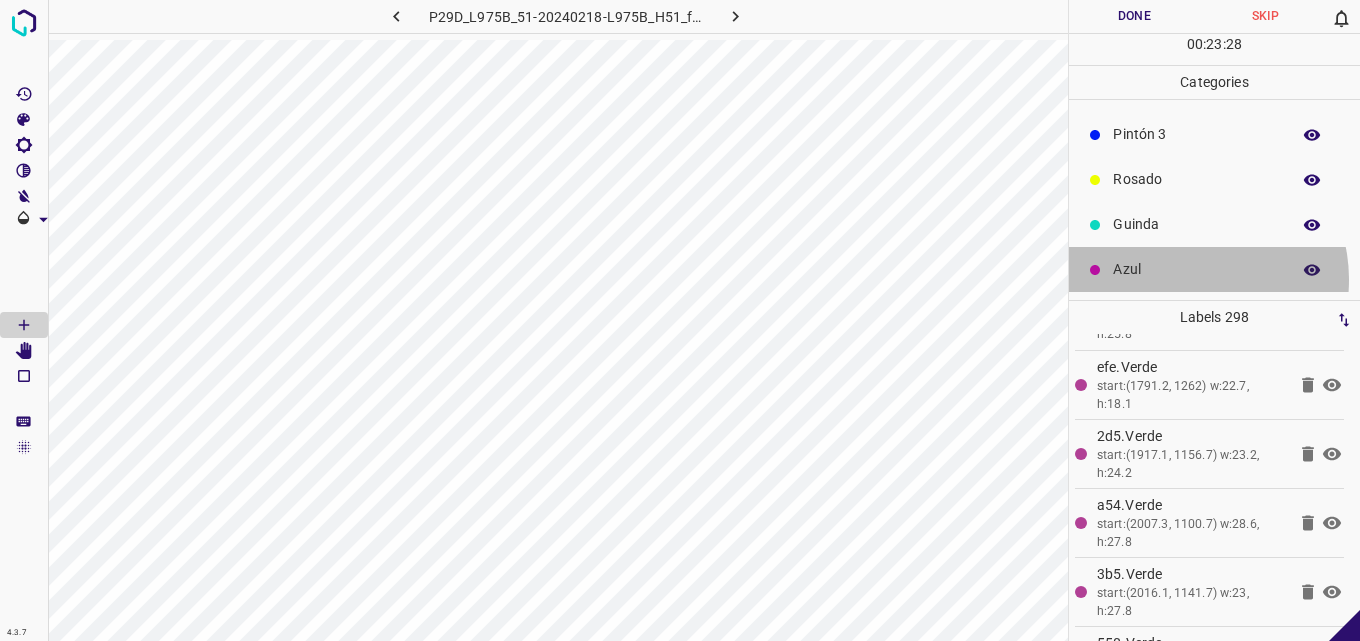 click on "Azul" at bounding box center (1196, 269) 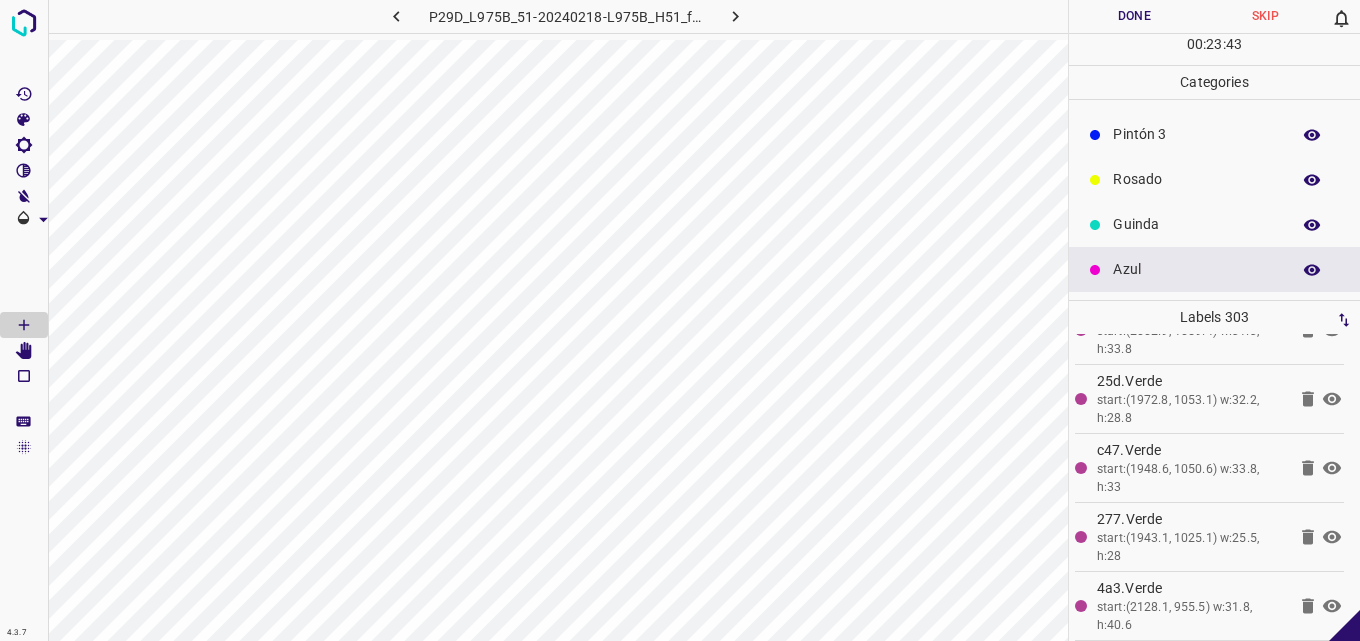 scroll, scrollTop: 20398, scrollLeft: 0, axis: vertical 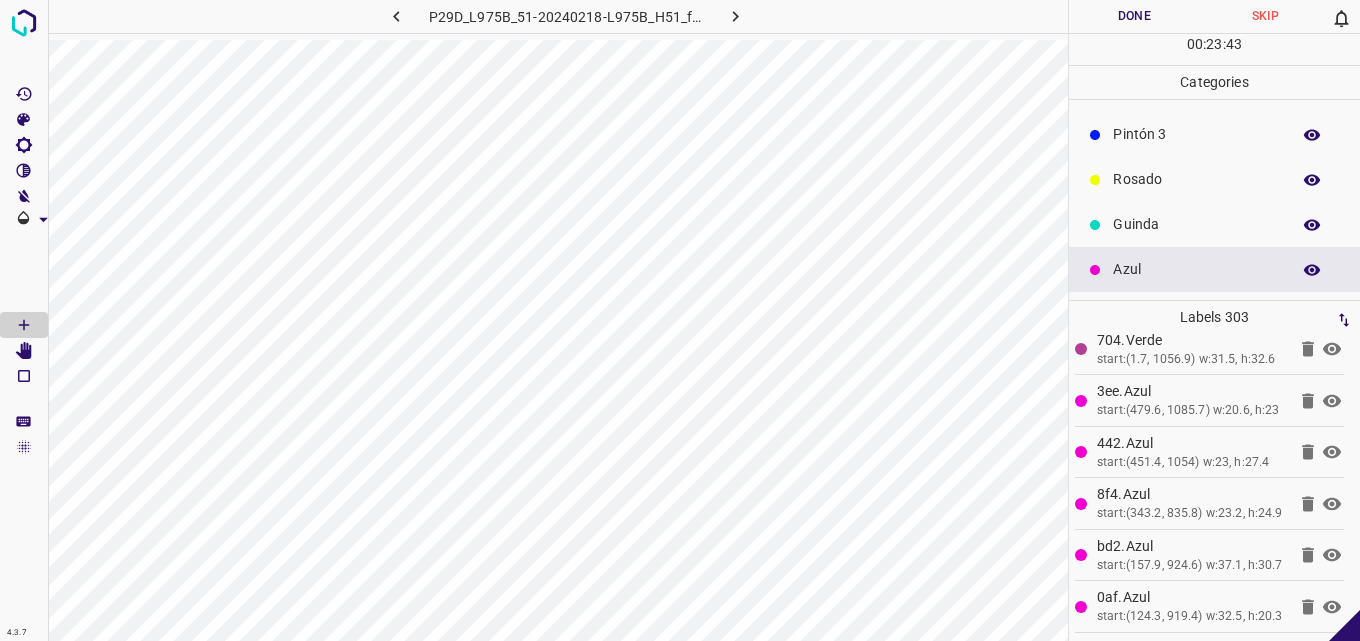 click 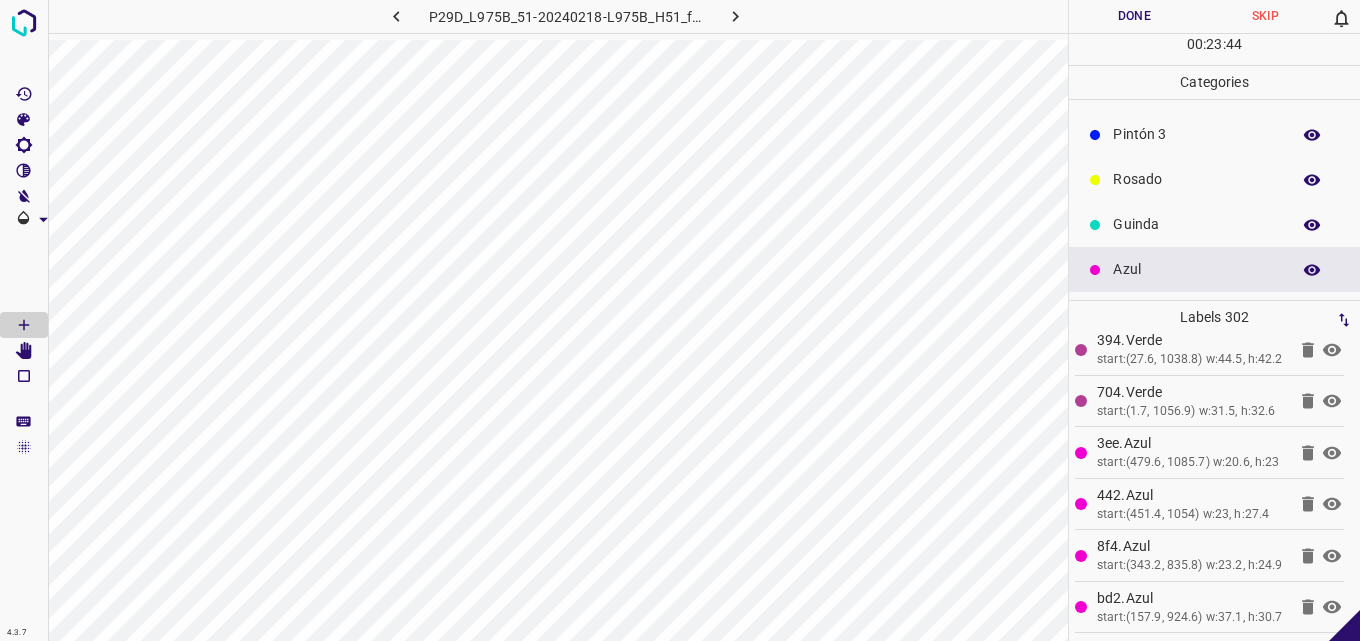 scroll, scrollTop: 20329, scrollLeft: 0, axis: vertical 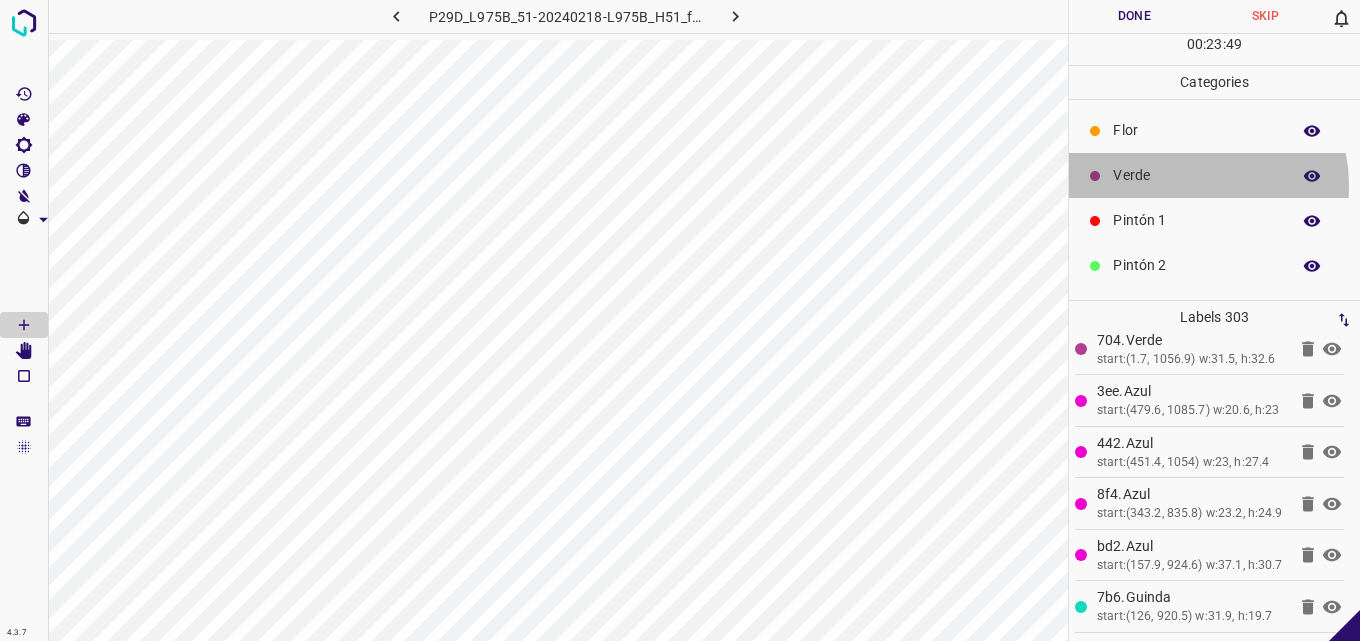click on "Verde" at bounding box center [1196, 175] 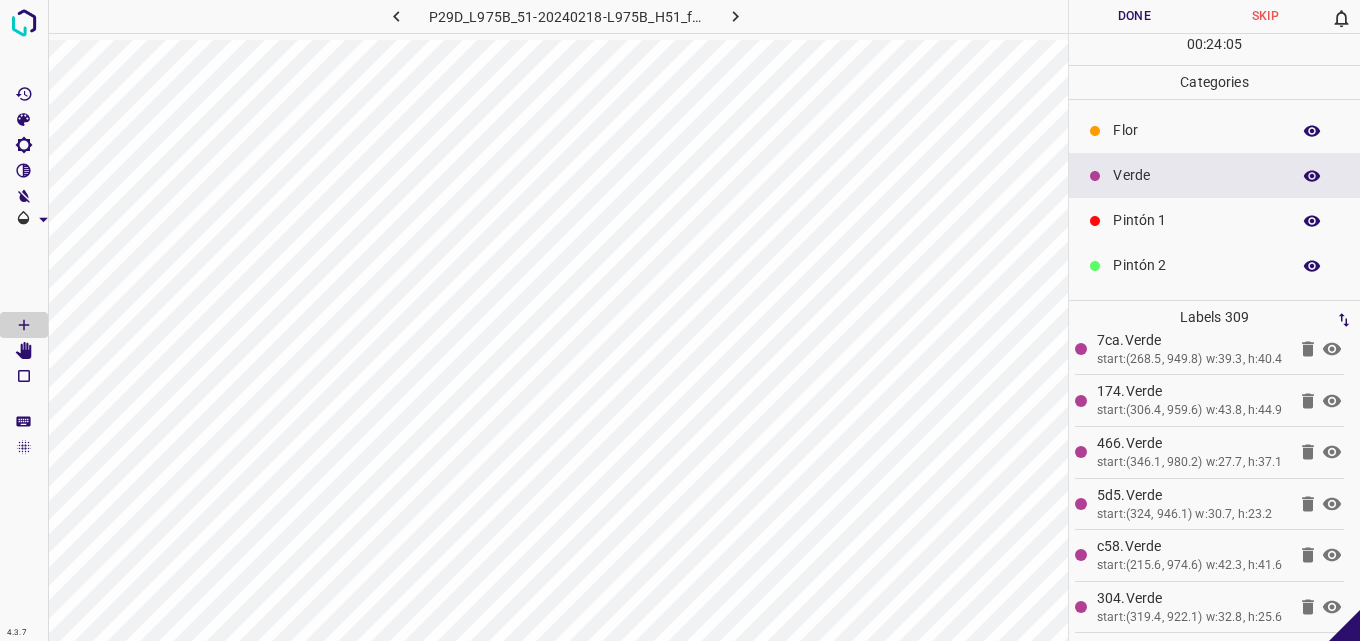 click on "Pintón 1" at bounding box center [1196, 220] 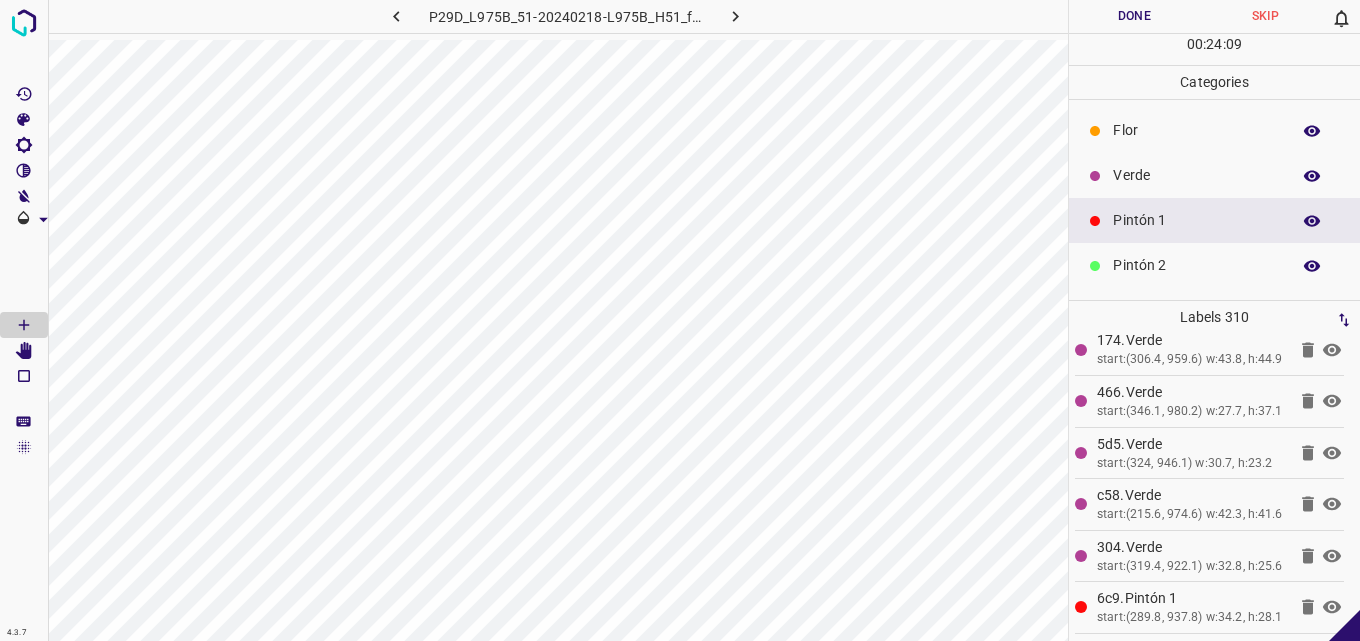 click on "Verde" at bounding box center (1196, 175) 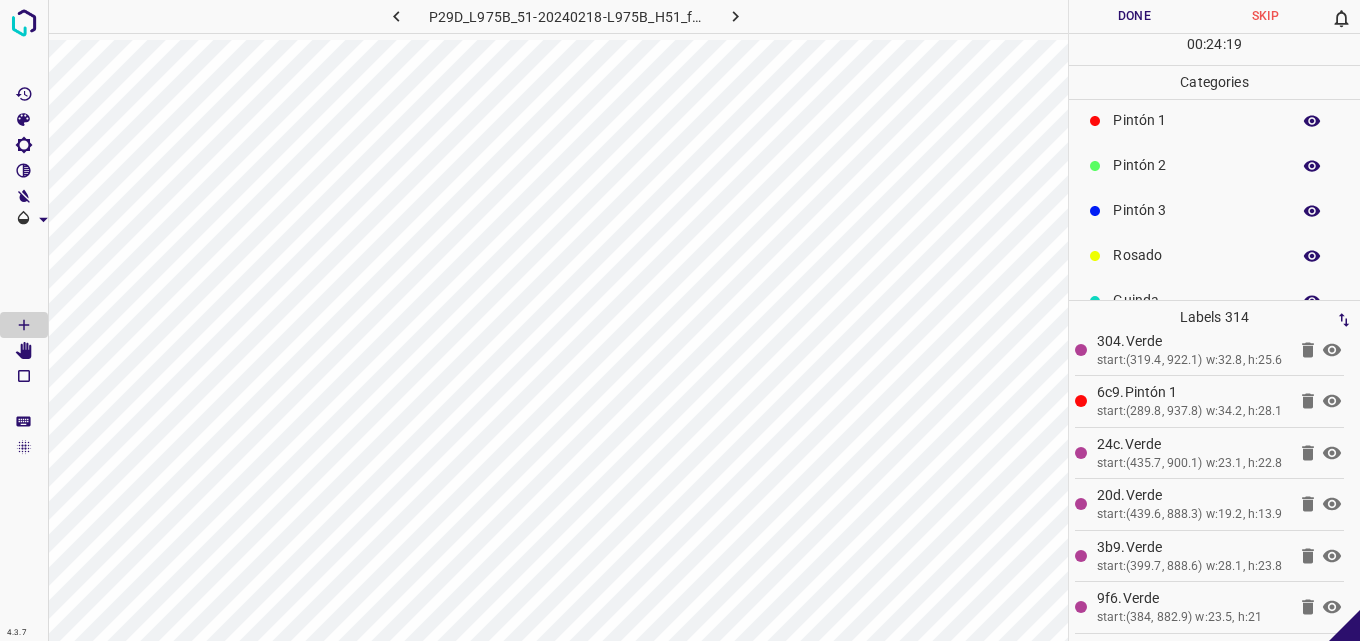 scroll, scrollTop: 176, scrollLeft: 0, axis: vertical 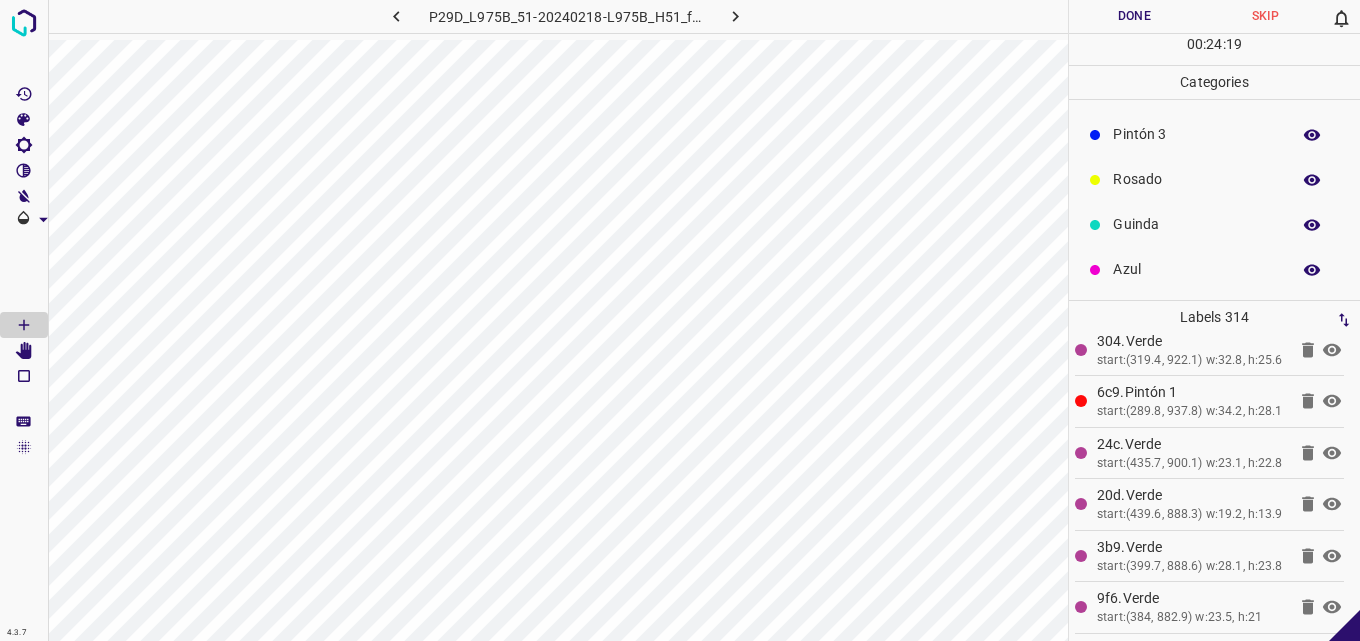 click on "Guinda" at bounding box center (1196, 224) 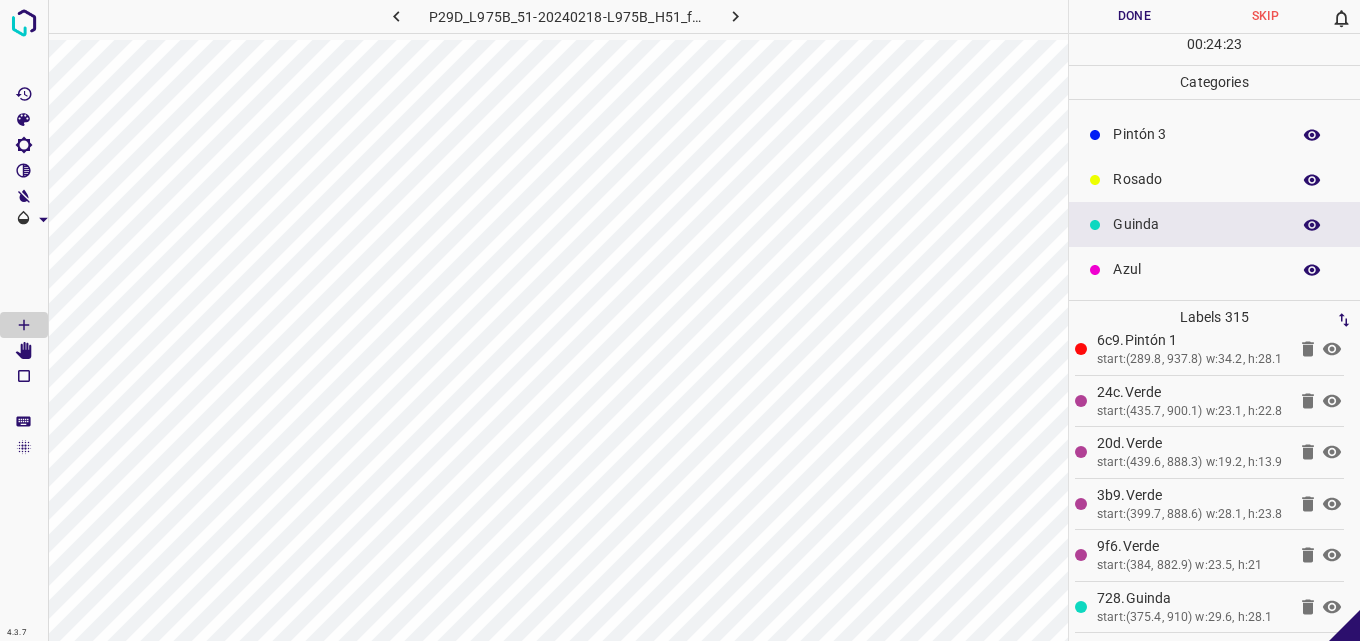 scroll, scrollTop: 0, scrollLeft: 0, axis: both 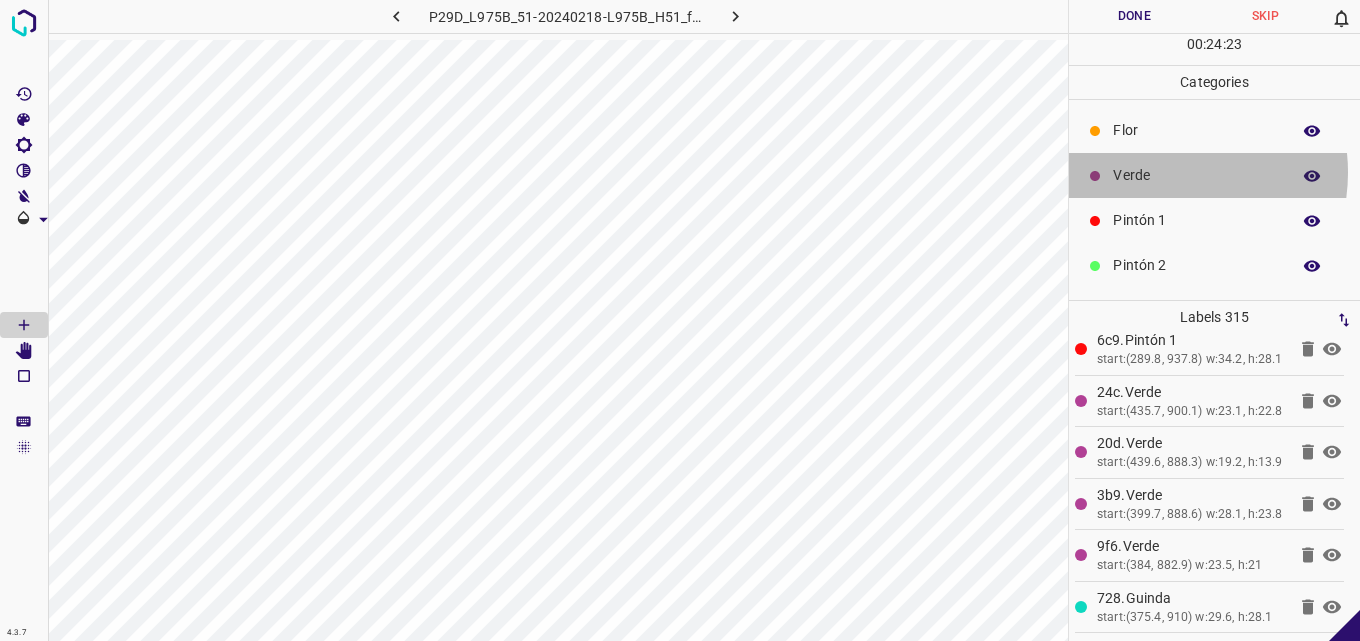 click on "Verde" at bounding box center (1196, 175) 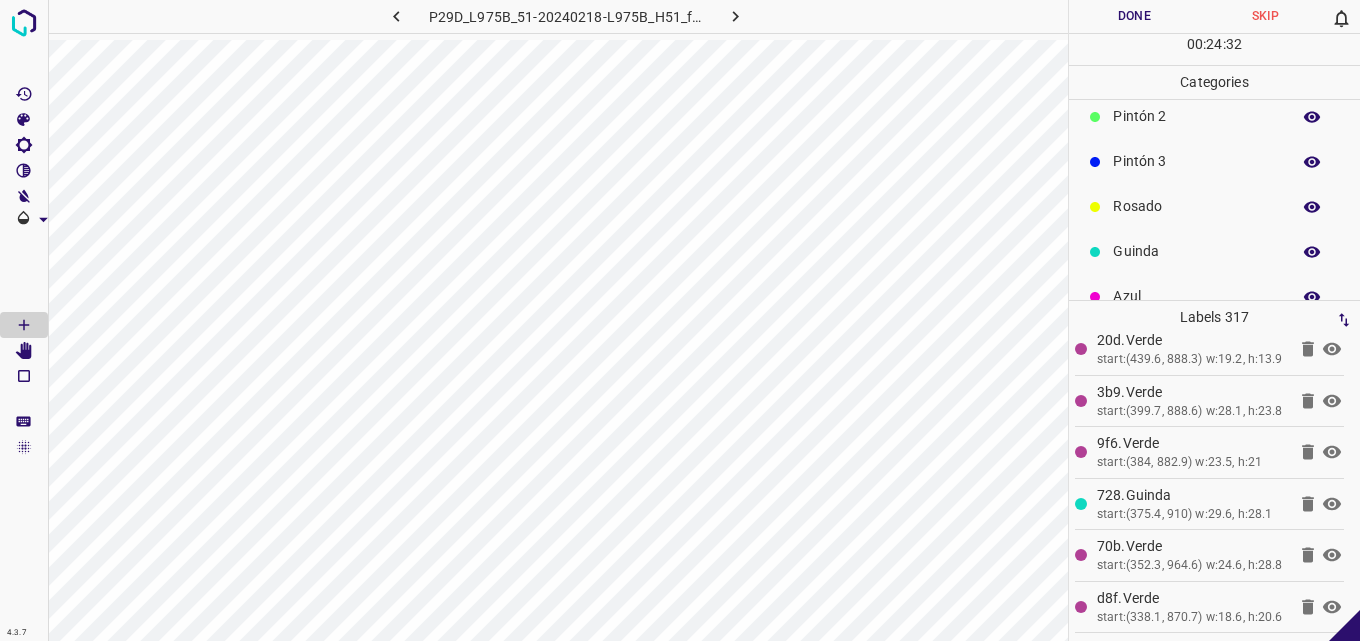 scroll, scrollTop: 176, scrollLeft: 0, axis: vertical 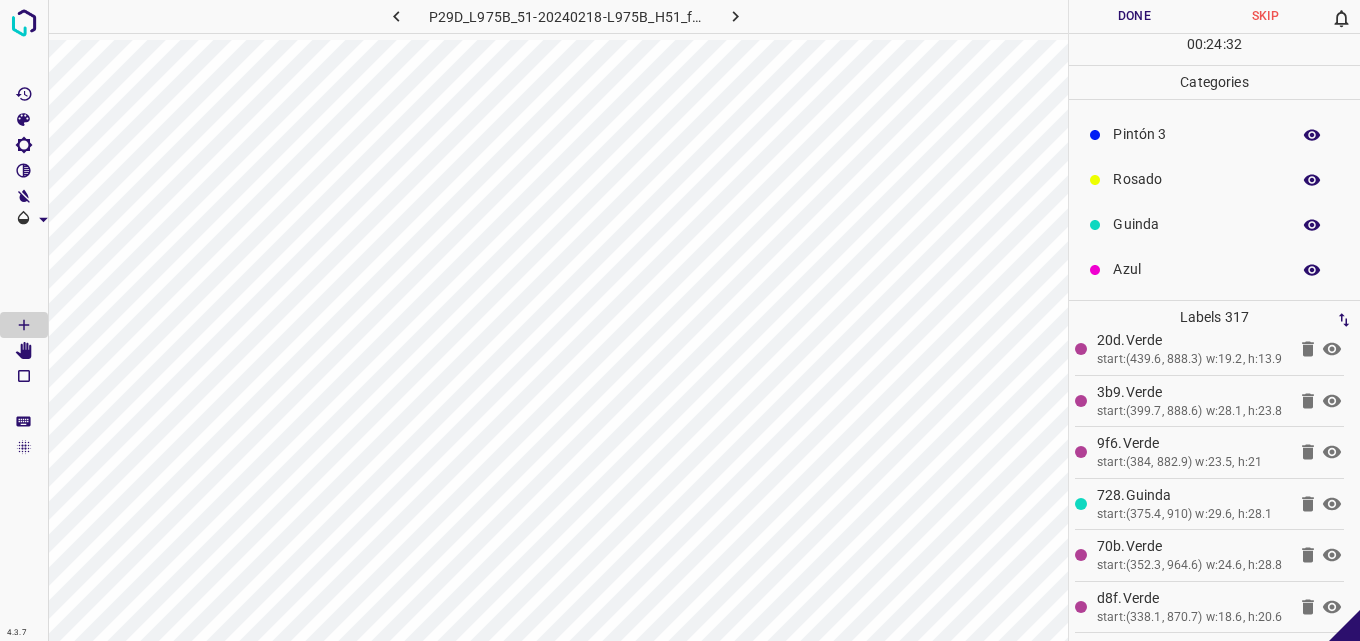 click on "Rosado" at bounding box center (1196, 179) 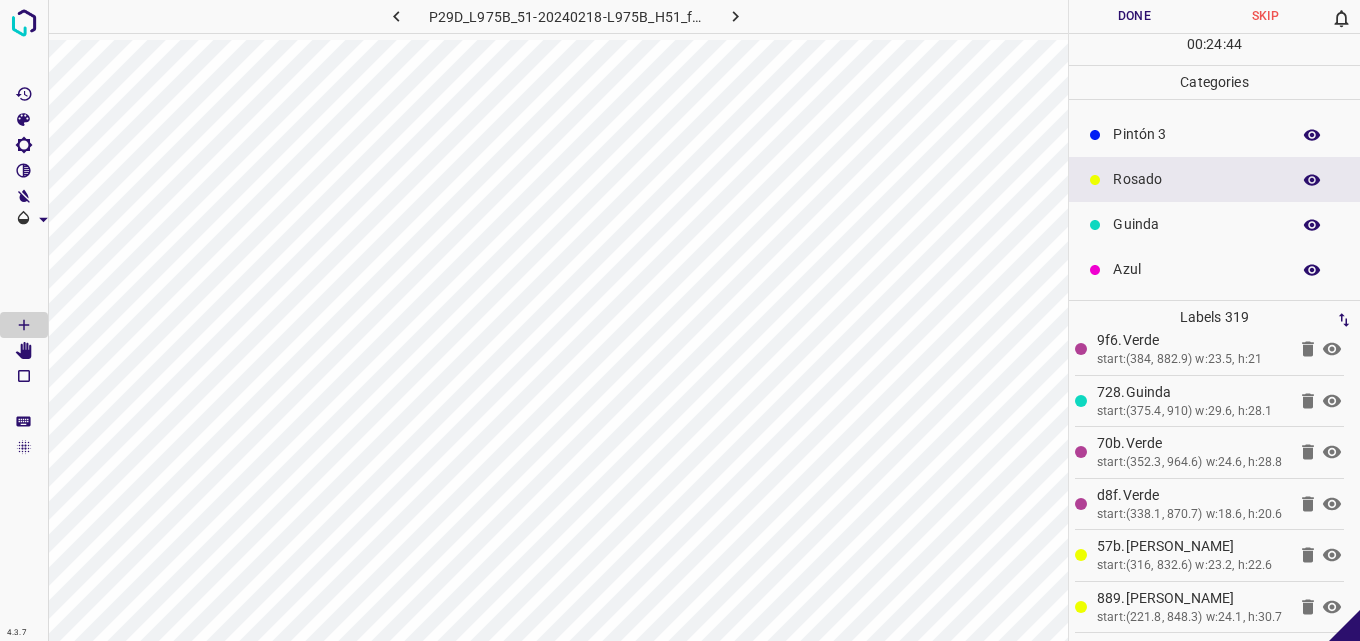 scroll, scrollTop: 76, scrollLeft: 0, axis: vertical 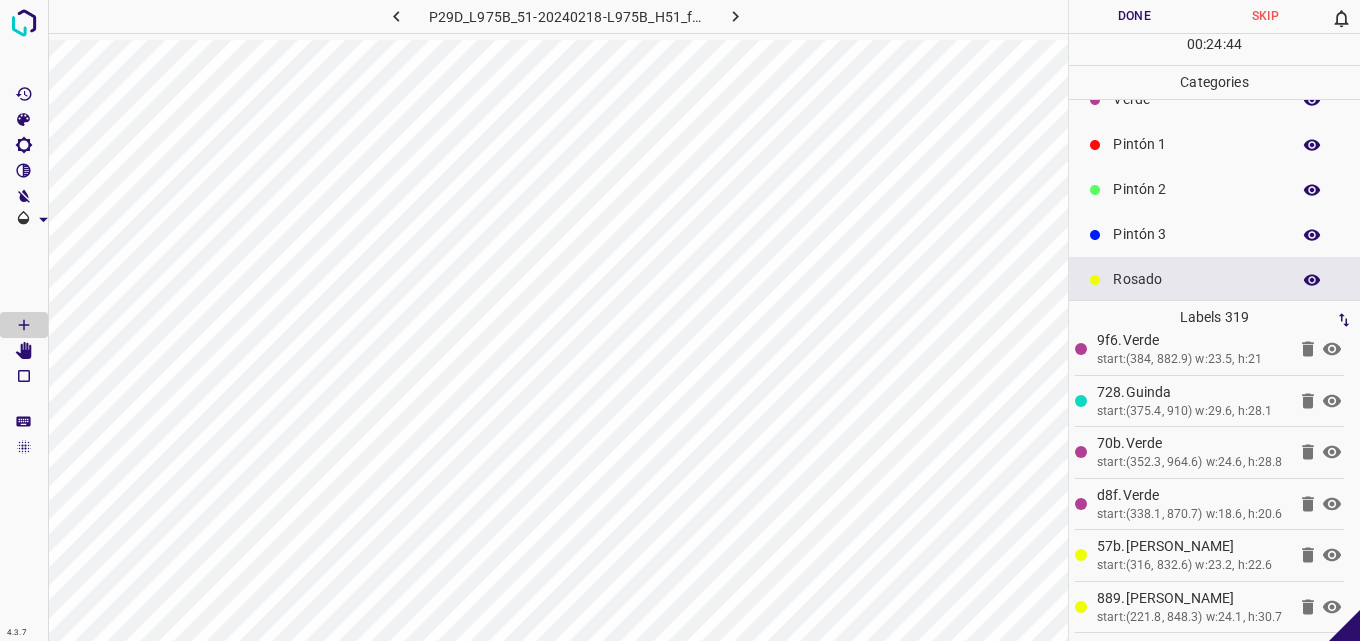 click on "Pintón 3" at bounding box center (1196, 234) 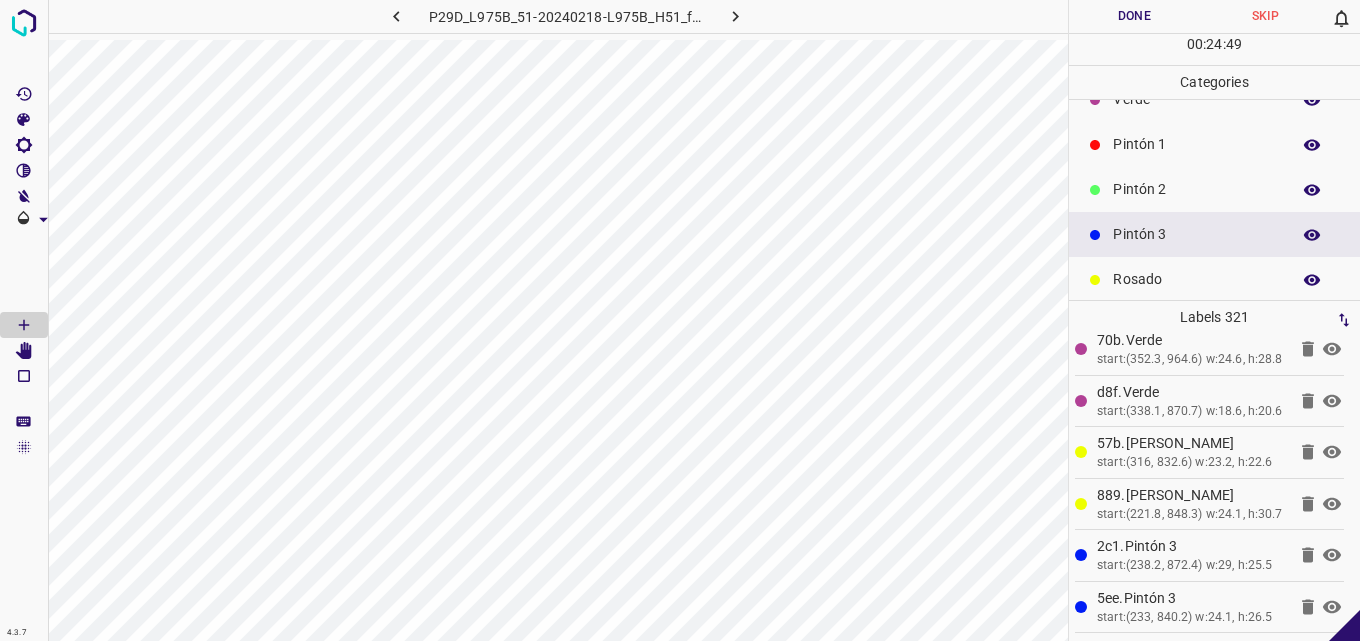 scroll, scrollTop: 0, scrollLeft: 0, axis: both 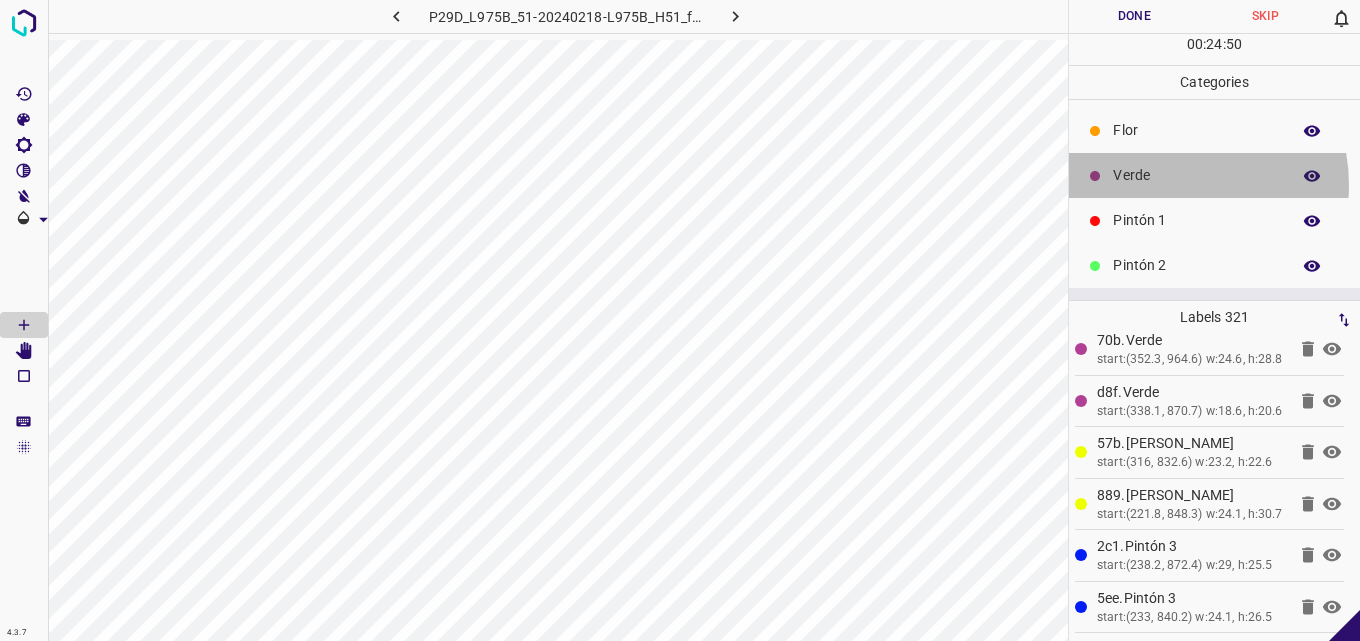 click on "Verde" at bounding box center [1196, 175] 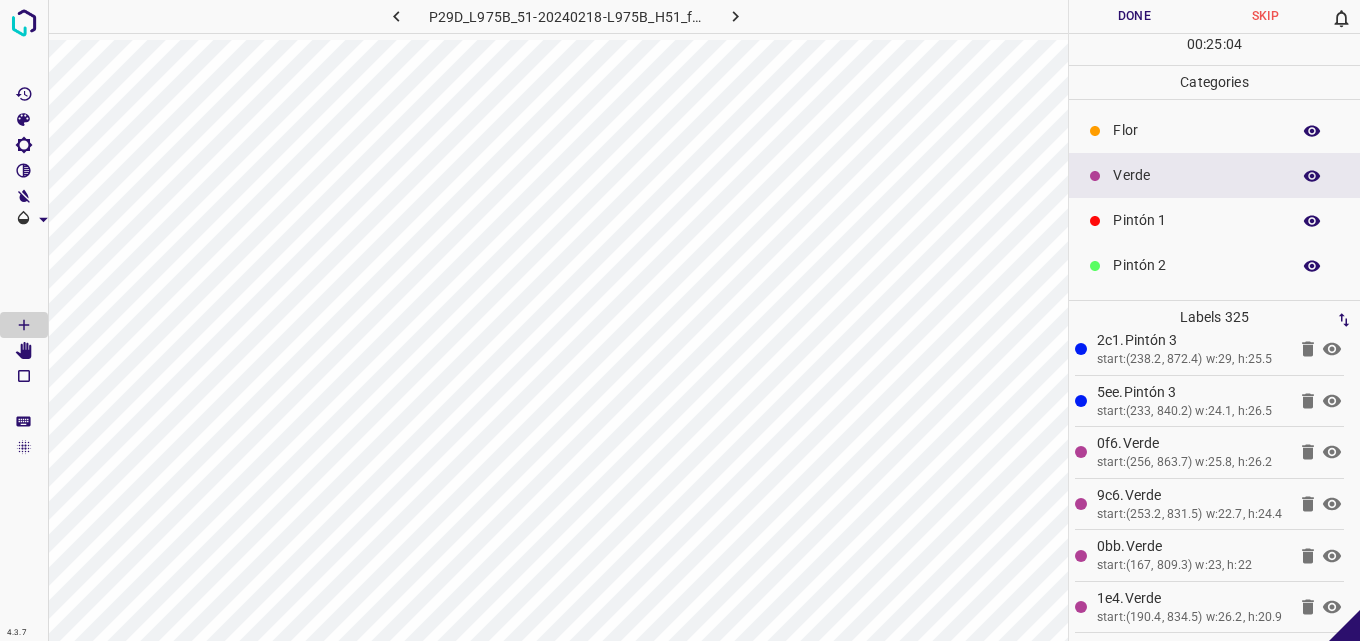 click on "Pintón 1" at bounding box center (1196, 220) 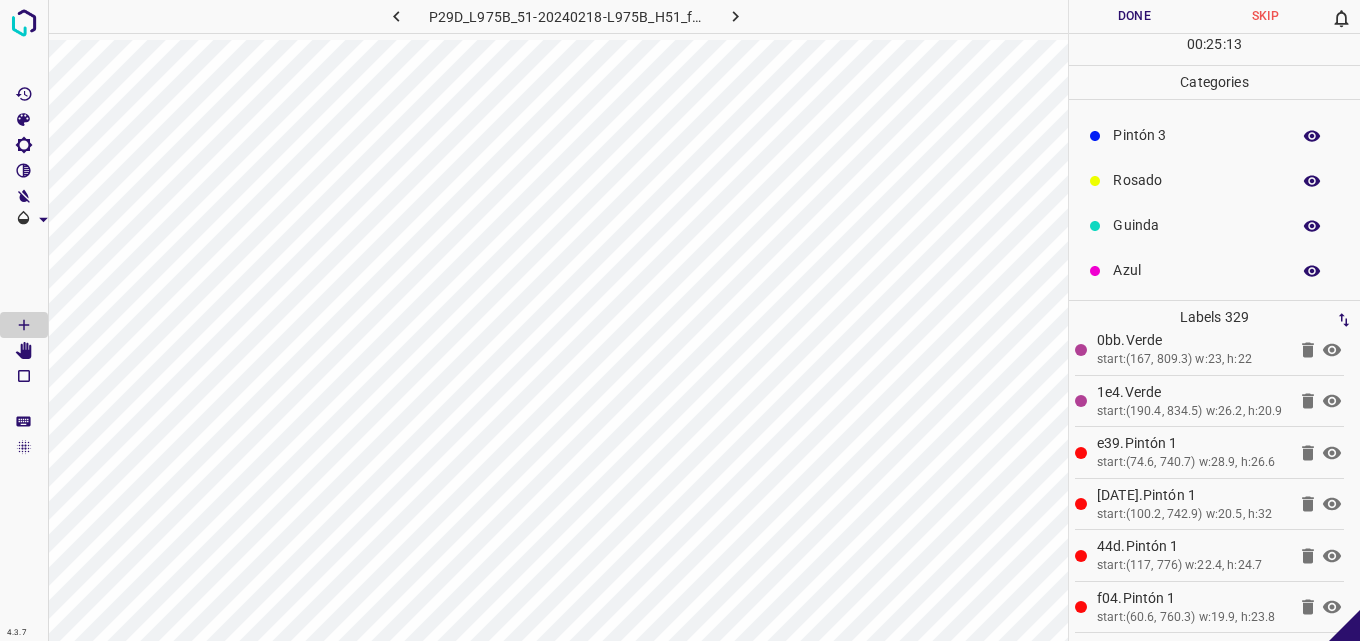 scroll, scrollTop: 176, scrollLeft: 0, axis: vertical 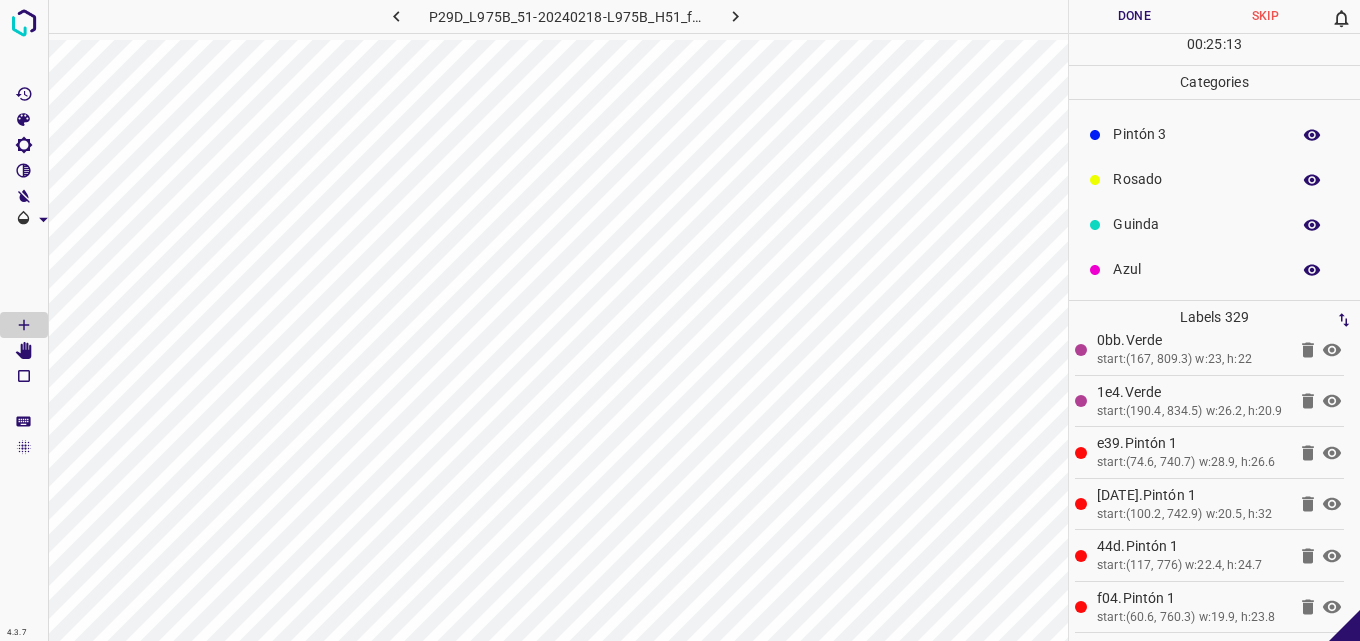 click on "Azul" at bounding box center [1196, 269] 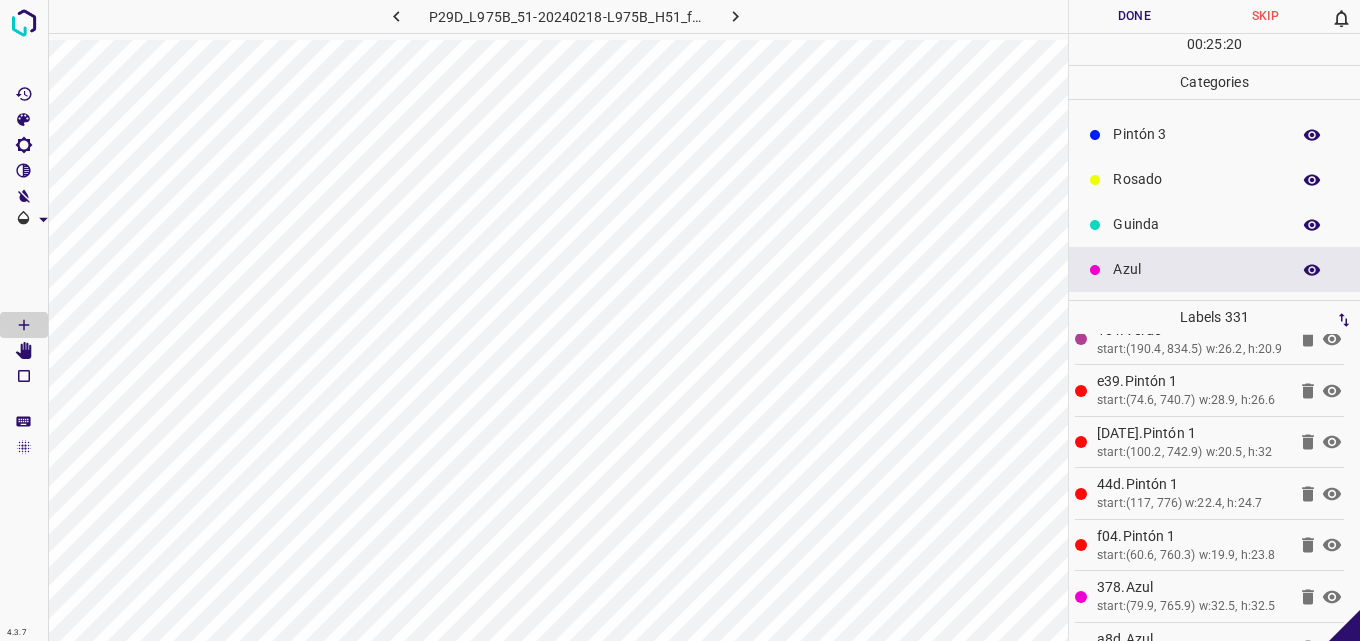 scroll, scrollTop: 0, scrollLeft: 0, axis: both 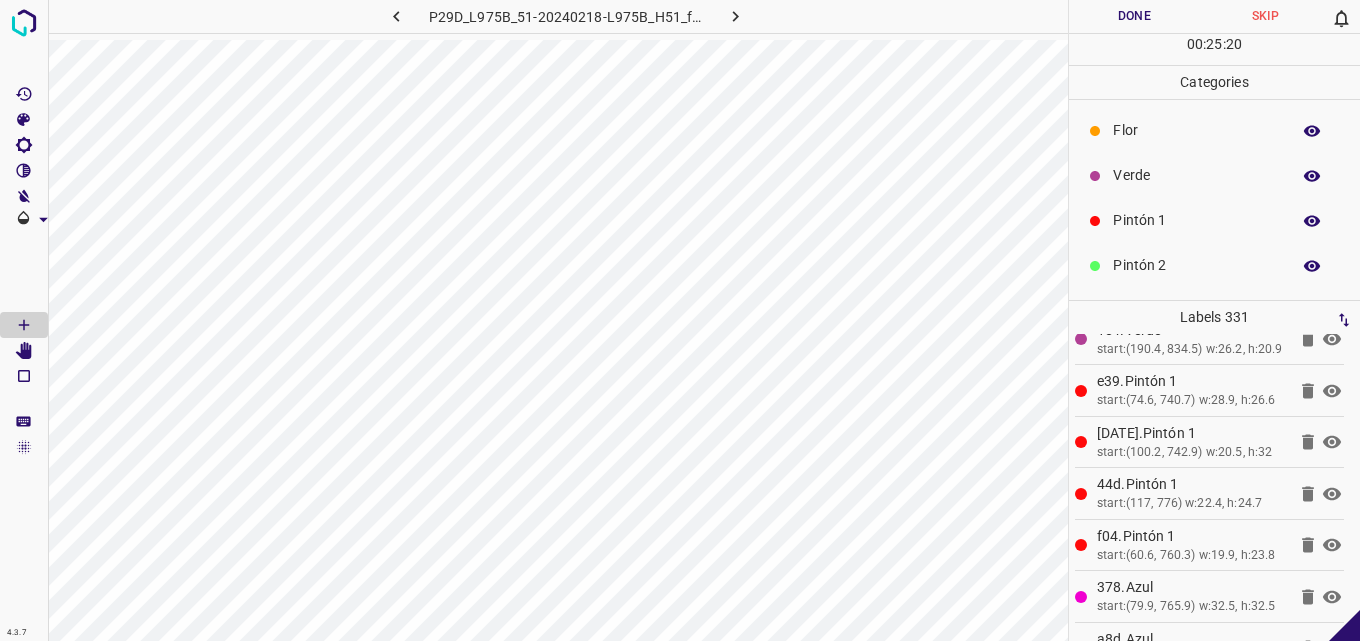 click on "Pintón 1" at bounding box center (1214, 220) 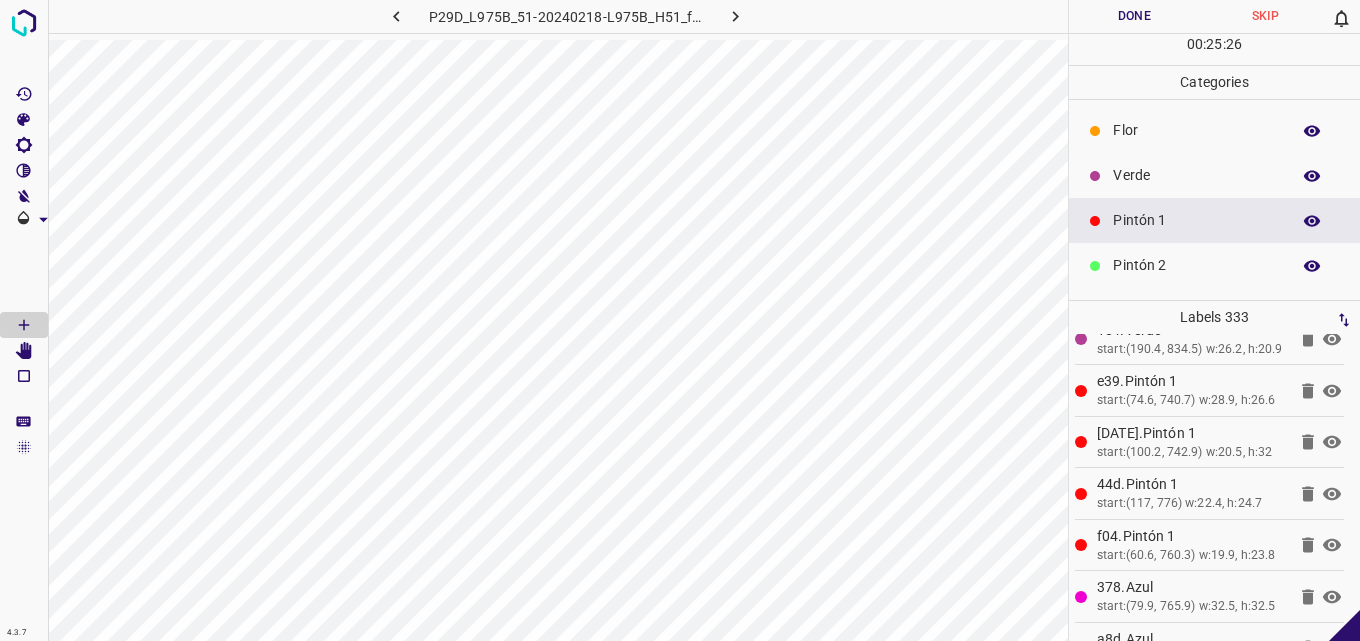 click on "Verde" at bounding box center [1214, 175] 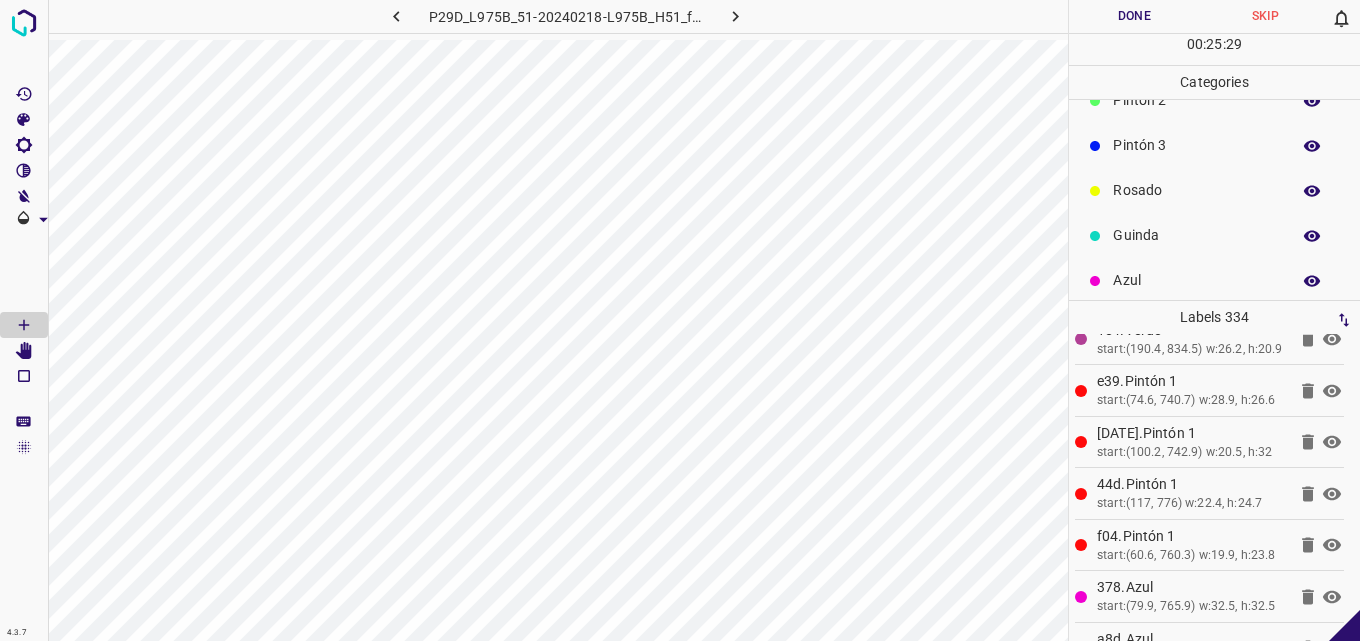 scroll, scrollTop: 176, scrollLeft: 0, axis: vertical 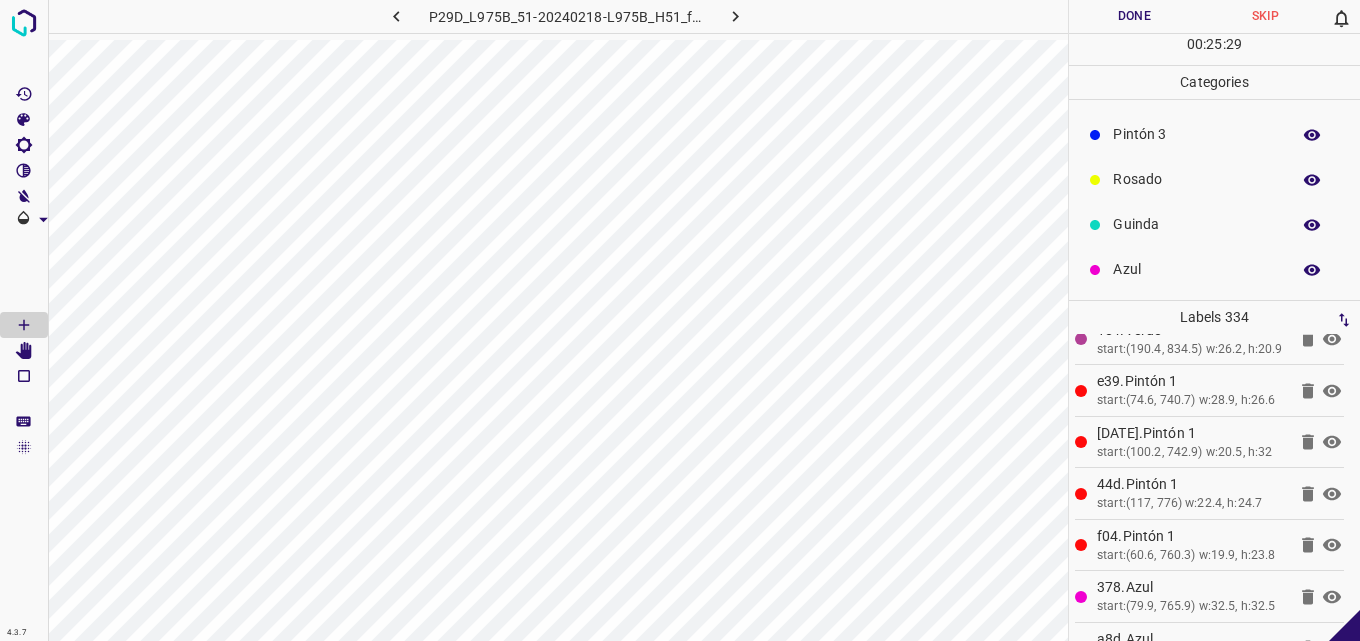 click on "Azul" at bounding box center (1196, 269) 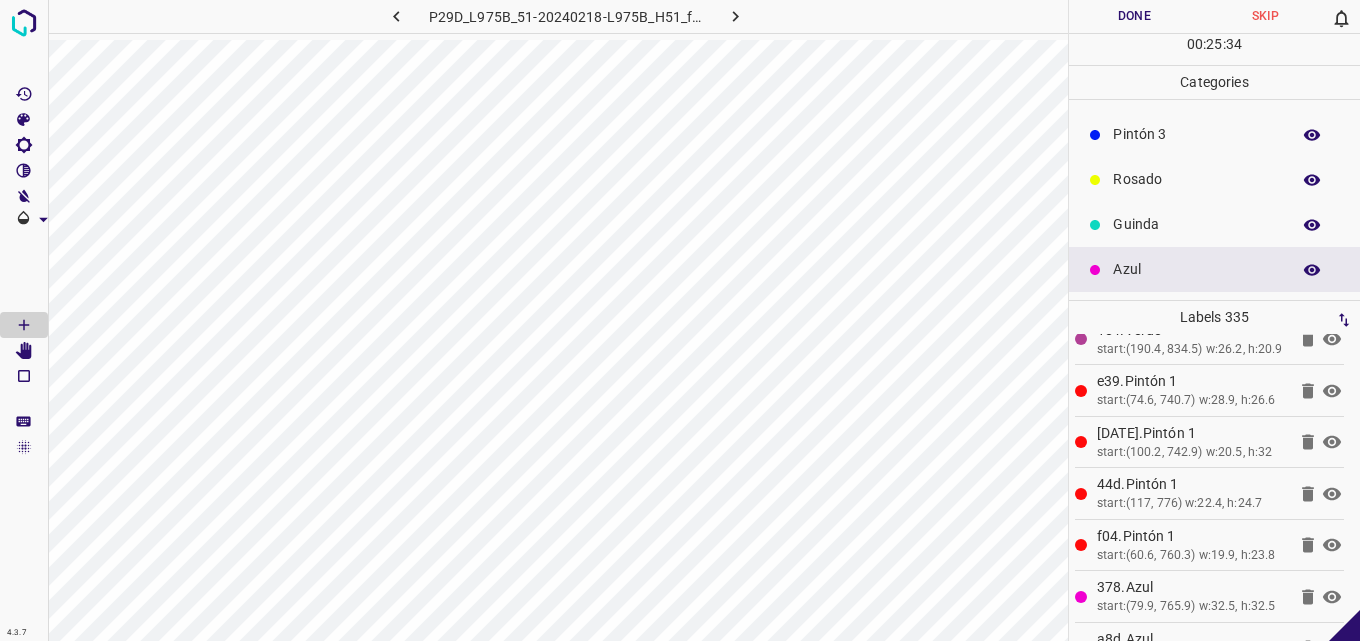 scroll, scrollTop: 0, scrollLeft: 0, axis: both 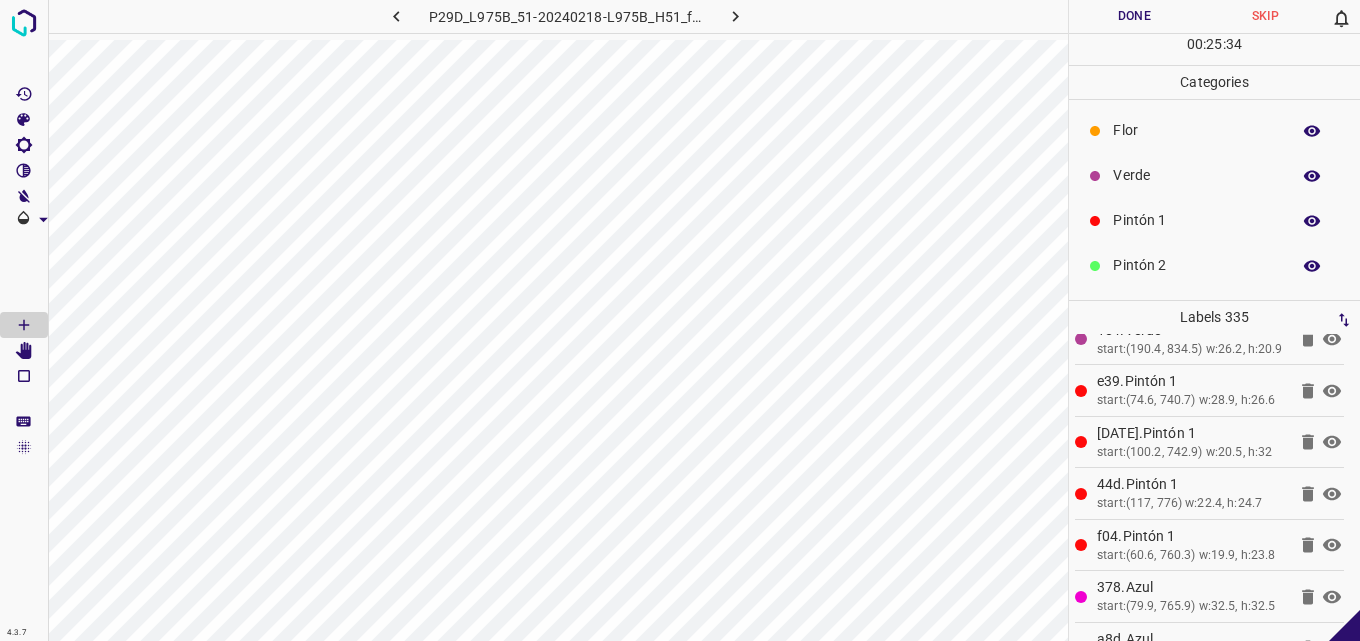 click on "Verde" at bounding box center [1214, 175] 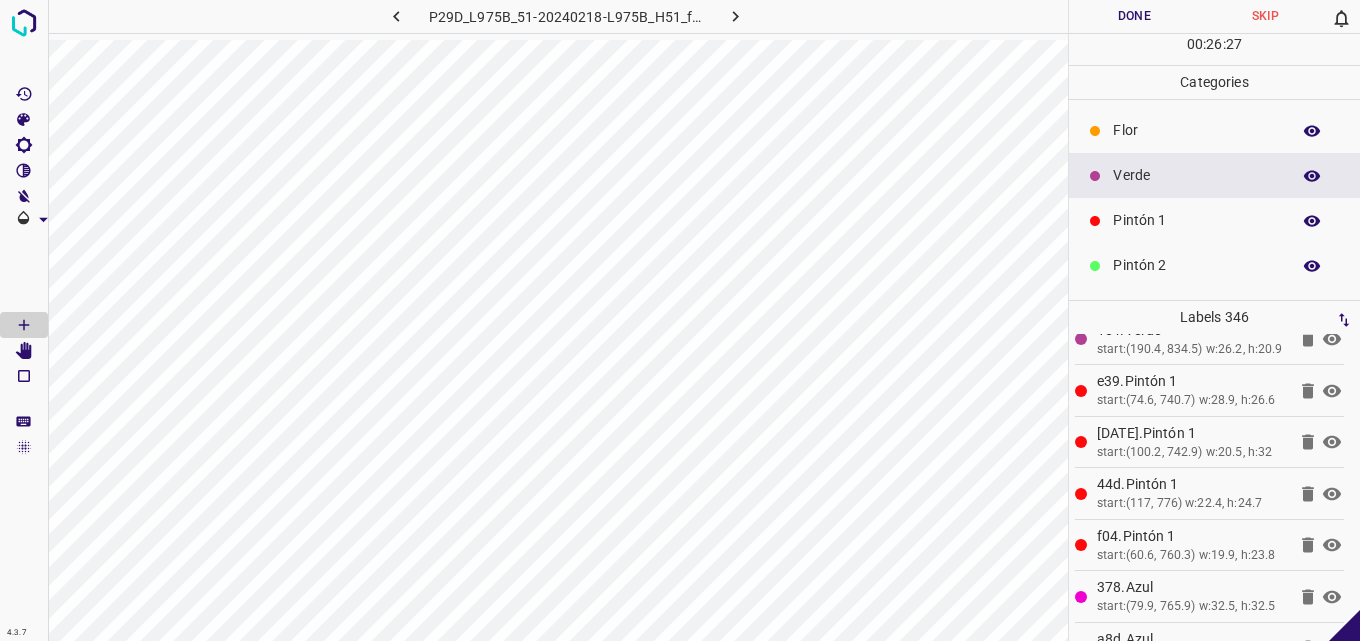 click on "Pintón 1" at bounding box center (1214, 220) 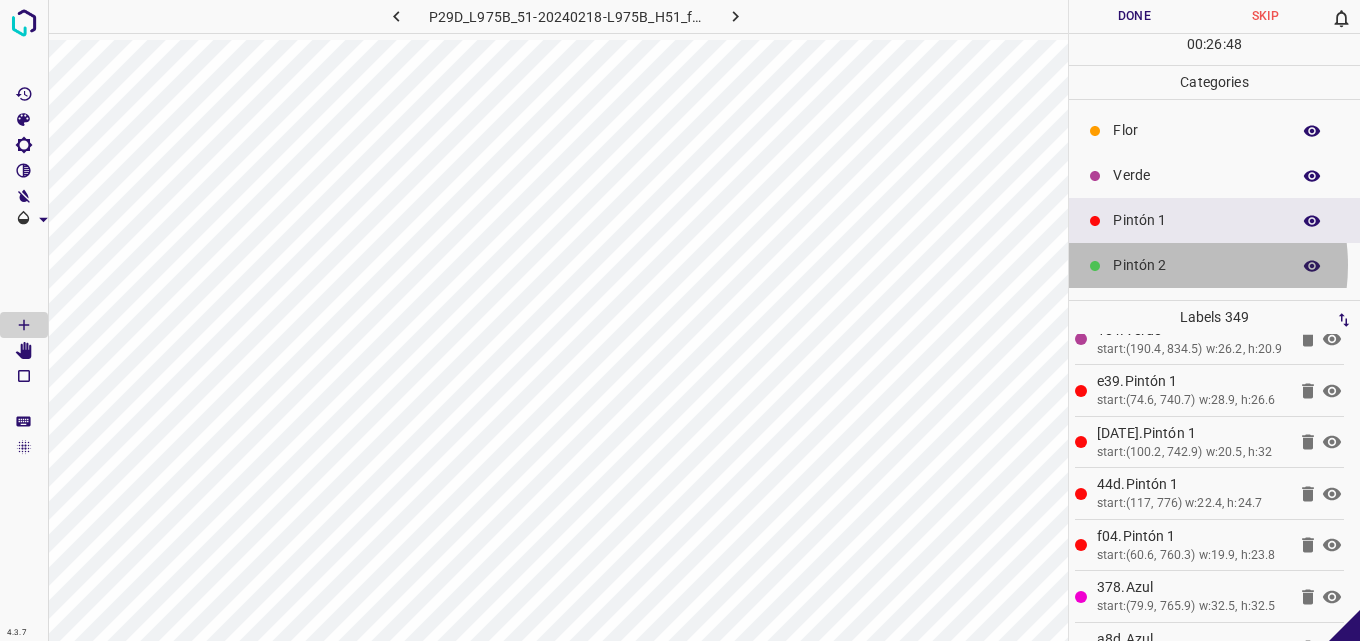 click on "Pintón 2" at bounding box center (1196, 265) 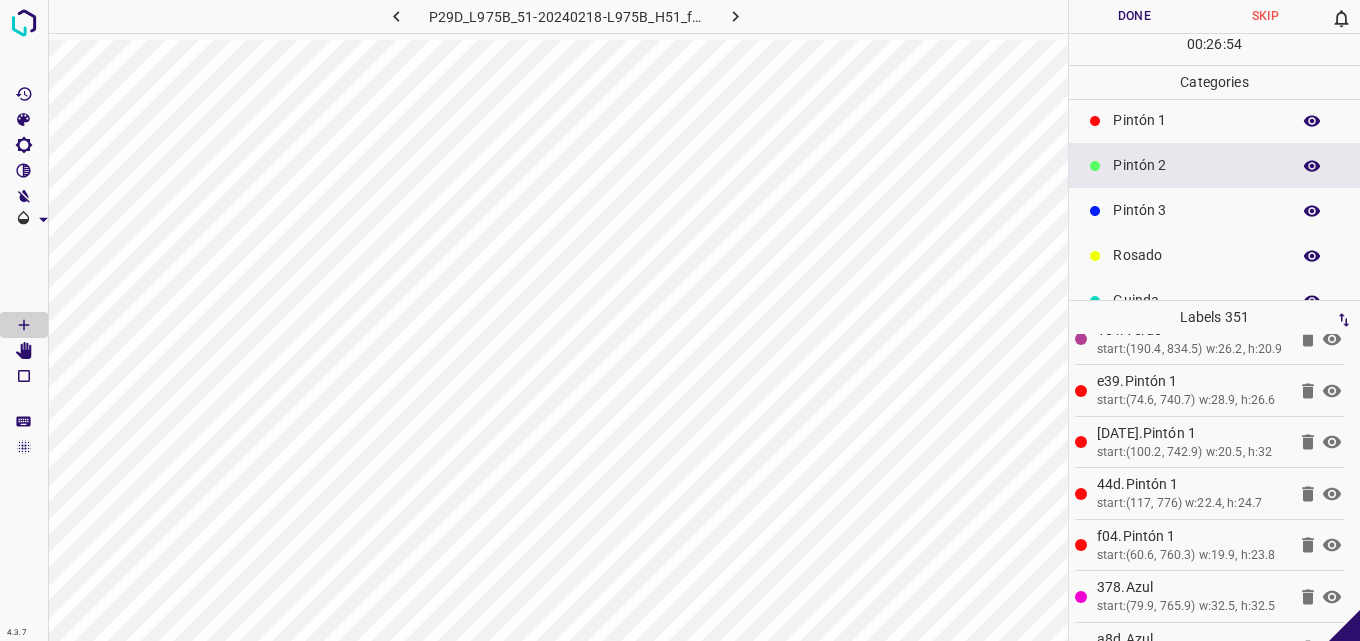 scroll, scrollTop: 176, scrollLeft: 0, axis: vertical 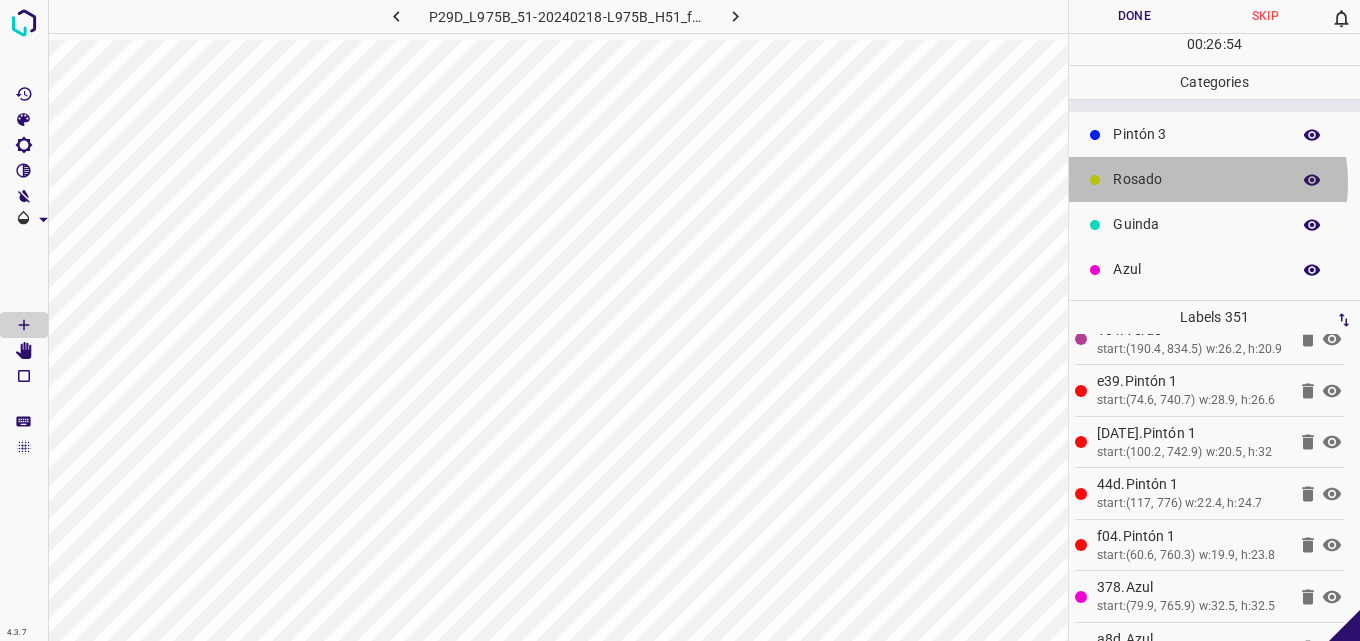click on "Rosado" at bounding box center [1196, 179] 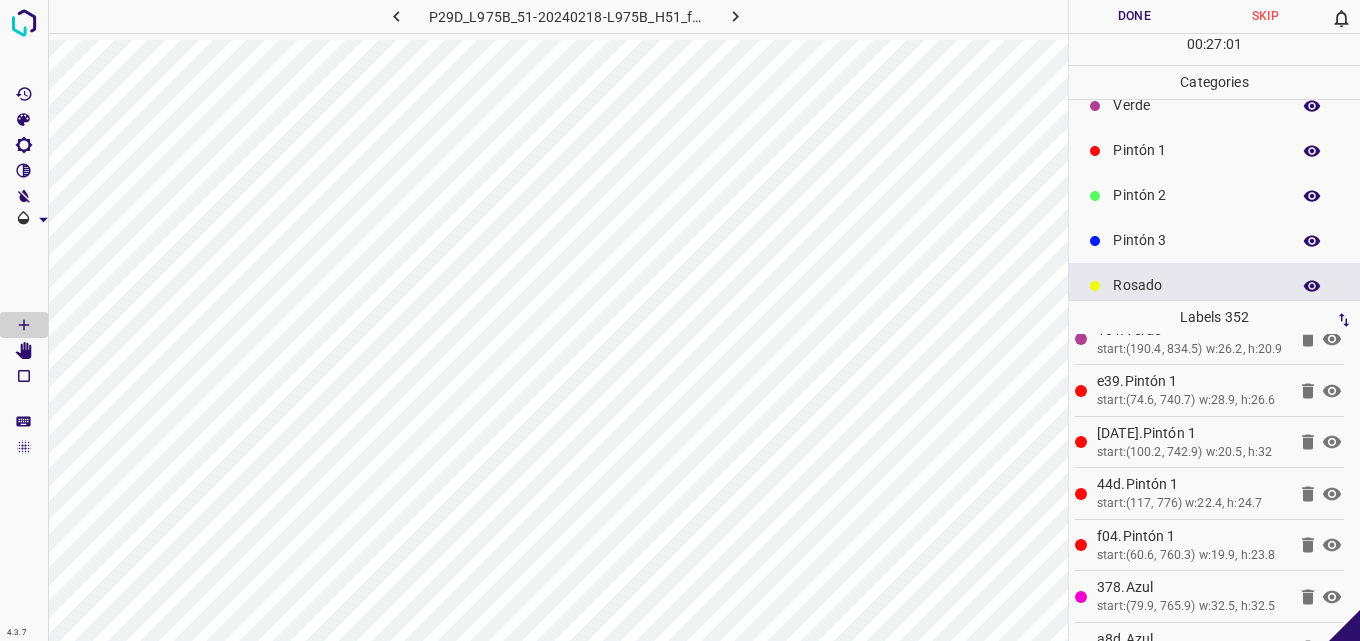 scroll, scrollTop: 0, scrollLeft: 0, axis: both 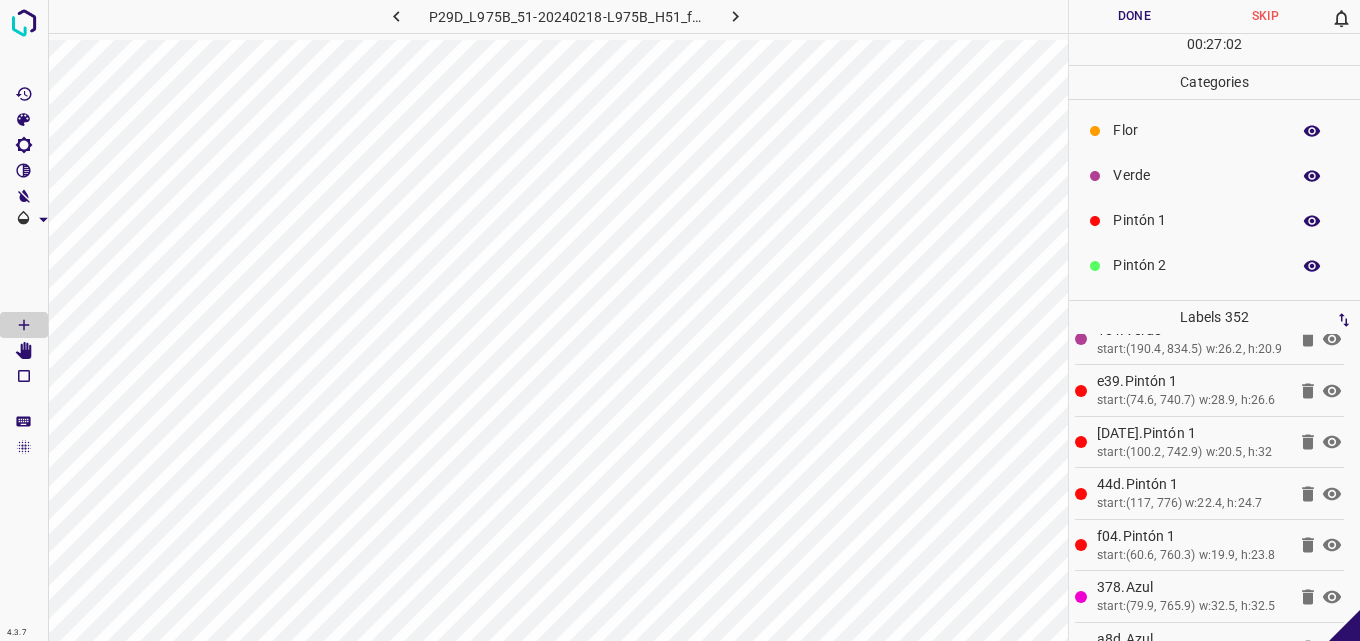 click on "Pintón 1" at bounding box center (1214, 220) 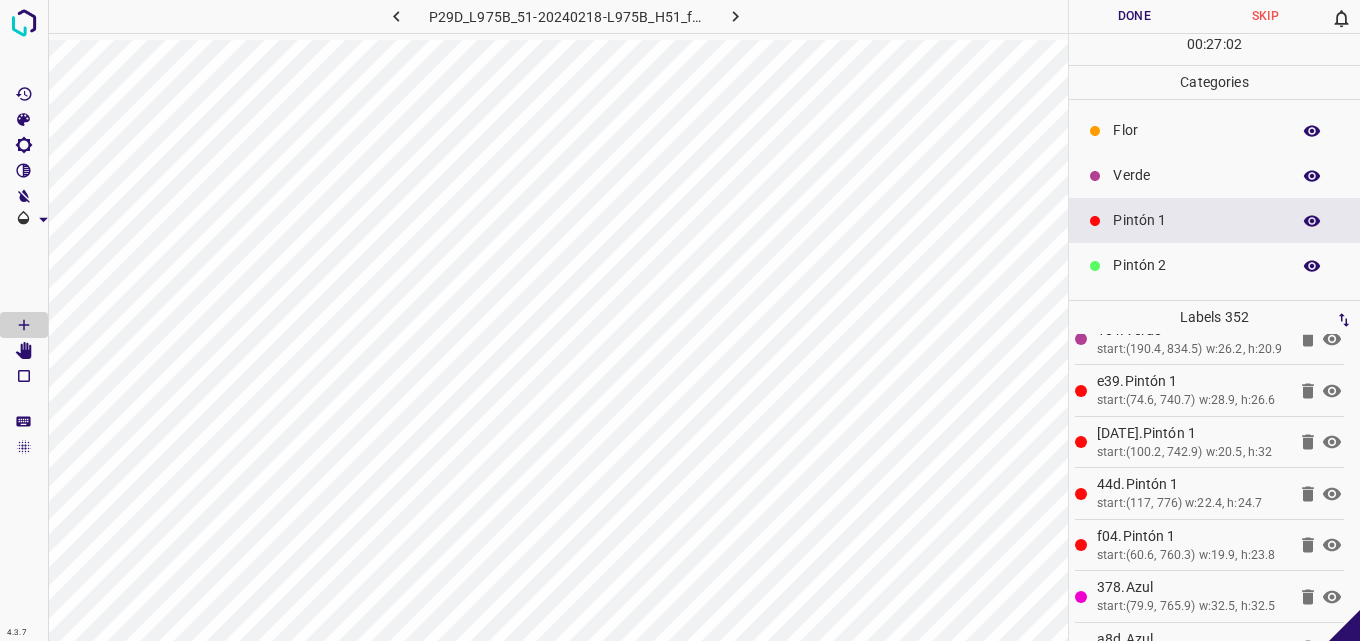click on "Verde" at bounding box center [1196, 175] 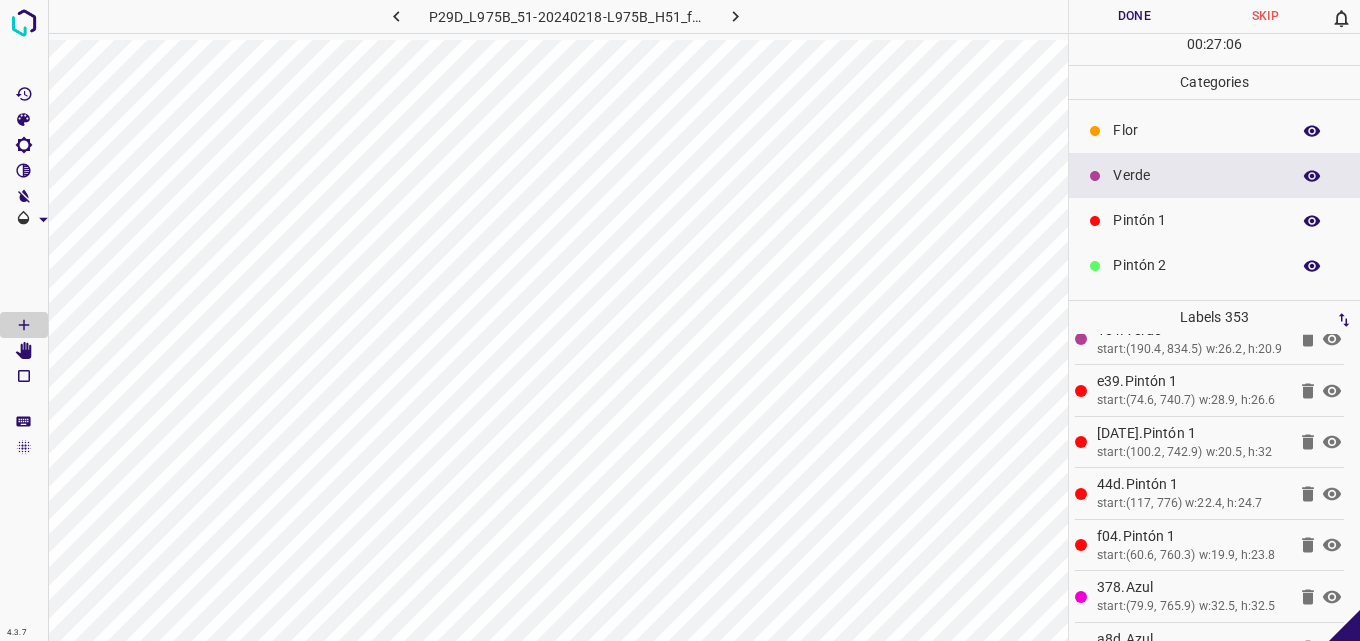 click on "Pintón 1" at bounding box center [1196, 220] 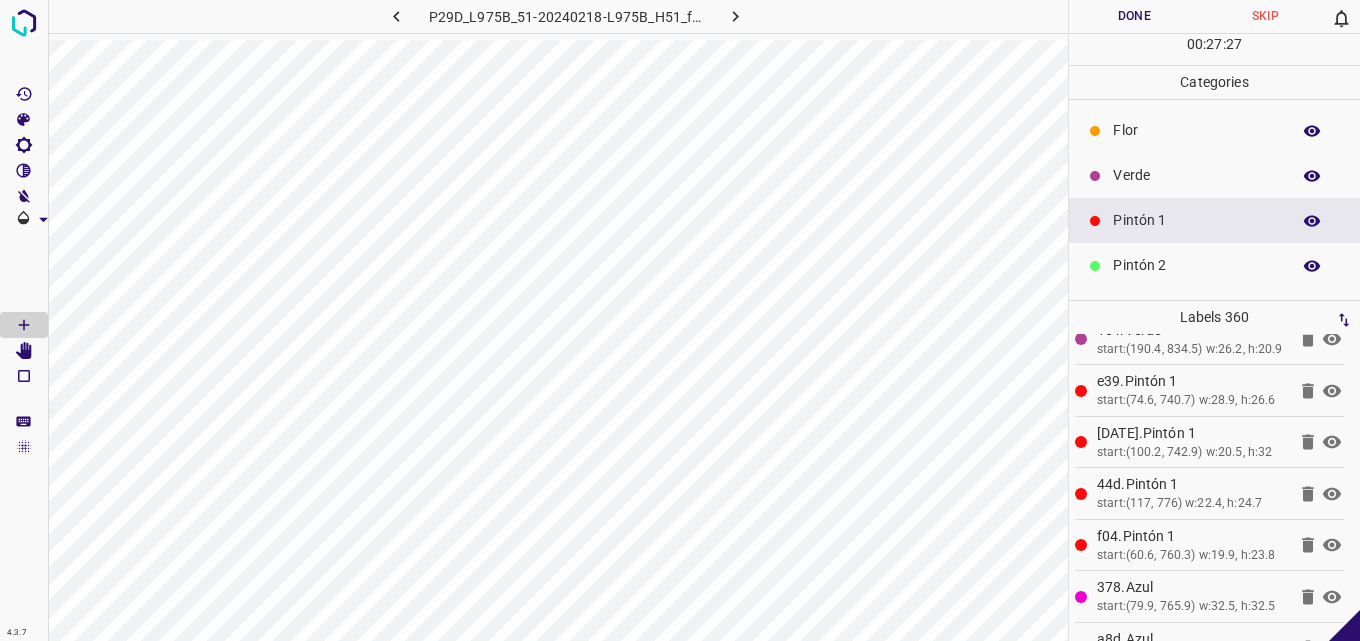 click on "Verde" at bounding box center (1196, 175) 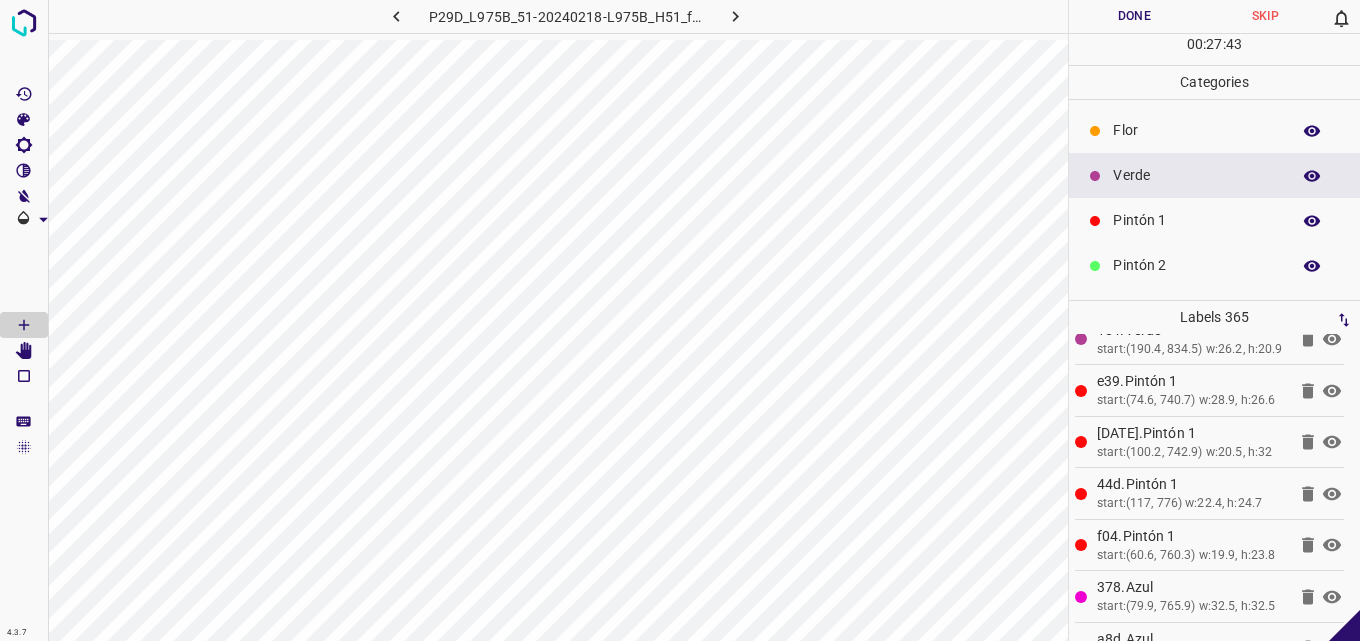 scroll, scrollTop: 176, scrollLeft: 0, axis: vertical 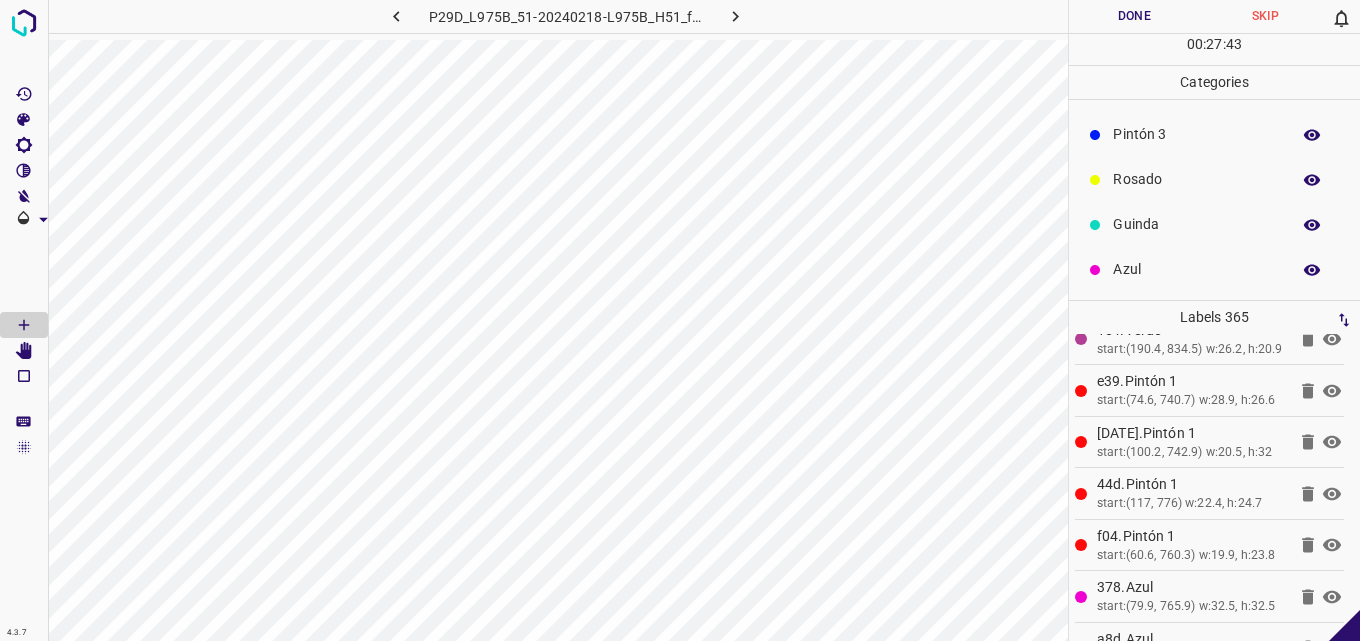click on "Azul" at bounding box center (1196, 269) 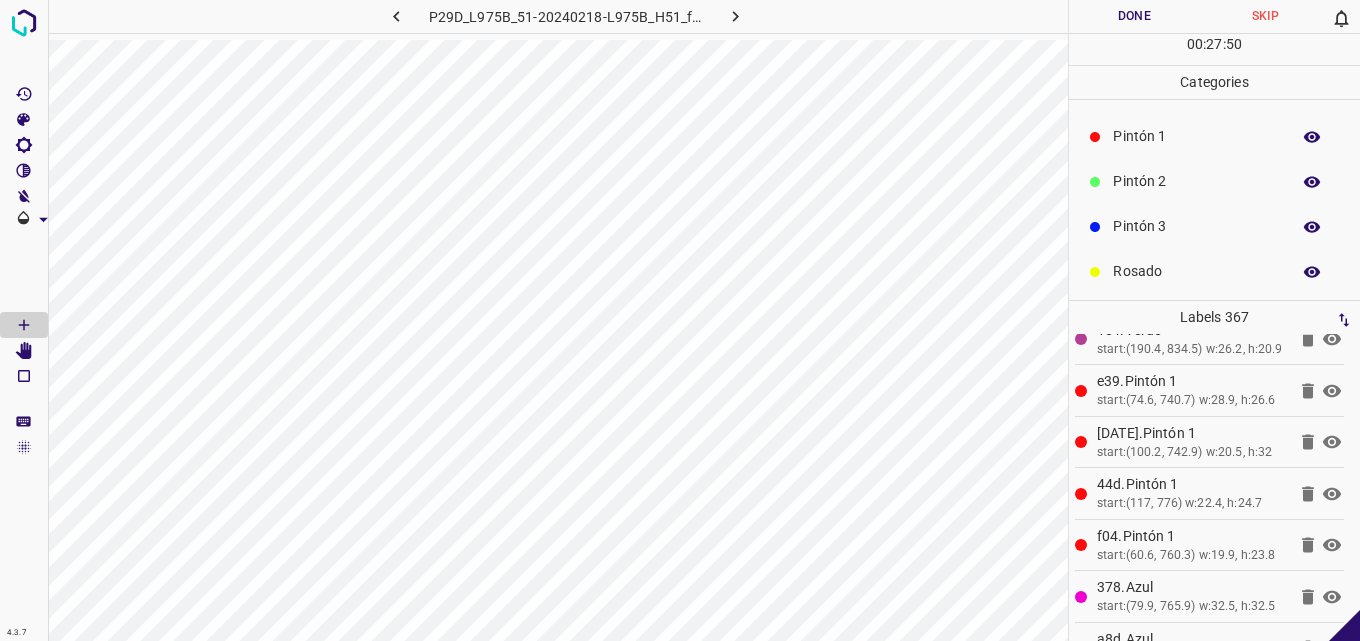 scroll, scrollTop: 0, scrollLeft: 0, axis: both 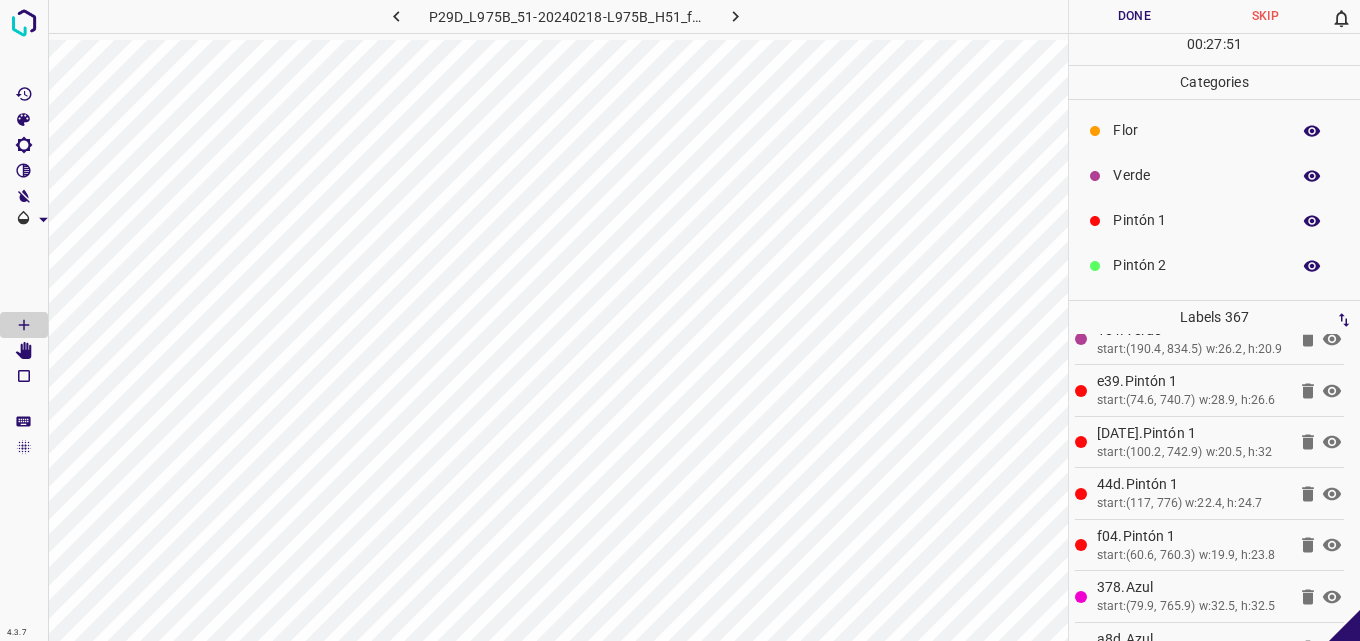 click on "Verde" at bounding box center (1196, 175) 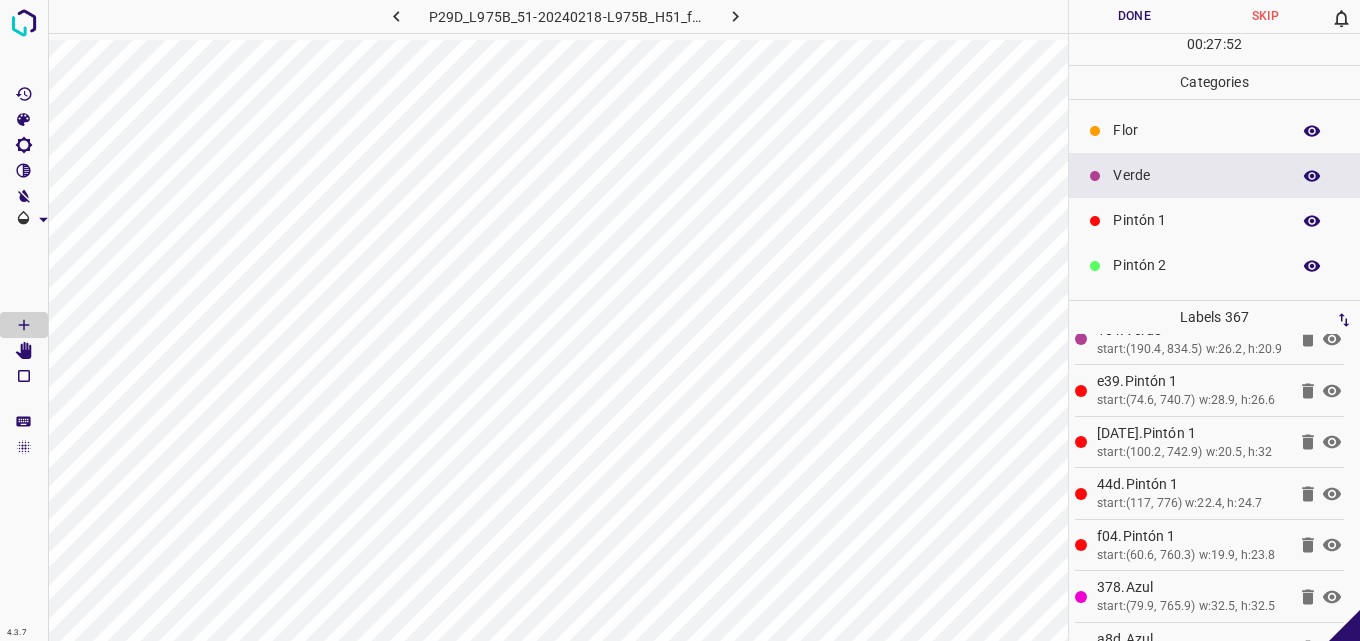 click on "Pintón 1" at bounding box center (1196, 220) 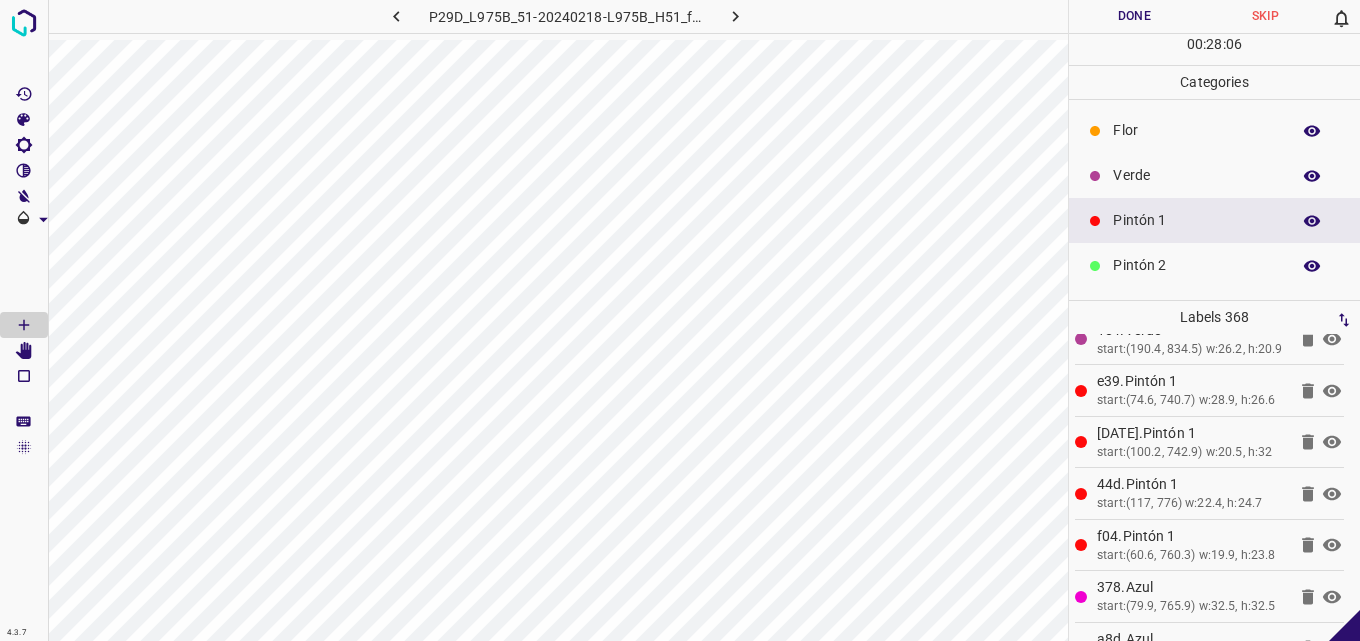 click on "Pintón 2" at bounding box center [1196, 265] 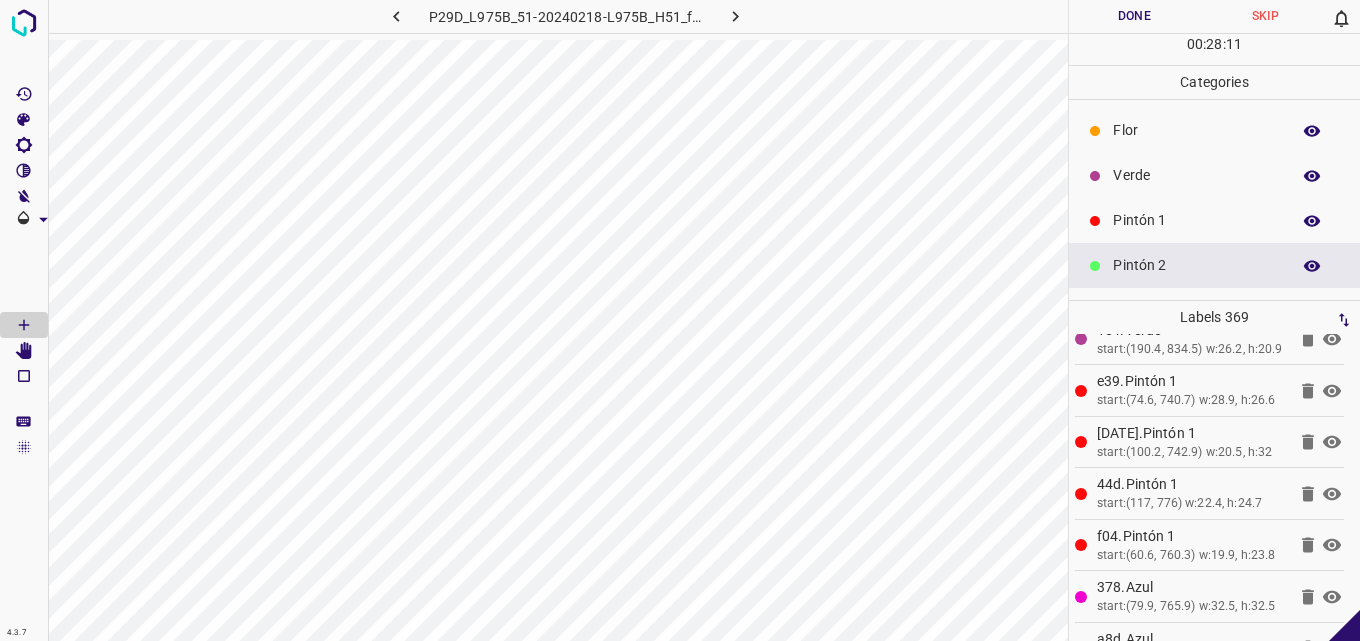 click on "Pintón 1" at bounding box center [1196, 220] 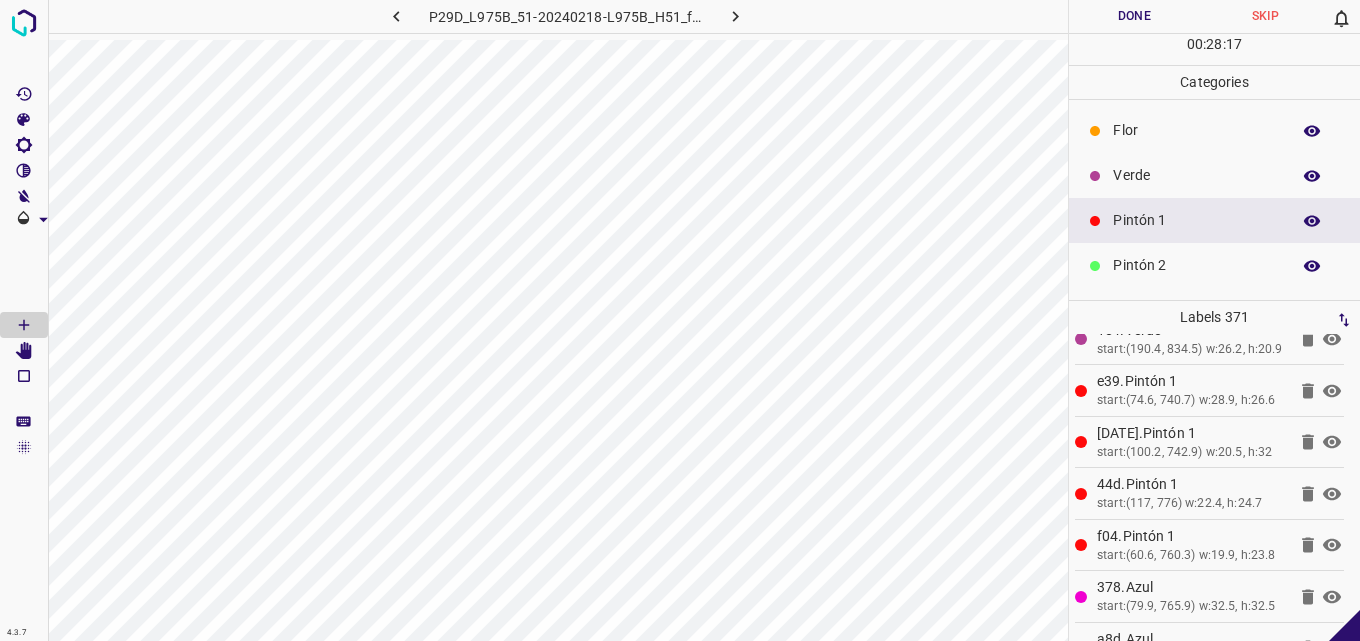click on "Verde" at bounding box center (1196, 175) 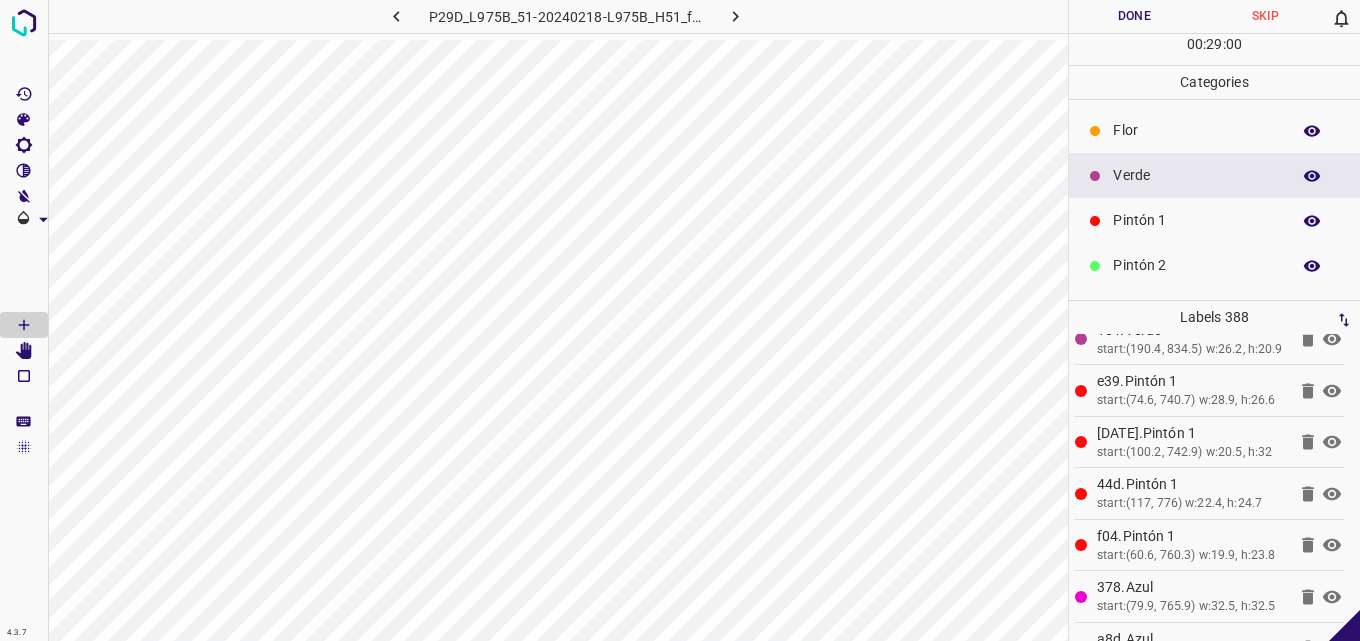 scroll, scrollTop: 176, scrollLeft: 0, axis: vertical 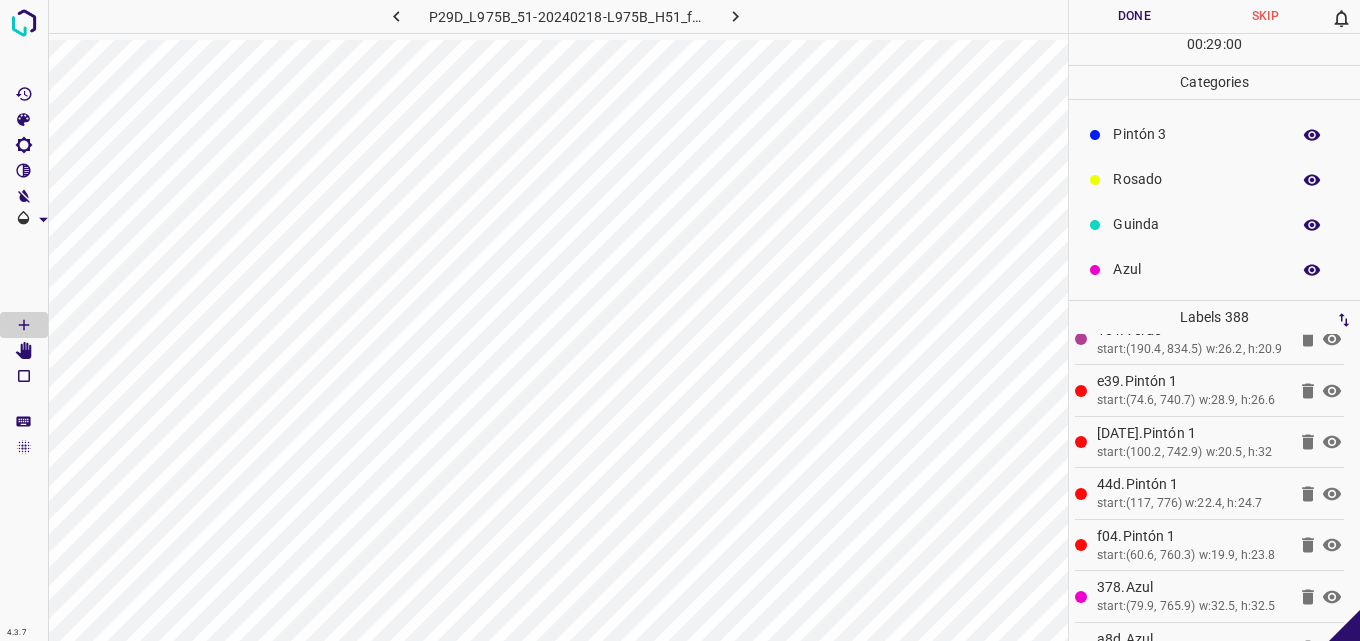click on "Azul" at bounding box center (1196, 269) 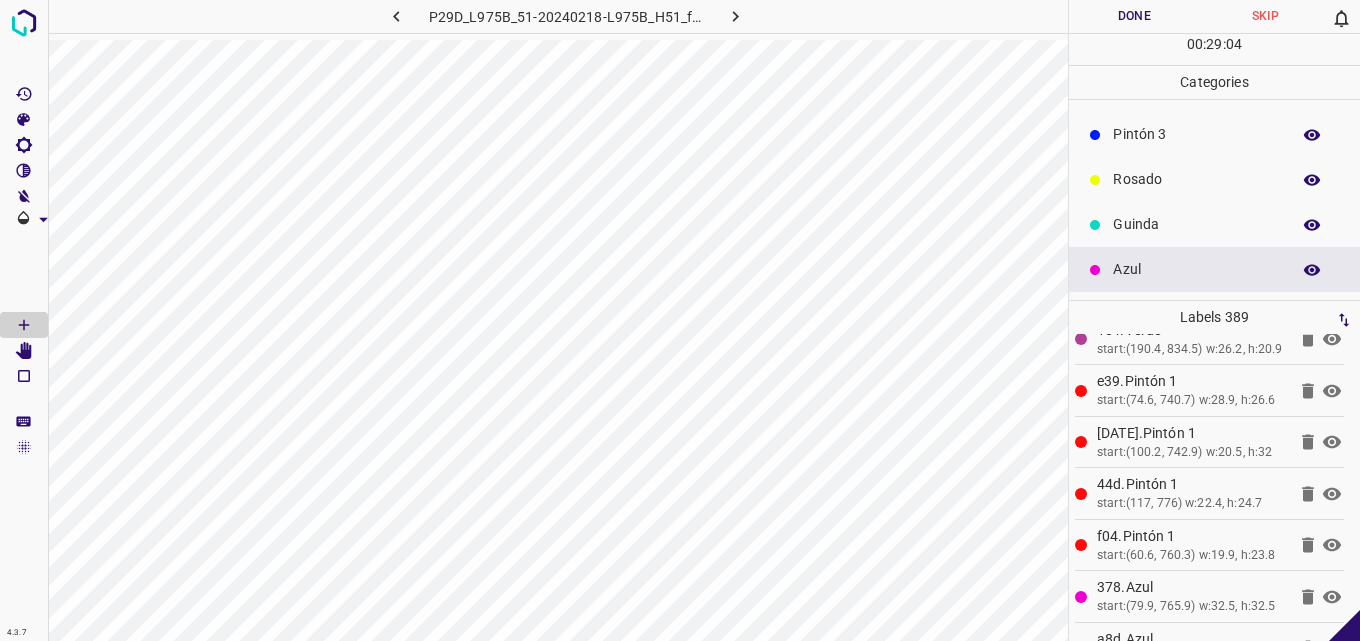 click on "Guinda" at bounding box center (1196, 224) 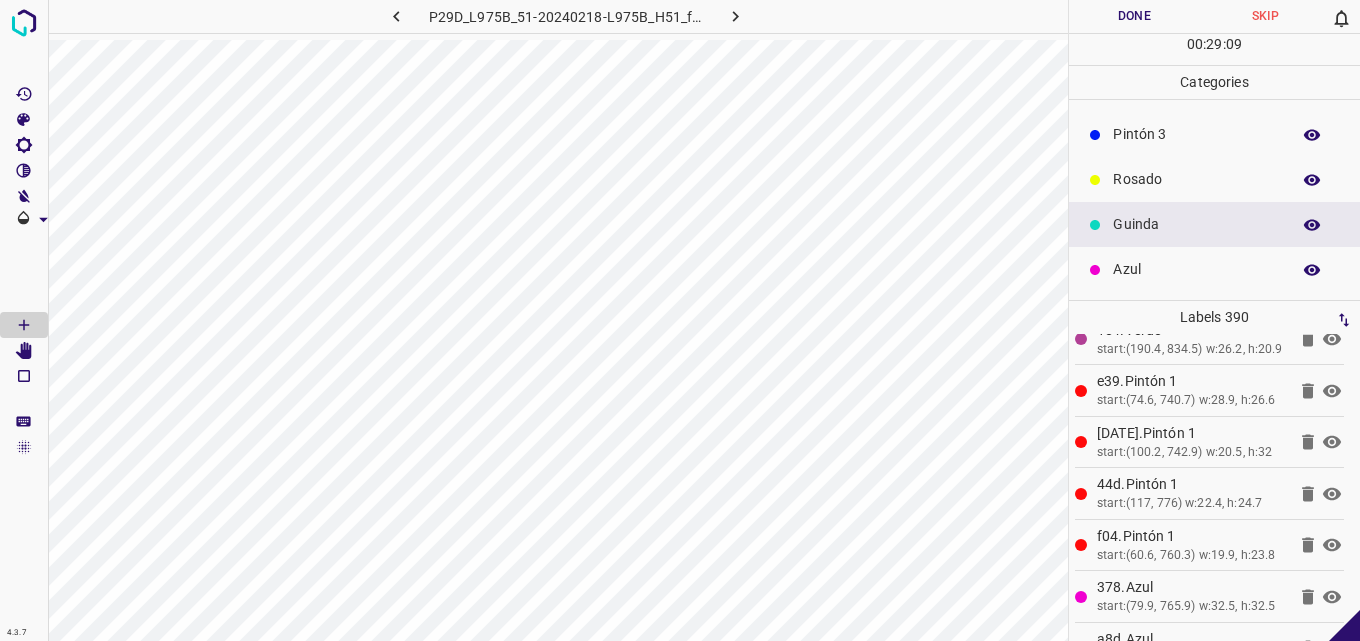 click on "Rosado" at bounding box center (1196, 179) 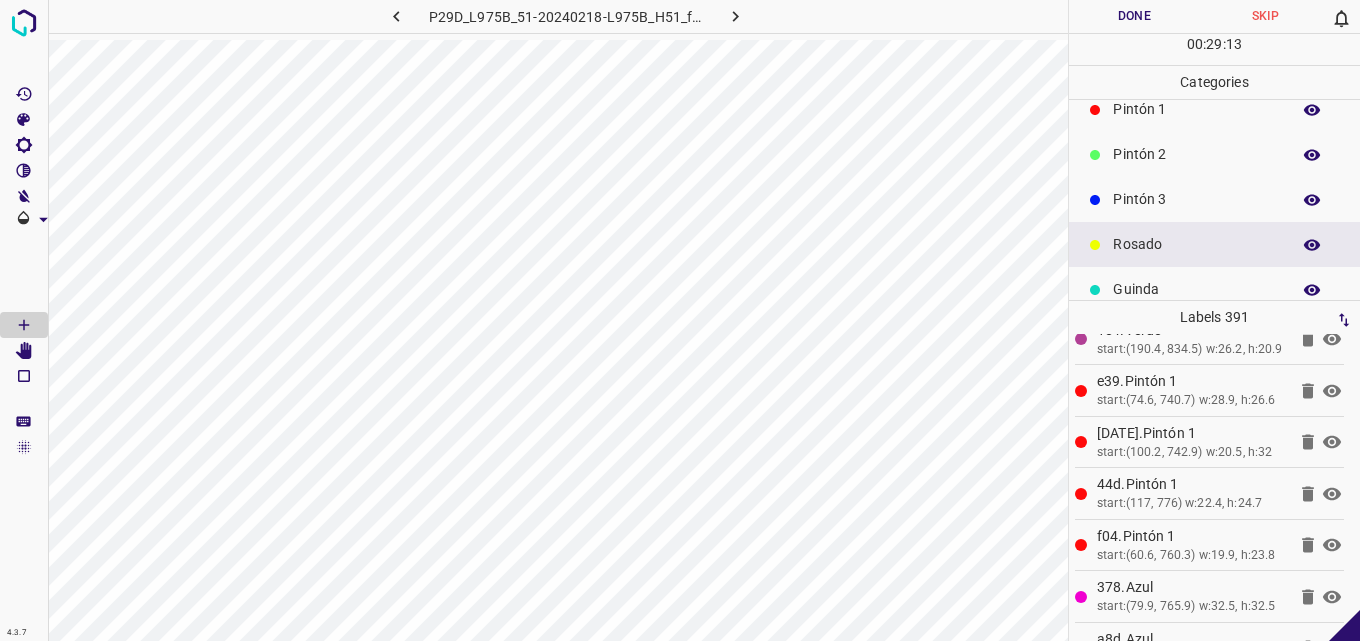 scroll, scrollTop: 76, scrollLeft: 0, axis: vertical 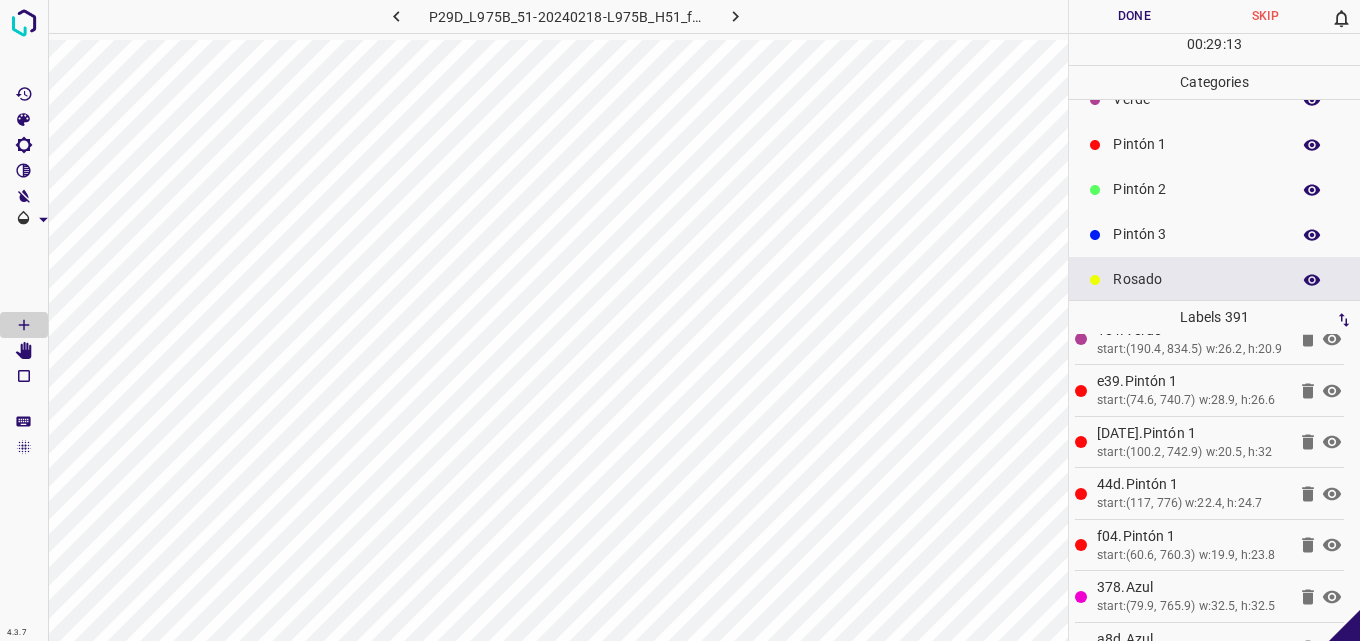 drag, startPoint x: 1156, startPoint y: 210, endPoint x: 1149, endPoint y: 233, distance: 24.04163 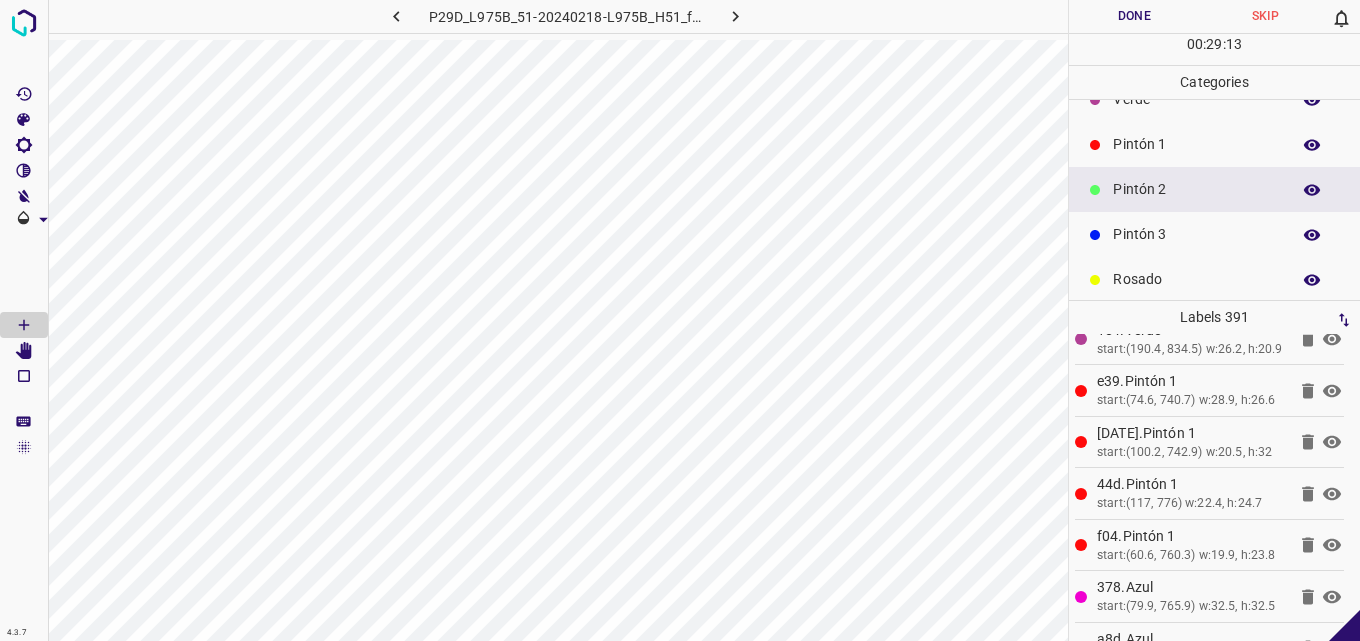 click on "Pintón 3" at bounding box center (1196, 234) 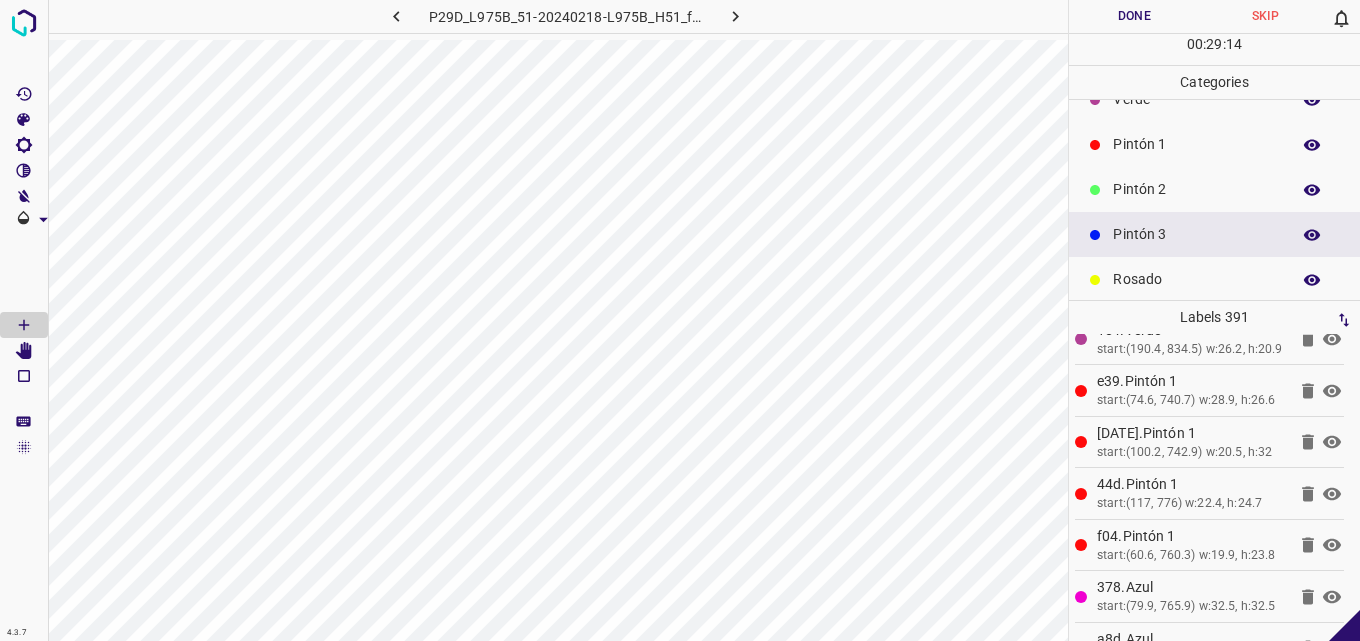 click on "Pintón 2" at bounding box center [1196, 189] 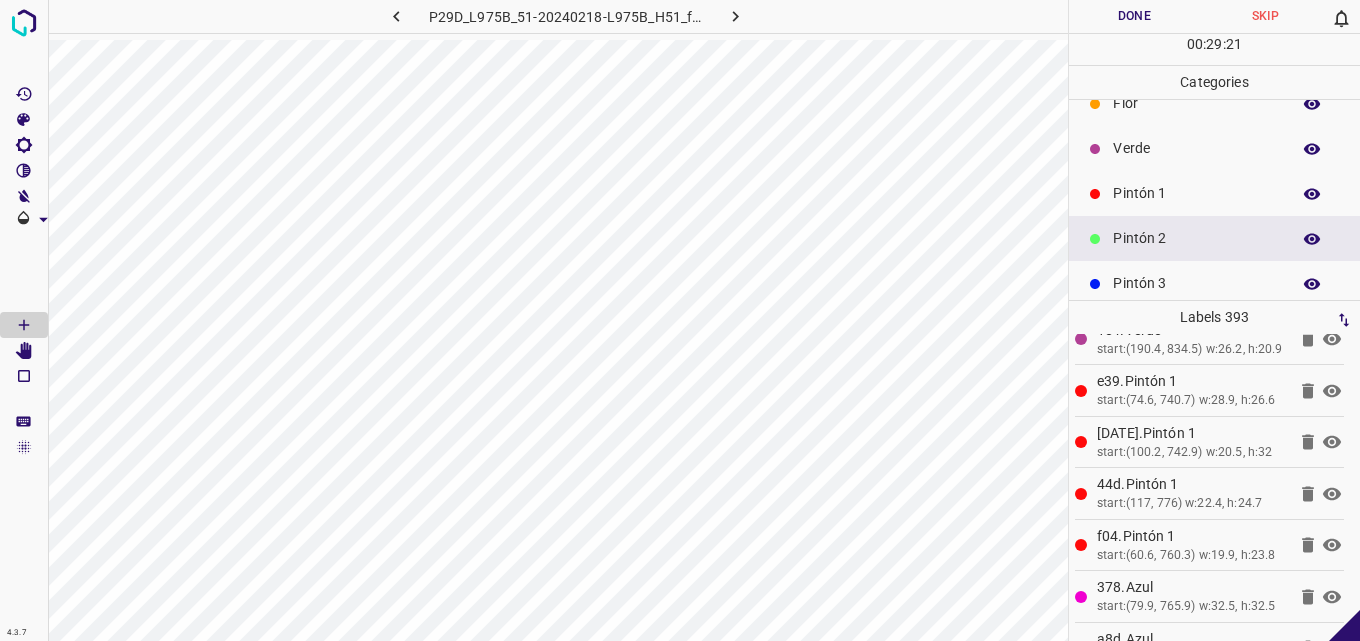 scroll, scrollTop: 0, scrollLeft: 0, axis: both 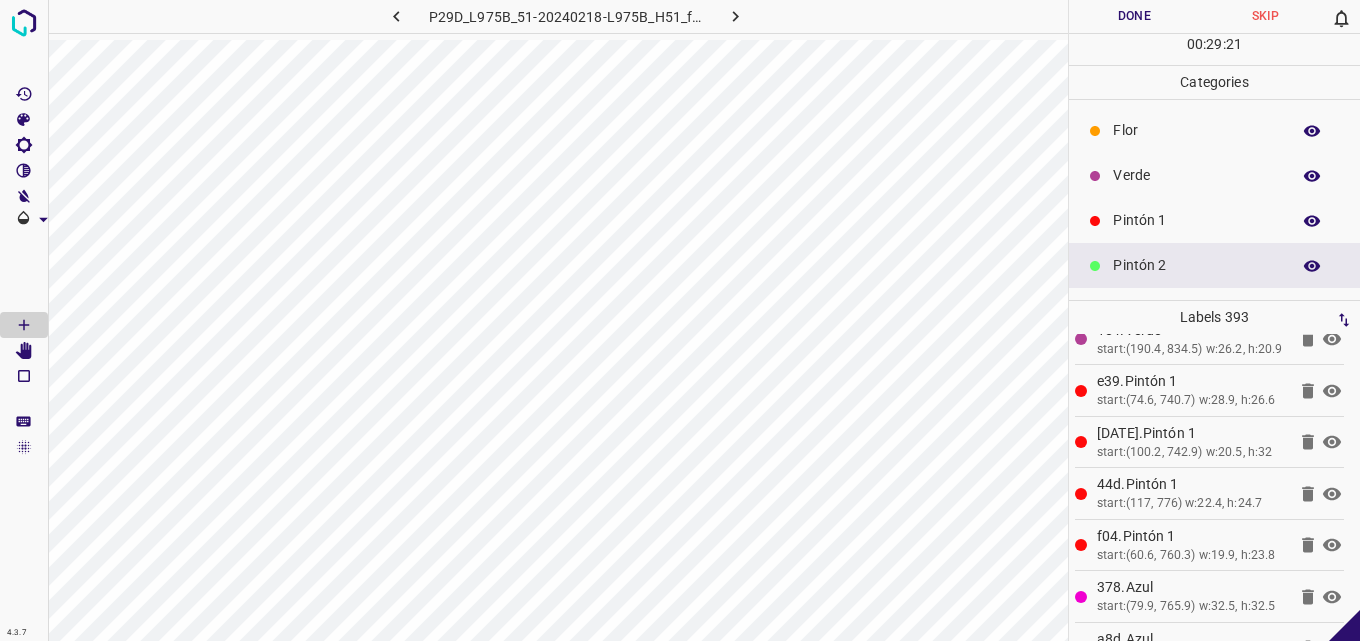 click on "Verde" at bounding box center [1196, 175] 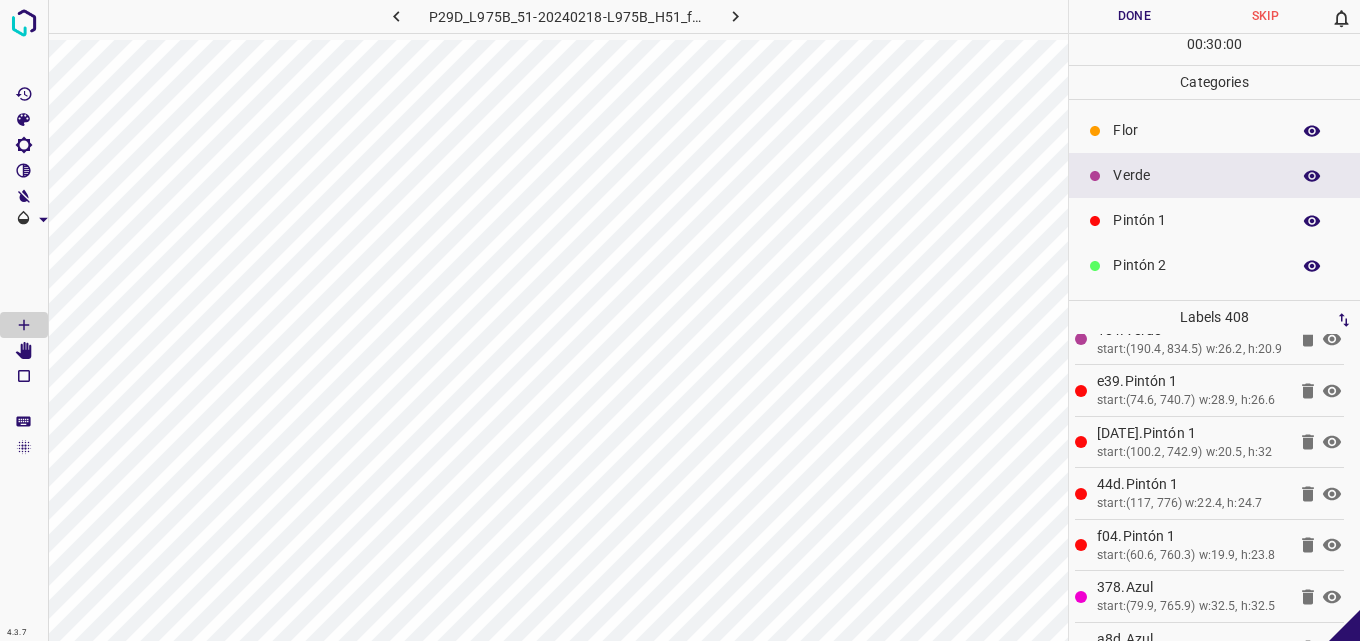 click on "Pintón 1" at bounding box center (1214, 220) 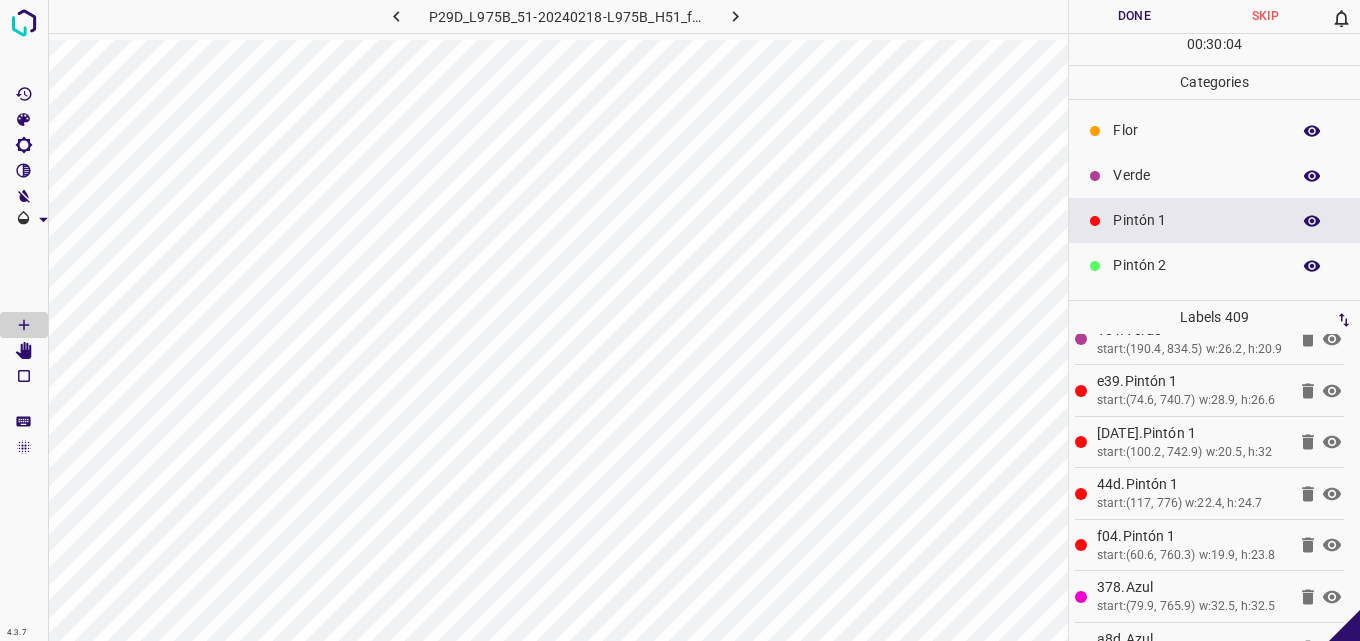 click on "Verde" at bounding box center (1196, 175) 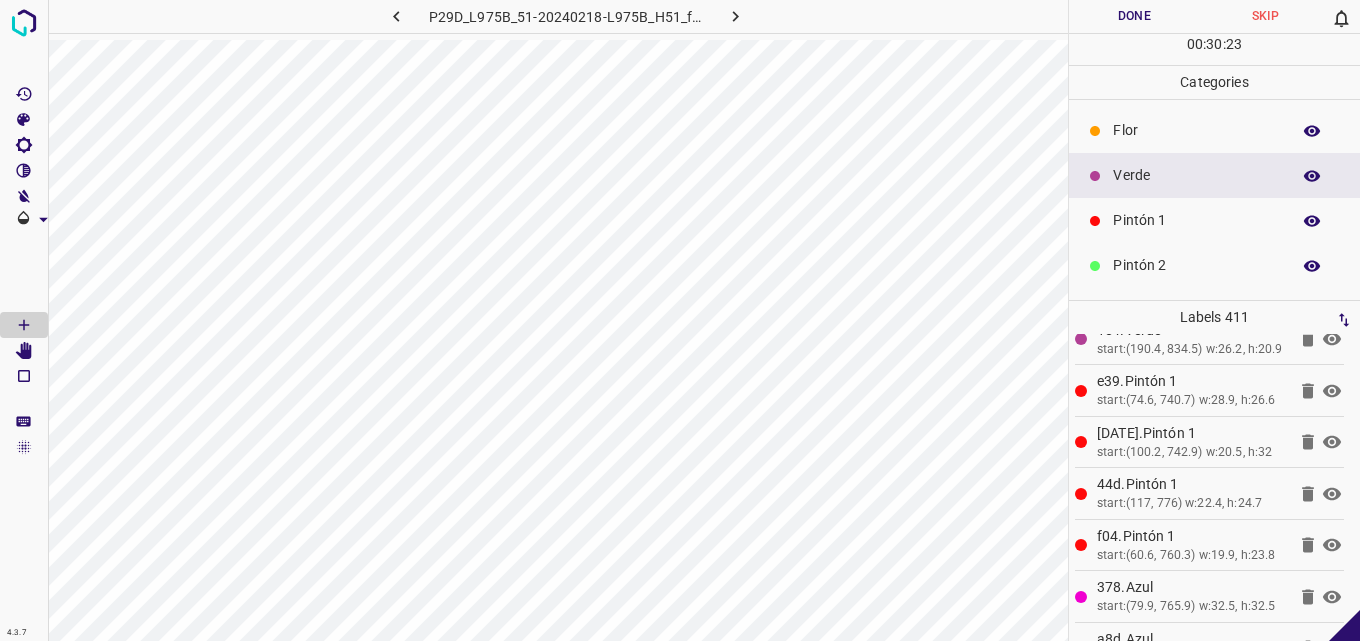 click on "Pintón 1" at bounding box center [1196, 220] 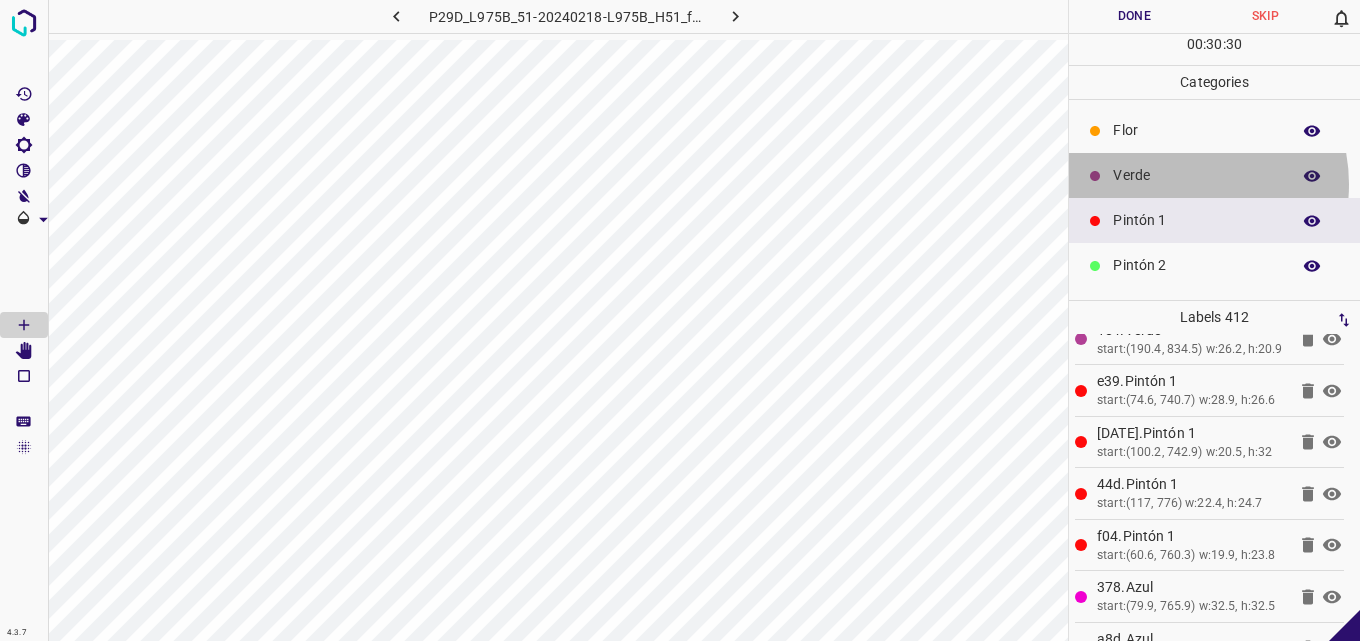 click on "Verde" at bounding box center (1196, 175) 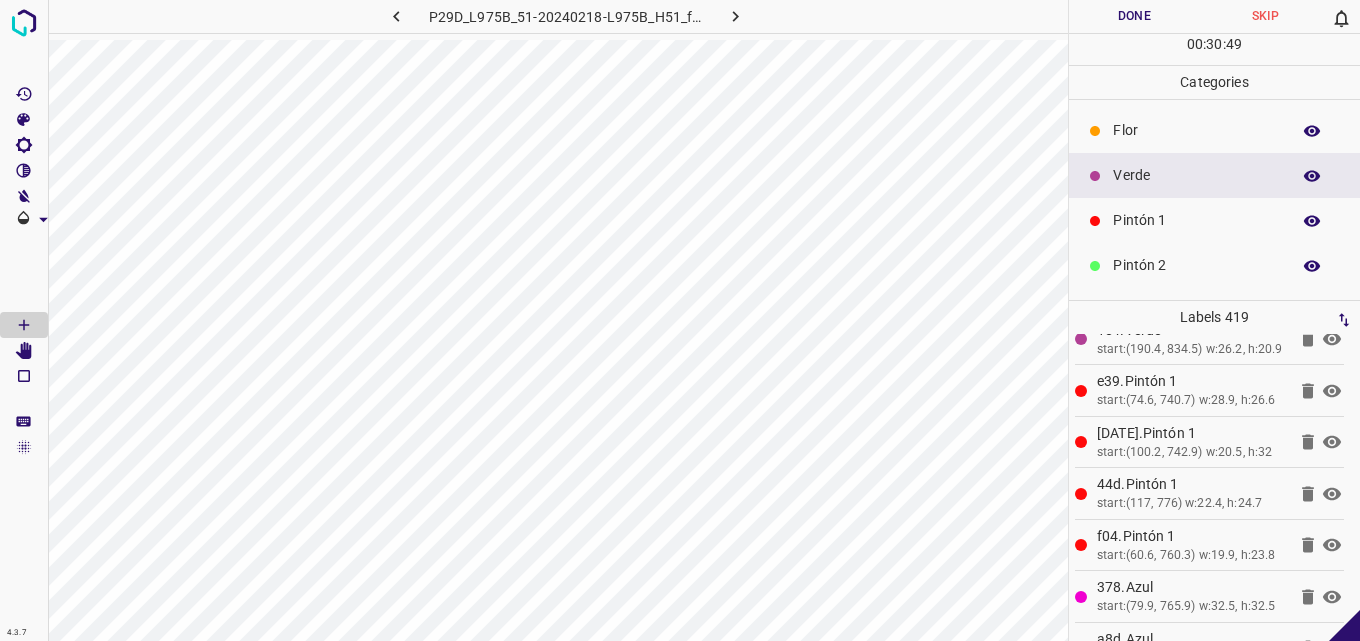 click on "Pintón 1" at bounding box center [1196, 220] 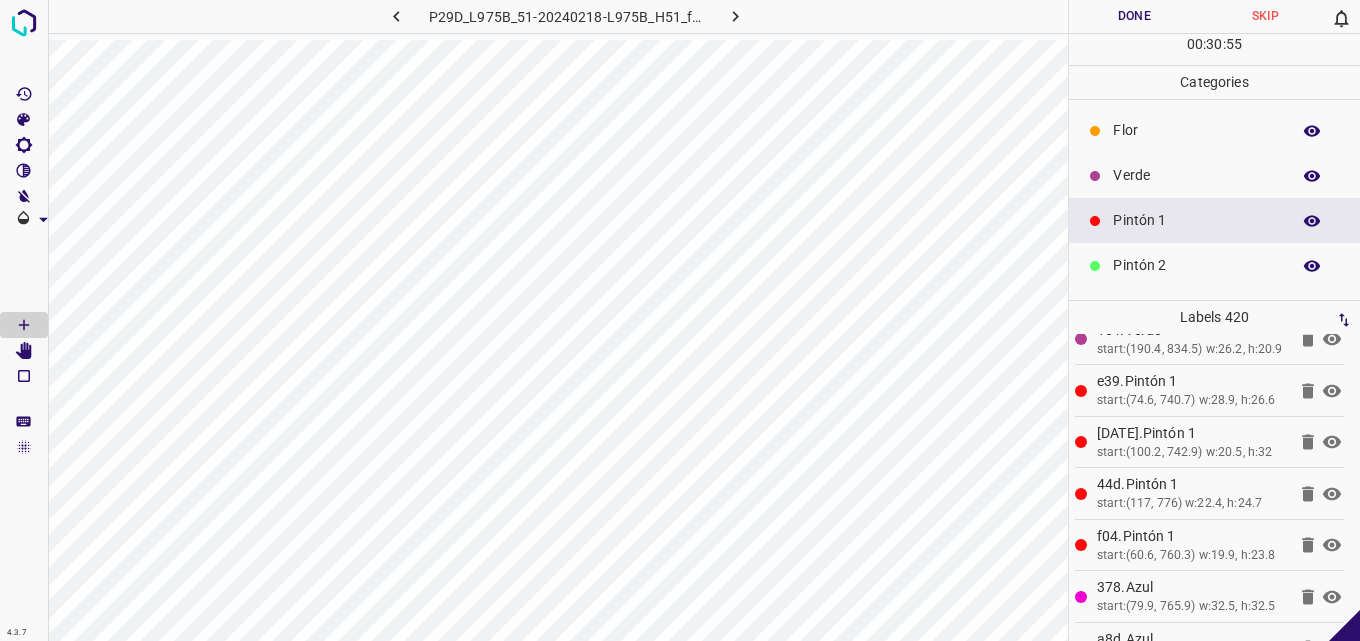 click on "Verde" at bounding box center (1196, 175) 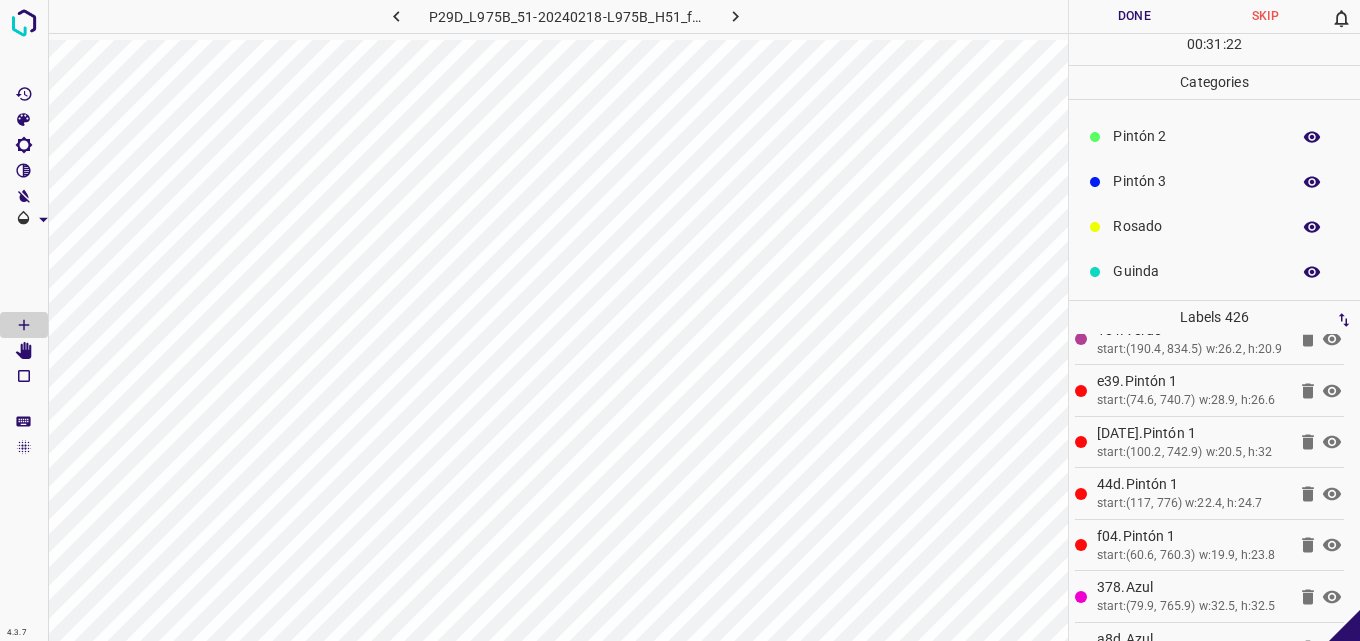 scroll, scrollTop: 176, scrollLeft: 0, axis: vertical 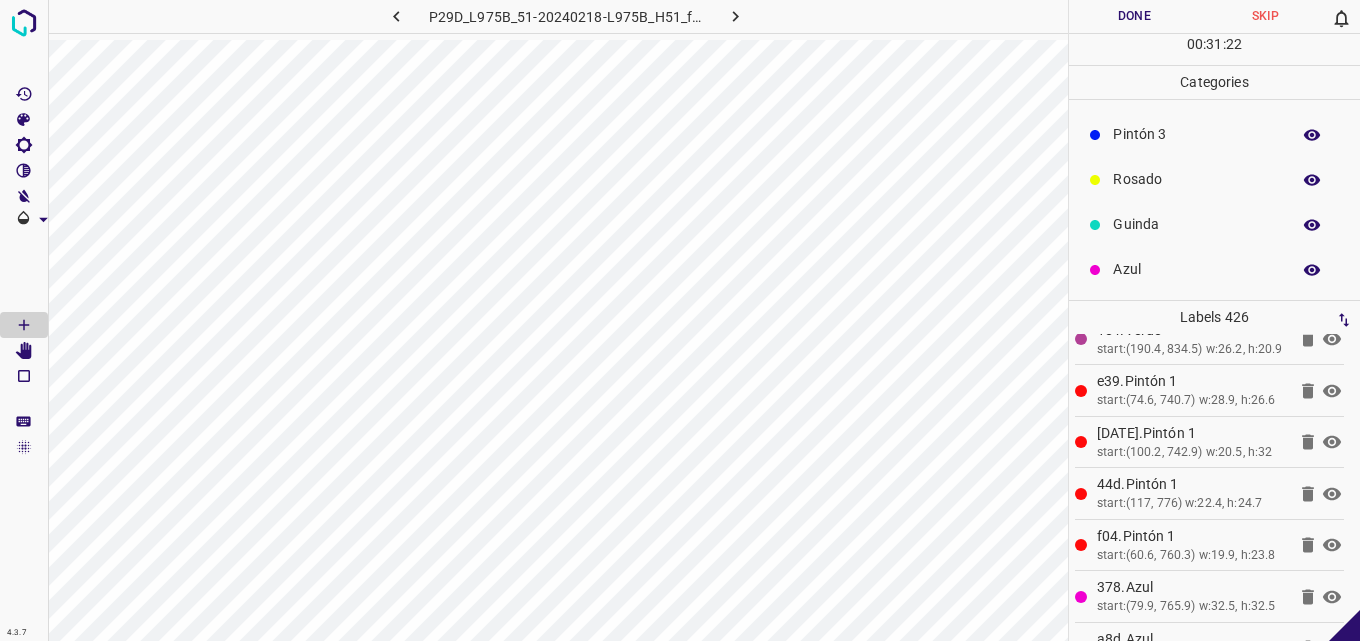 click on "Azul" at bounding box center (1196, 269) 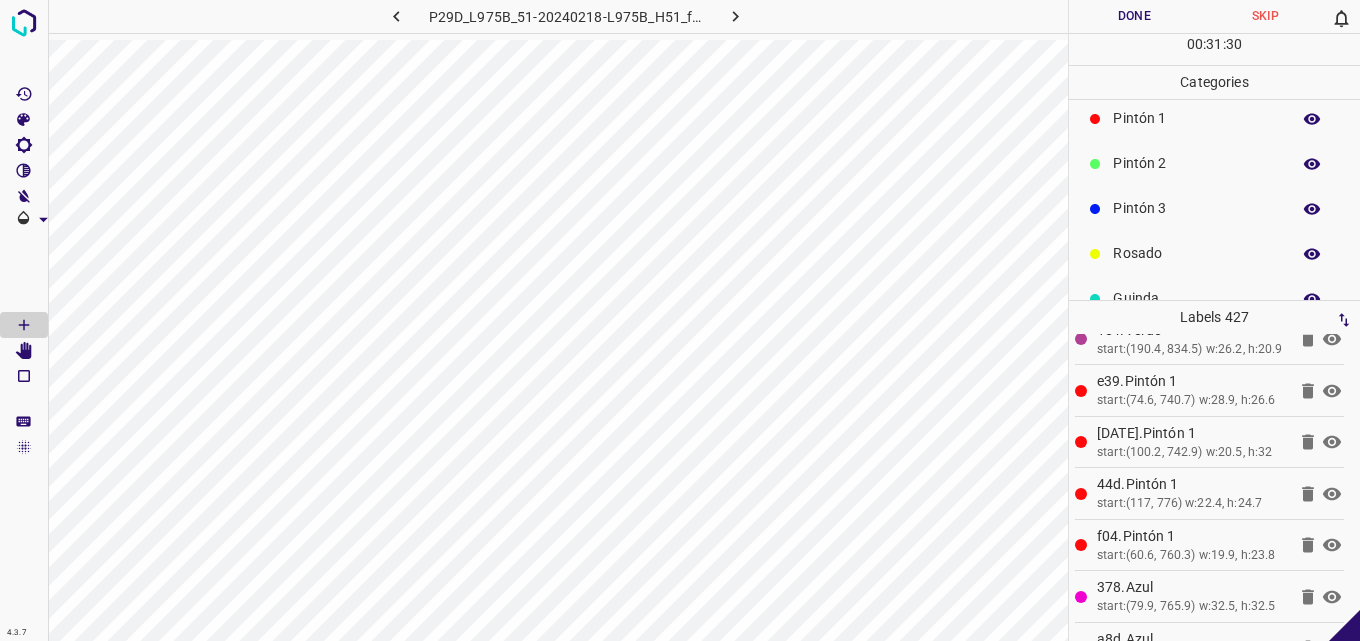 scroll, scrollTop: 0, scrollLeft: 0, axis: both 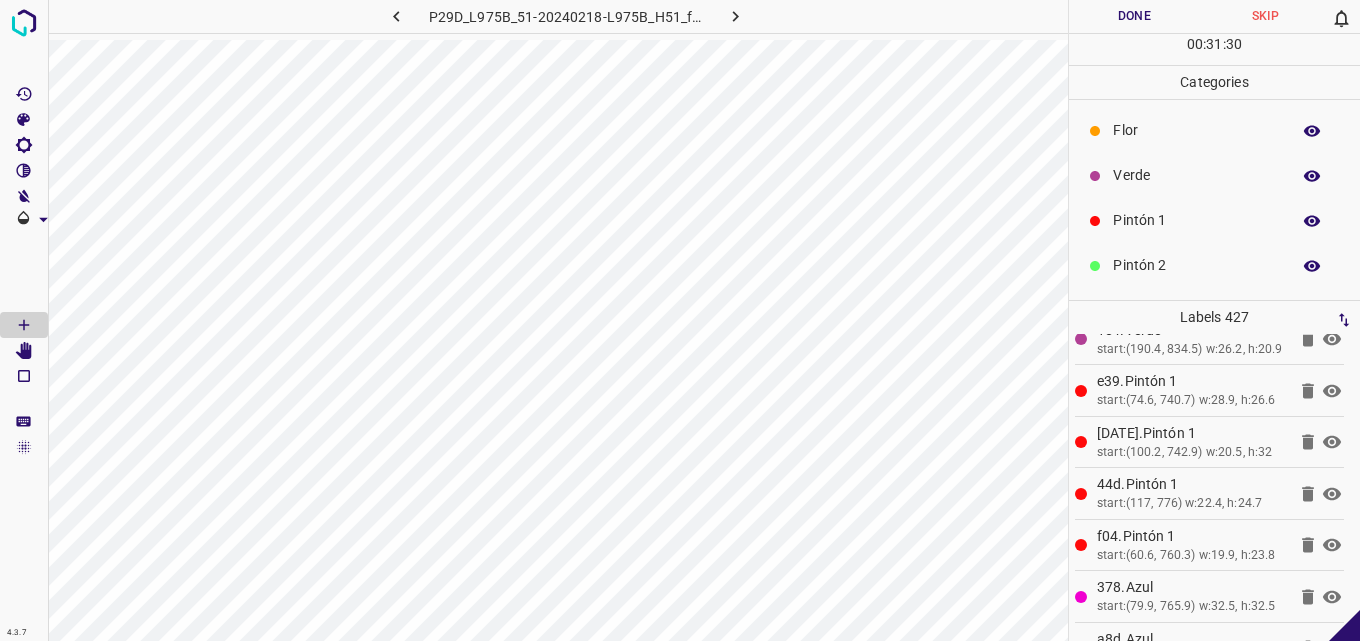 click on "Pintón 2" at bounding box center [1196, 265] 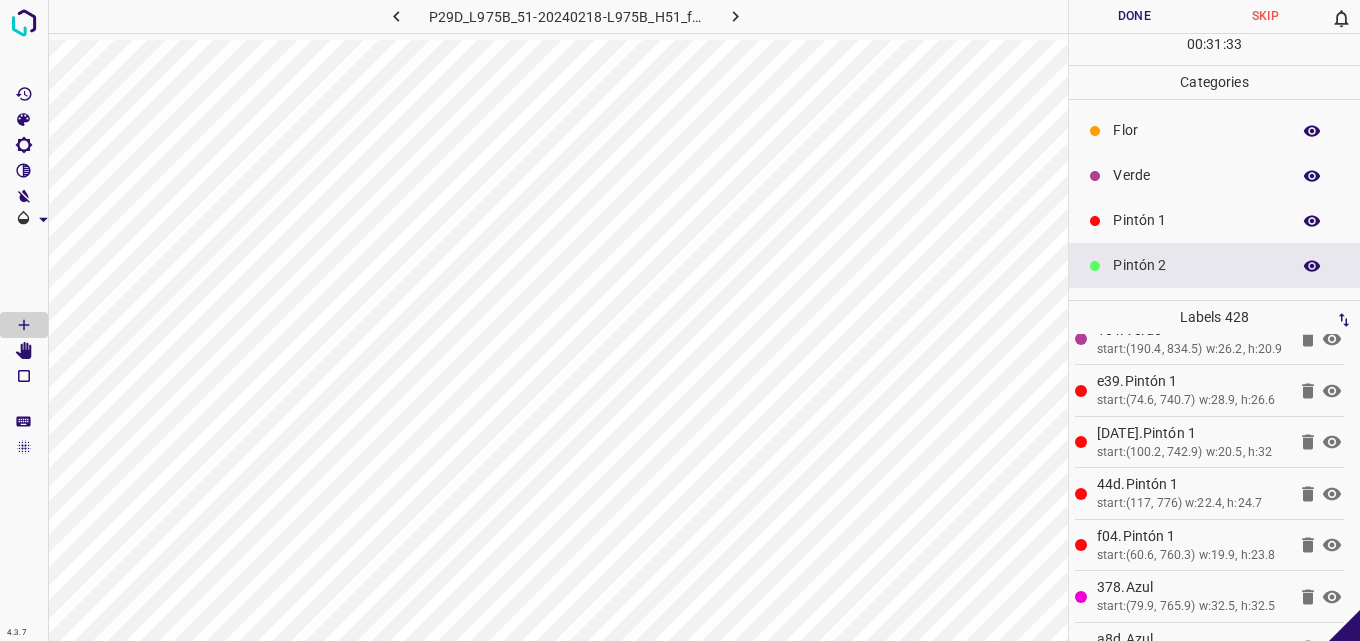 click on "Verde" at bounding box center [1196, 175] 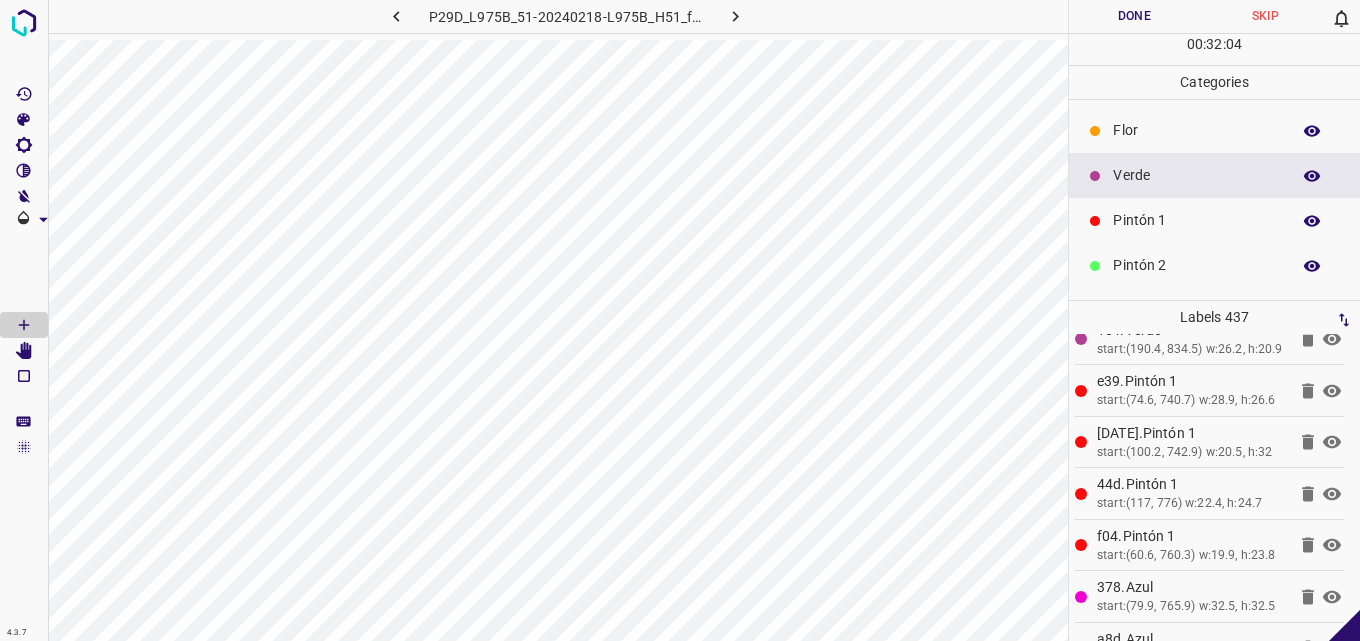 click on "Pintón 1" at bounding box center [1196, 220] 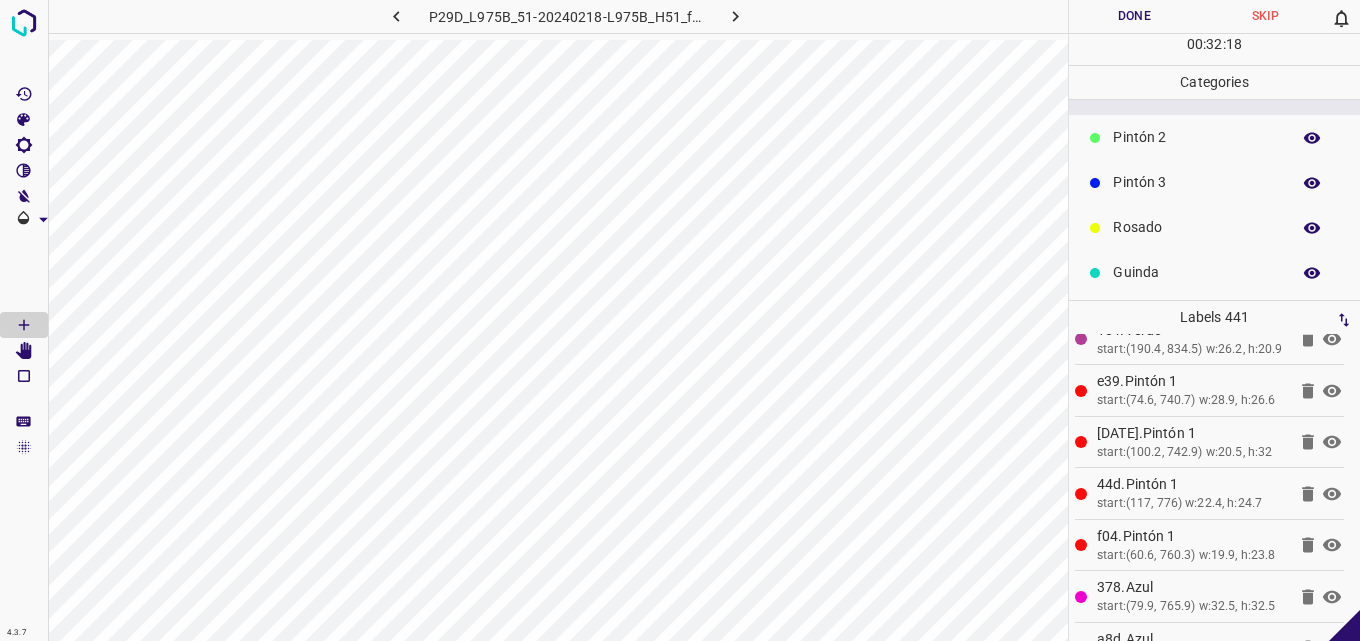 scroll, scrollTop: 176, scrollLeft: 0, axis: vertical 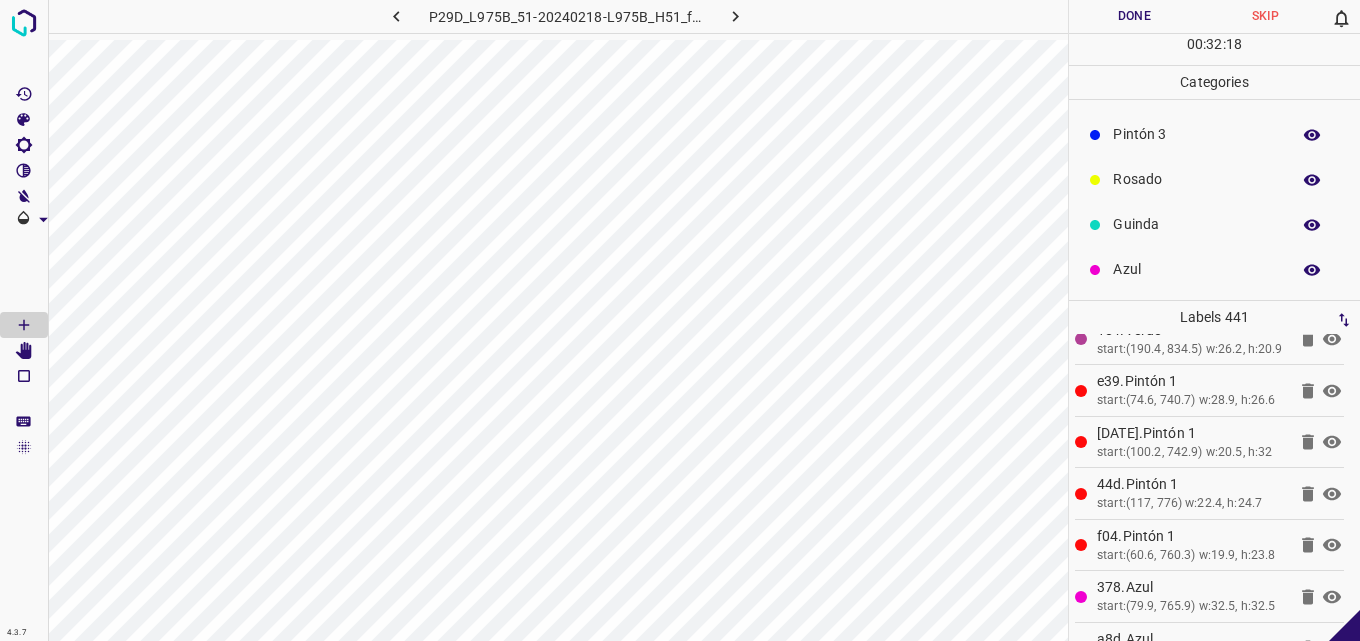click on "Azul" at bounding box center [1196, 269] 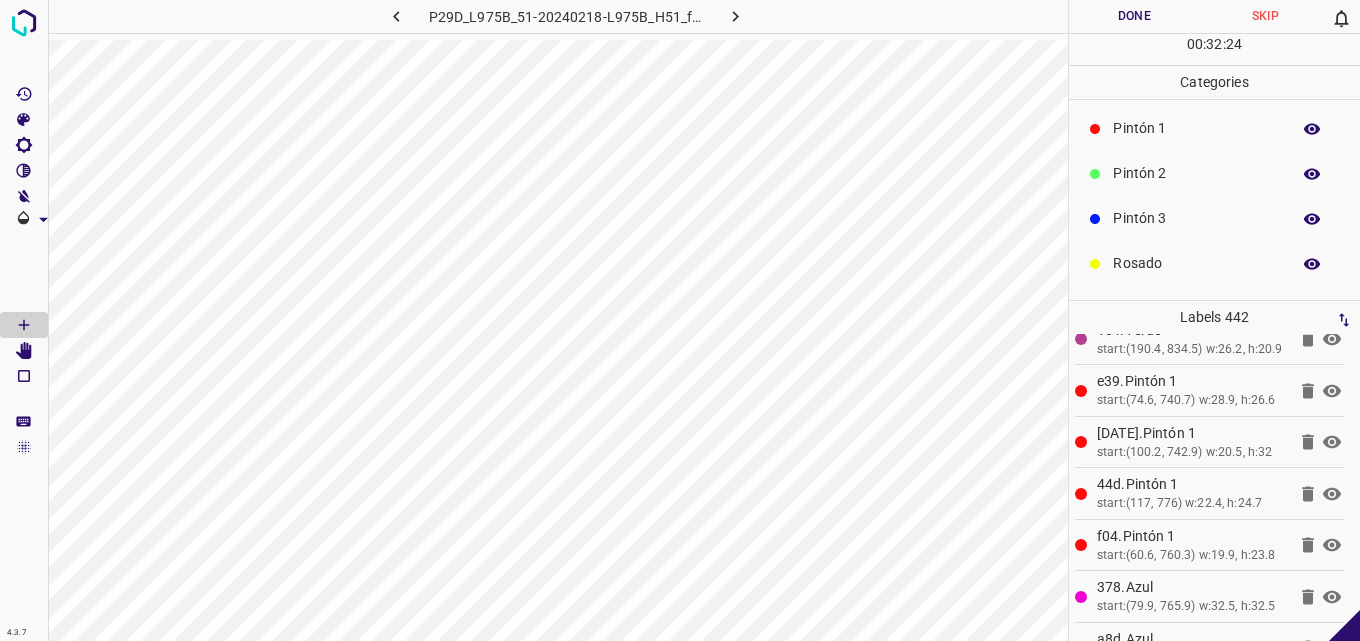 scroll, scrollTop: 0, scrollLeft: 0, axis: both 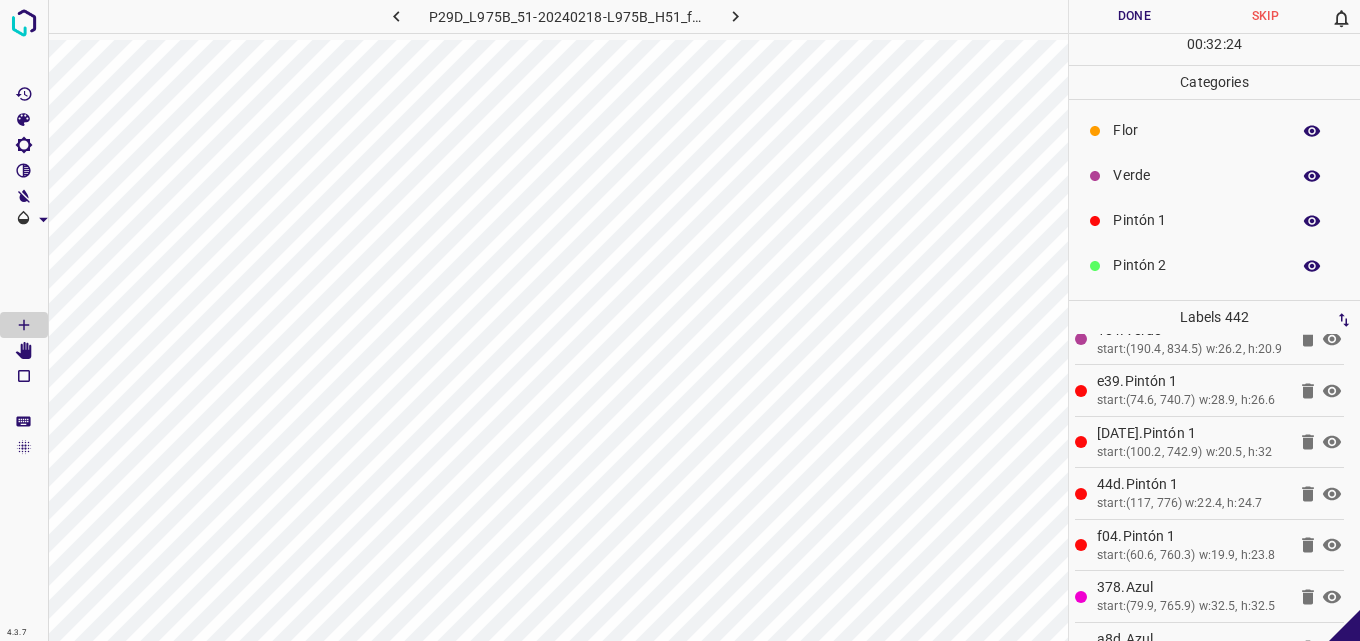 click on "Pintón 1" at bounding box center (1214, 220) 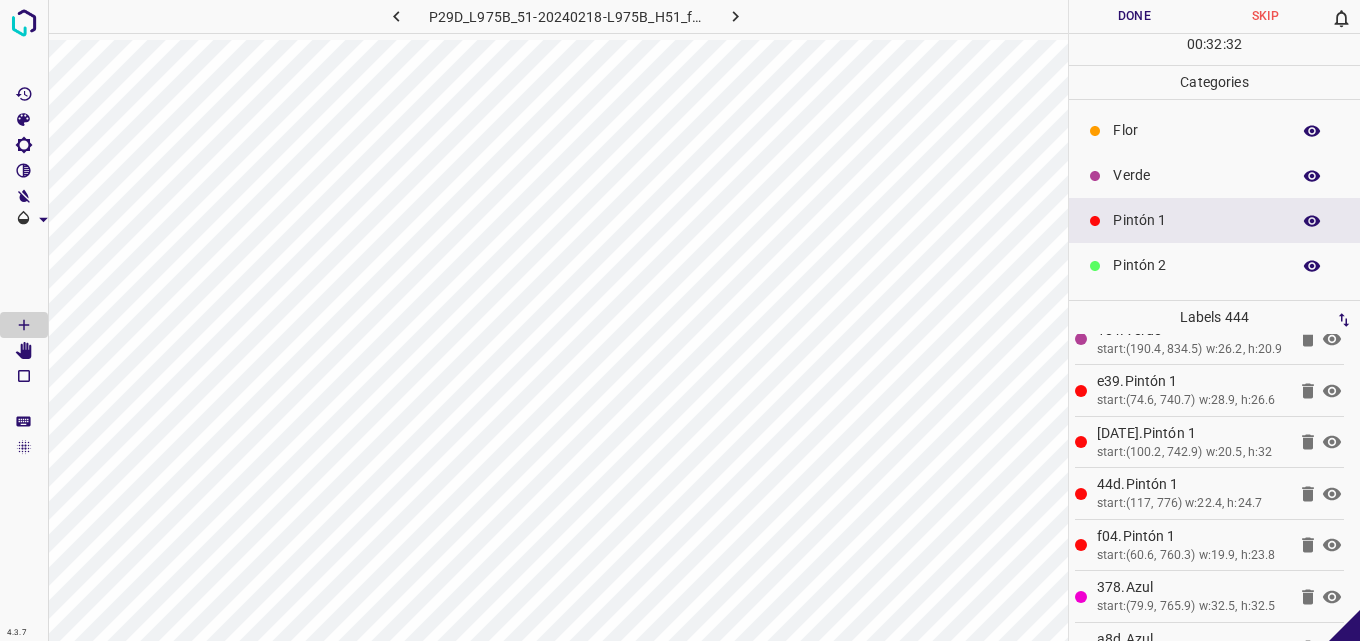 click on "Verde" at bounding box center (1196, 175) 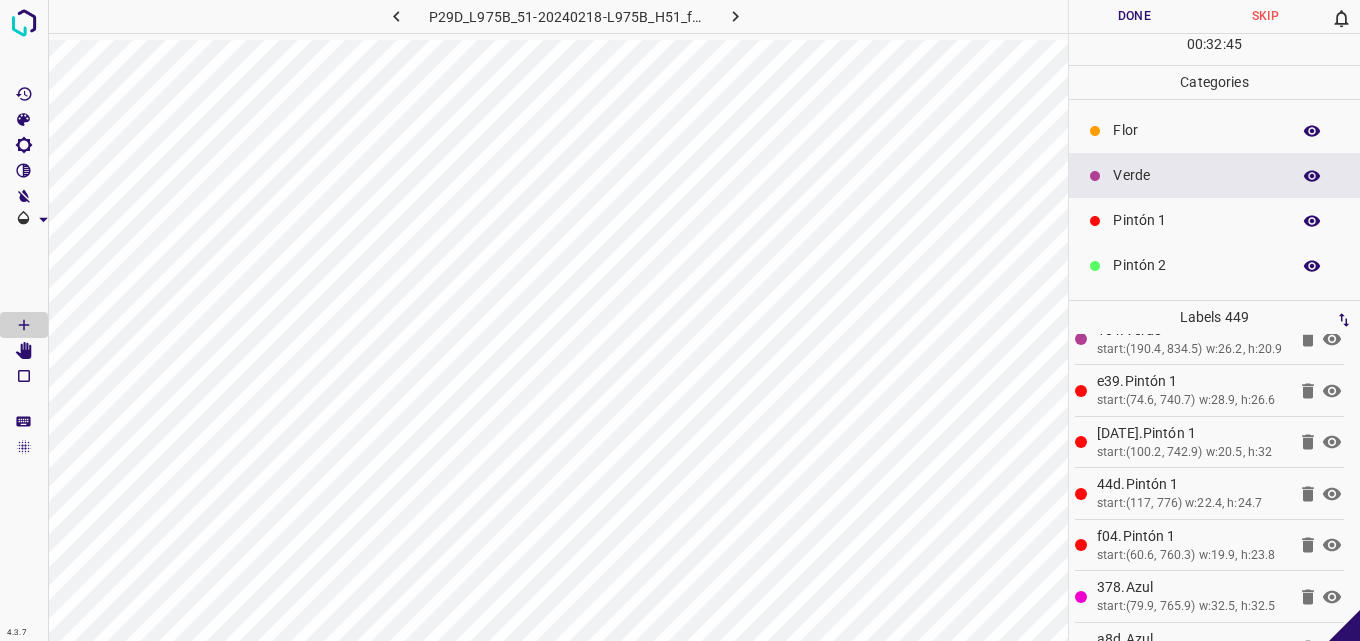 click on "Pintón 1" at bounding box center [1214, 220] 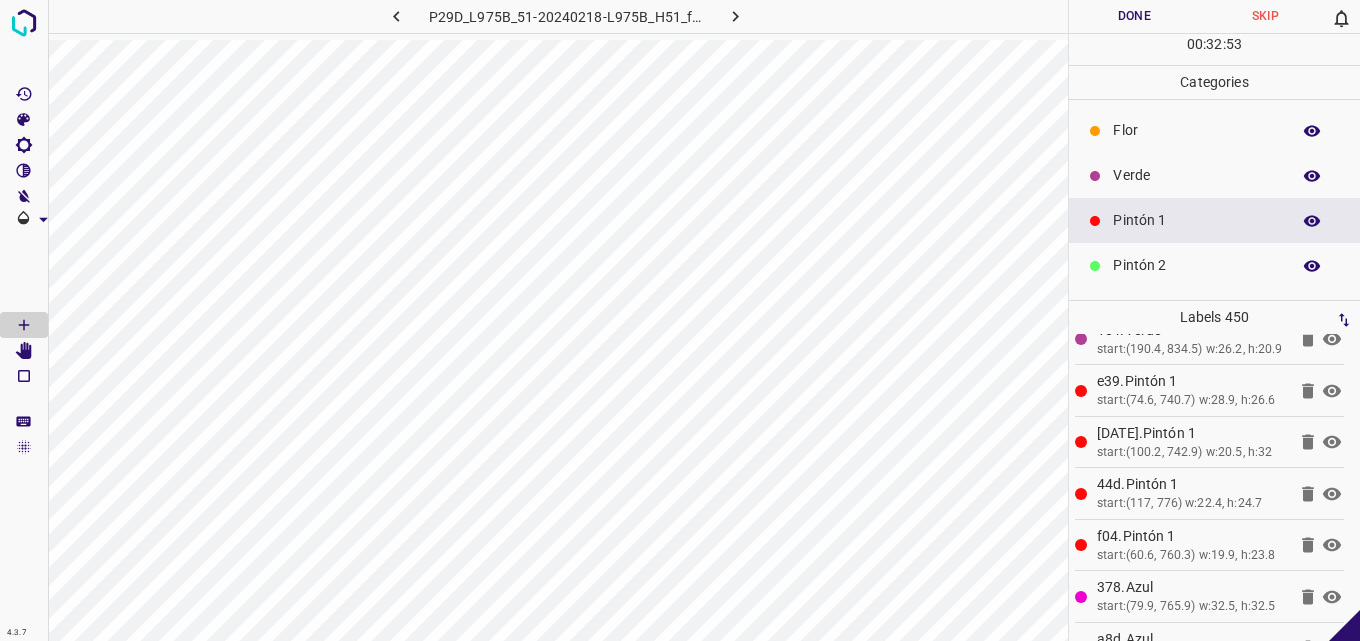click on "Pintón 2" at bounding box center (1196, 265) 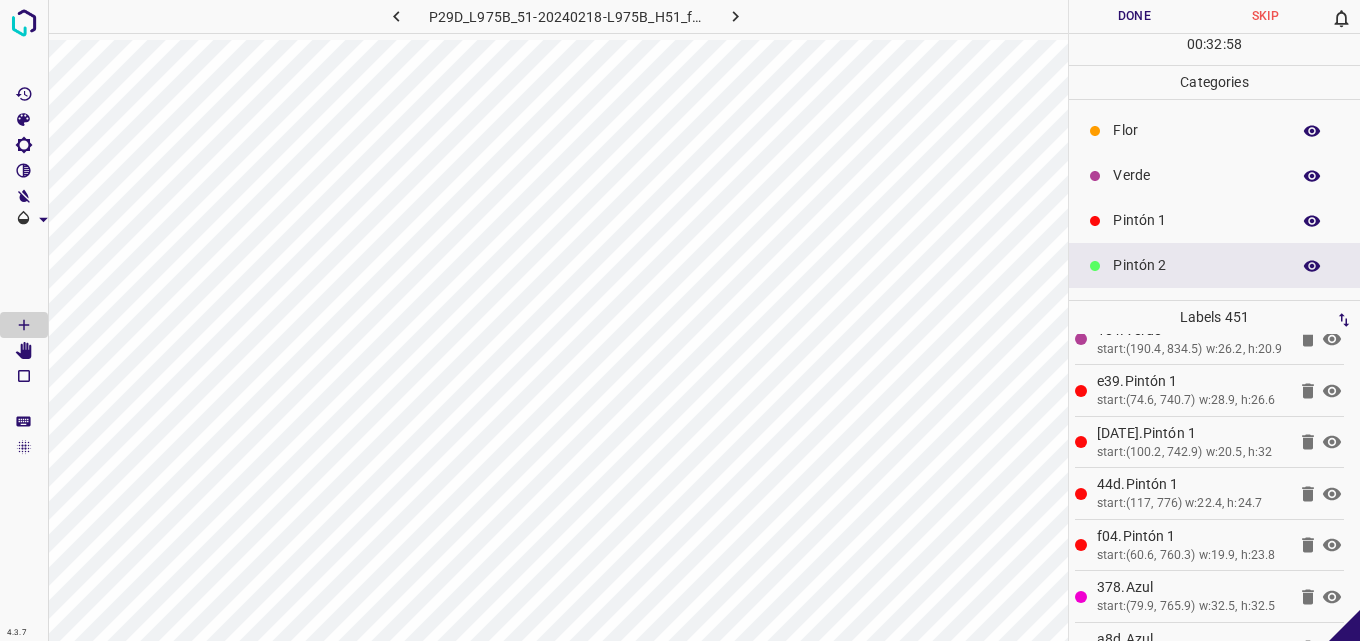 click on "Pintón 1" at bounding box center (1196, 220) 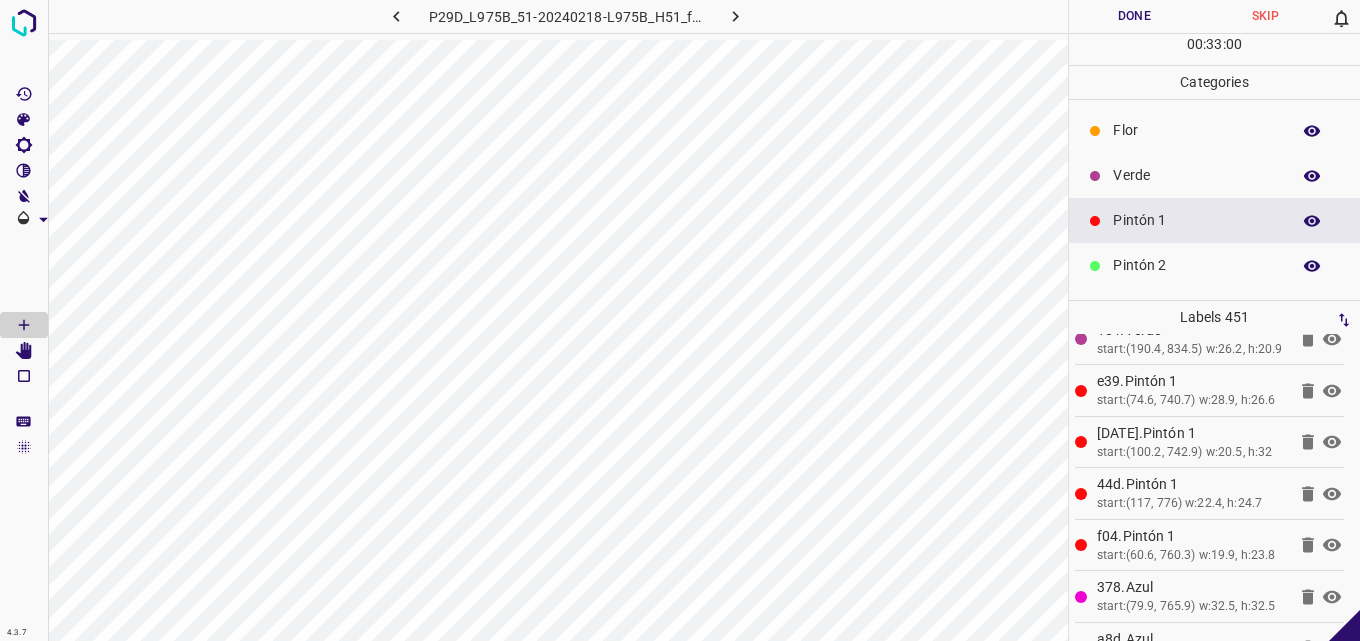 click on "Verde" at bounding box center [1196, 175] 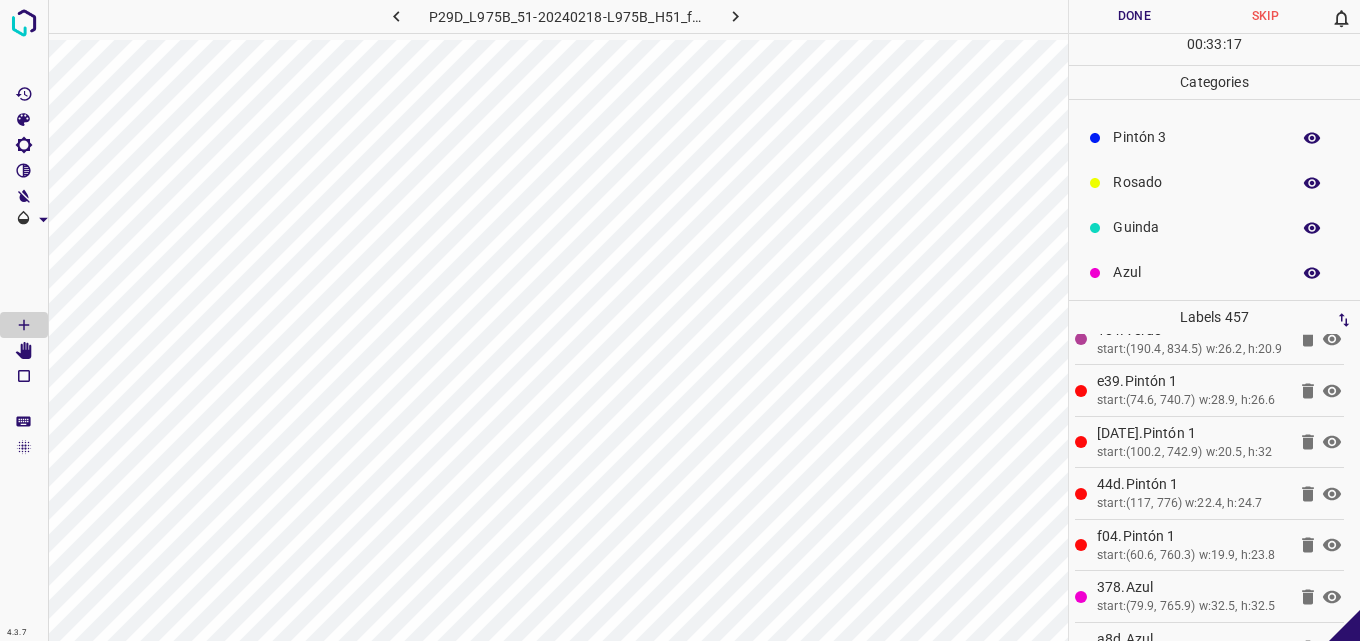 scroll, scrollTop: 176, scrollLeft: 0, axis: vertical 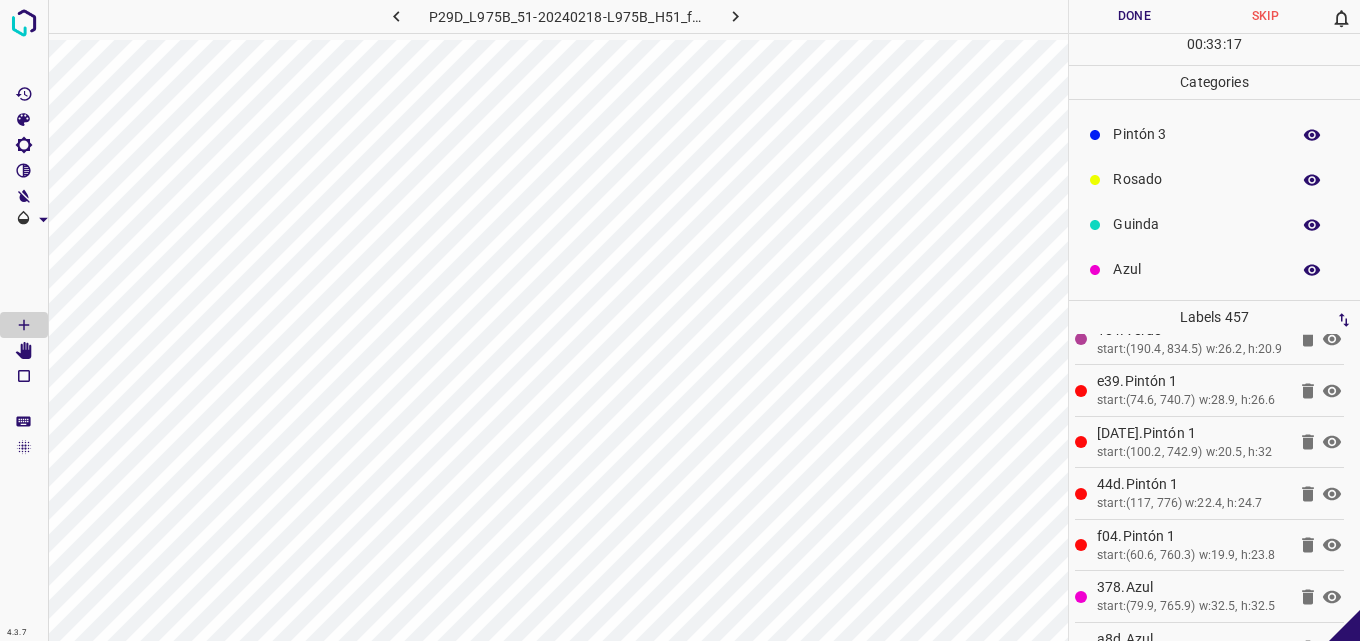click on "Rosado" at bounding box center [1196, 179] 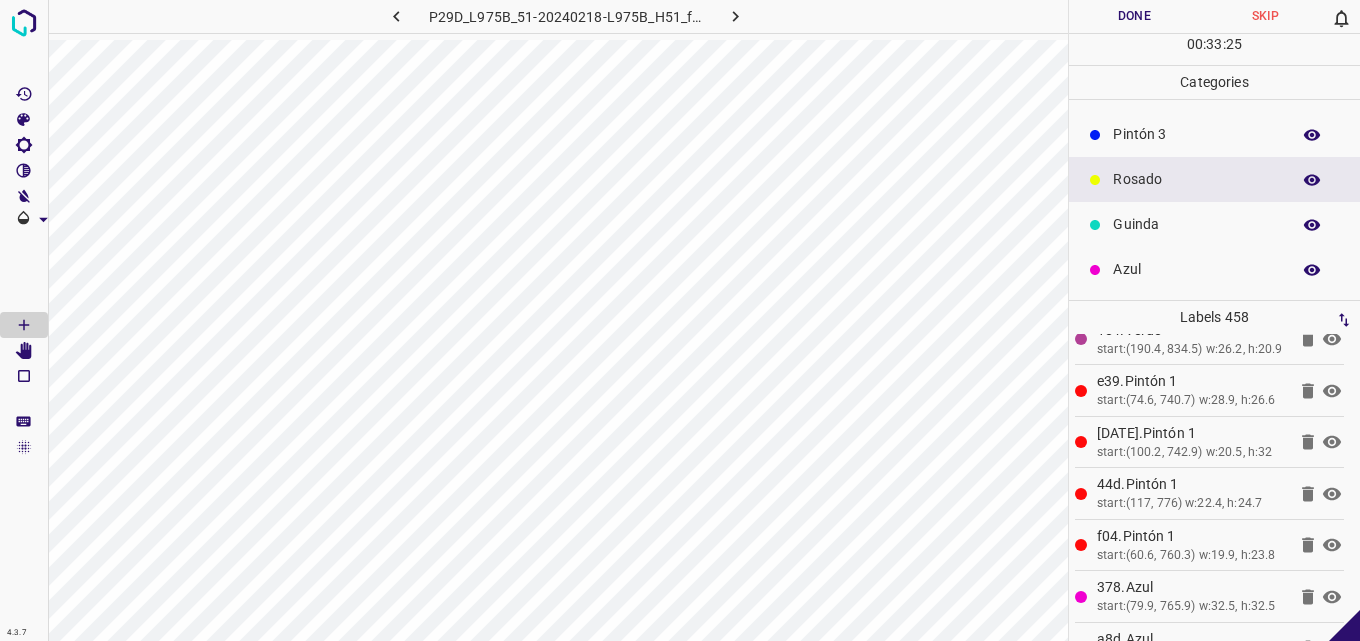 click on "Azul" at bounding box center [1196, 269] 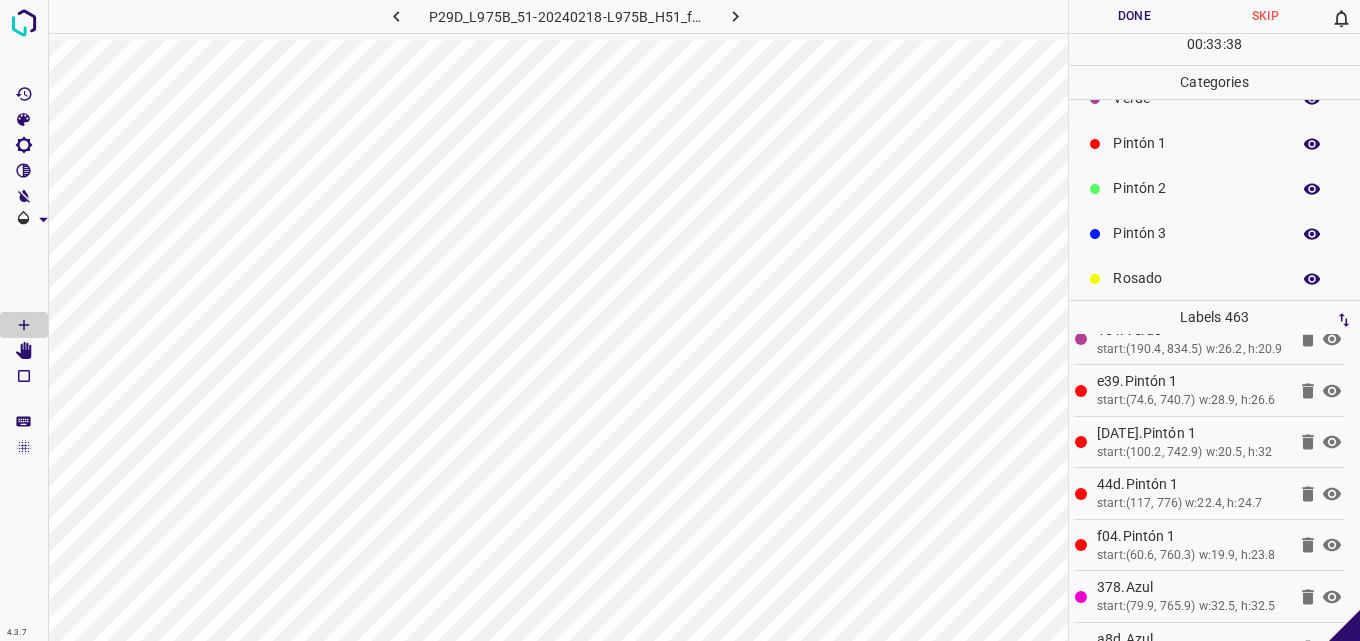 scroll, scrollTop: 0, scrollLeft: 0, axis: both 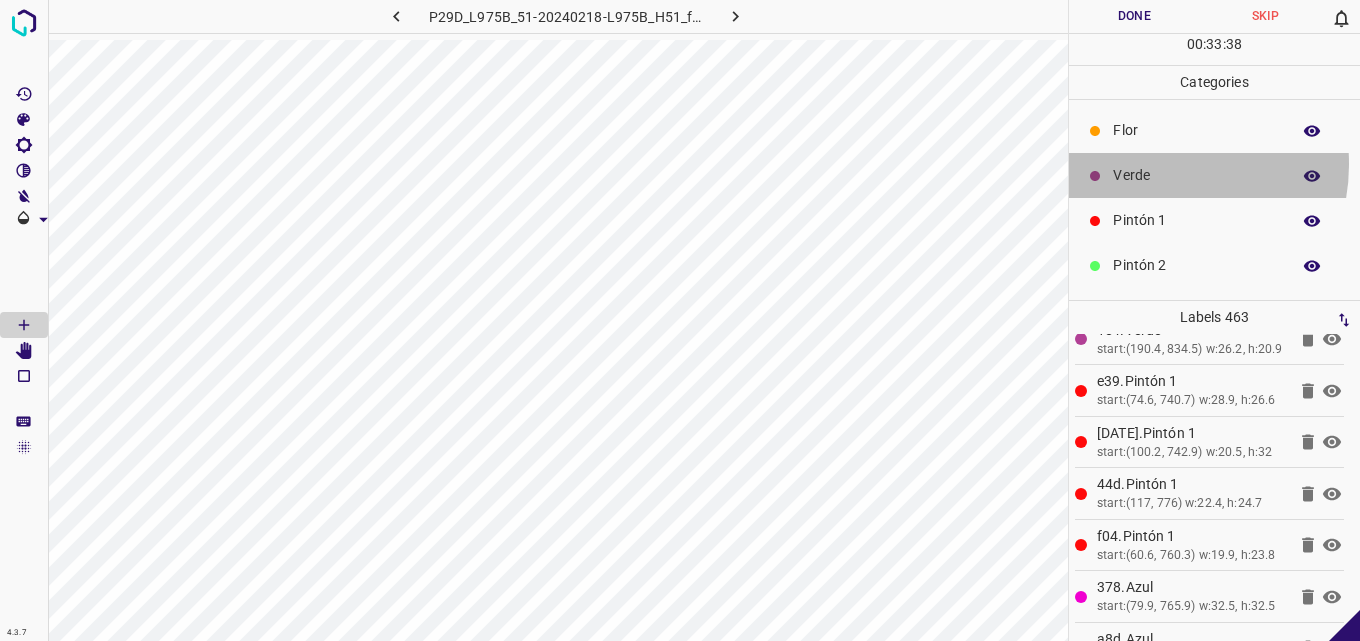 click on "Verde" at bounding box center (1214, 175) 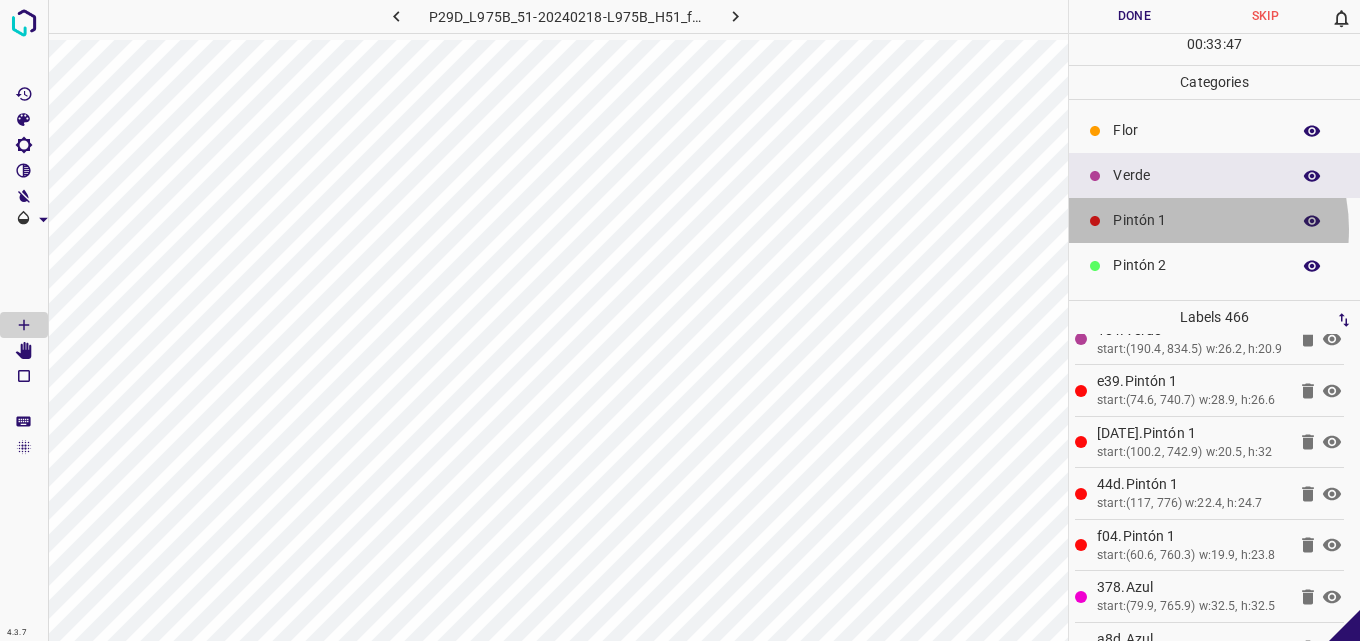 click on "Pintón 1" at bounding box center (1196, 220) 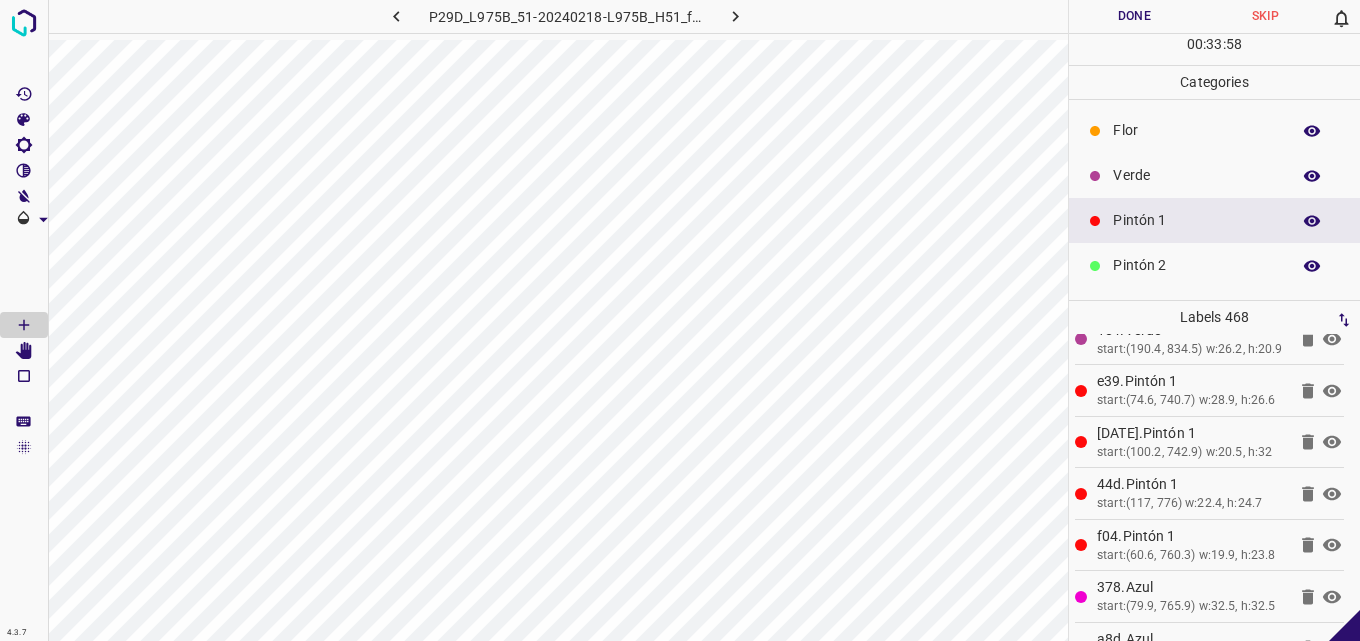 click on "Pintón 2" at bounding box center (1214, 265) 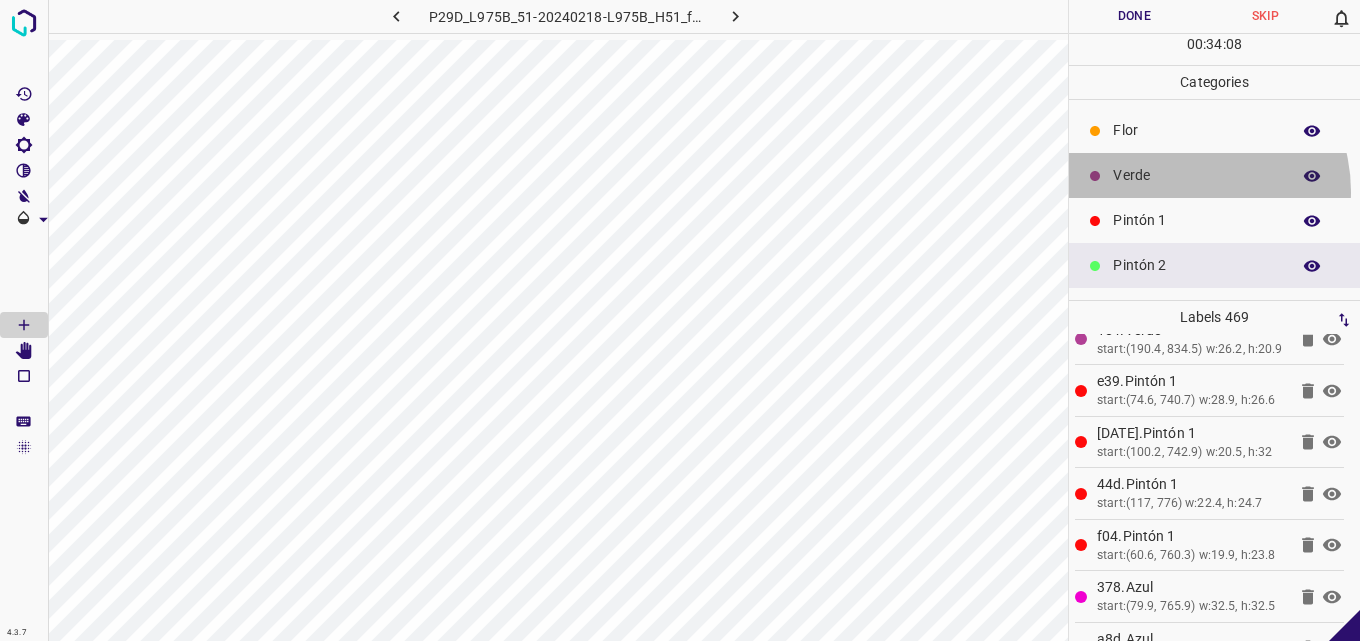 click on "Verde" at bounding box center [1214, 175] 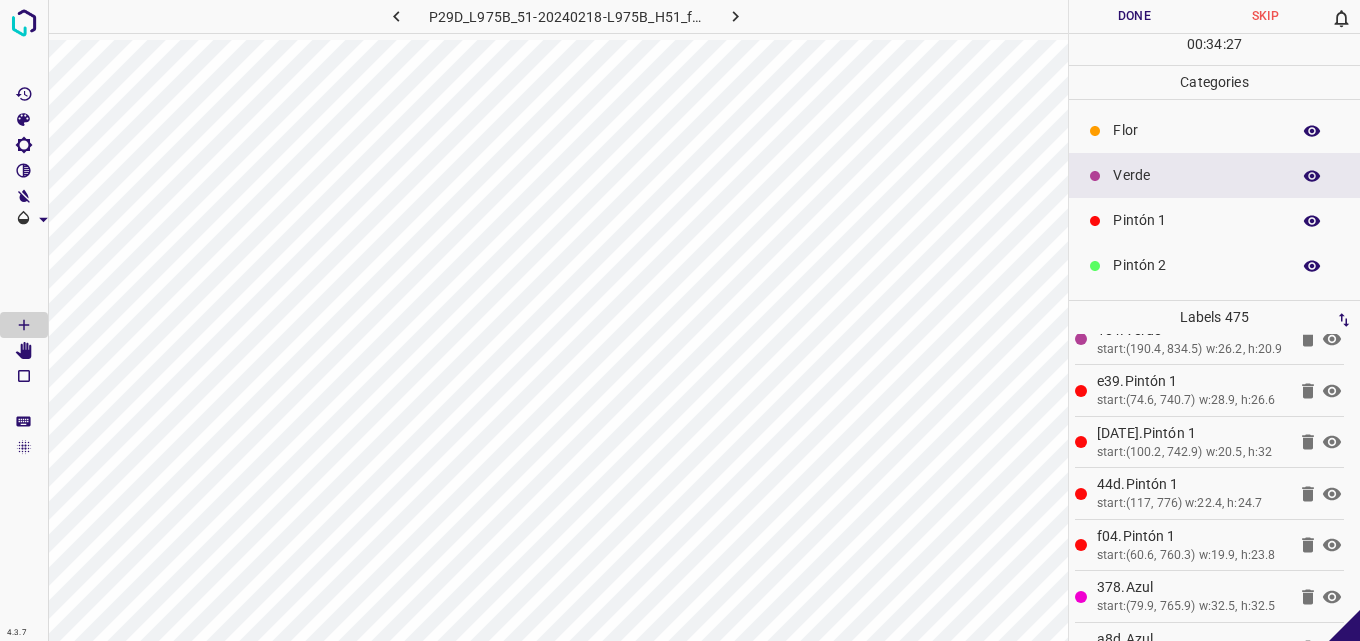 click on "Pintón 1" at bounding box center (1196, 220) 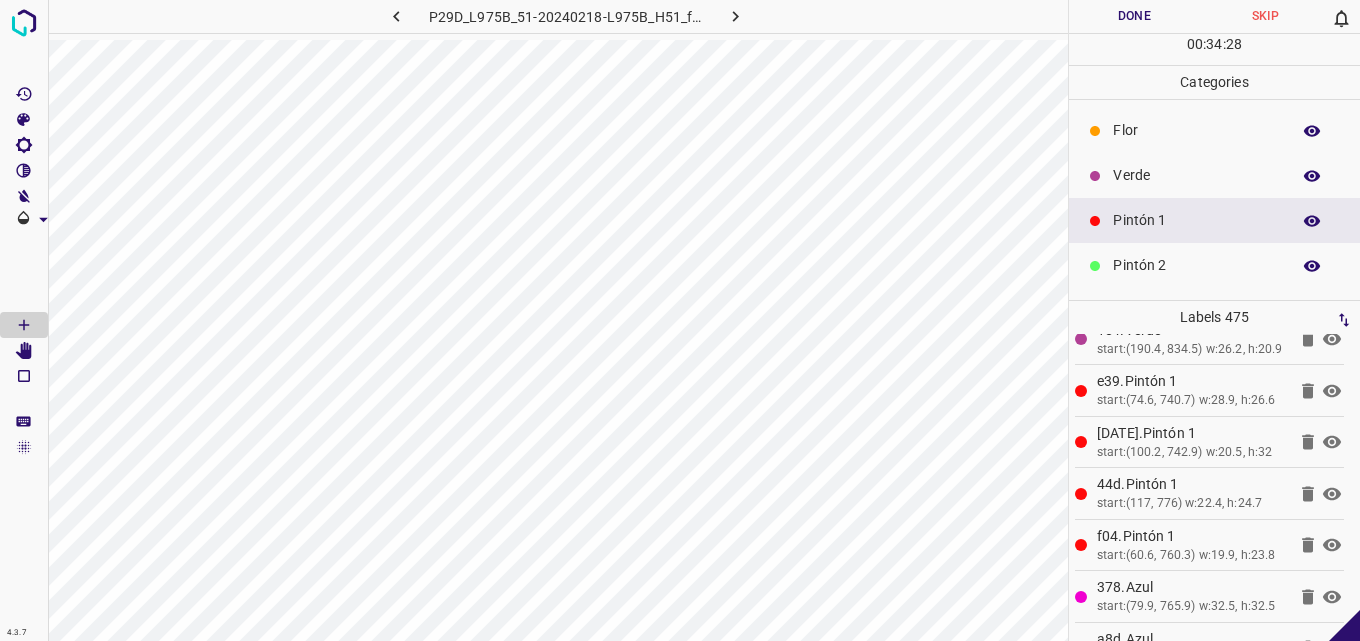 click on "Pintón 2" at bounding box center (1196, 265) 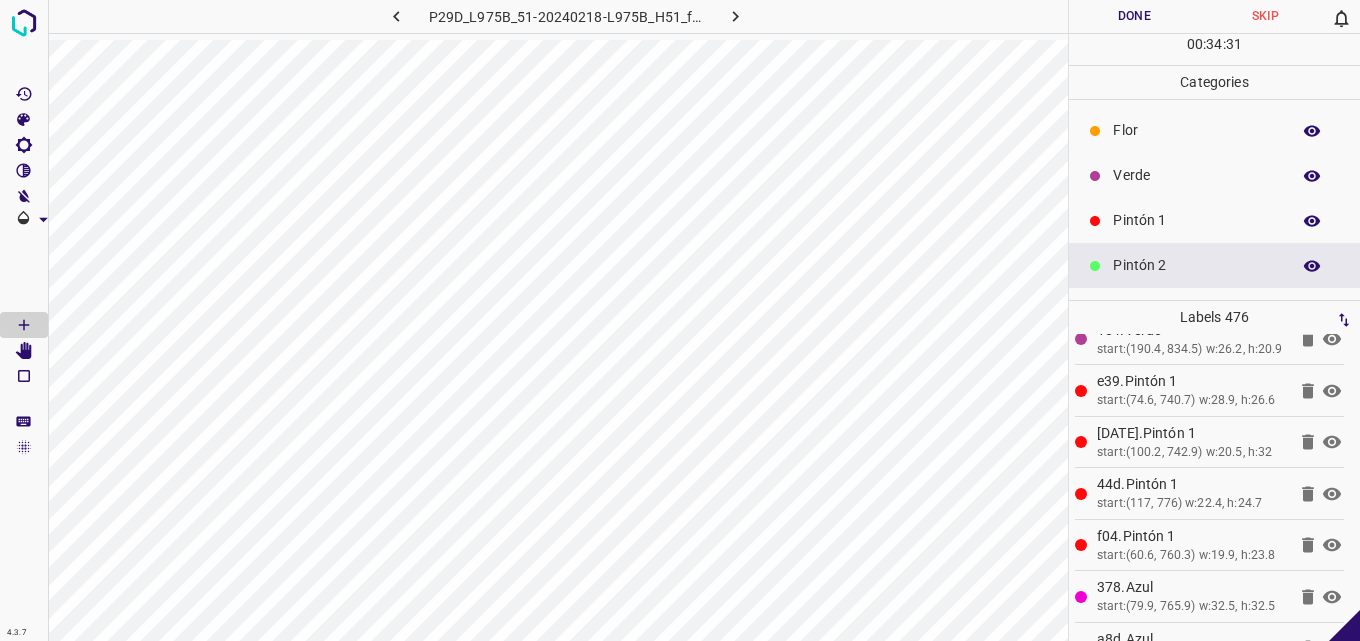 click on "Pintón 1" at bounding box center (1214, 220) 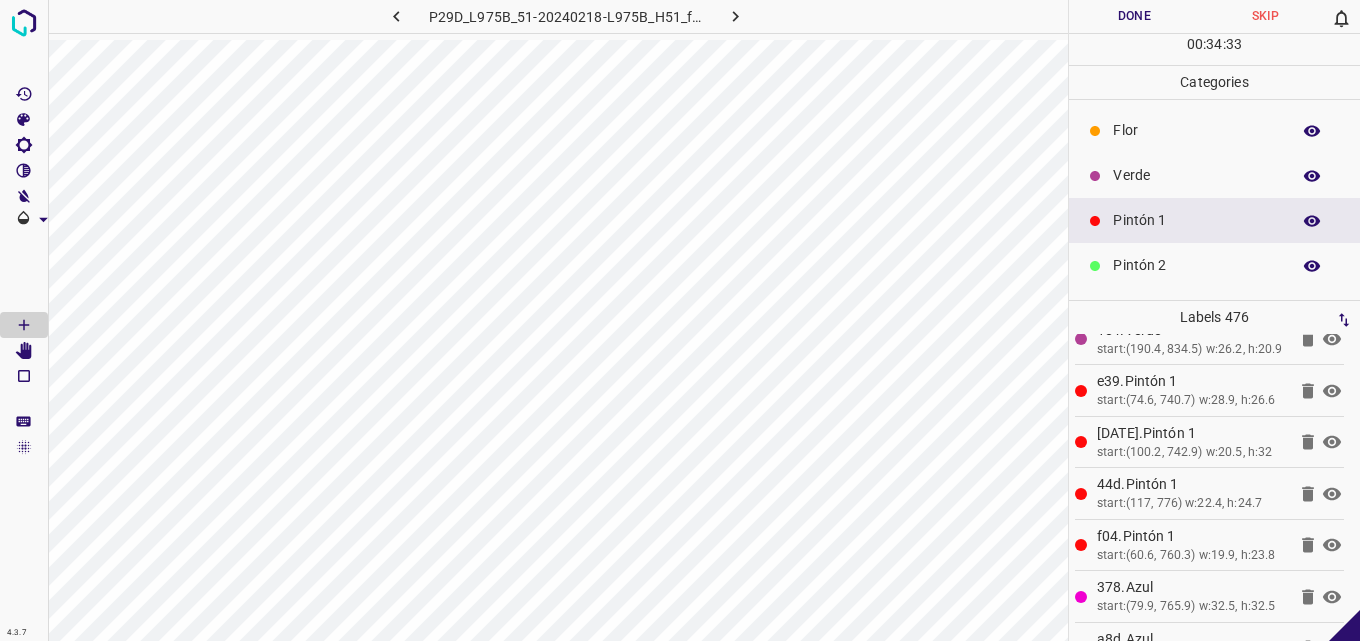 click on "Verde" at bounding box center [1196, 175] 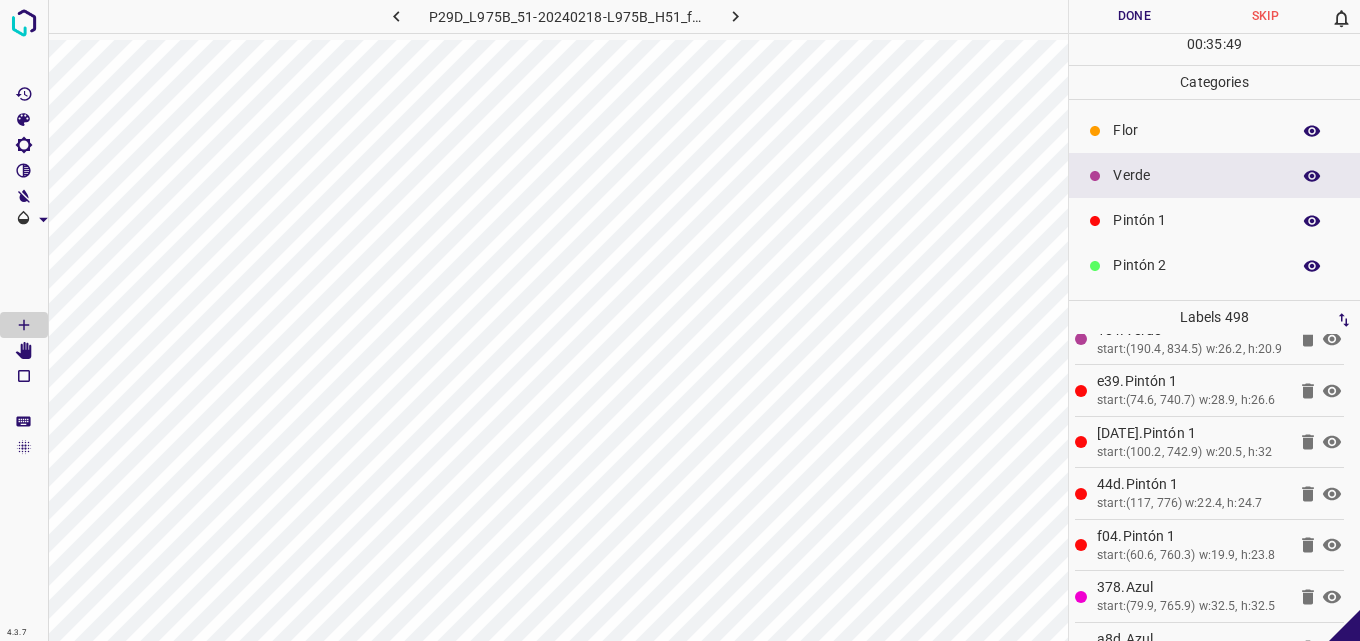 scroll, scrollTop: 100, scrollLeft: 0, axis: vertical 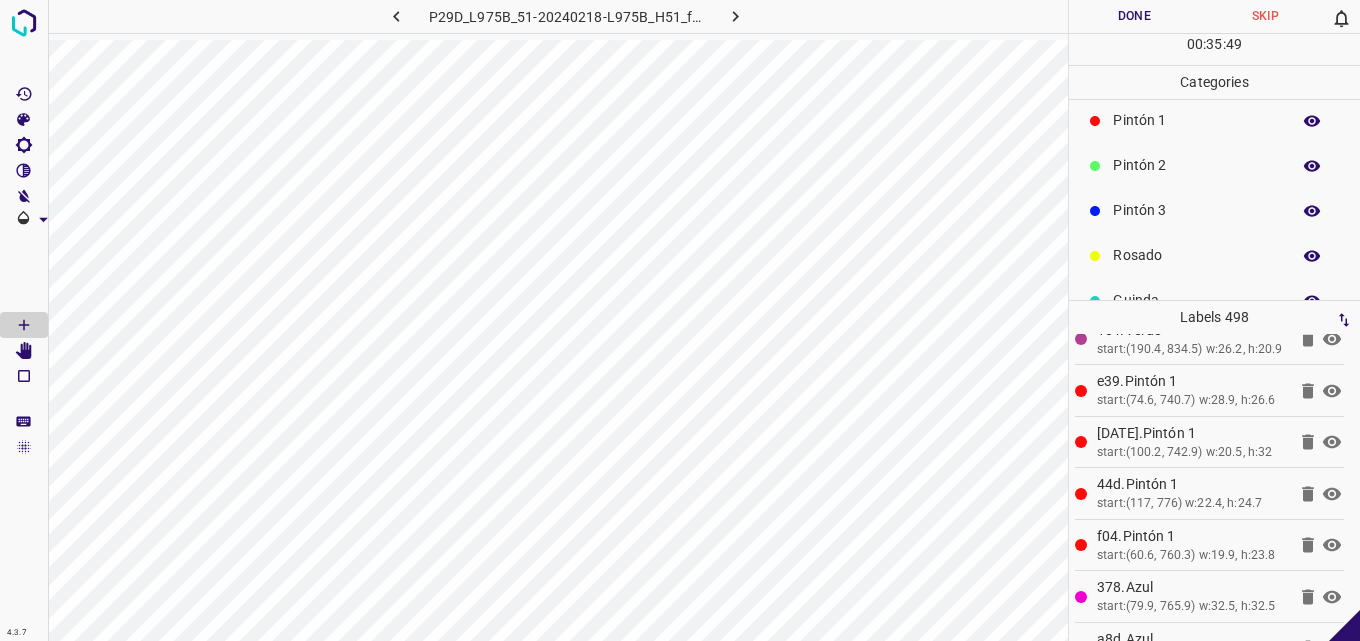 click on "Pintón 3" at bounding box center [1214, 210] 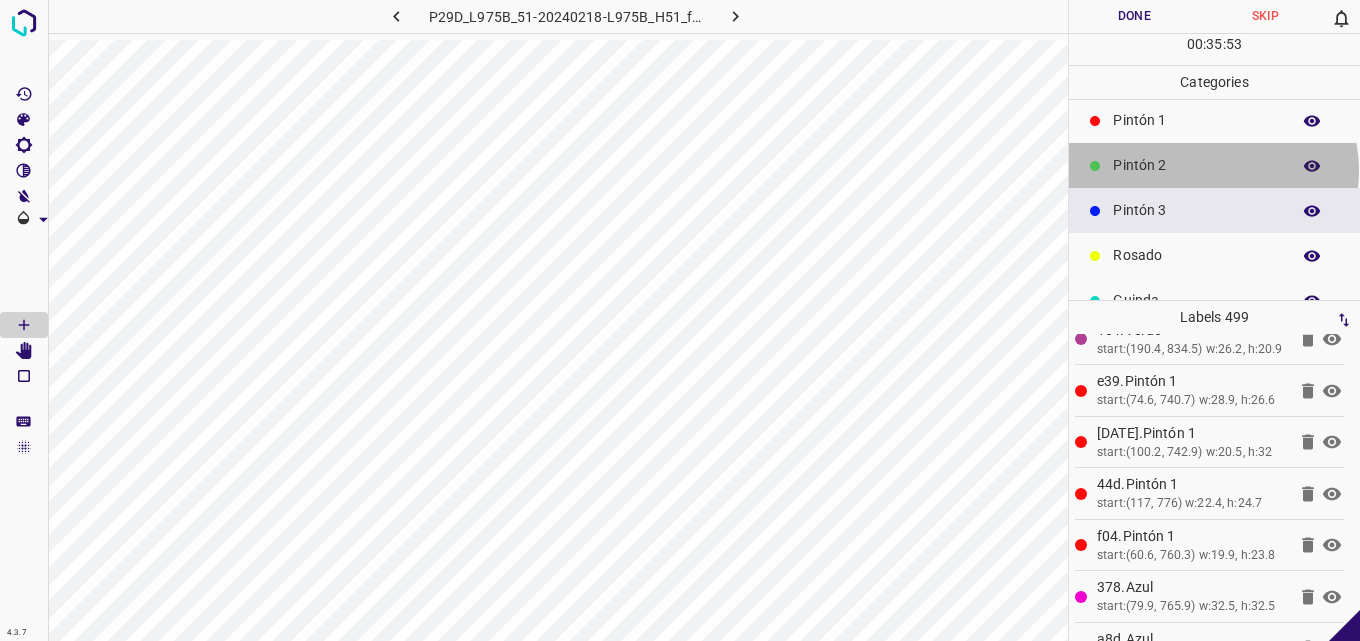 click on "Pintón 2" at bounding box center [1196, 165] 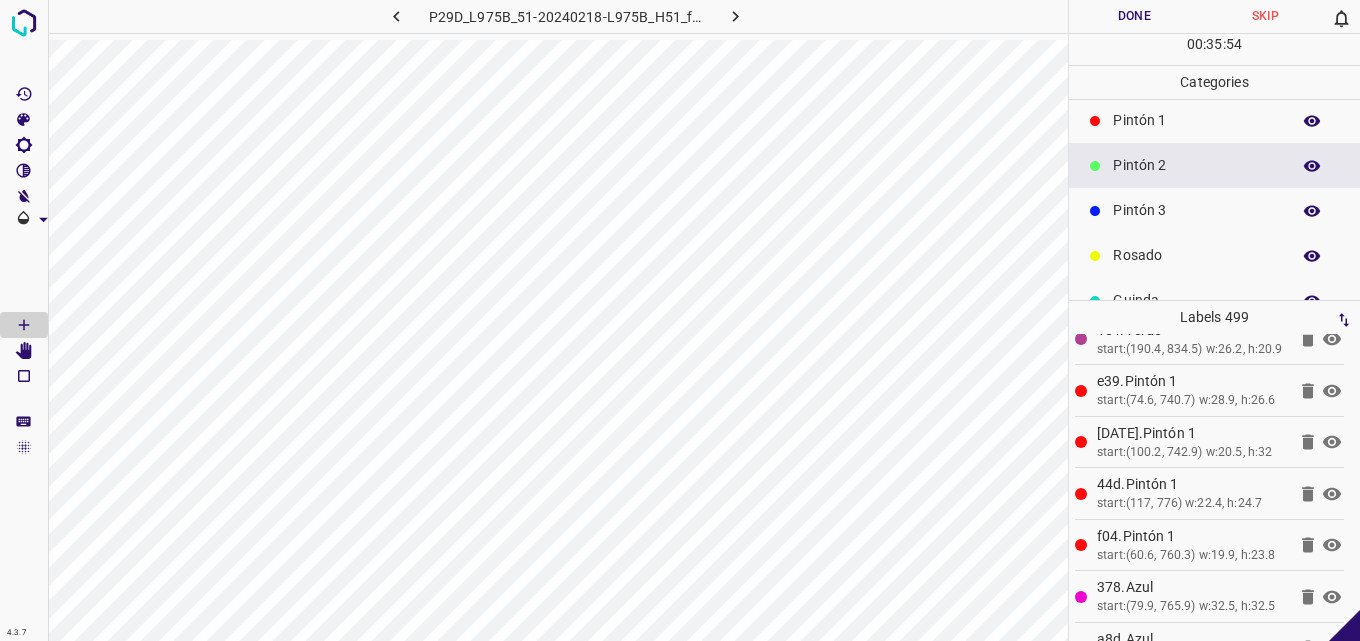 click on "Pintón 1" at bounding box center (1214, 120) 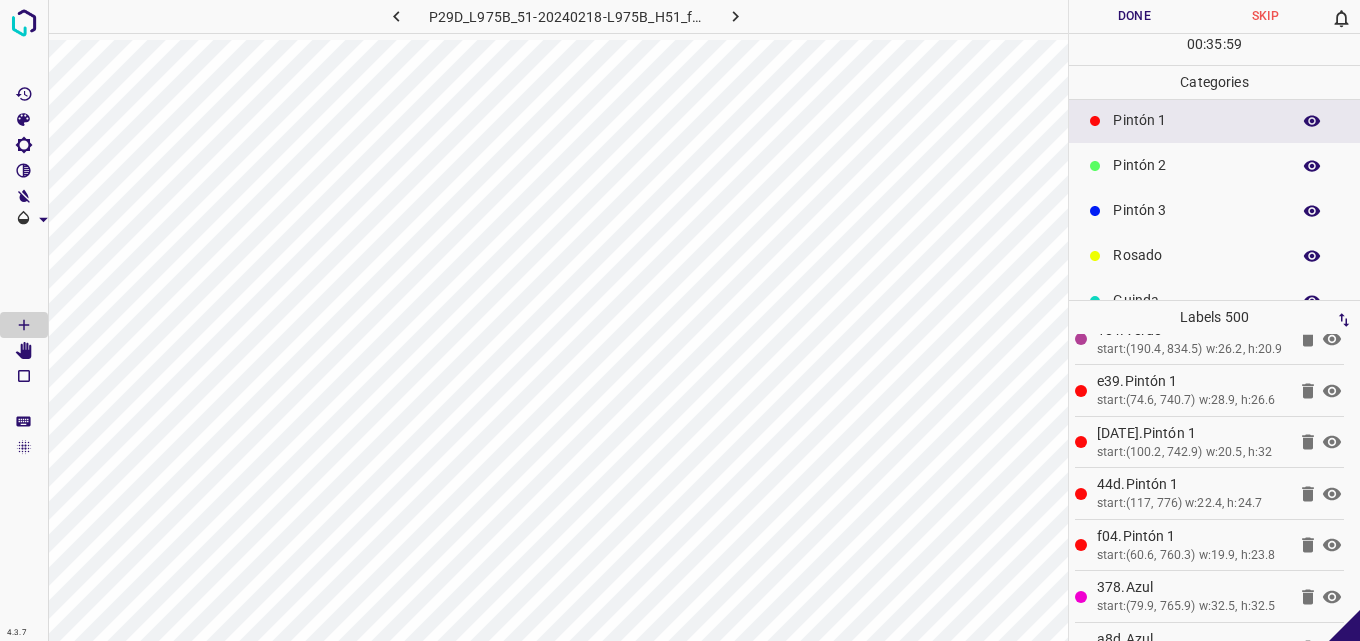 scroll, scrollTop: 0, scrollLeft: 0, axis: both 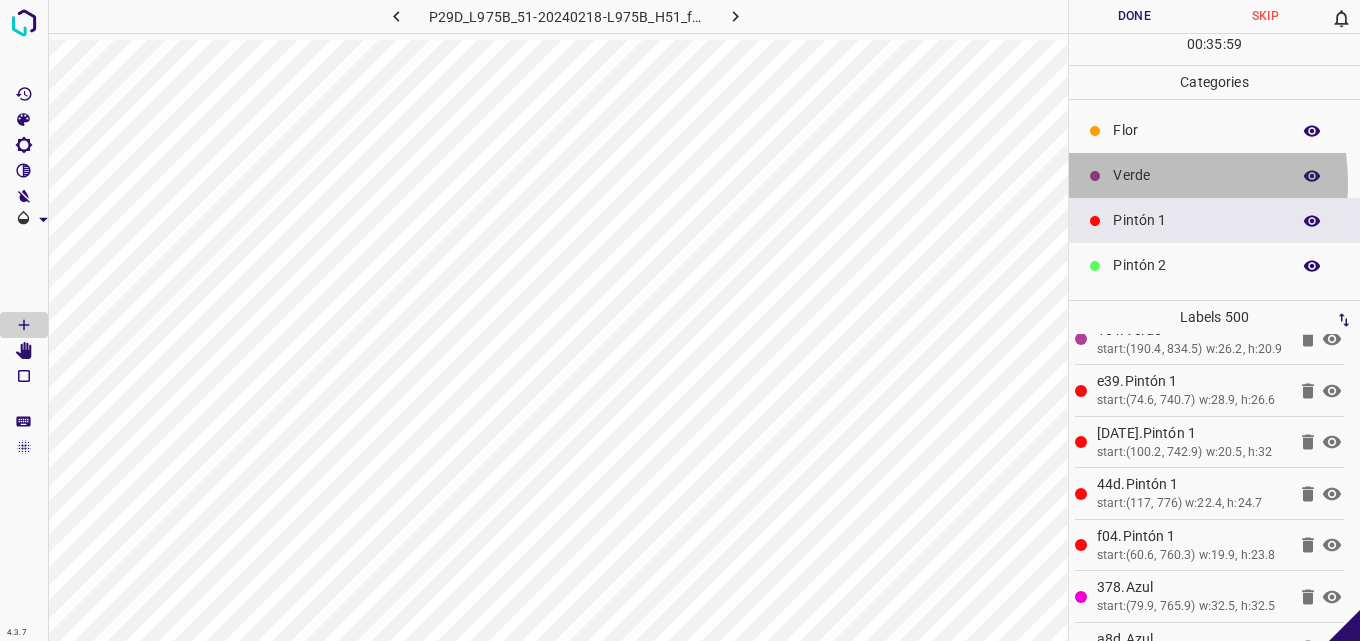 click on "Verde" at bounding box center (1196, 175) 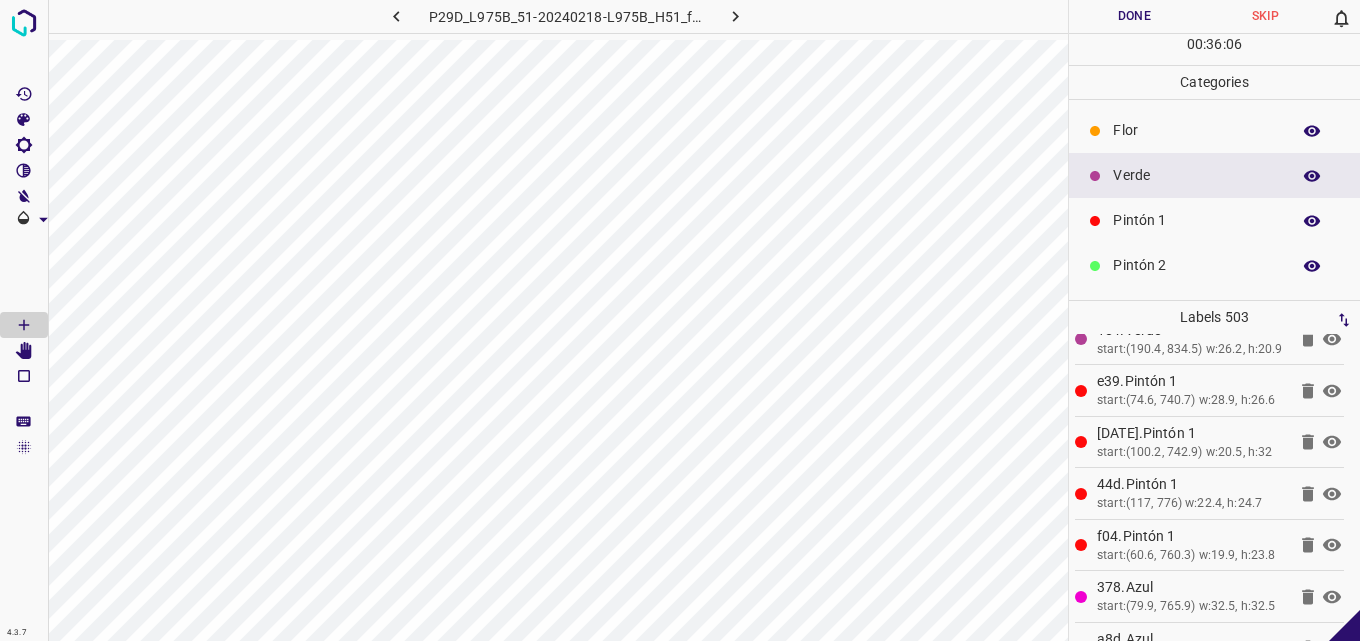click on "Pintón 1" at bounding box center [1214, 220] 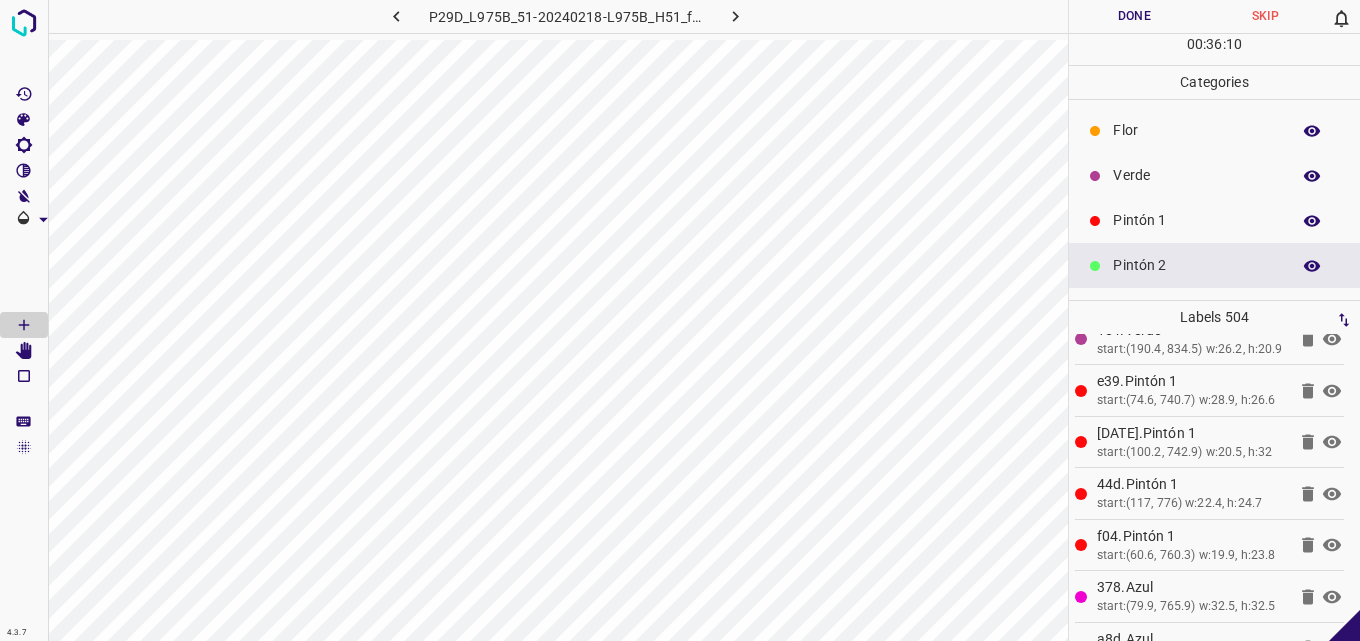 click on "Pintón 1" at bounding box center (1214, 220) 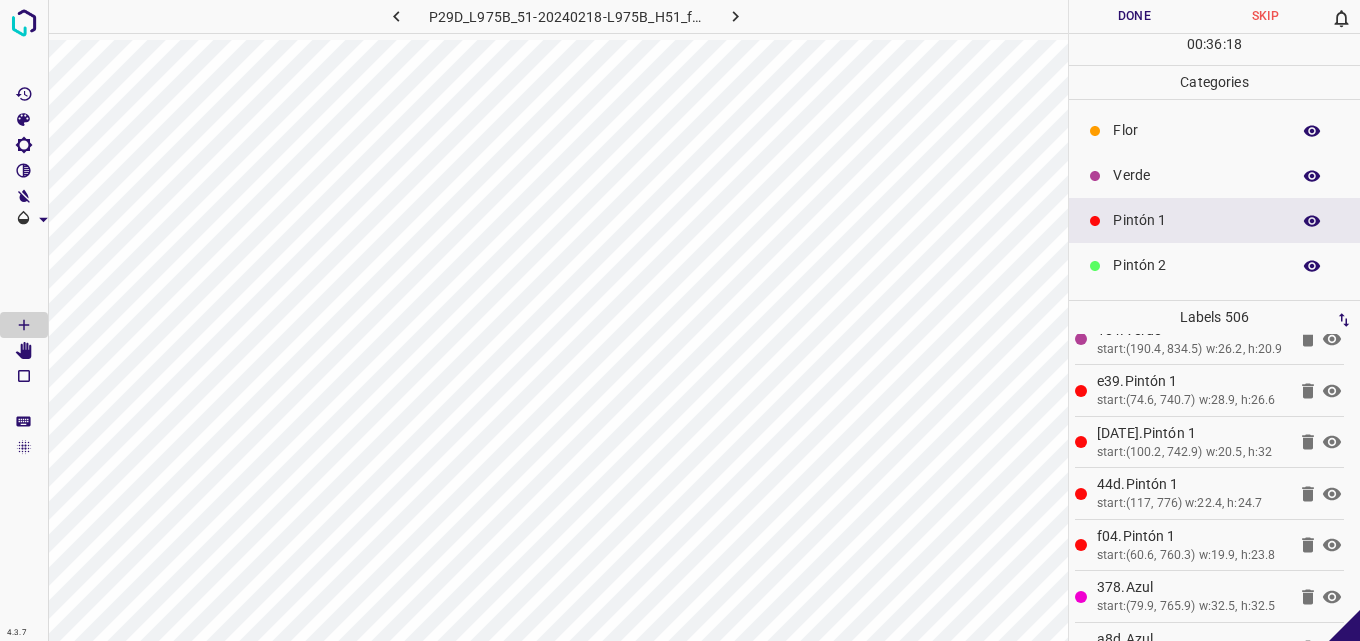 click on "Pintón 2" at bounding box center (1196, 265) 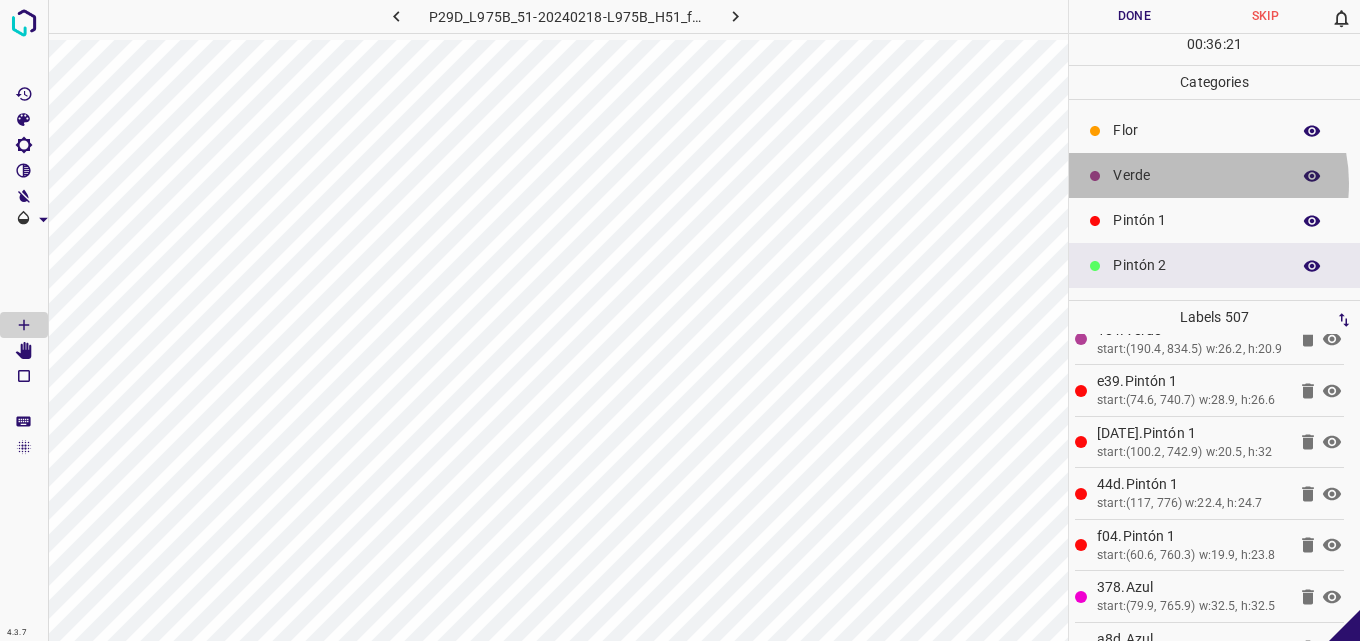 click on "Verde" at bounding box center [1196, 175] 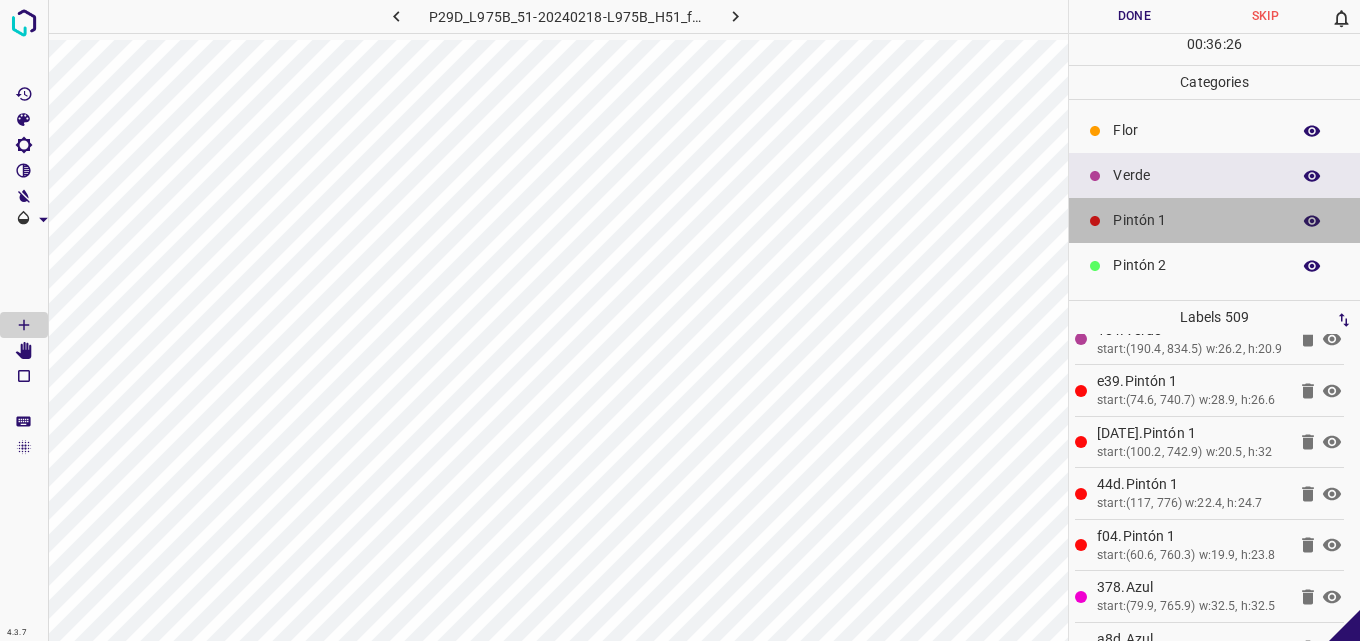 click on "Pintón 1" at bounding box center [1214, 220] 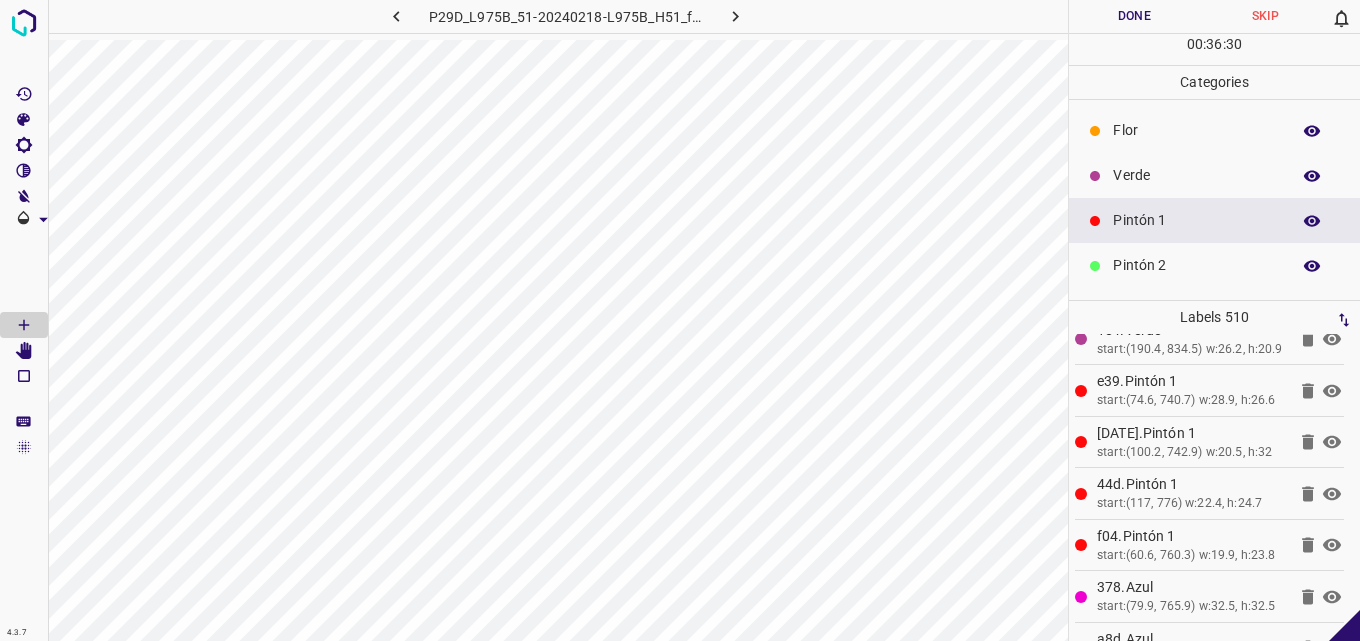click on "Verde" at bounding box center (1196, 175) 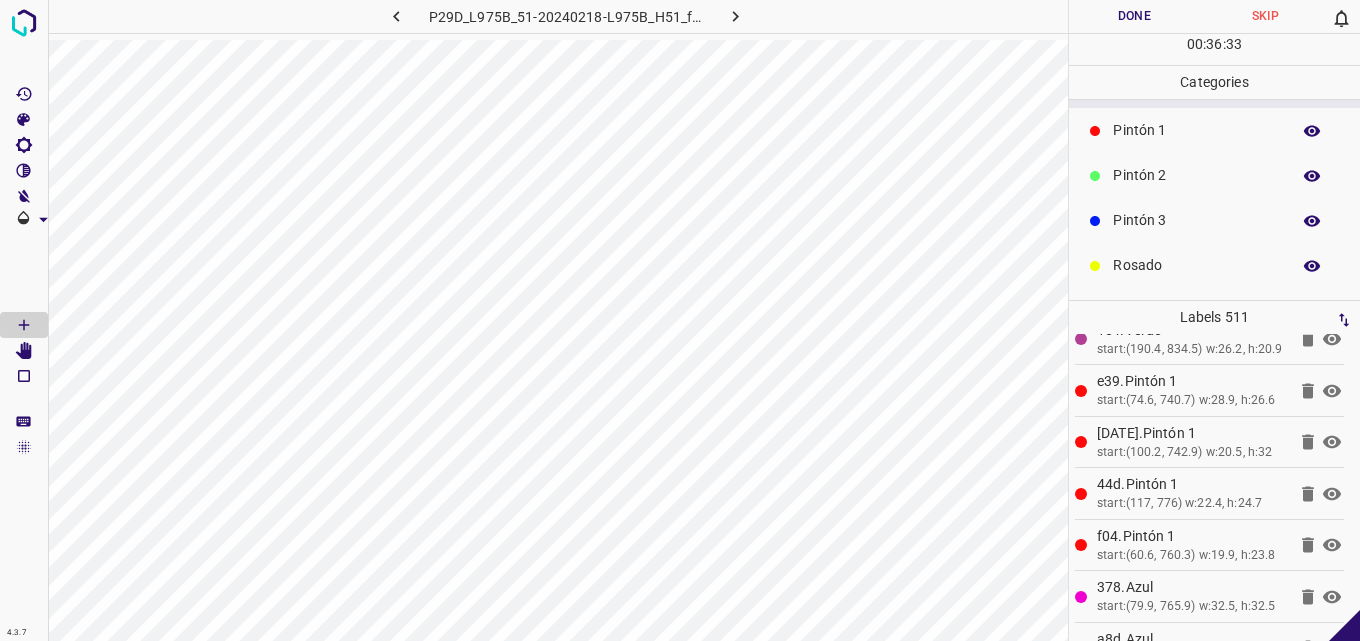 scroll, scrollTop: 176, scrollLeft: 0, axis: vertical 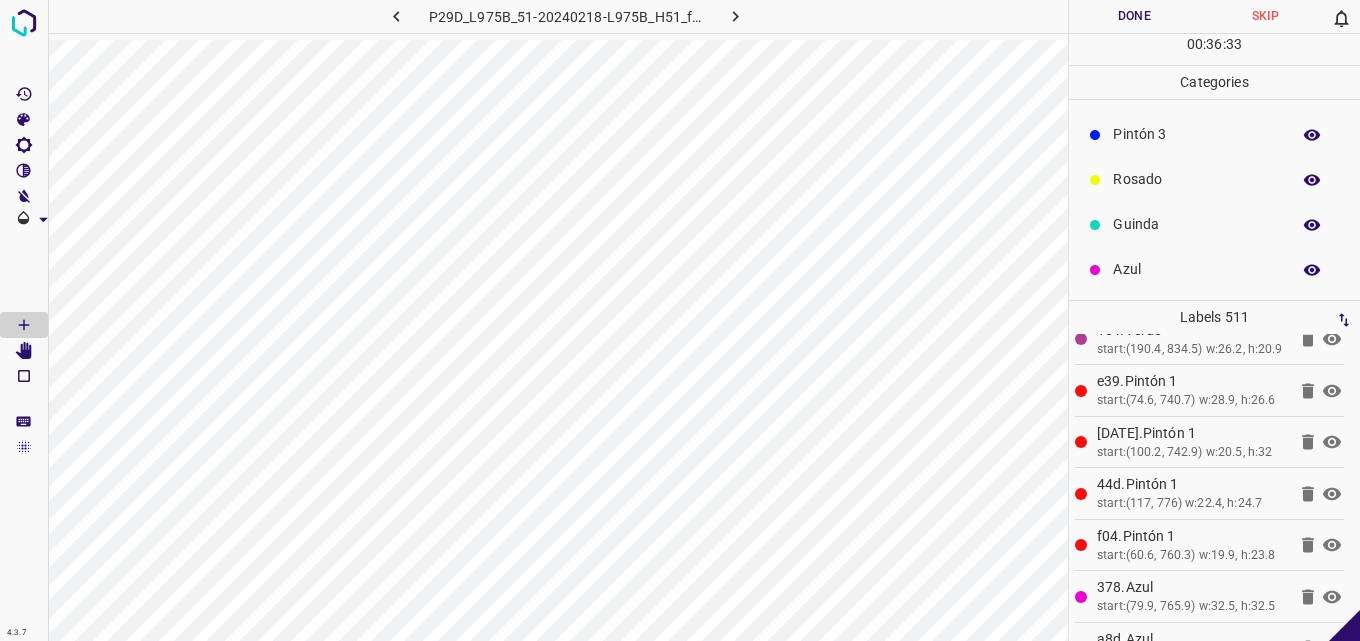 click on "Azul" at bounding box center [1214, 269] 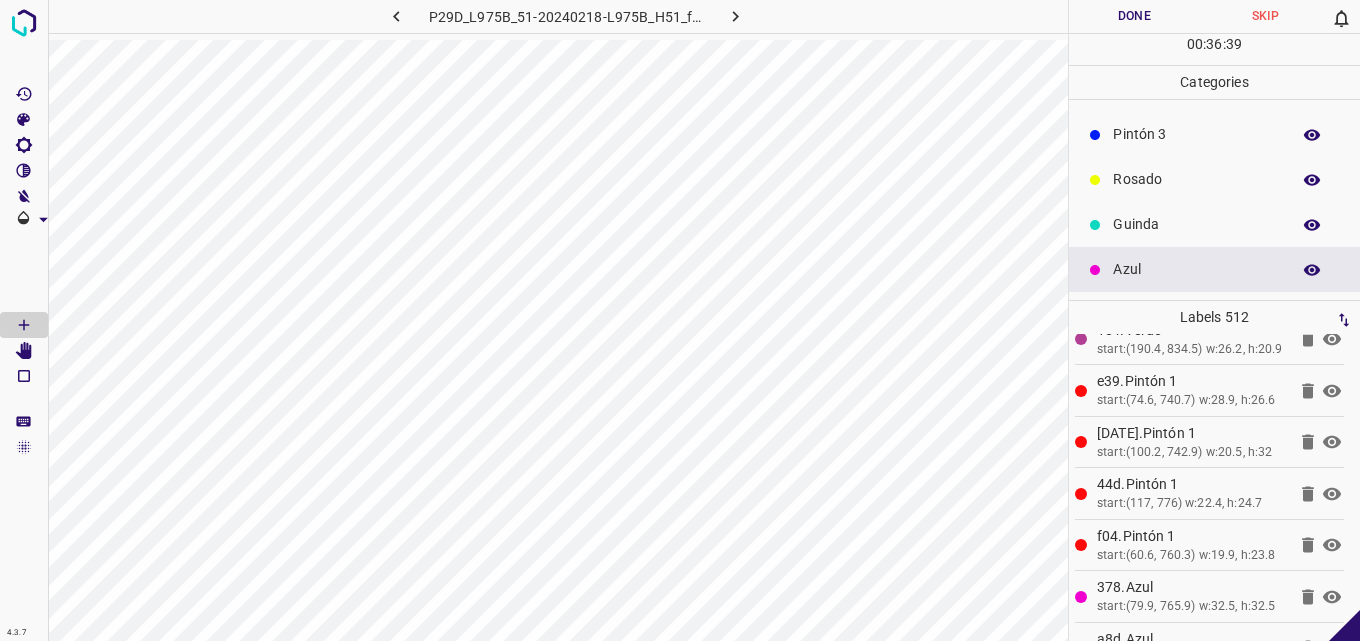 scroll, scrollTop: 0, scrollLeft: 0, axis: both 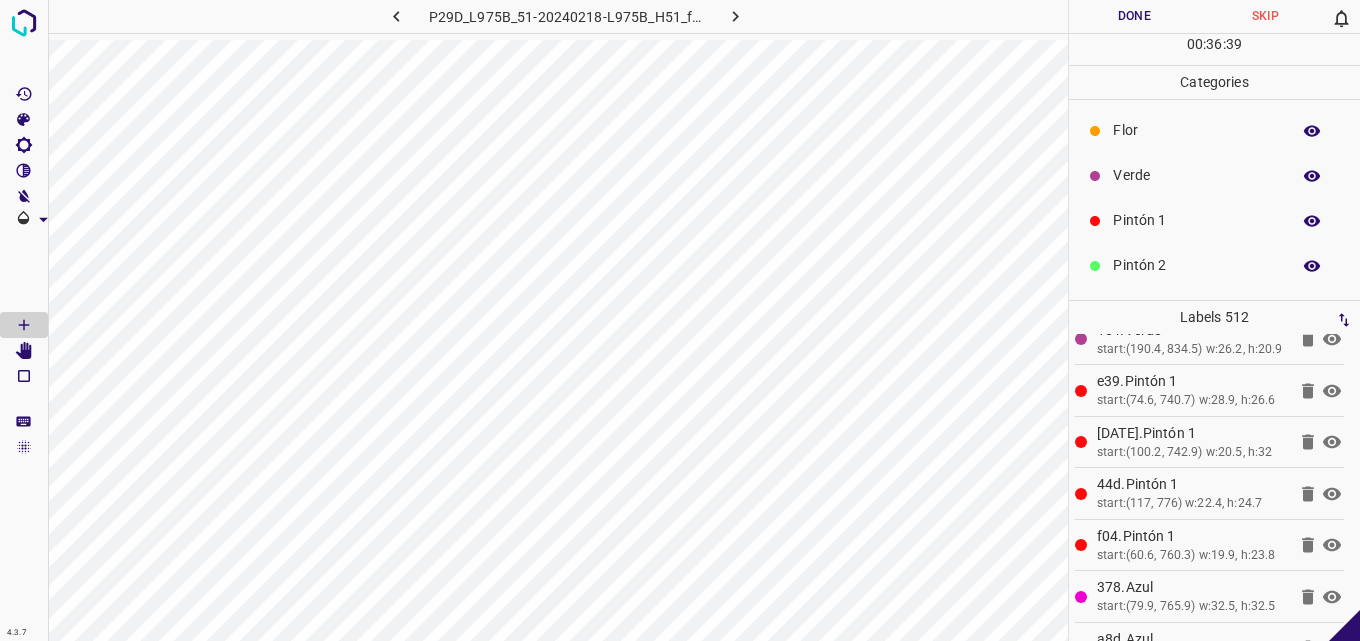 click on "Verde" at bounding box center [1196, 175] 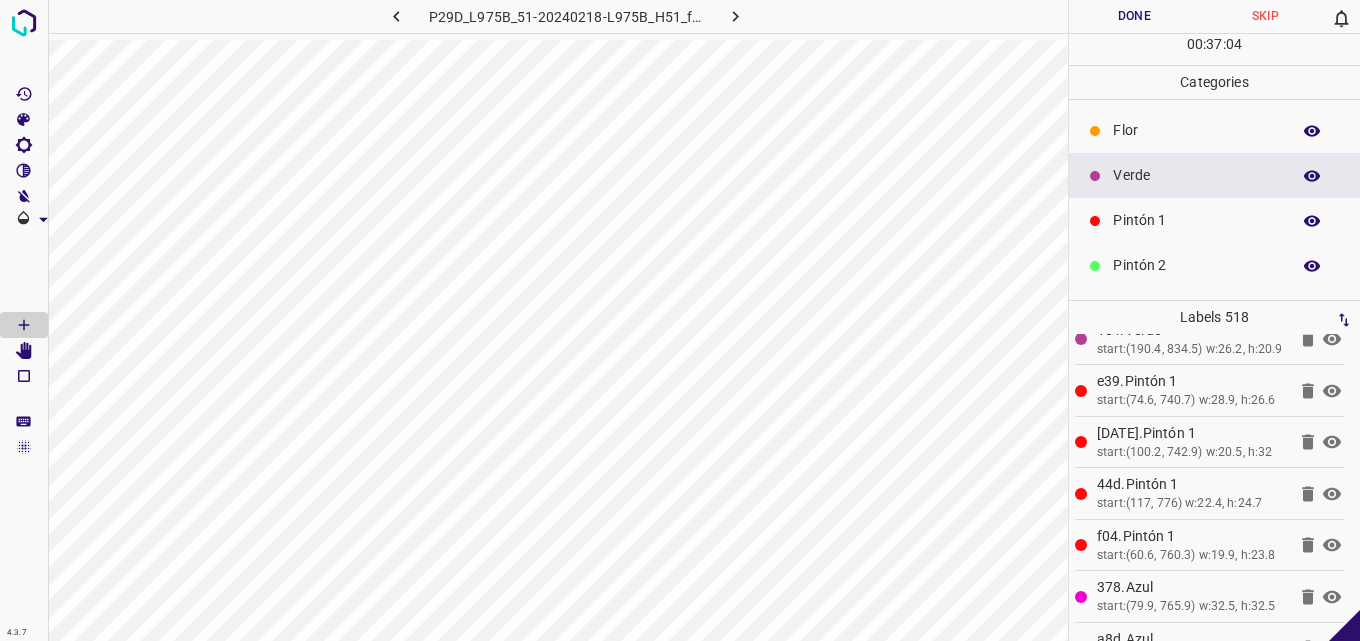 click on "Done" at bounding box center (1134, 16) 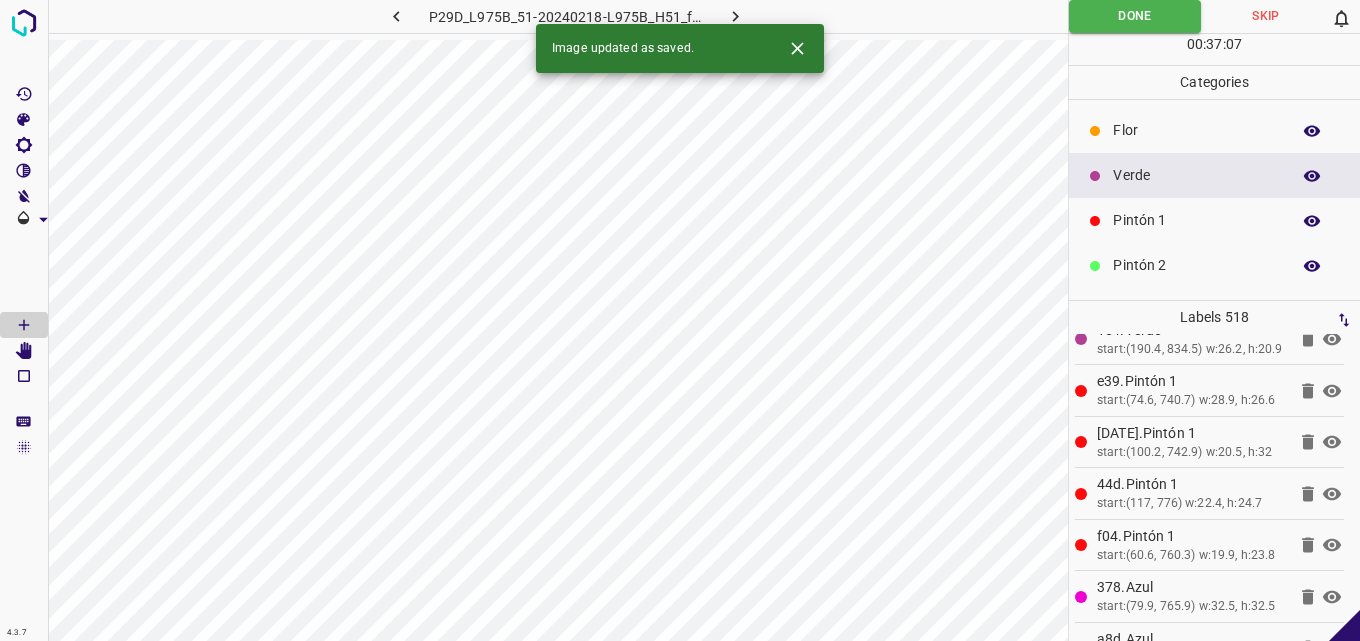 click 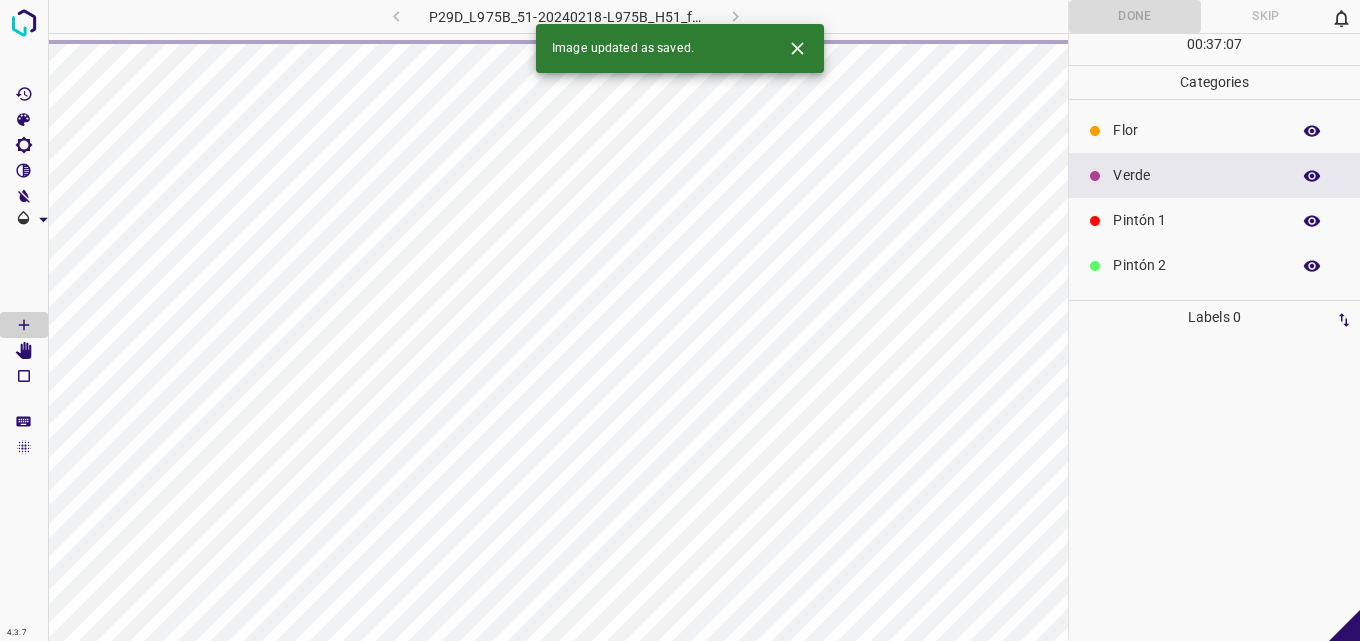 scroll, scrollTop: 0, scrollLeft: 0, axis: both 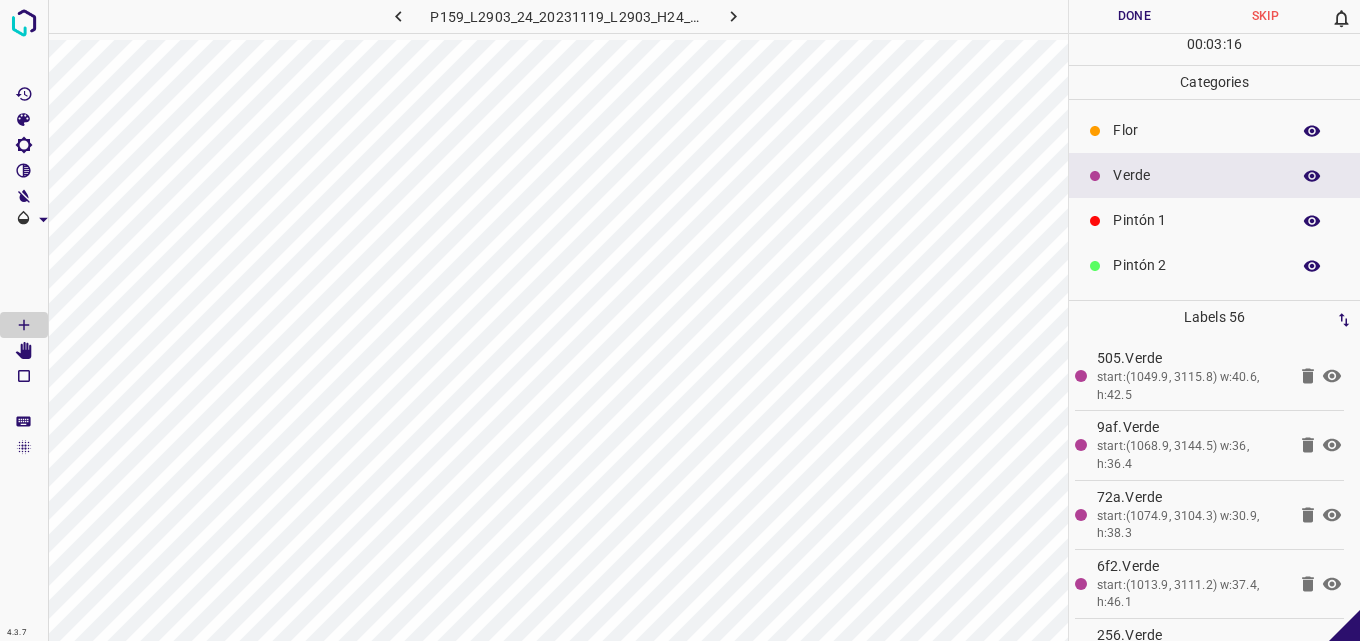 click on "Flor" at bounding box center [1214, 130] 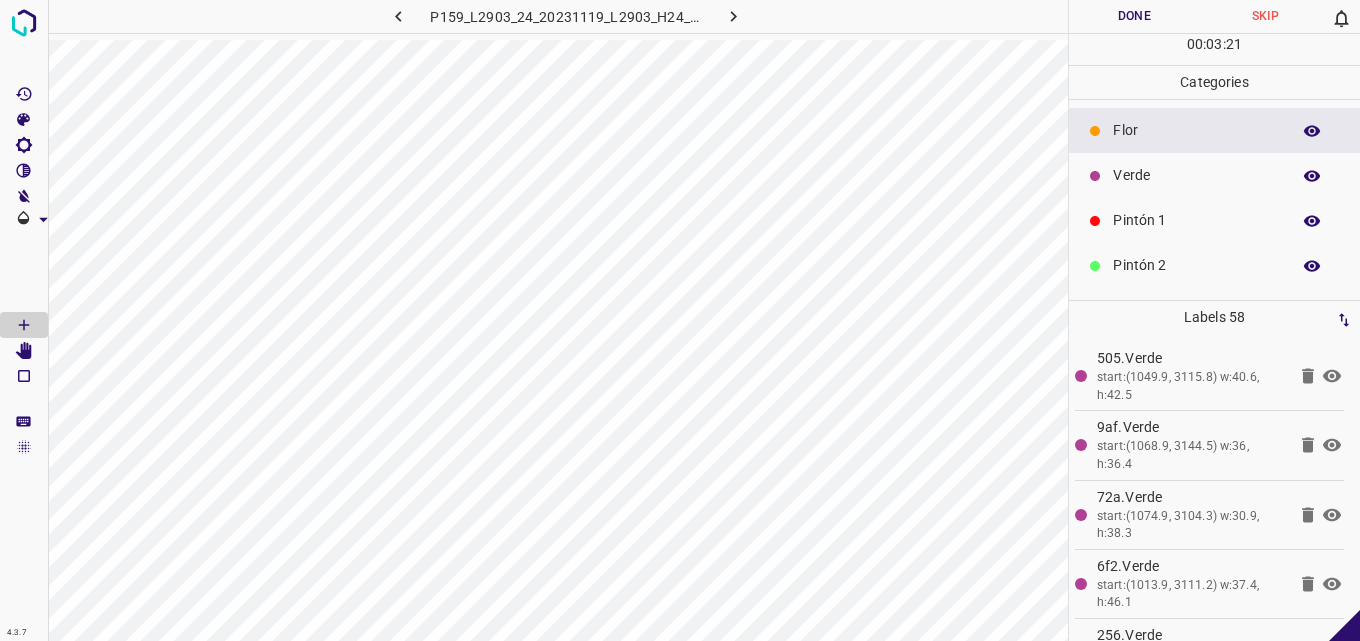 click on "Verde" at bounding box center [1196, 175] 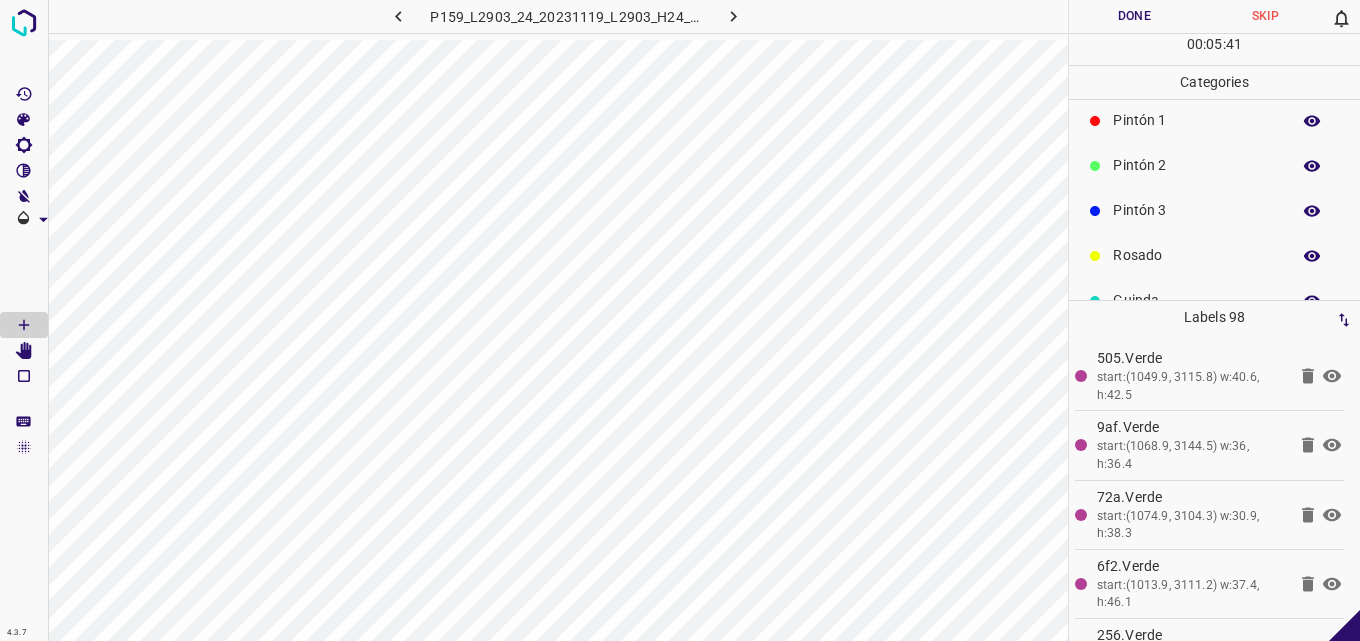 scroll, scrollTop: 176, scrollLeft: 0, axis: vertical 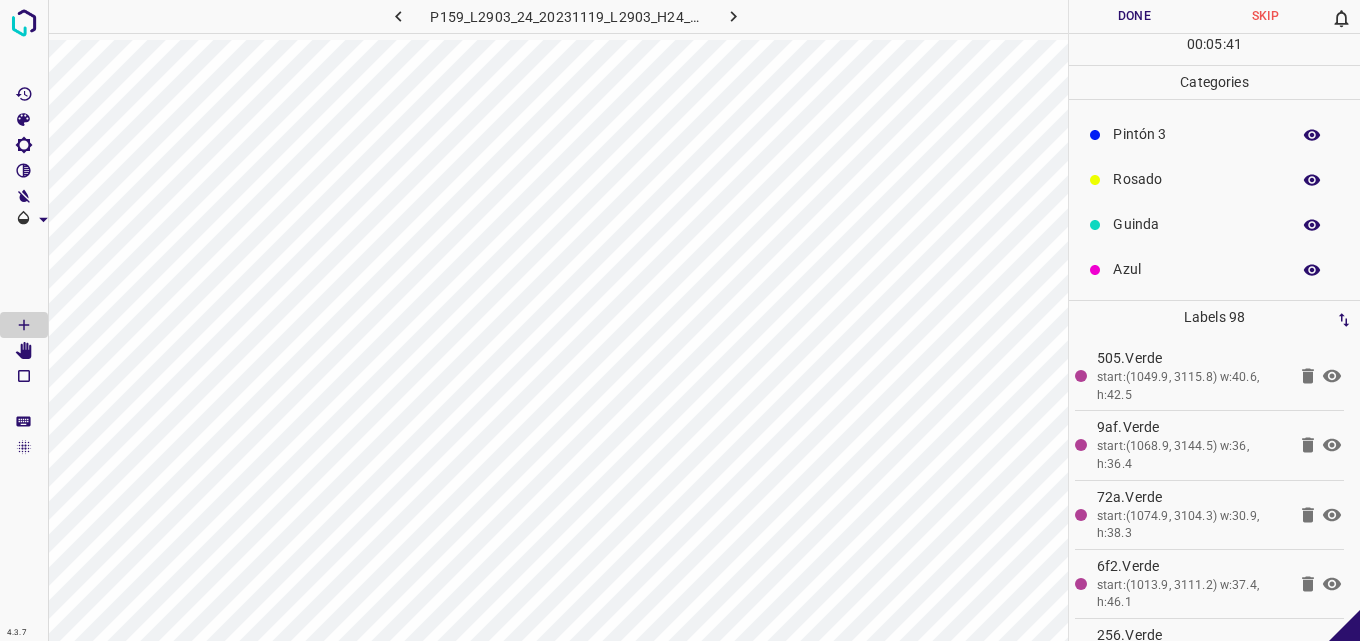 click on "Azul" at bounding box center (1196, 269) 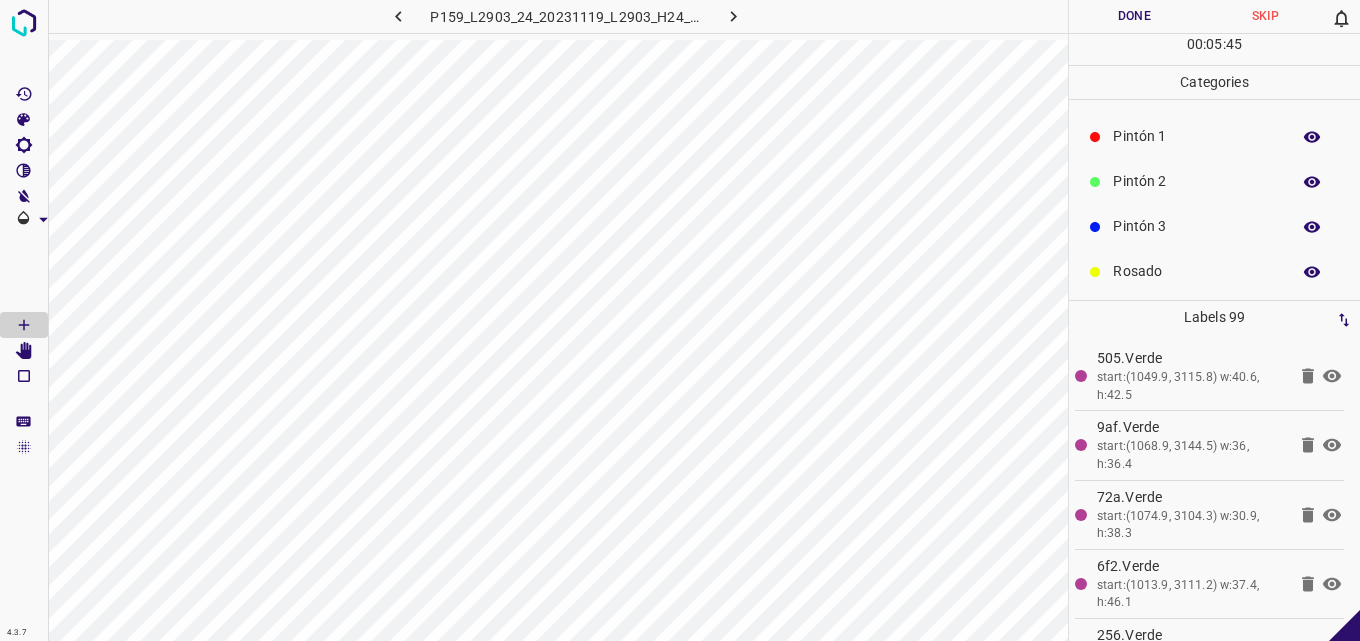 scroll, scrollTop: 0, scrollLeft: 0, axis: both 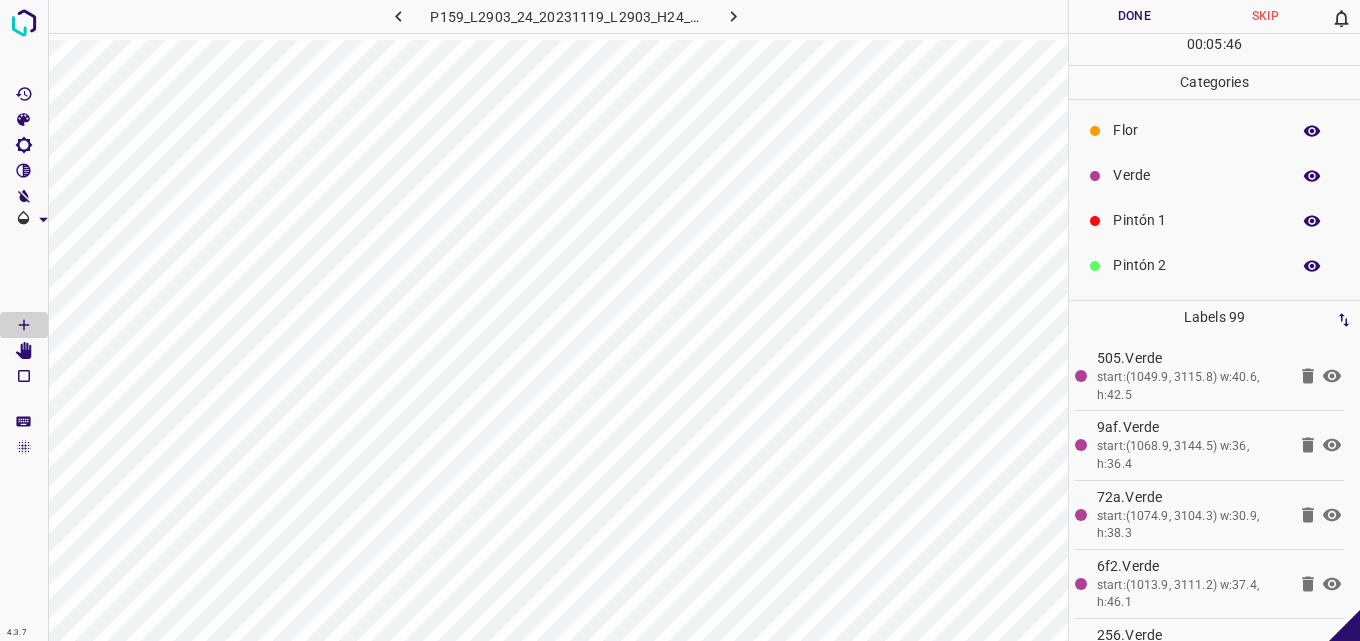 click on "Pintón 1" at bounding box center (1214, 220) 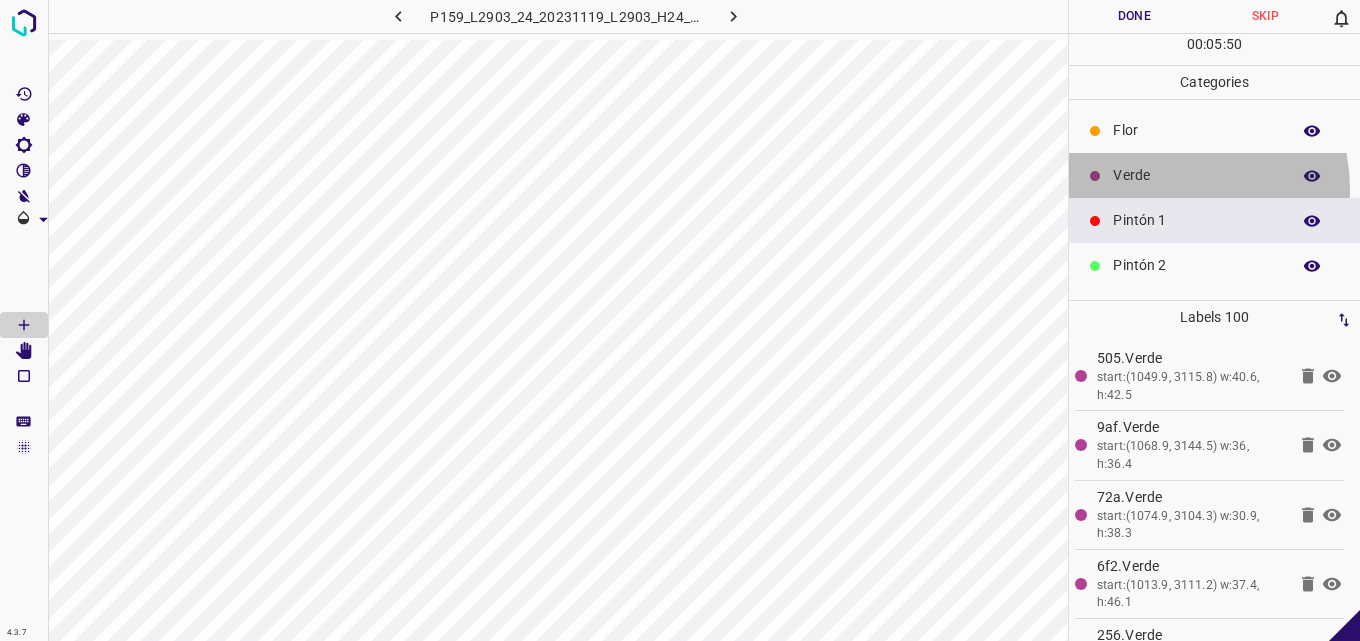 click on "Verde" at bounding box center (1214, 175) 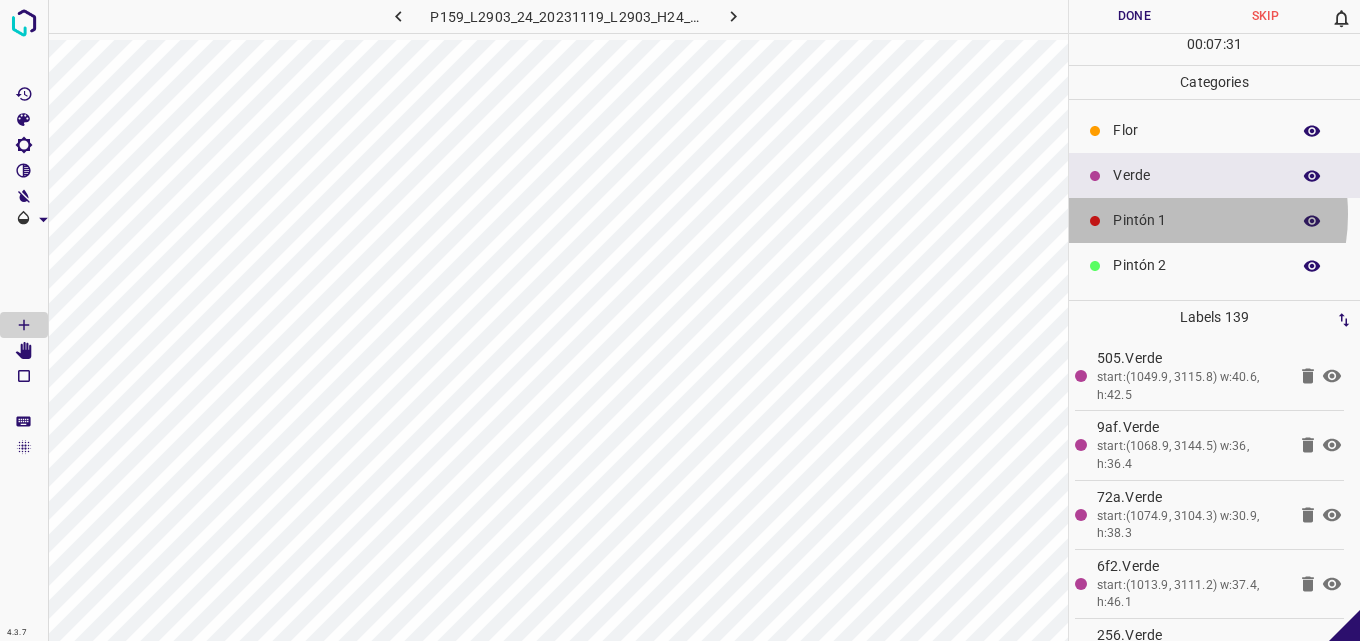 click on "Pintón 1" at bounding box center [1196, 220] 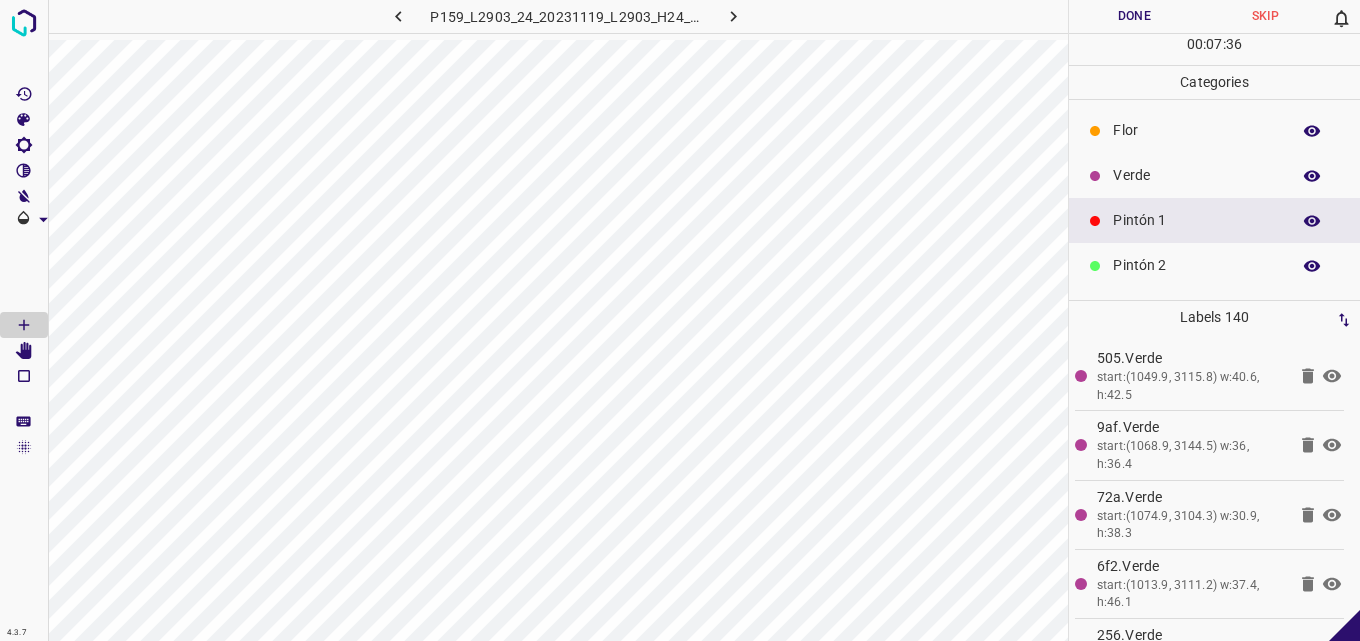 click on "Verde" at bounding box center [1214, 175] 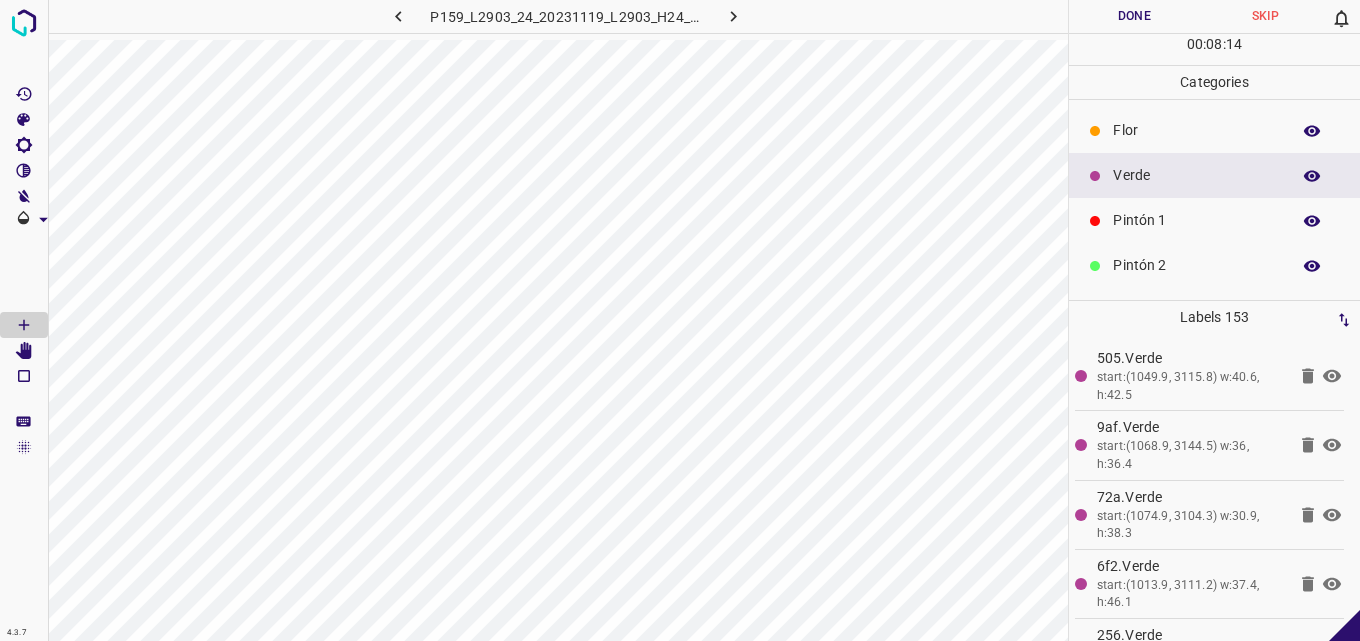 click on "Pintón 1" at bounding box center (1196, 220) 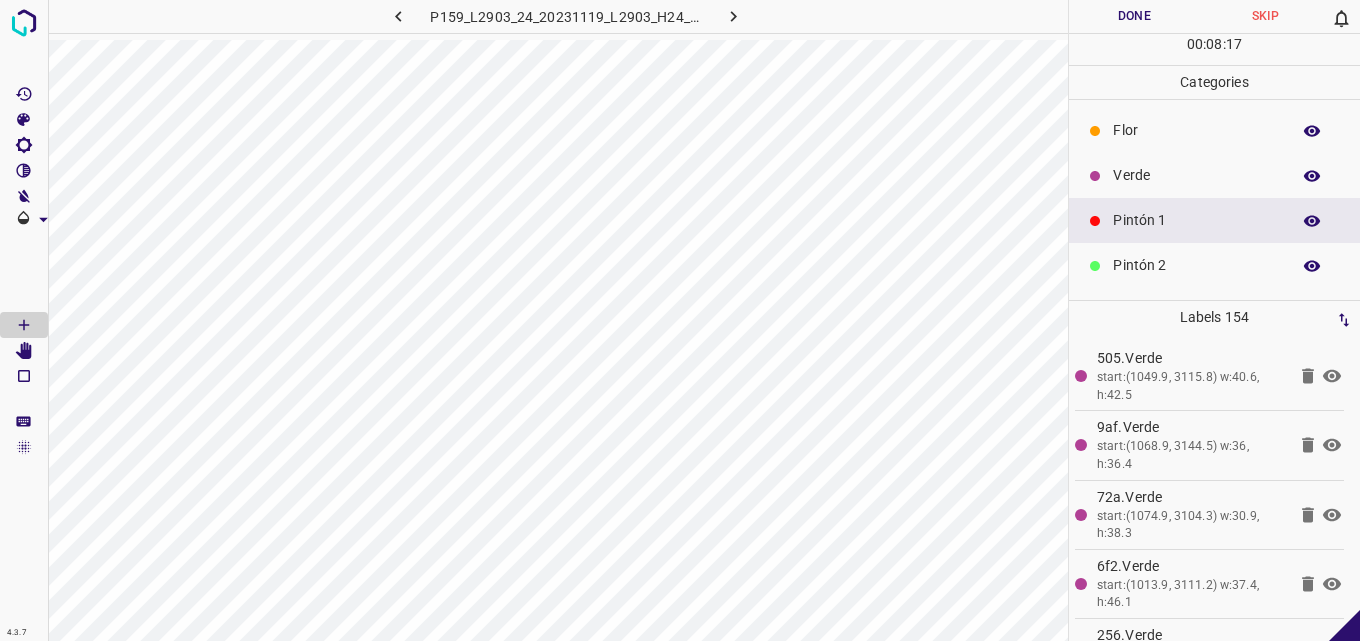 click on "Verde" at bounding box center [1196, 175] 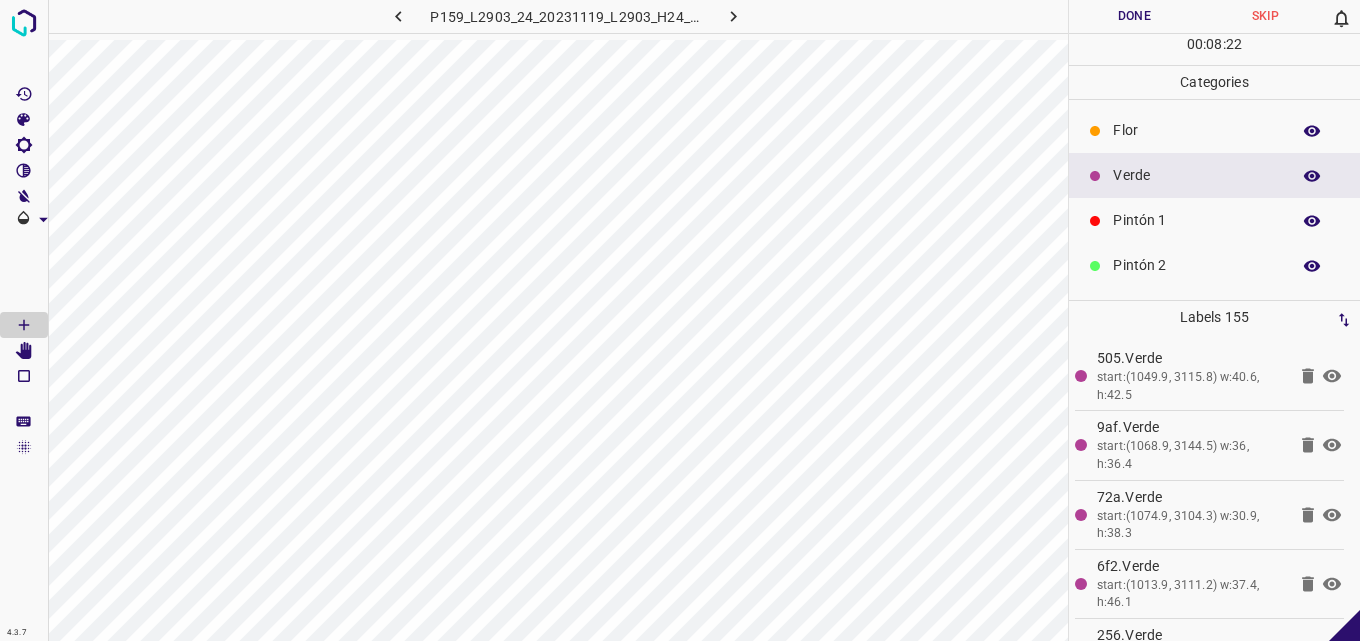 click on "Flor" at bounding box center (1196, 130) 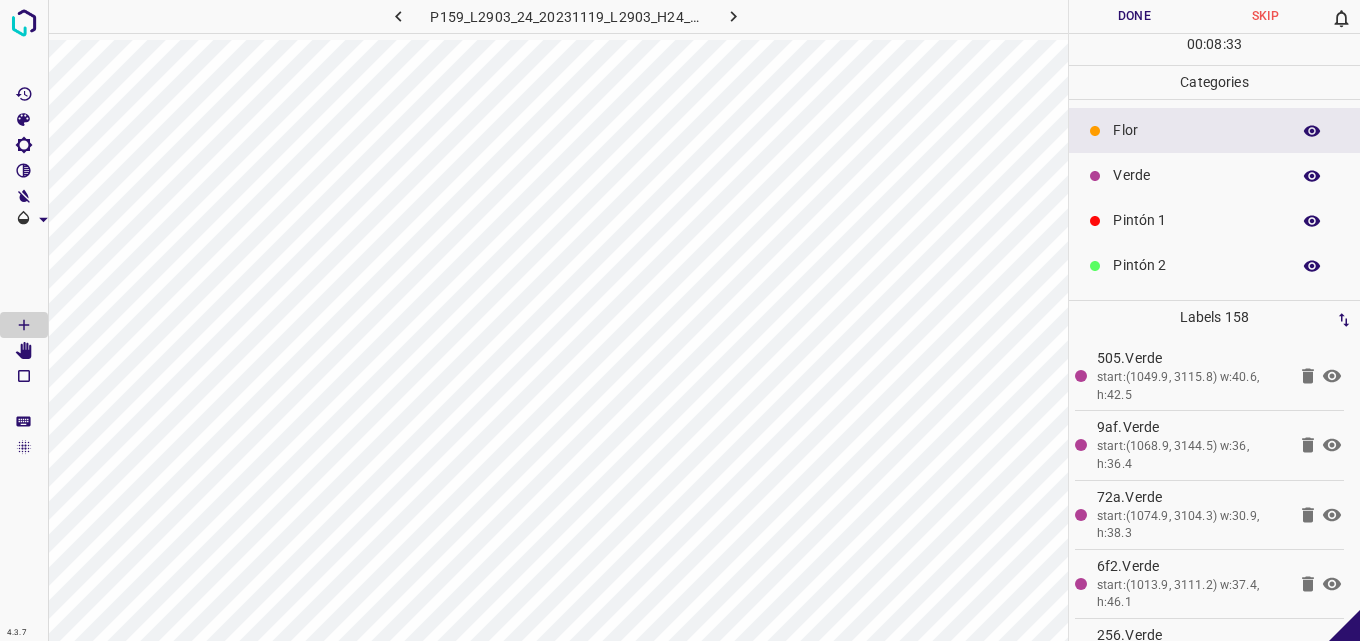 click on "Verde" at bounding box center (1196, 175) 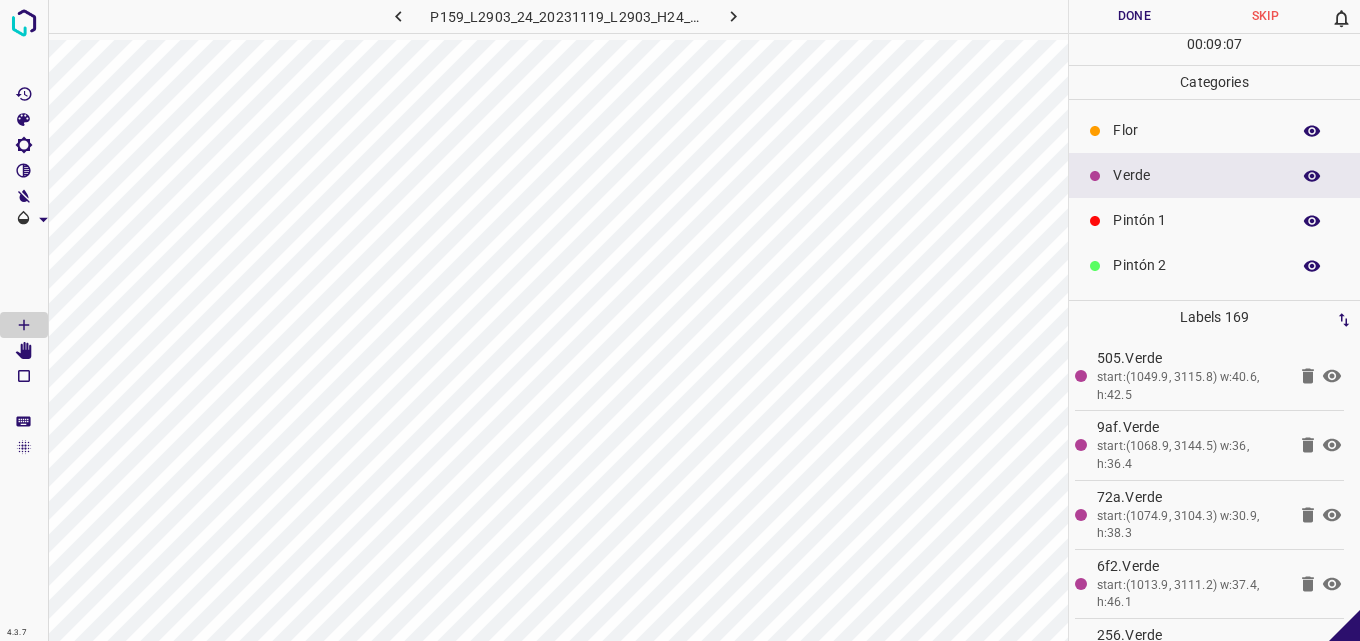 click on "Flor" at bounding box center [1196, 130] 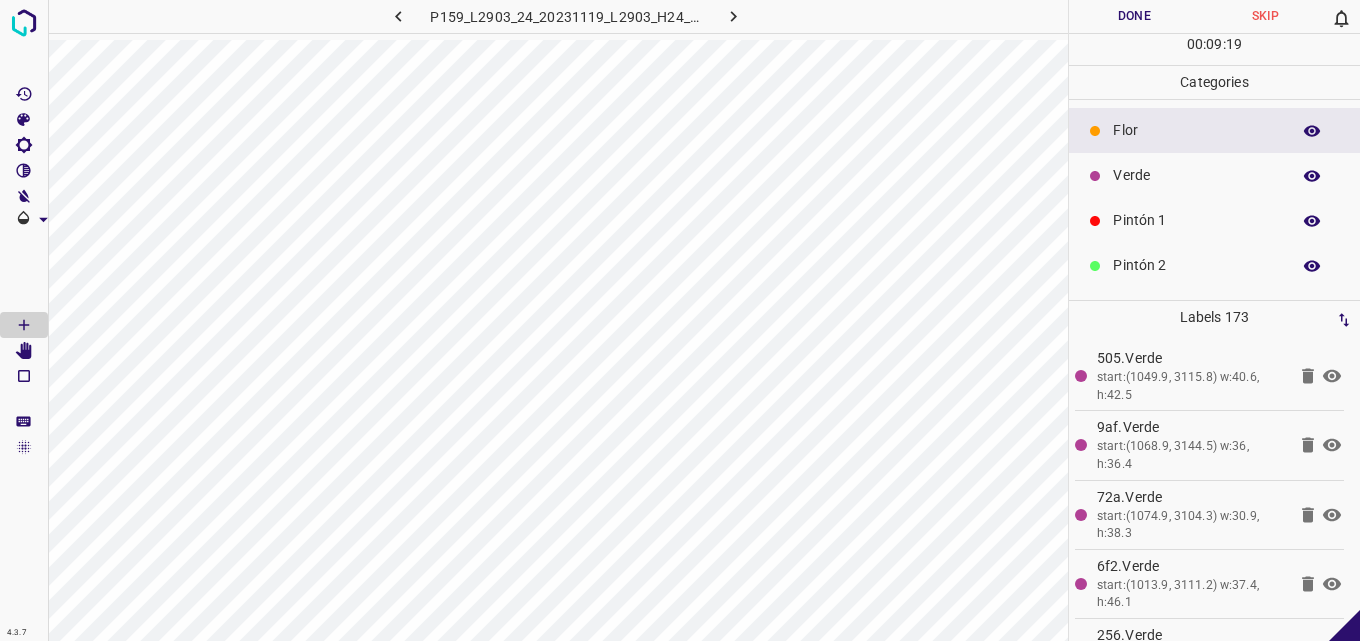 click on "Verde" at bounding box center (1196, 175) 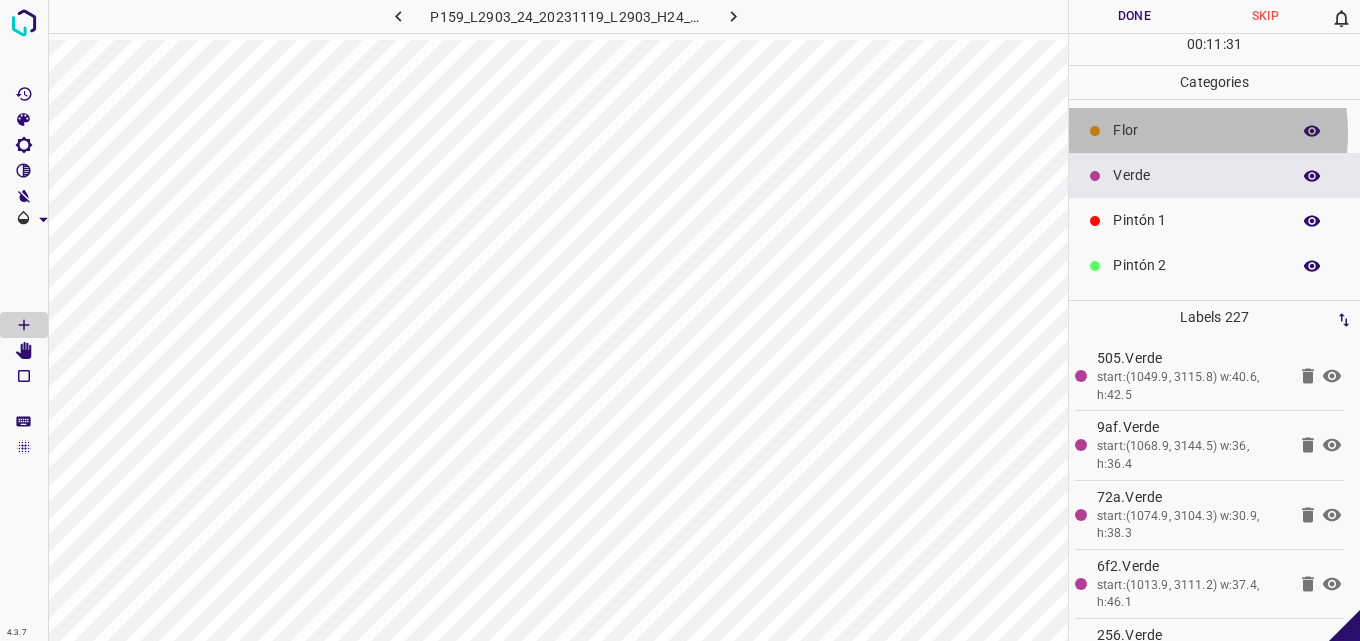 click on "Flor" at bounding box center [1196, 130] 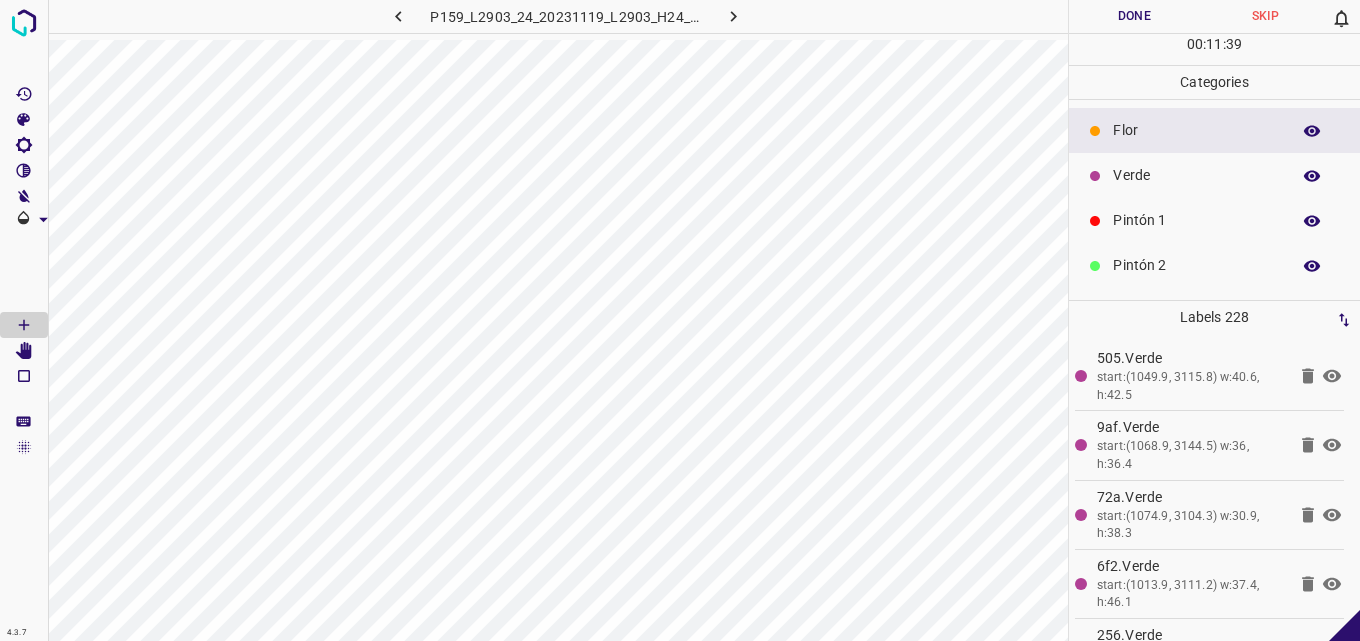 click on "Verde" at bounding box center (1214, 175) 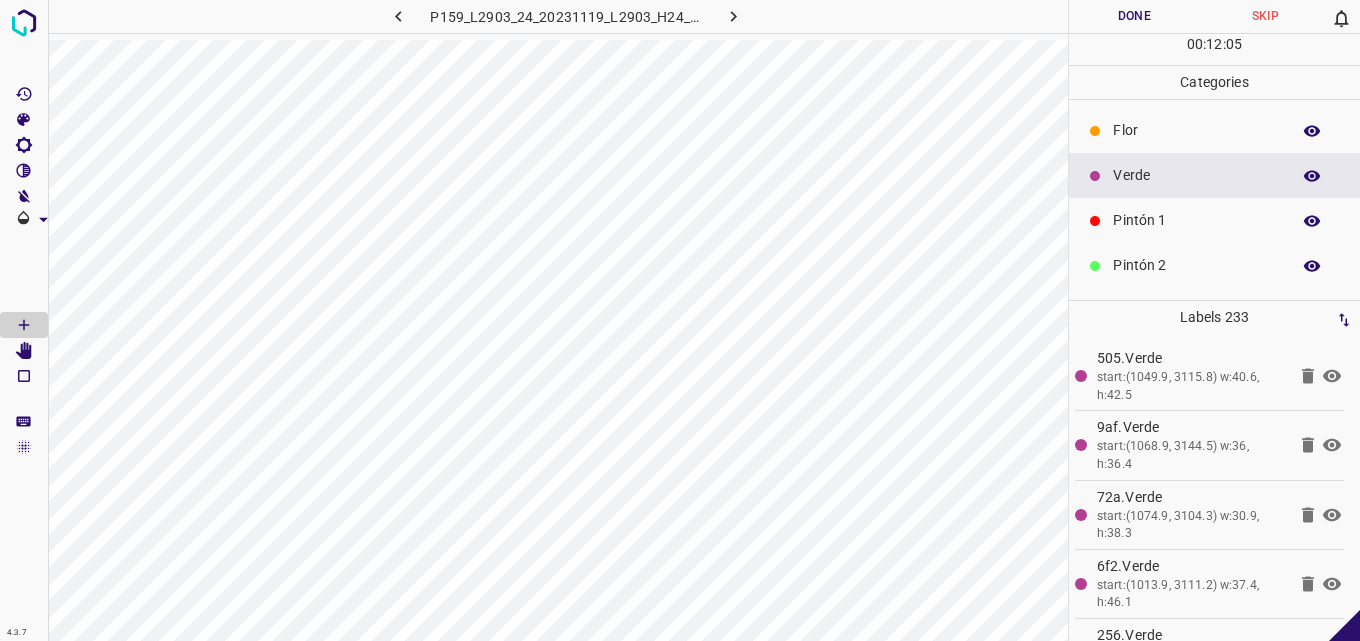 click on "Done" at bounding box center (1134, 16) 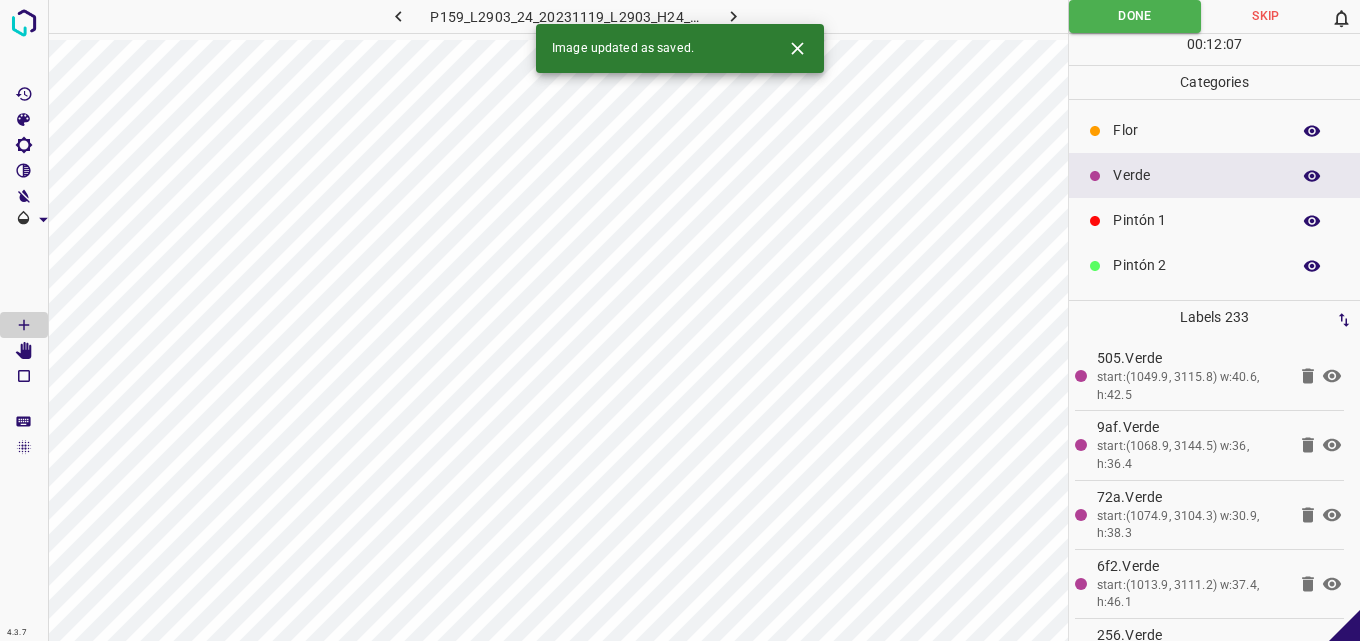 click 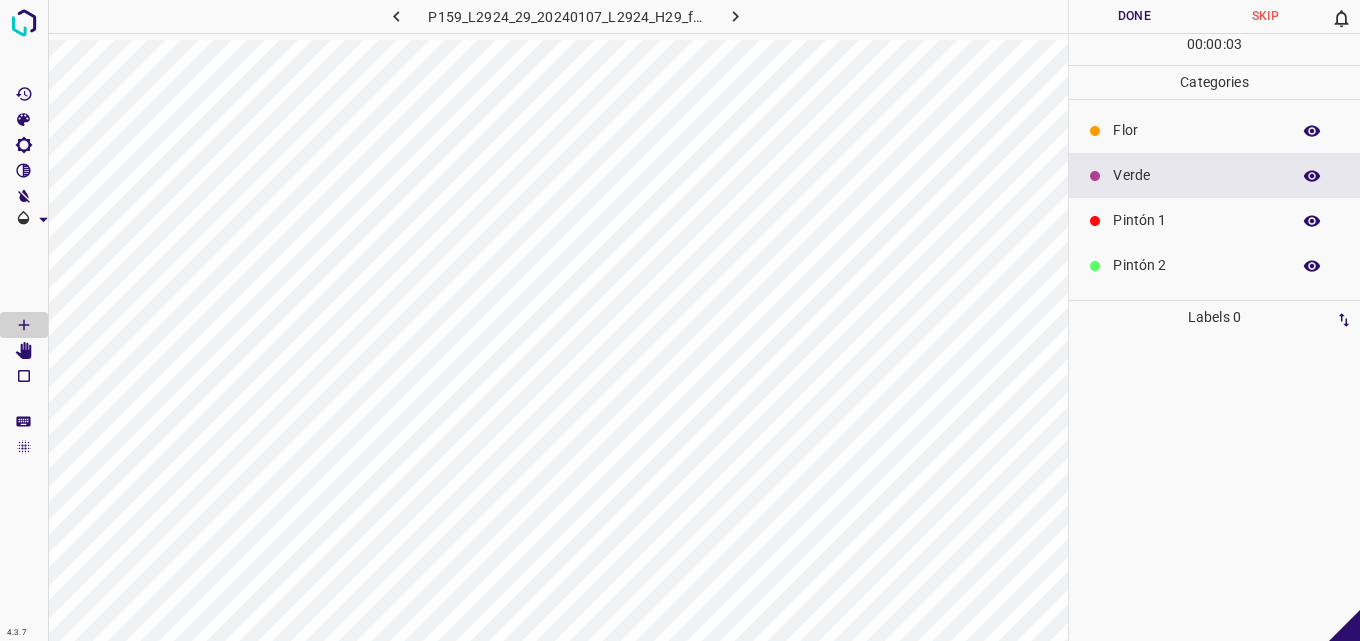 click on "Flor" at bounding box center [1196, 130] 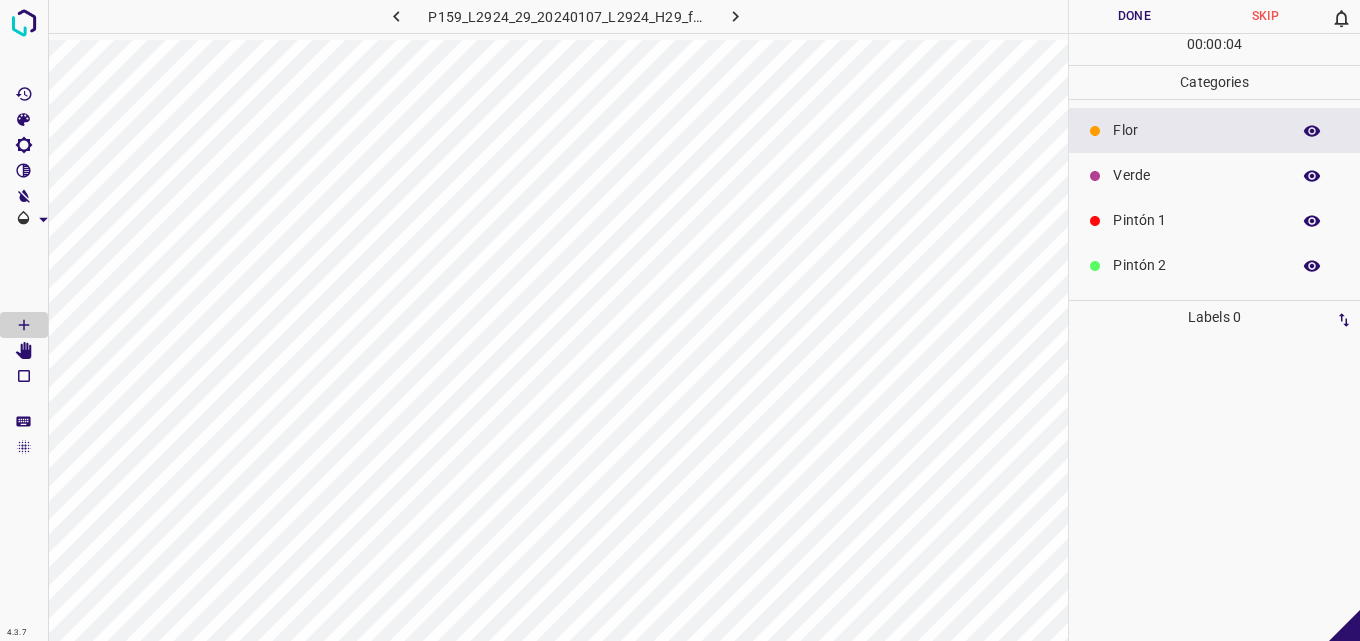 scroll, scrollTop: 176, scrollLeft: 0, axis: vertical 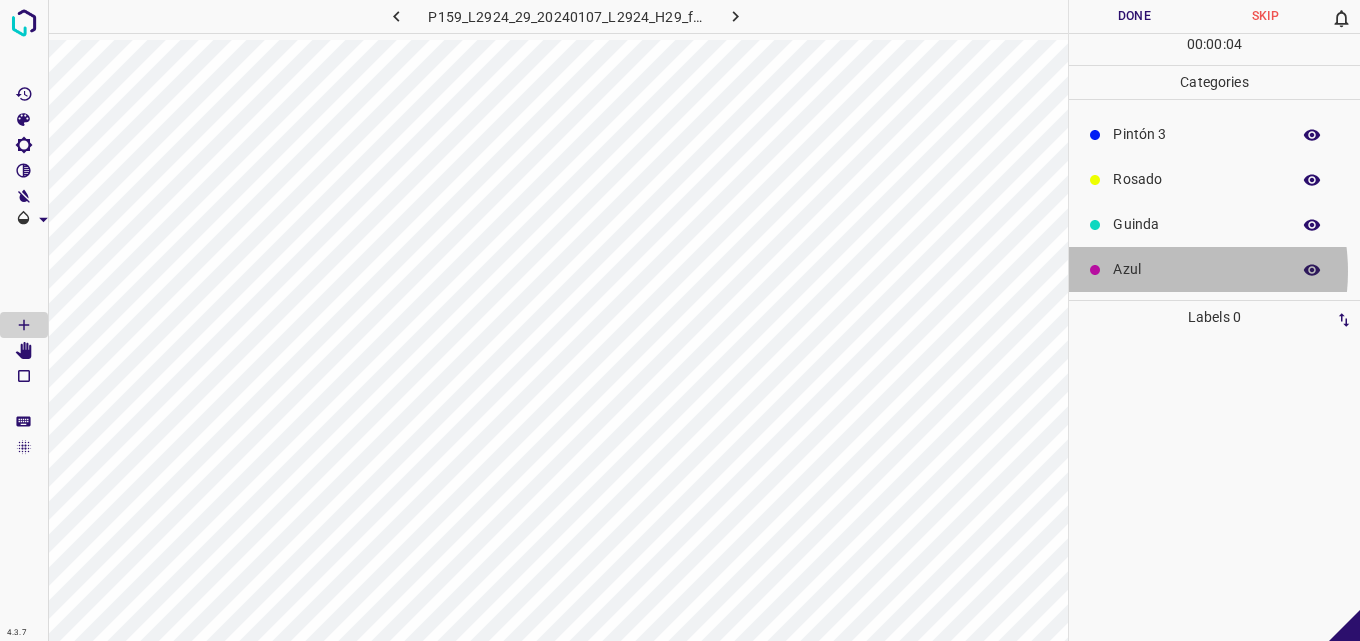 click on "Azul" at bounding box center [1196, 269] 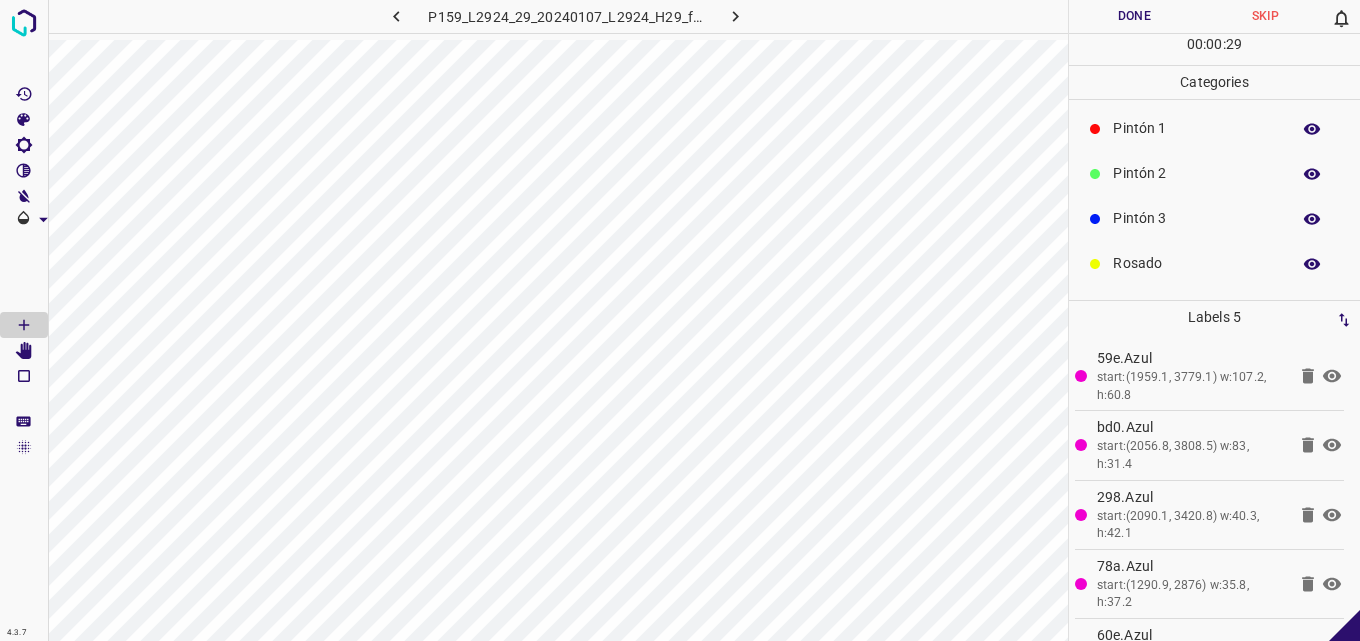 scroll, scrollTop: 0, scrollLeft: 0, axis: both 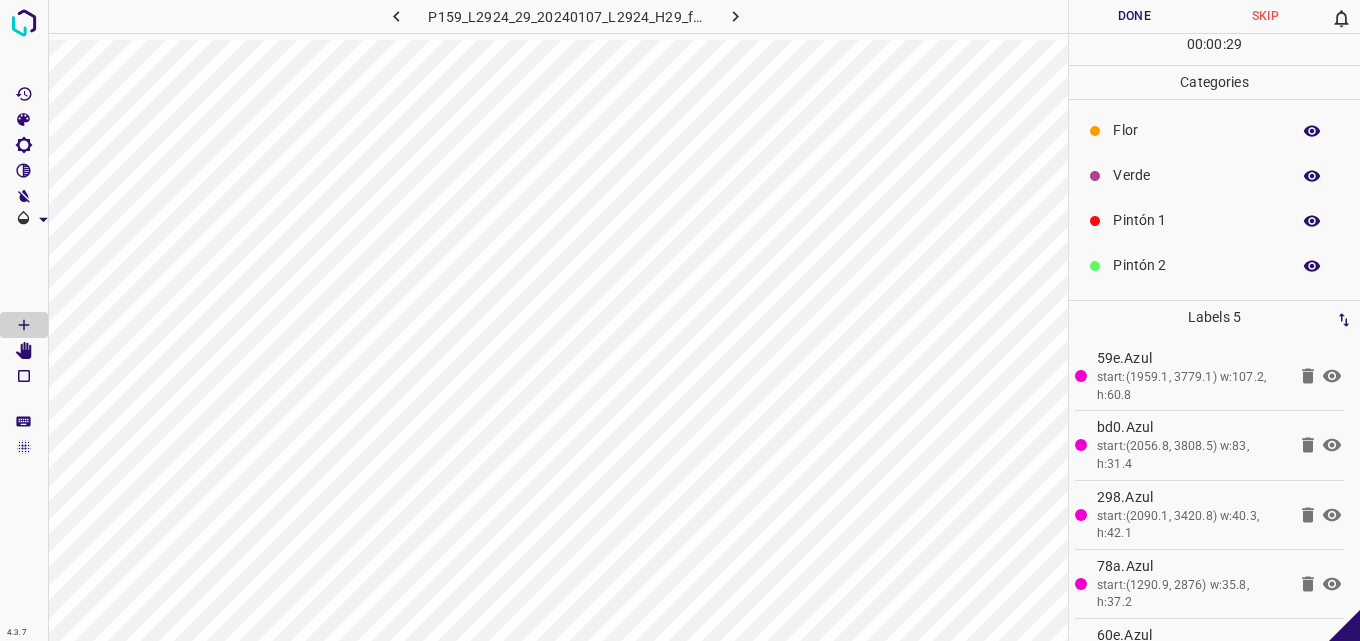 click on "Verde" at bounding box center [1196, 175] 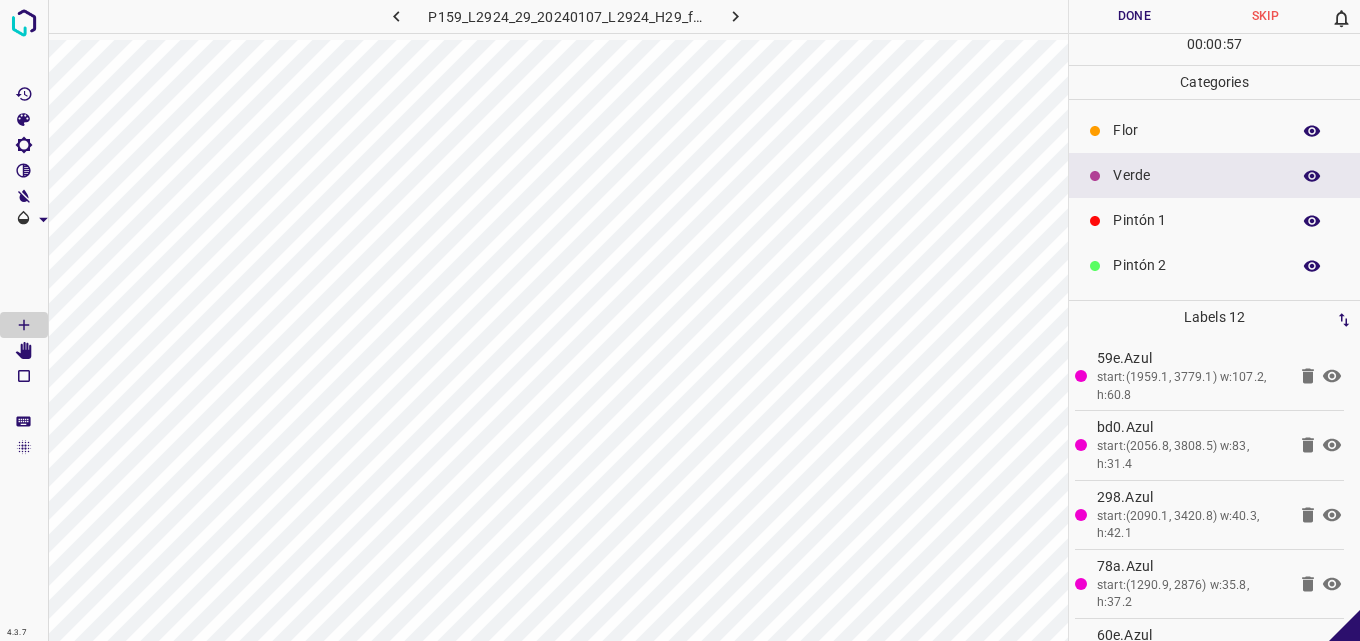 scroll, scrollTop: 176, scrollLeft: 0, axis: vertical 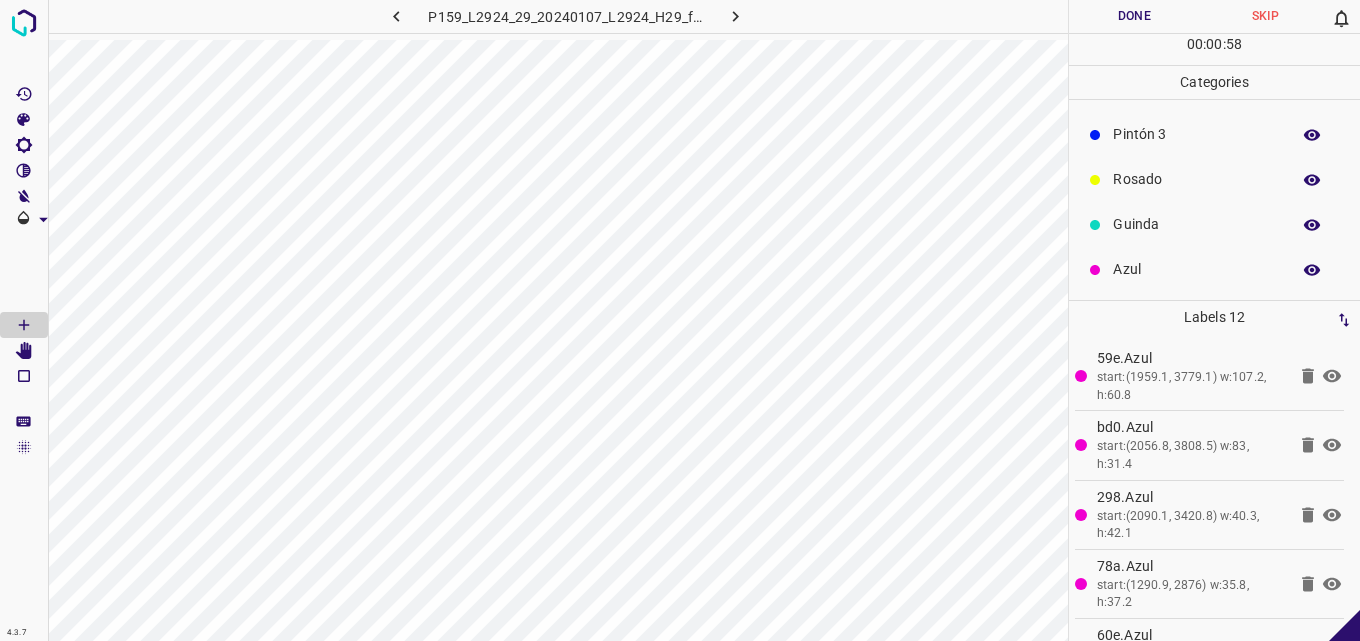 click on "Guinda" at bounding box center (1214, 224) 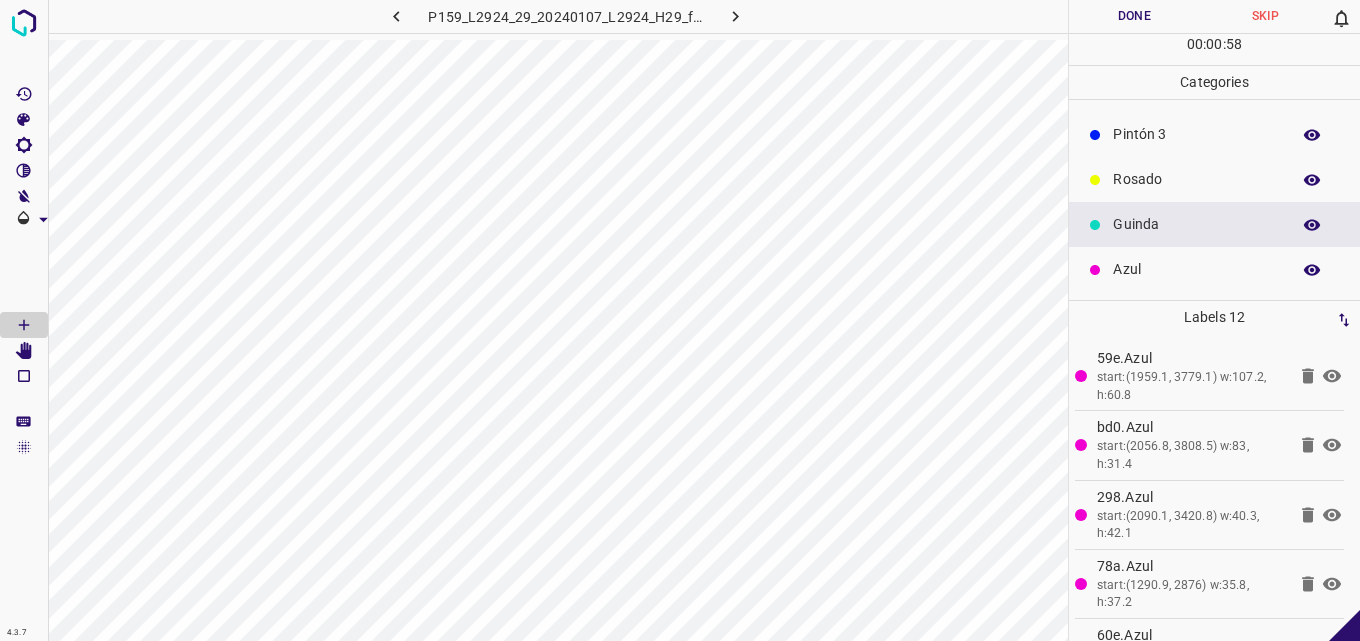 click on "Rosado" at bounding box center [1196, 179] 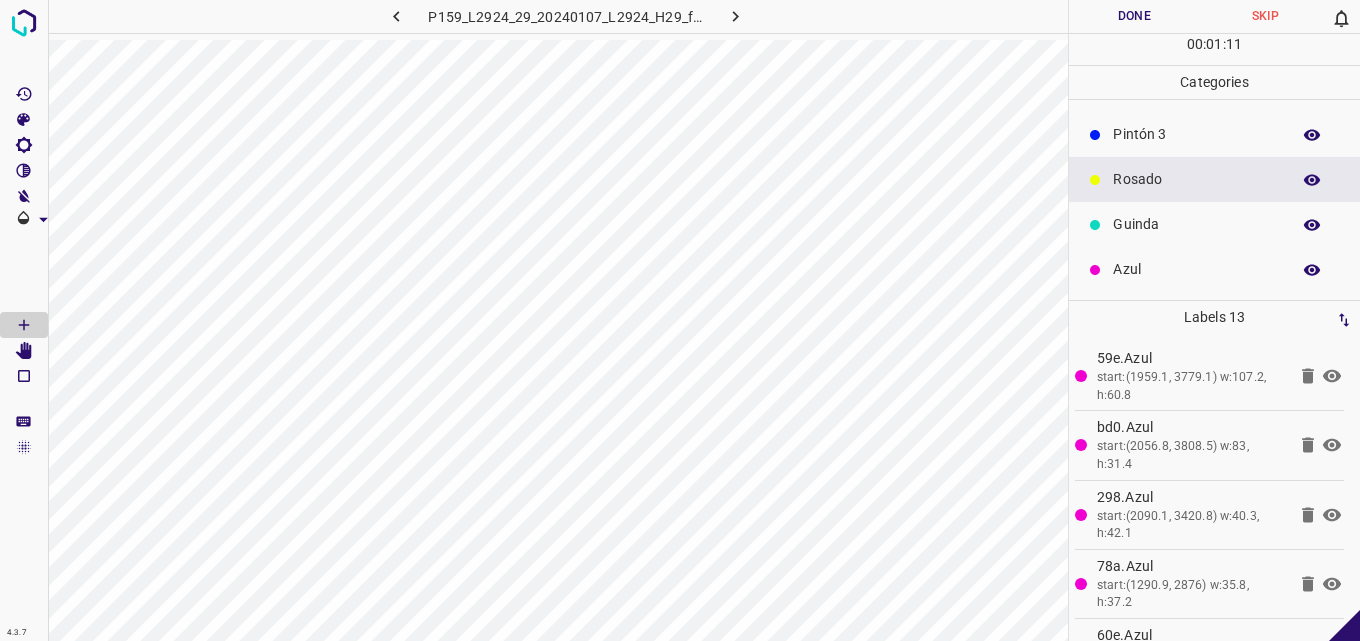 click on "Azul" at bounding box center [1214, 269] 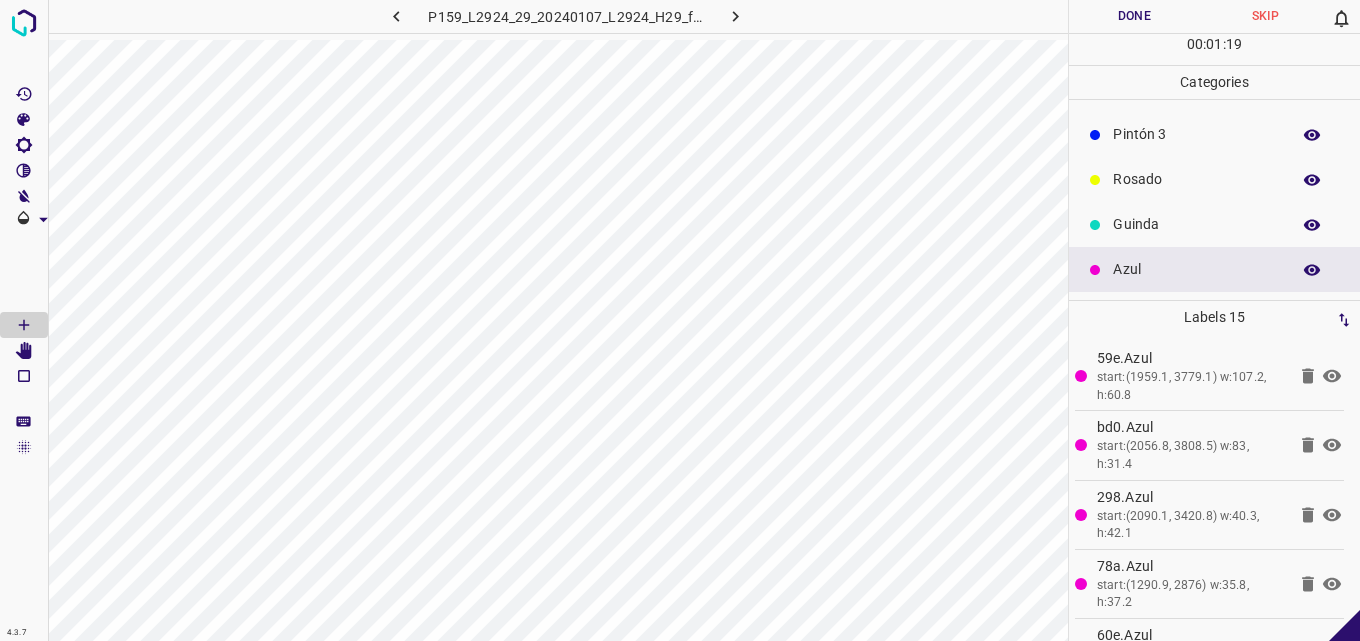 click on "Guinda" at bounding box center [1214, 224] 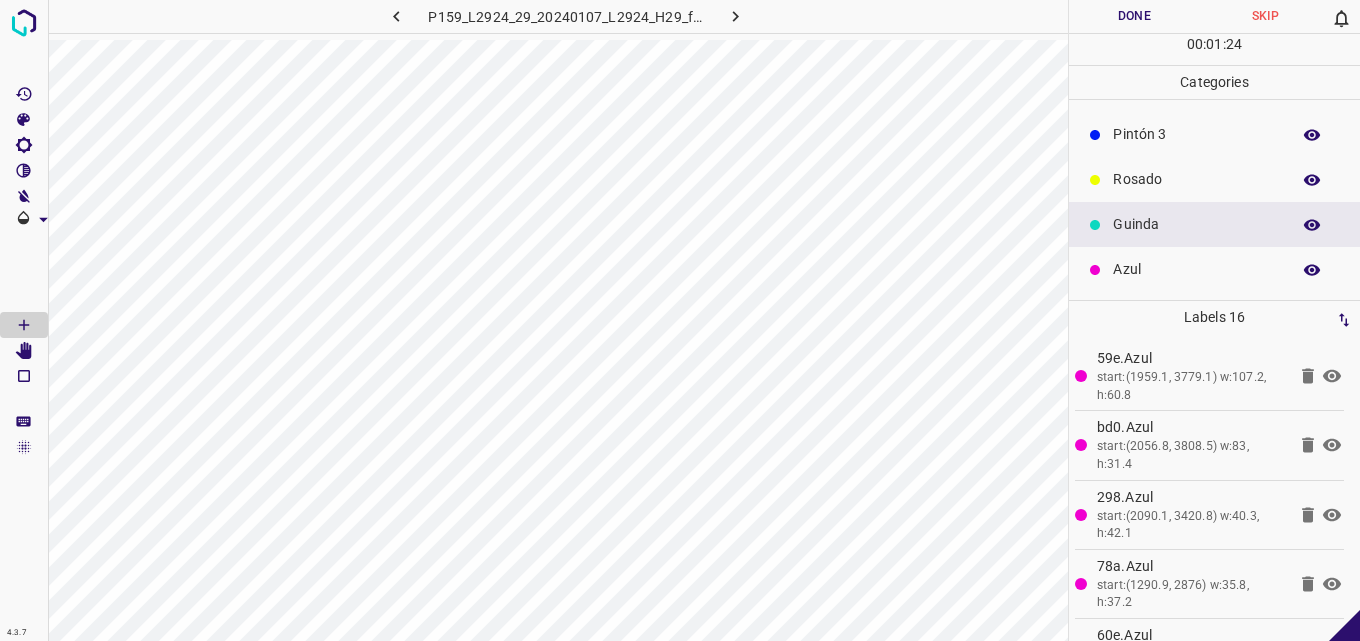 click on "Rosado" at bounding box center [1196, 179] 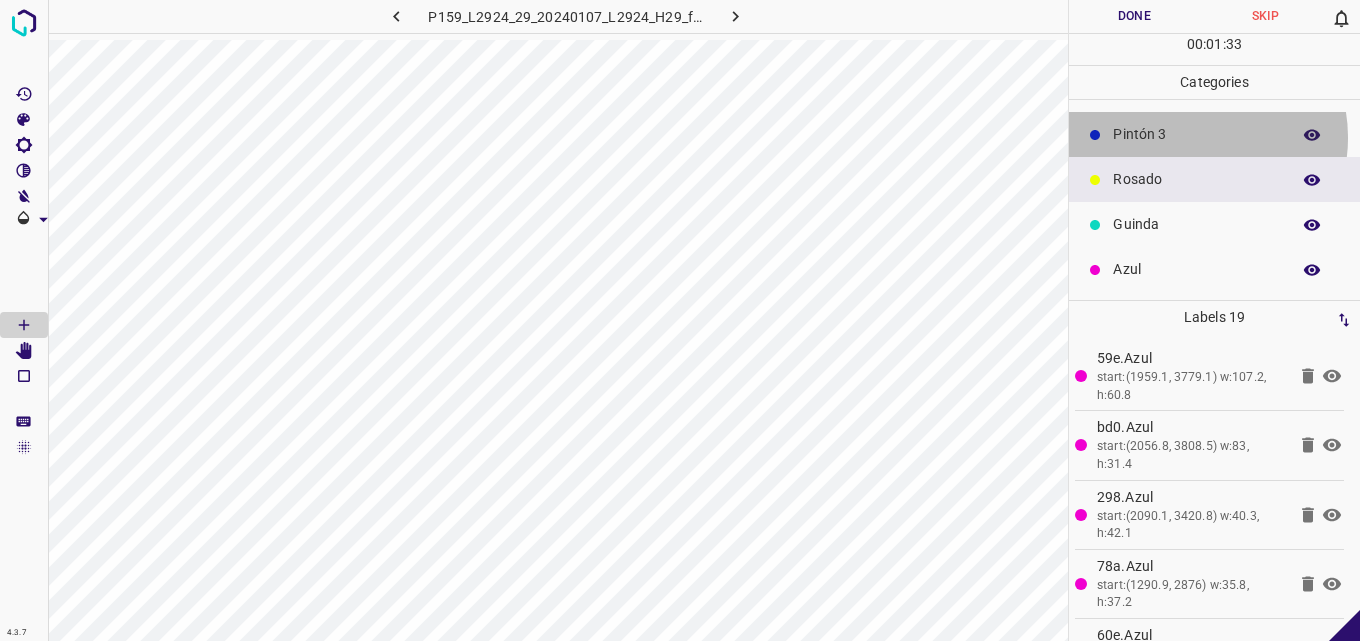 click on "Pintón 3" at bounding box center [1196, 134] 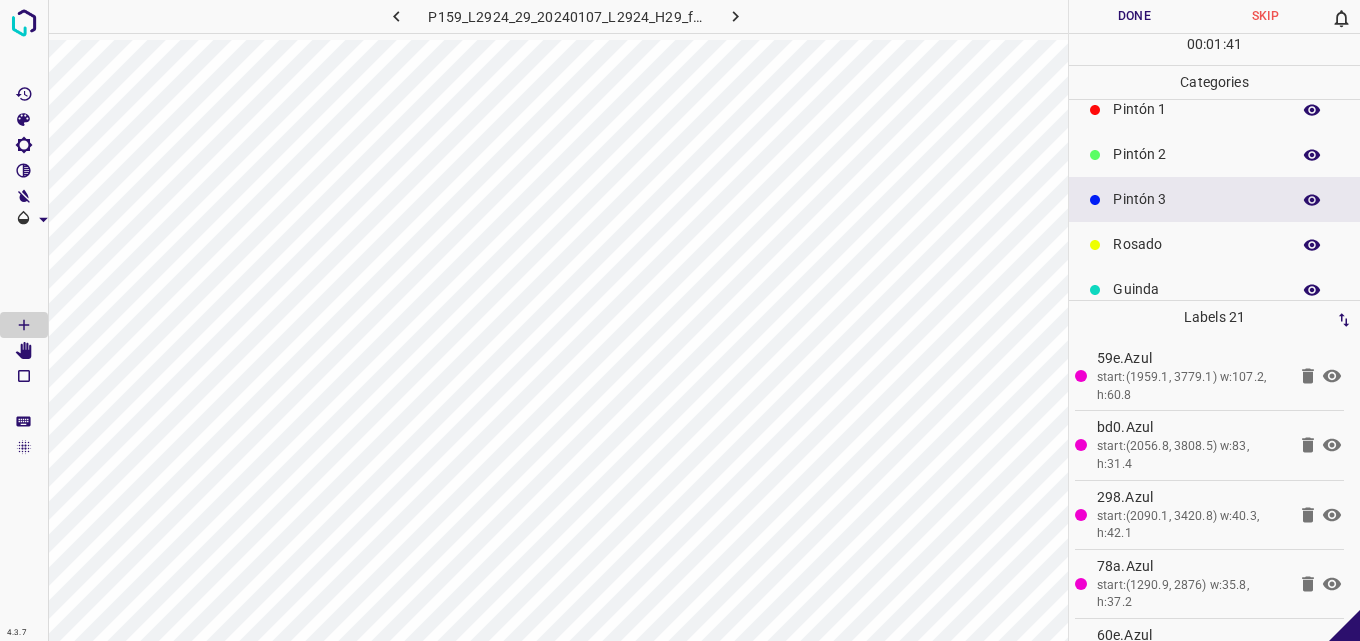 scroll, scrollTop: 76, scrollLeft: 0, axis: vertical 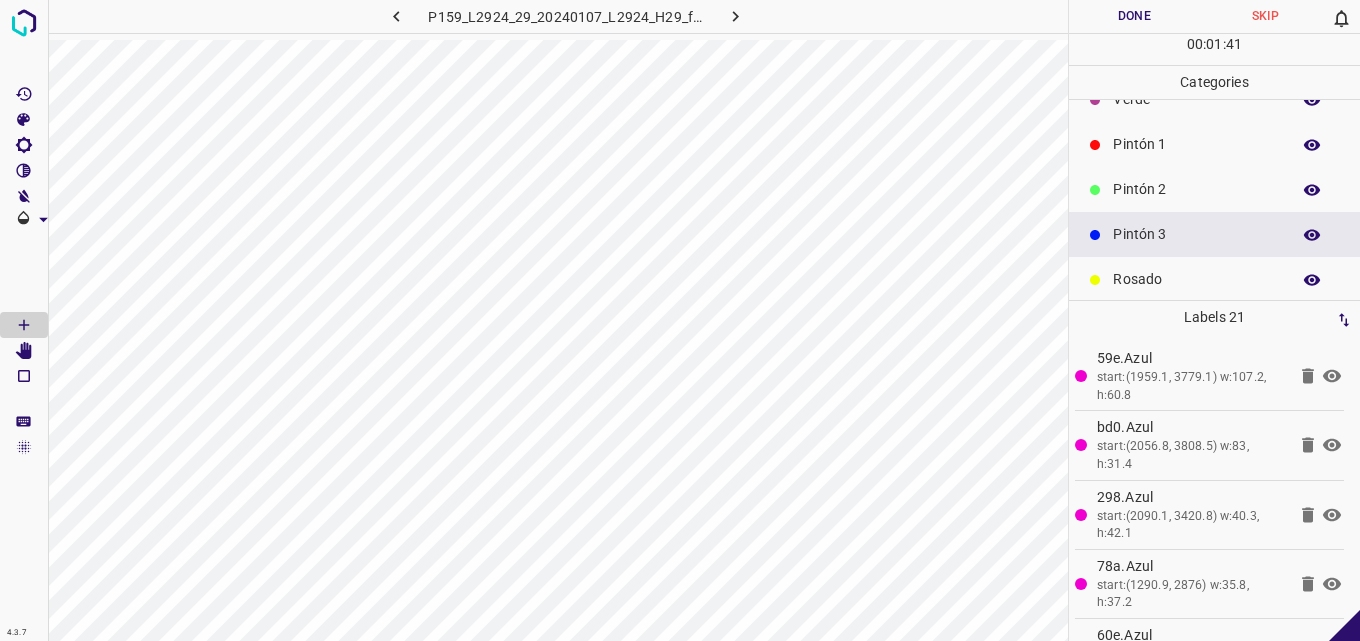 click on "Pintón 2" at bounding box center (1196, 189) 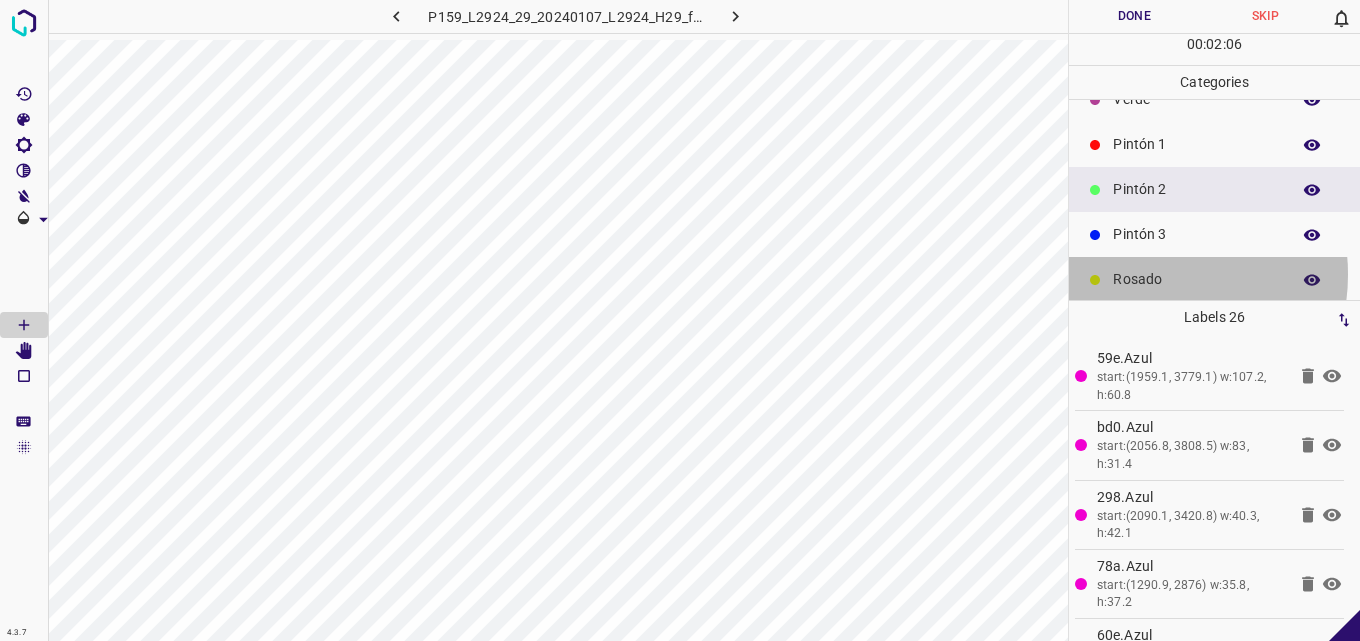 click on "Rosado" at bounding box center (1196, 279) 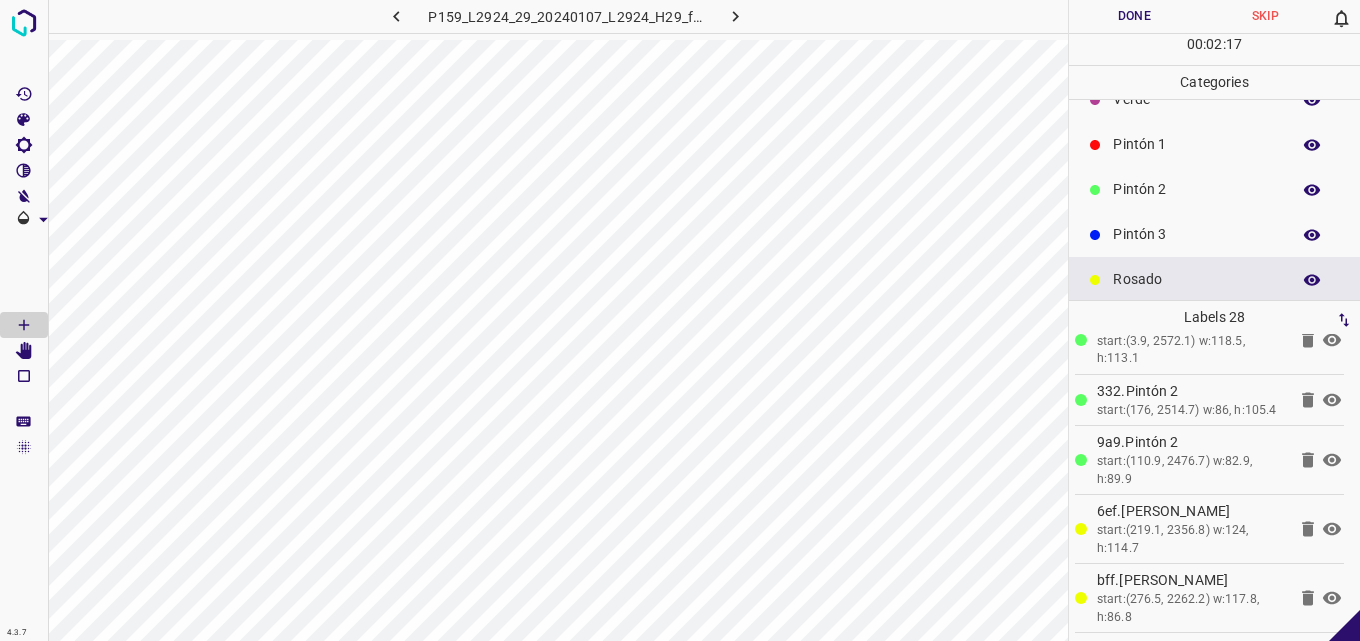 click 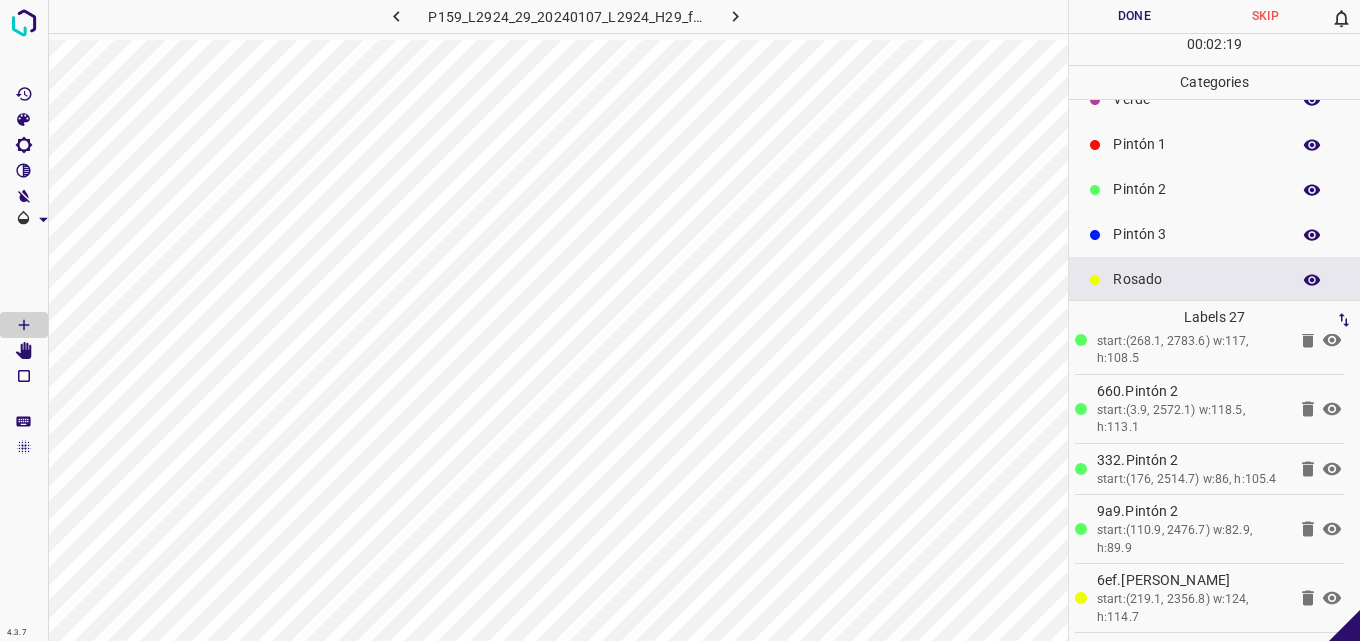 scroll, scrollTop: 1642, scrollLeft: 0, axis: vertical 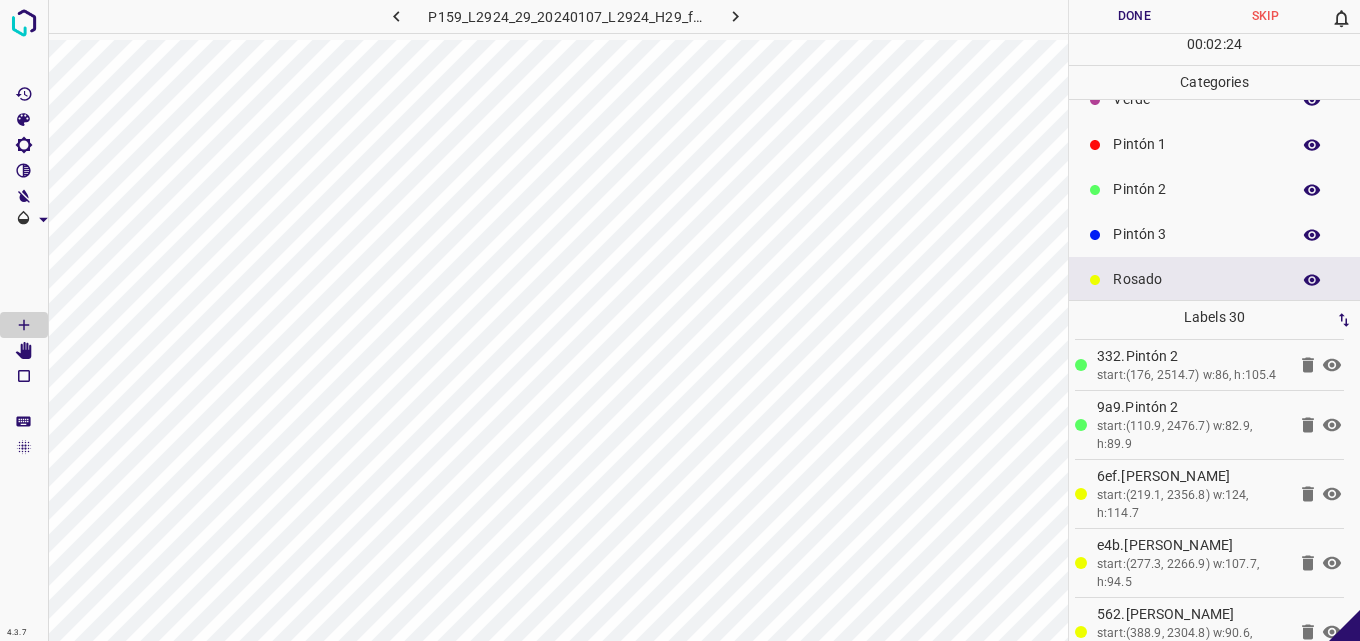 click on "Pintón 2" at bounding box center (1196, 189) 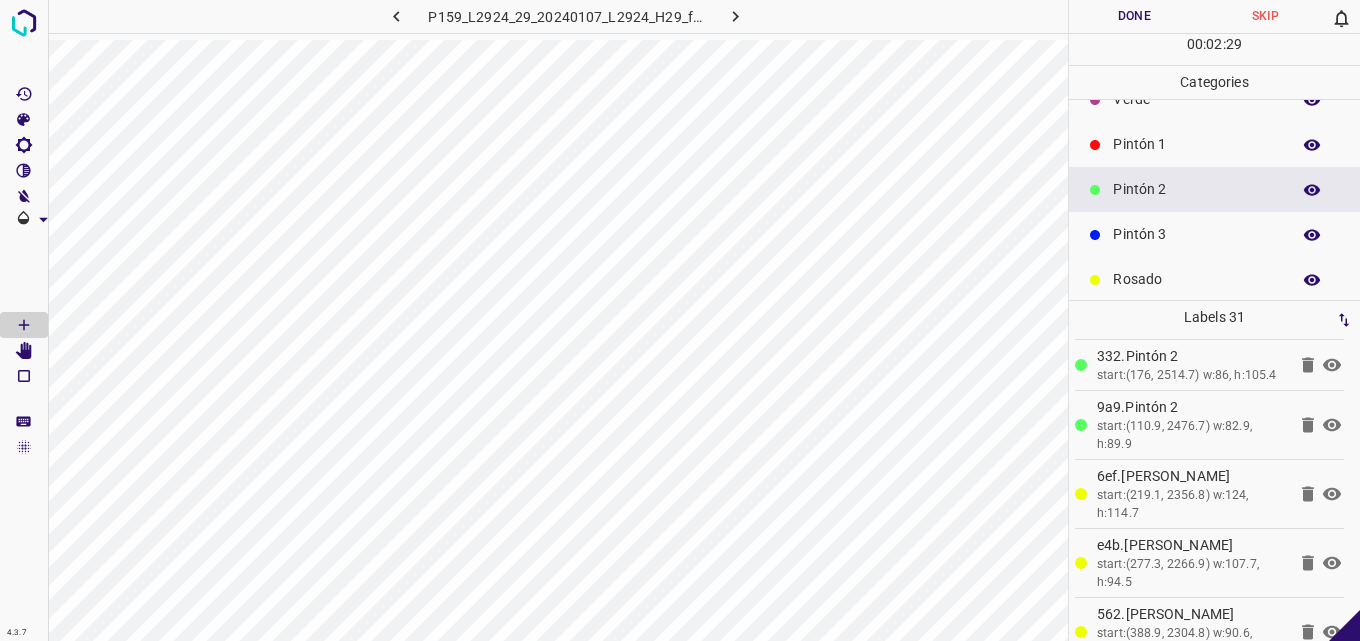 click on "Pintón 1" at bounding box center (1196, 144) 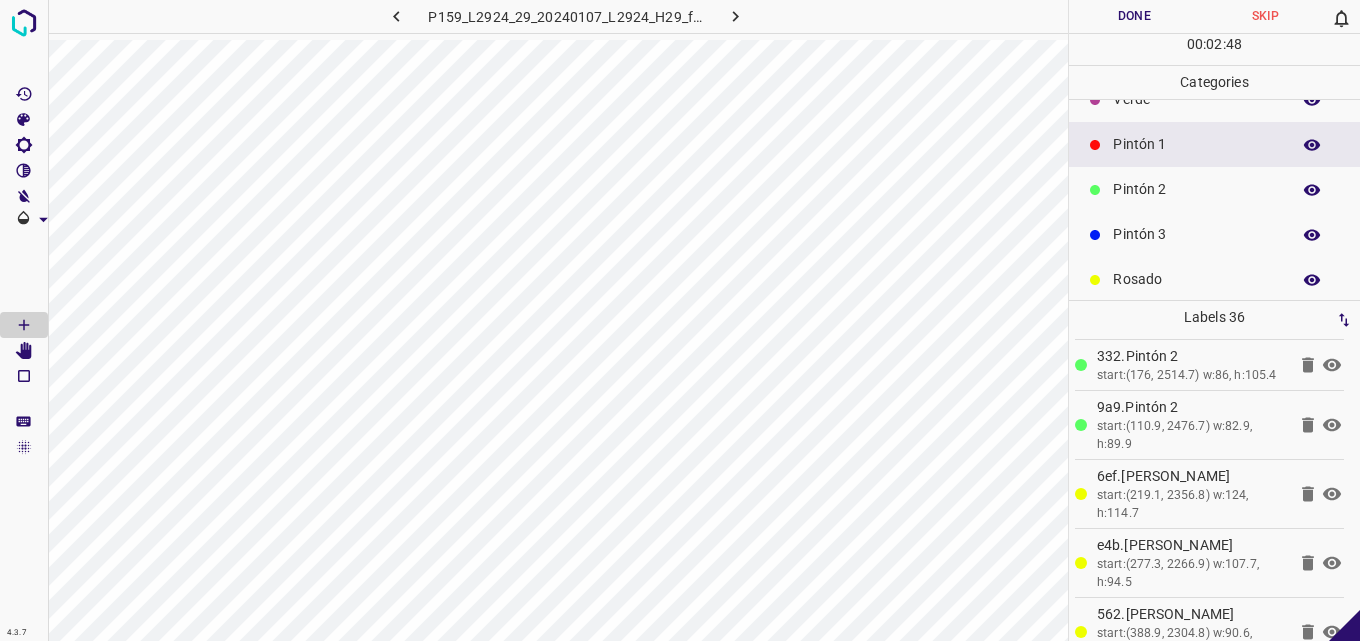 scroll, scrollTop: 0, scrollLeft: 0, axis: both 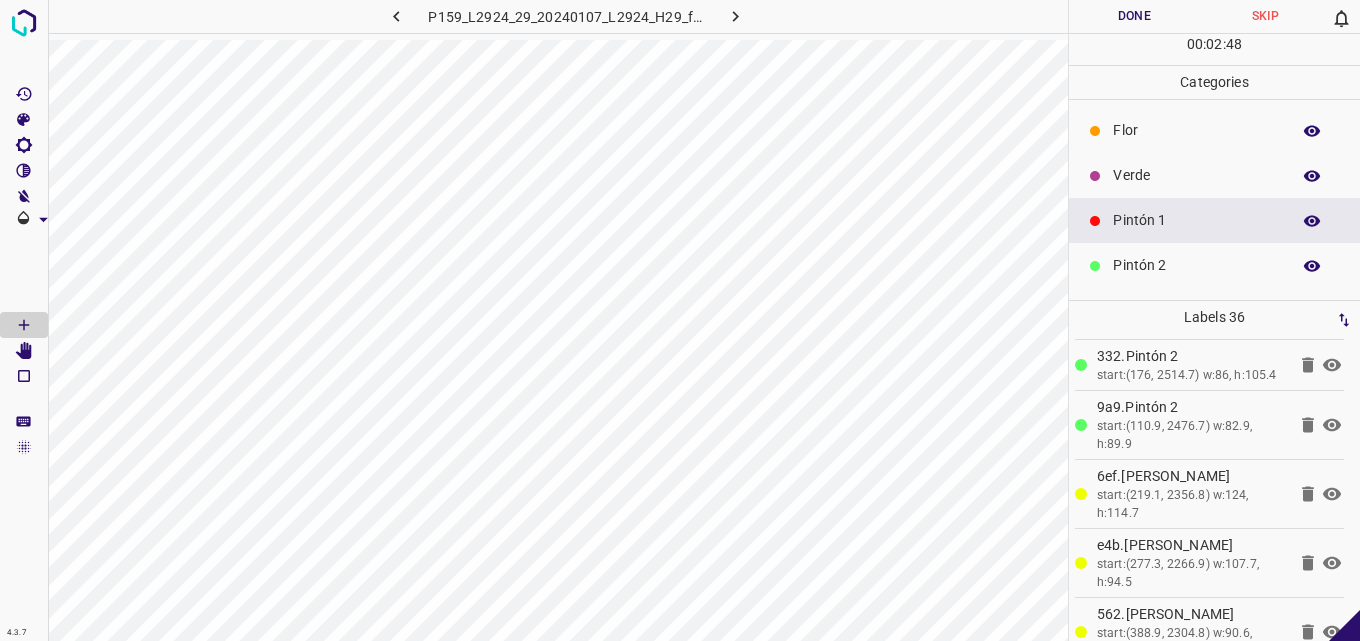 click on "Verde" at bounding box center [1196, 175] 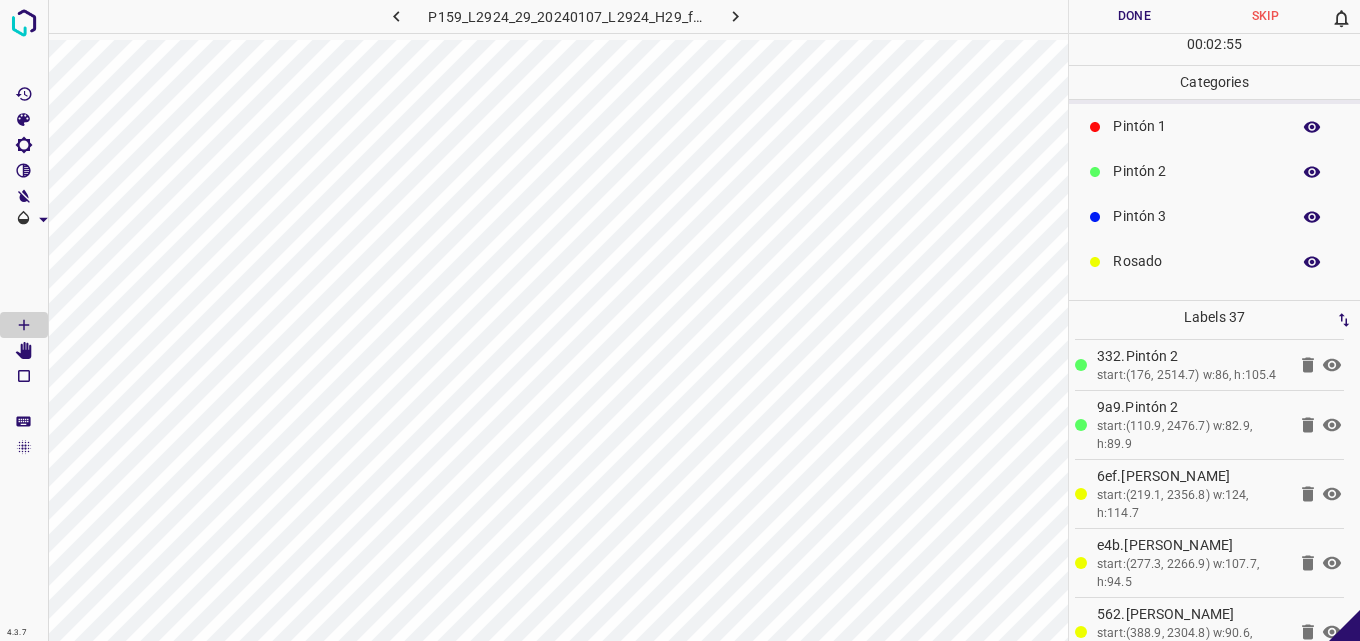 scroll, scrollTop: 176, scrollLeft: 0, axis: vertical 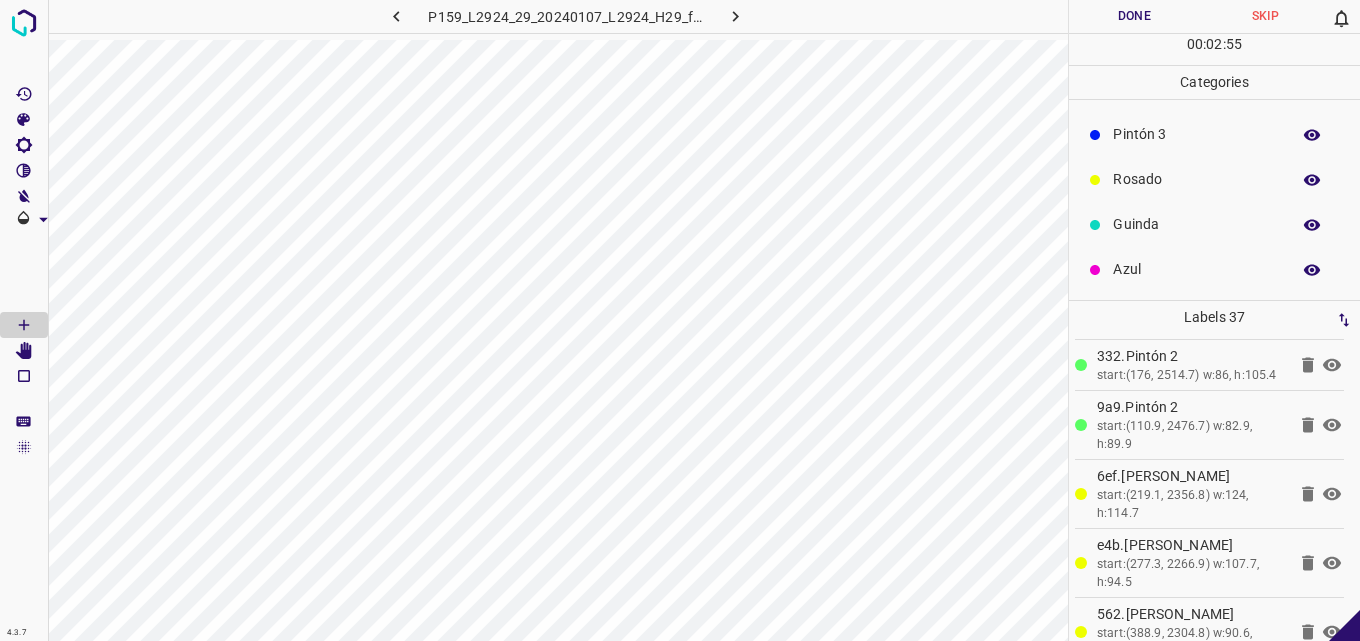 click on "Rosado" at bounding box center (1214, 179) 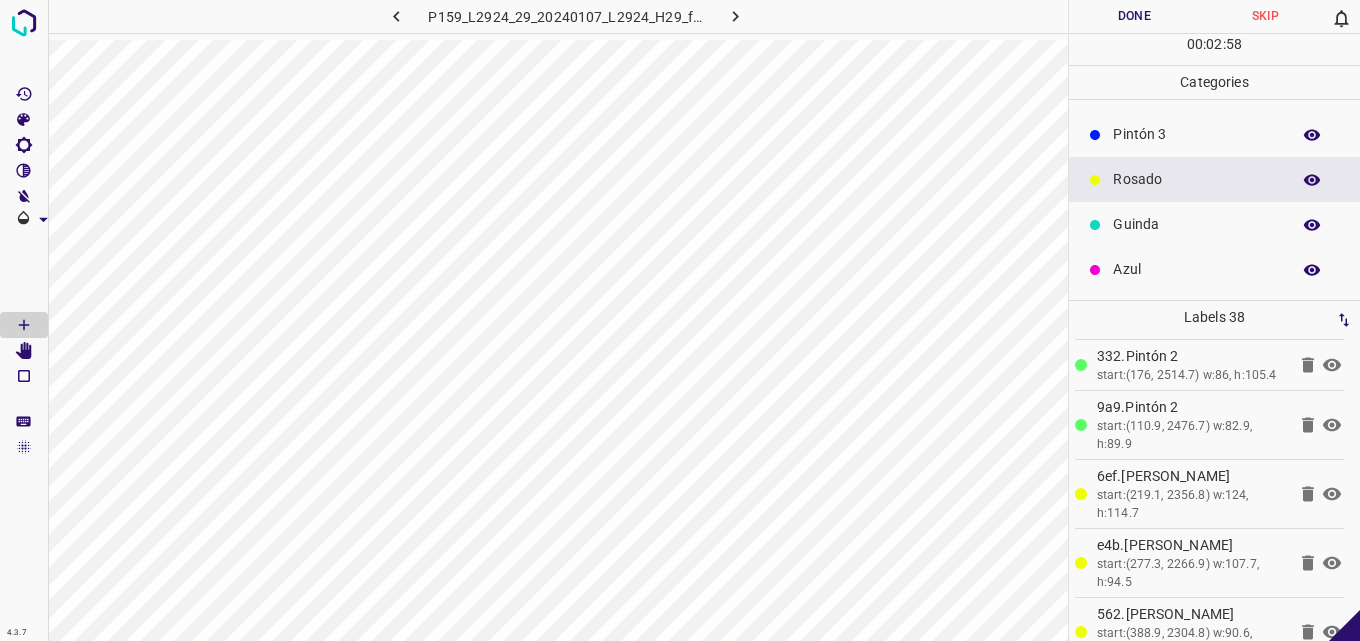 click on "Pintón 3" at bounding box center [1196, 134] 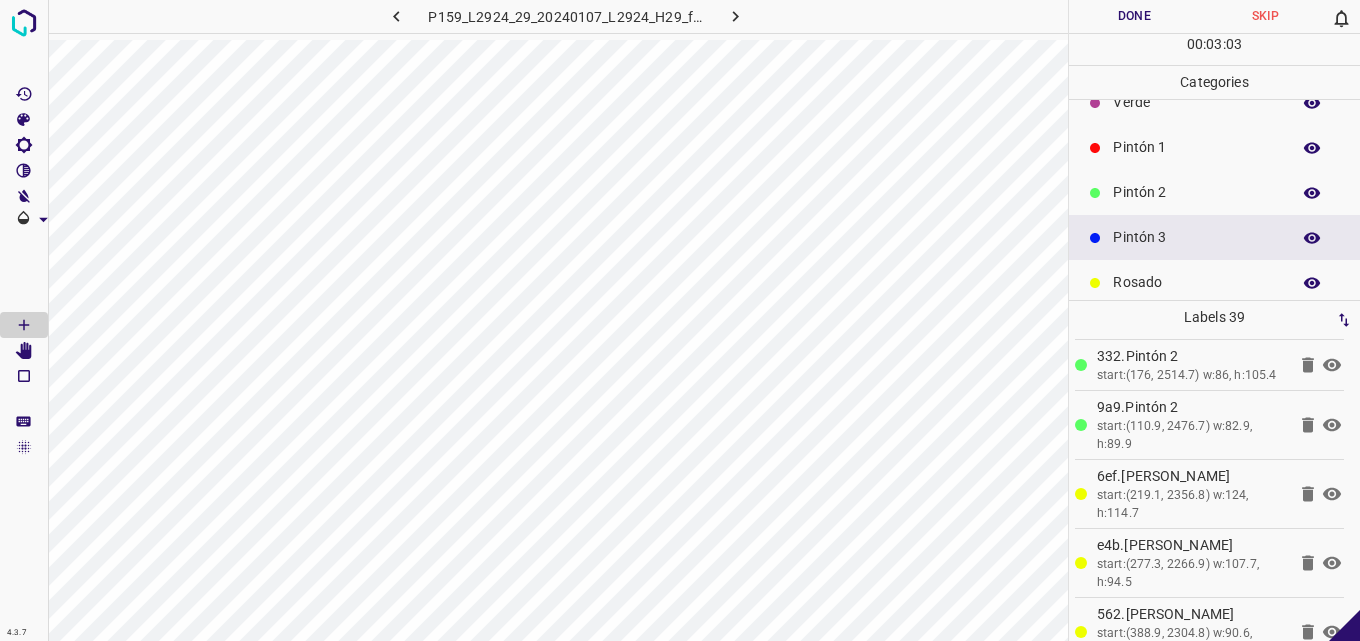 scroll, scrollTop: 0, scrollLeft: 0, axis: both 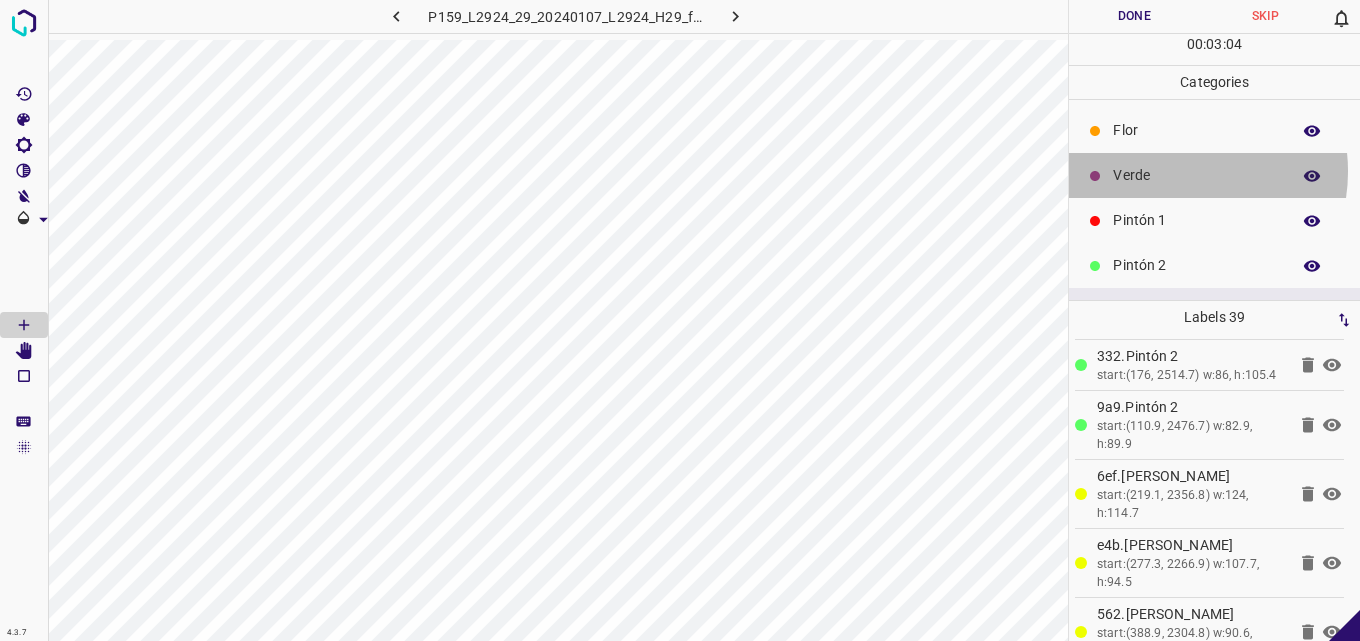 click on "Verde" at bounding box center (1196, 175) 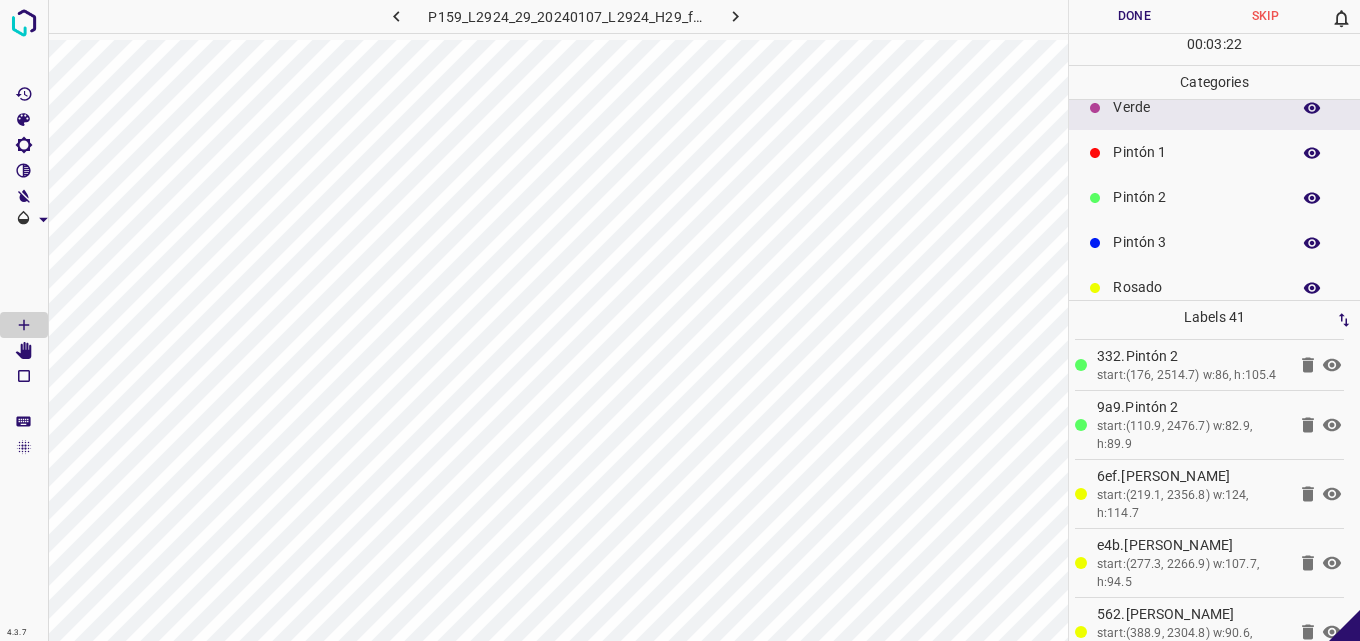 scroll, scrollTop: 176, scrollLeft: 0, axis: vertical 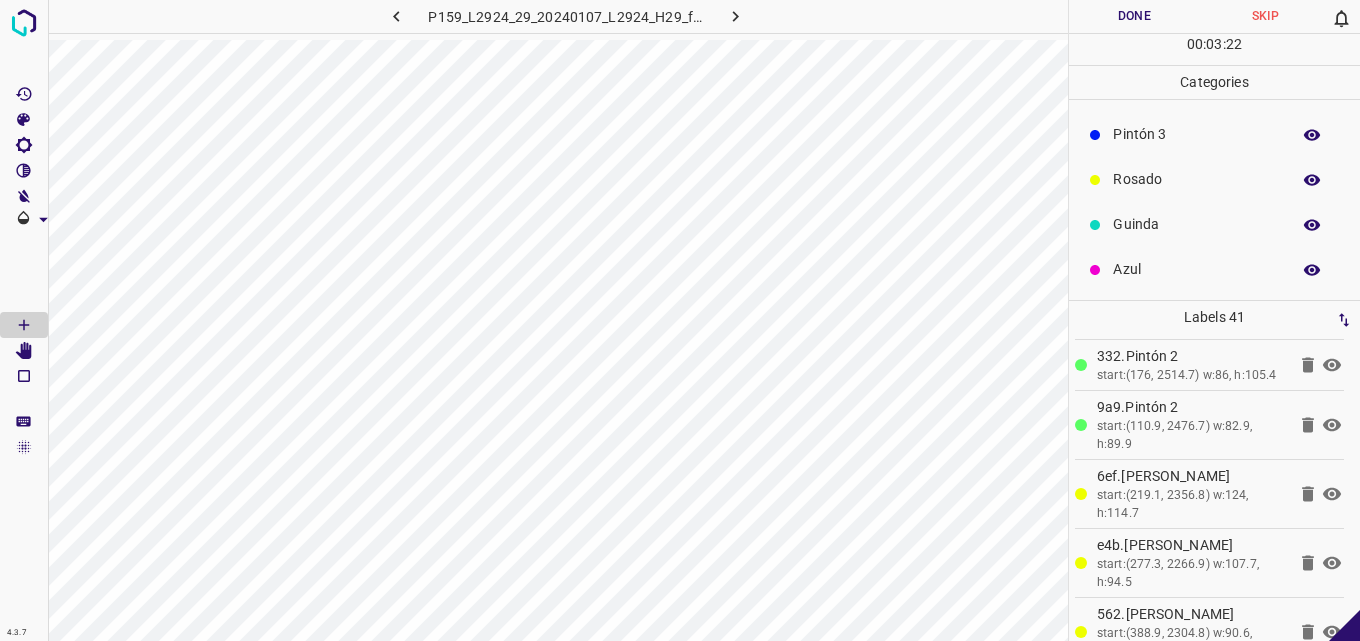 click on "Azul" at bounding box center (1196, 269) 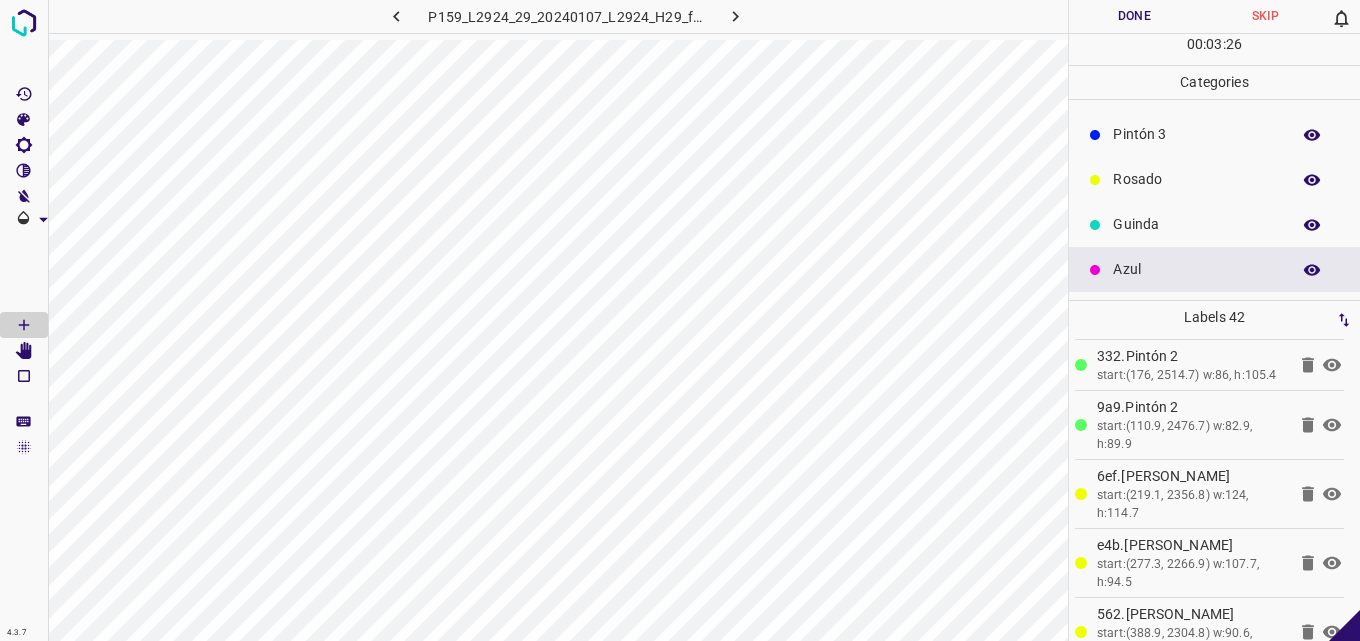 click on "Guinda" at bounding box center (1196, 224) 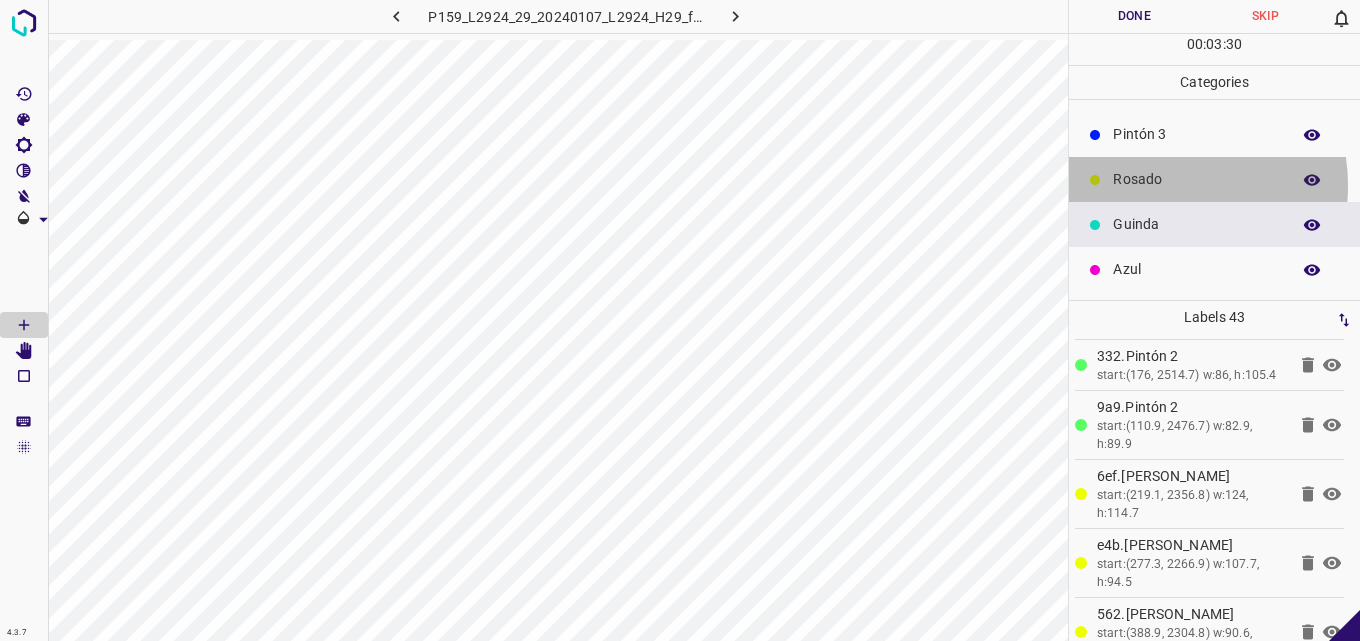 click on "Rosado" at bounding box center [1196, 179] 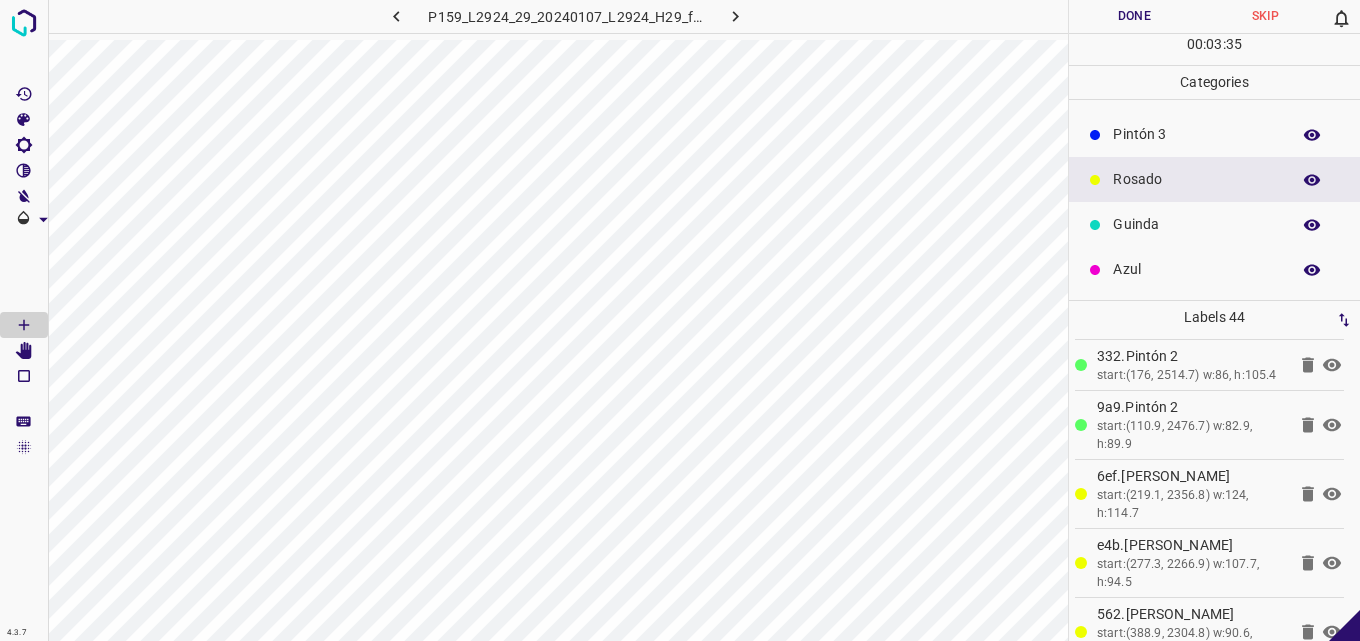 click on "Azul" at bounding box center [1196, 269] 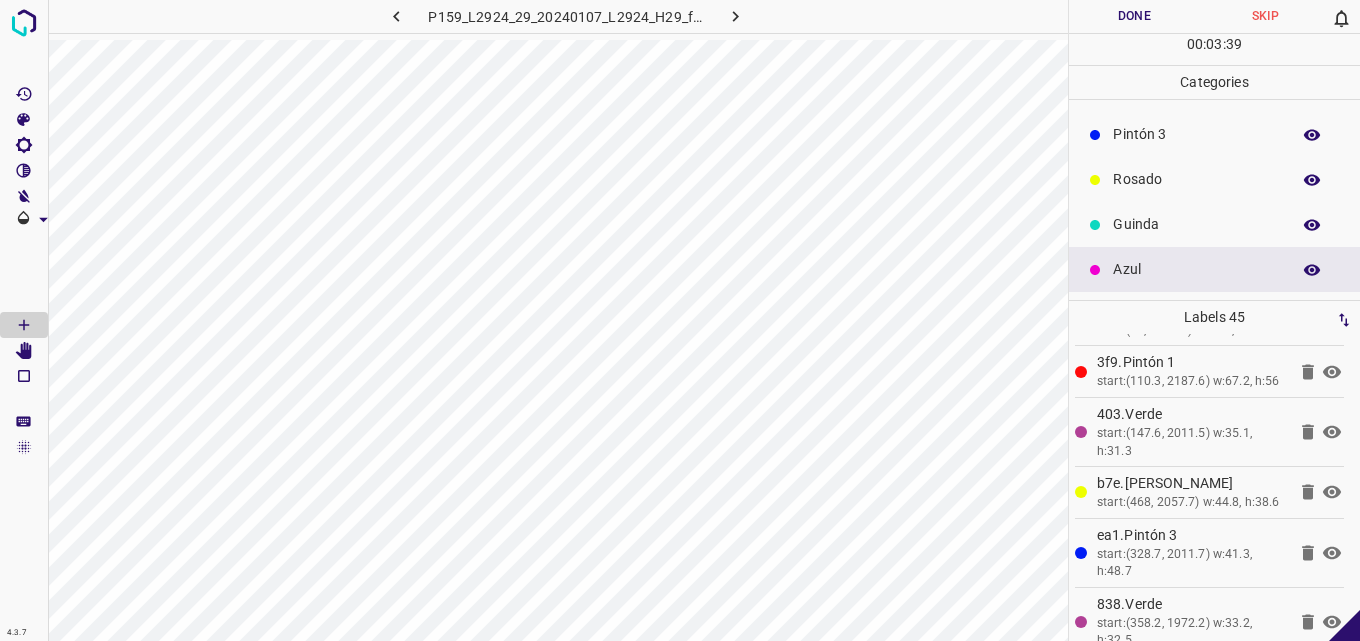 scroll, scrollTop: 2763, scrollLeft: 0, axis: vertical 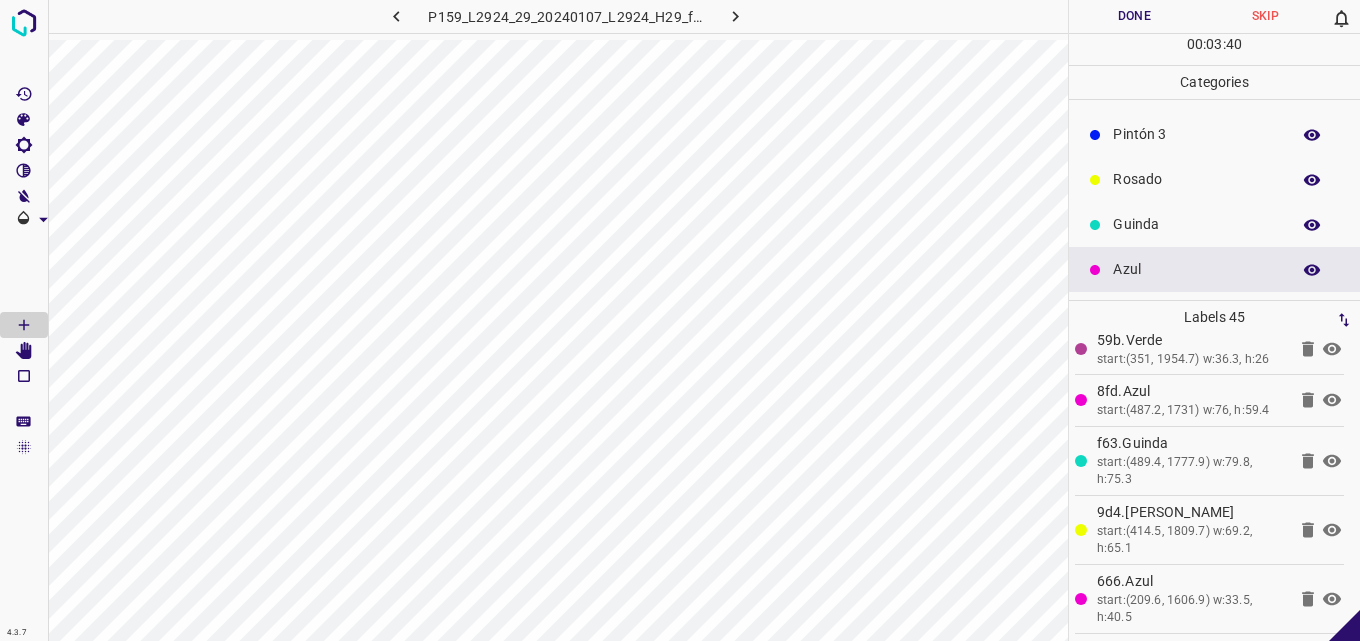 click 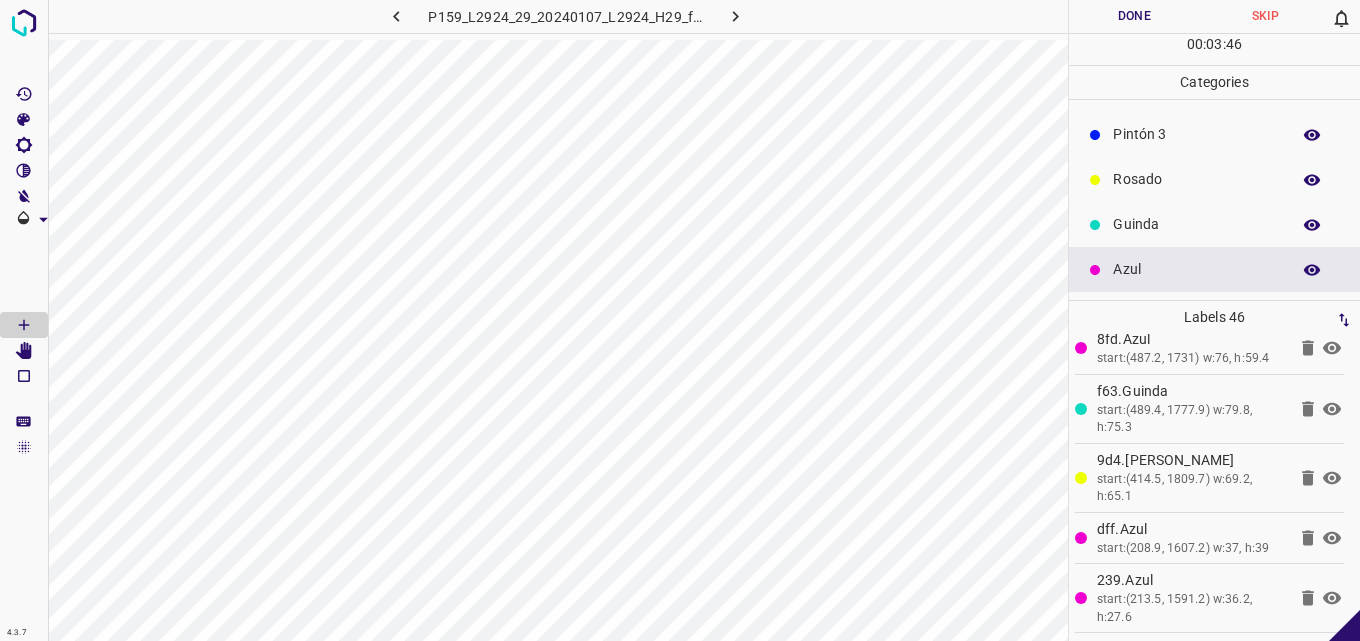 scroll, scrollTop: 2763, scrollLeft: 0, axis: vertical 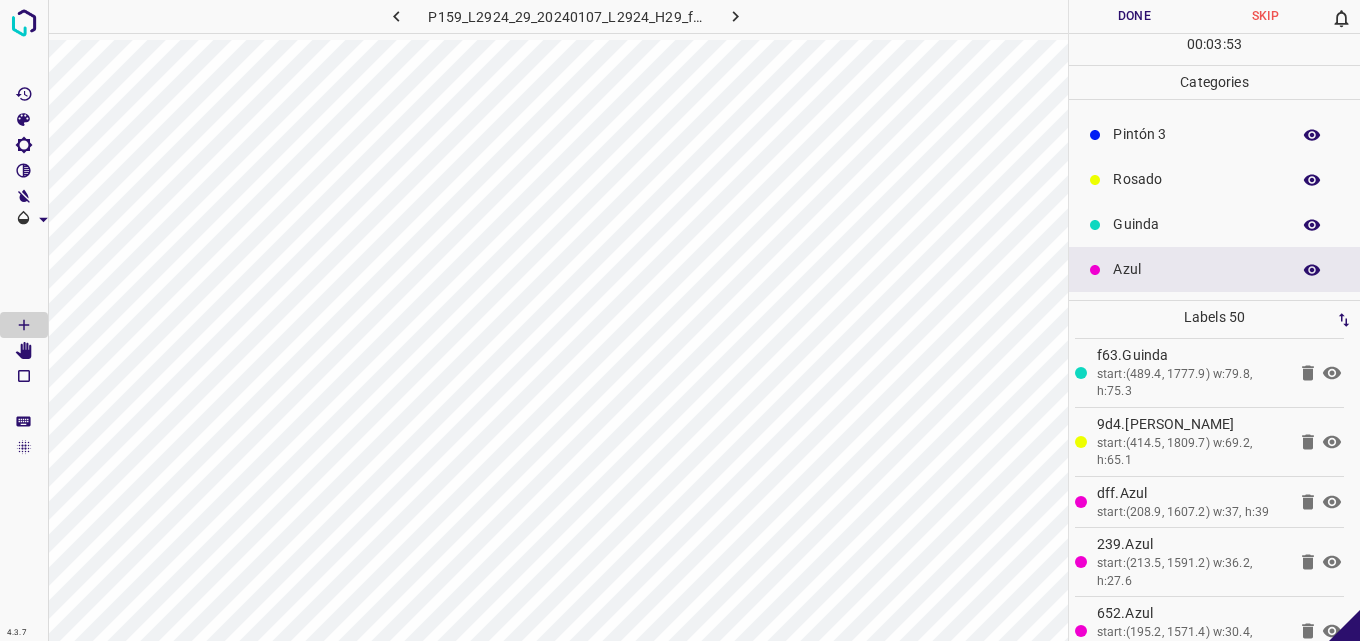 click on "Rosado" at bounding box center (1196, 179) 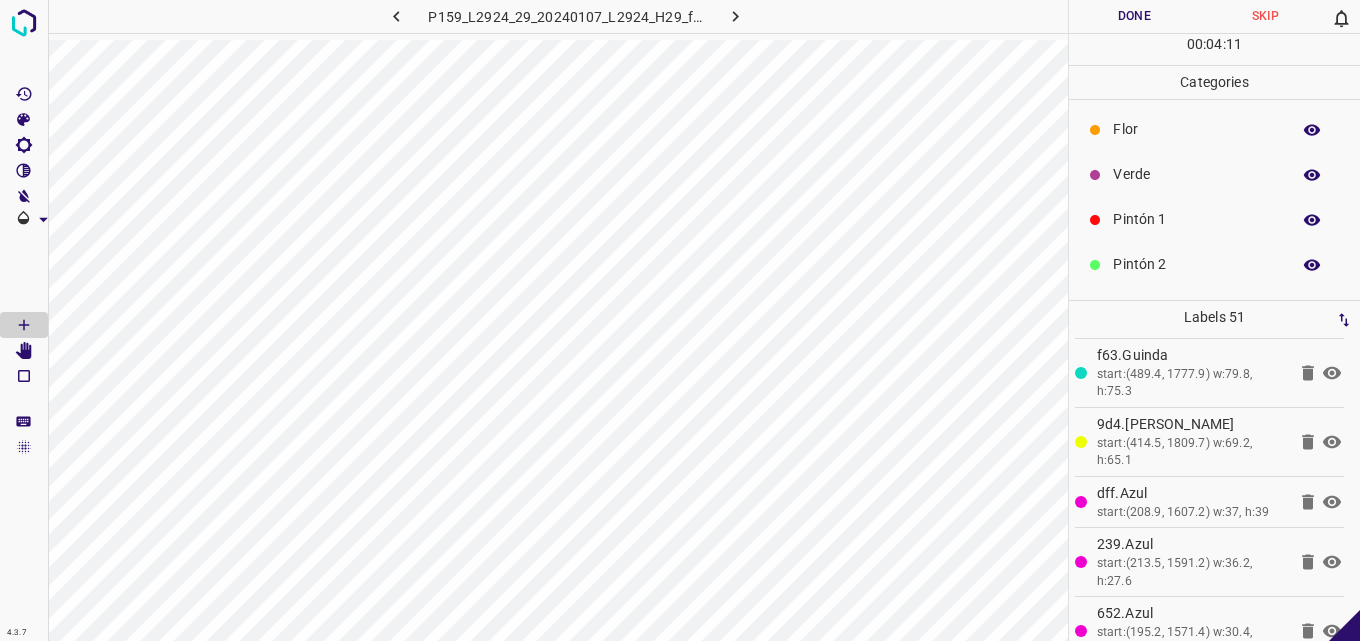 scroll, scrollTop: 0, scrollLeft: 0, axis: both 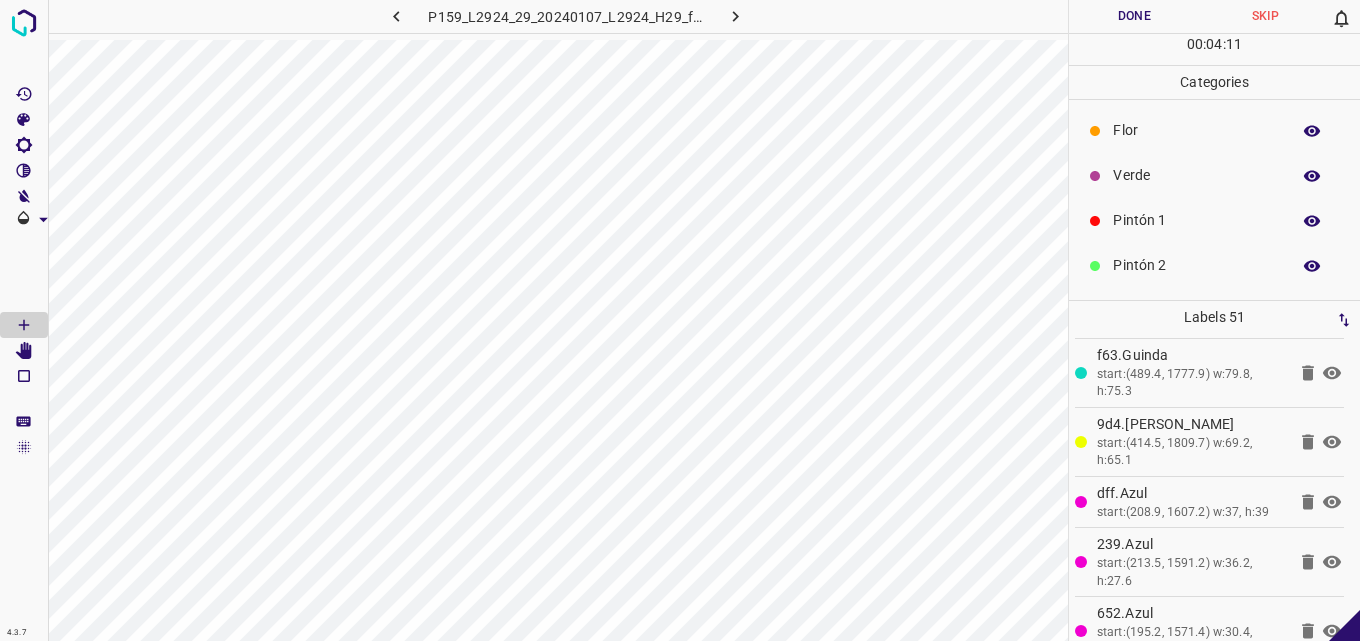click on "Verde" at bounding box center (1214, 175) 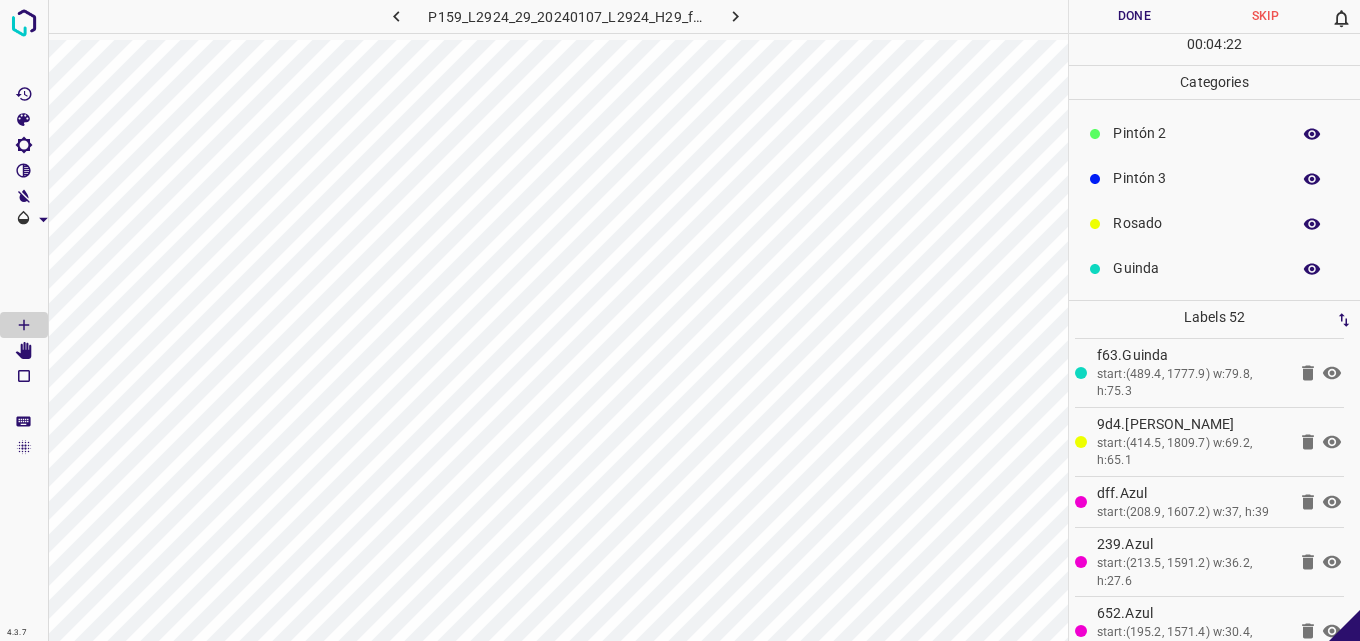 scroll, scrollTop: 176, scrollLeft: 0, axis: vertical 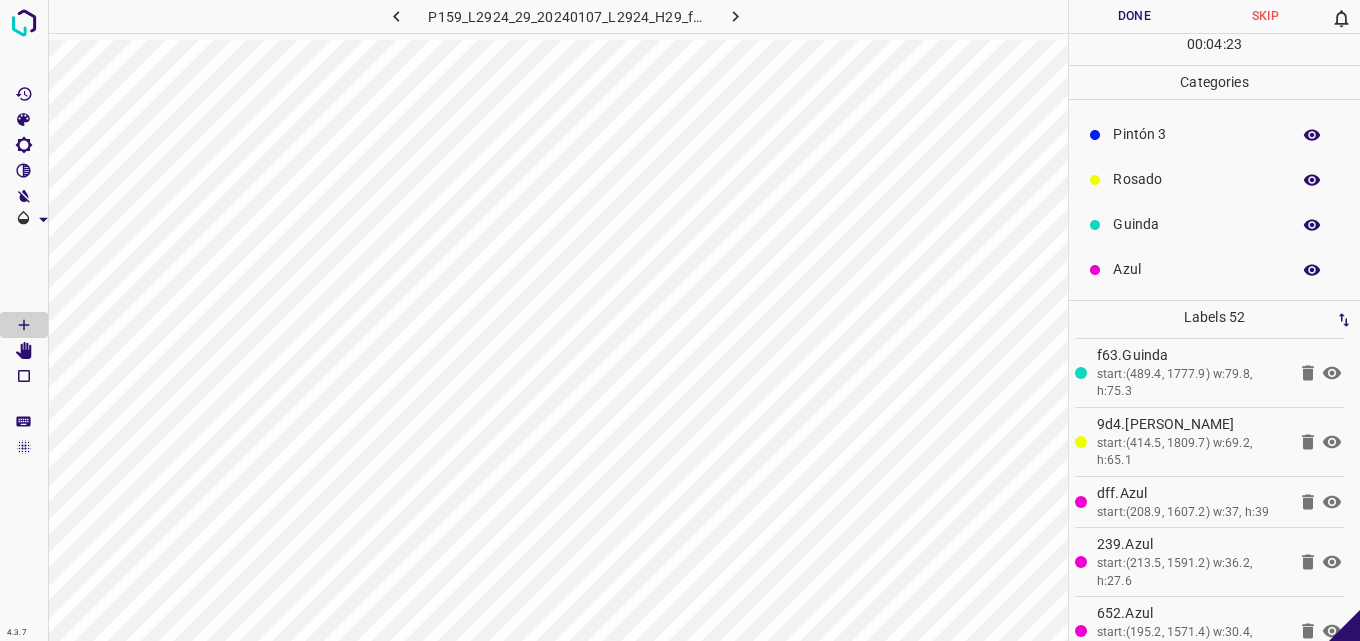 click on "Azul" at bounding box center (1196, 269) 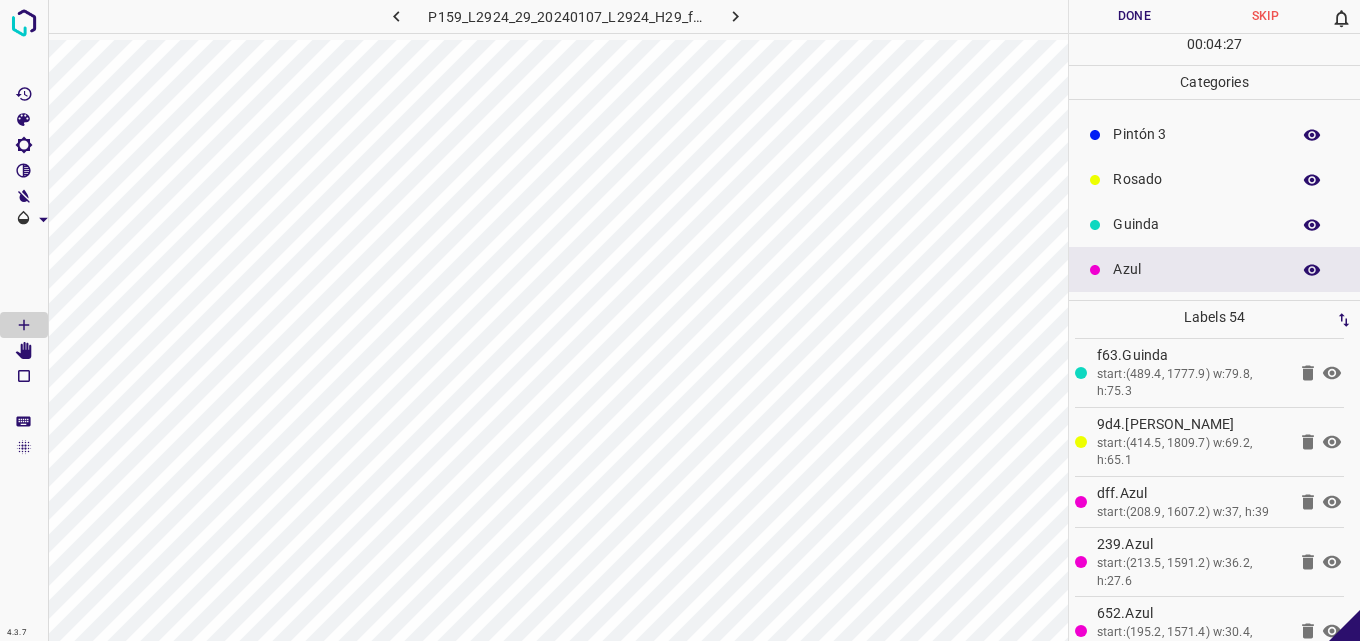 click on "Guinda" at bounding box center [1196, 224] 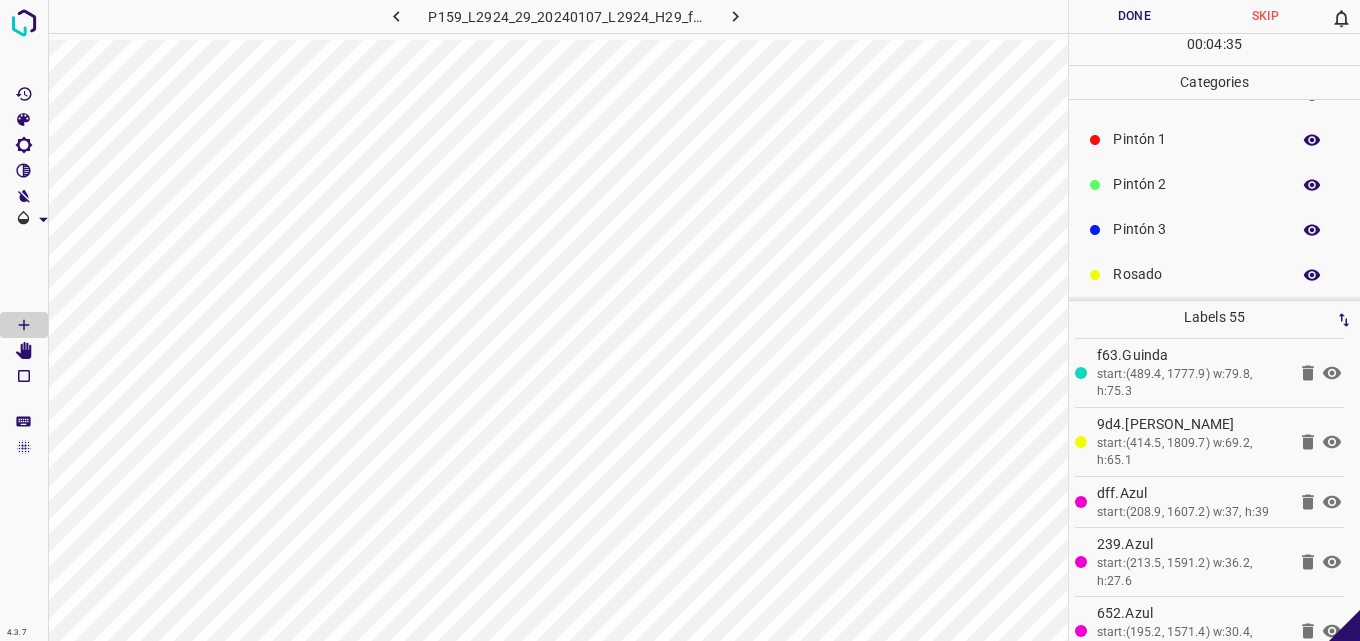 scroll, scrollTop: 0, scrollLeft: 0, axis: both 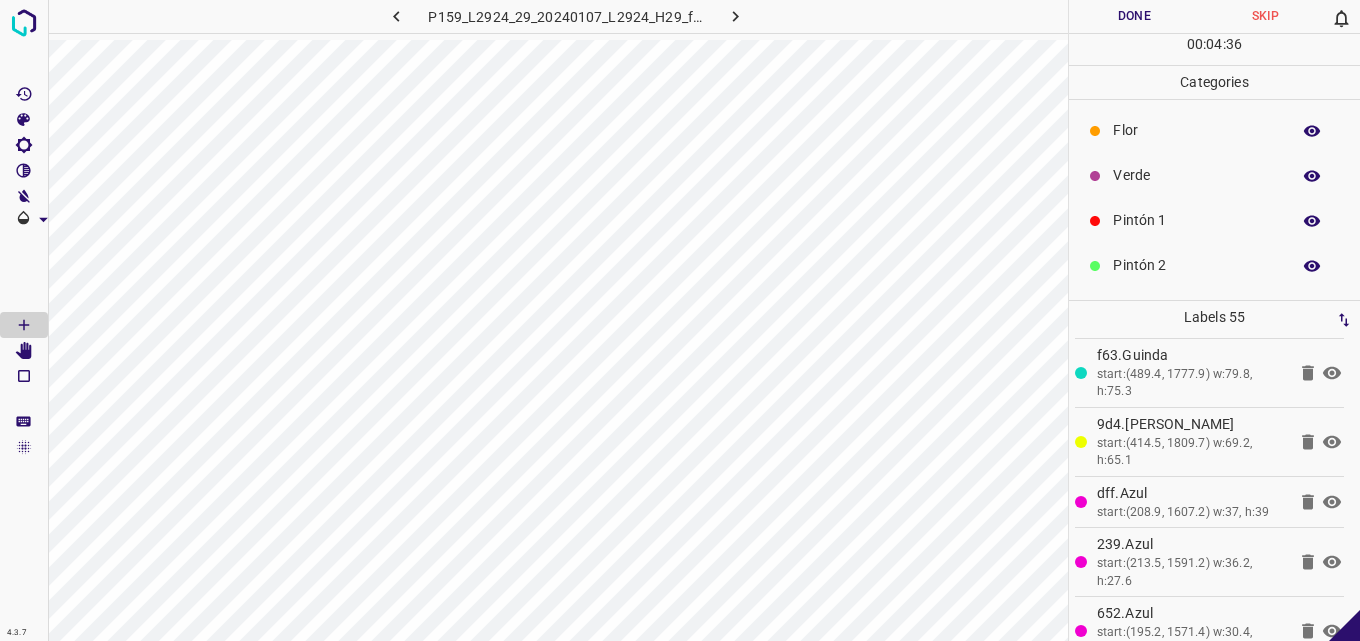 click on "Verde" at bounding box center [1214, 175] 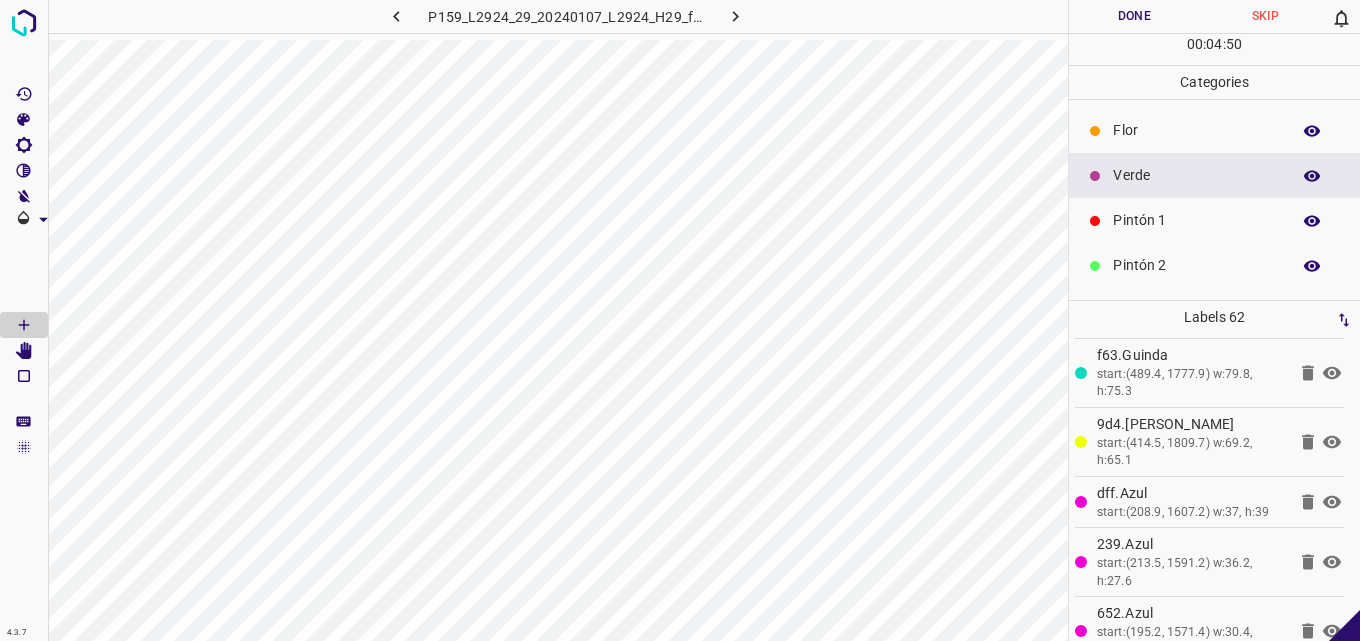 click on "Pintón 1" at bounding box center (1196, 220) 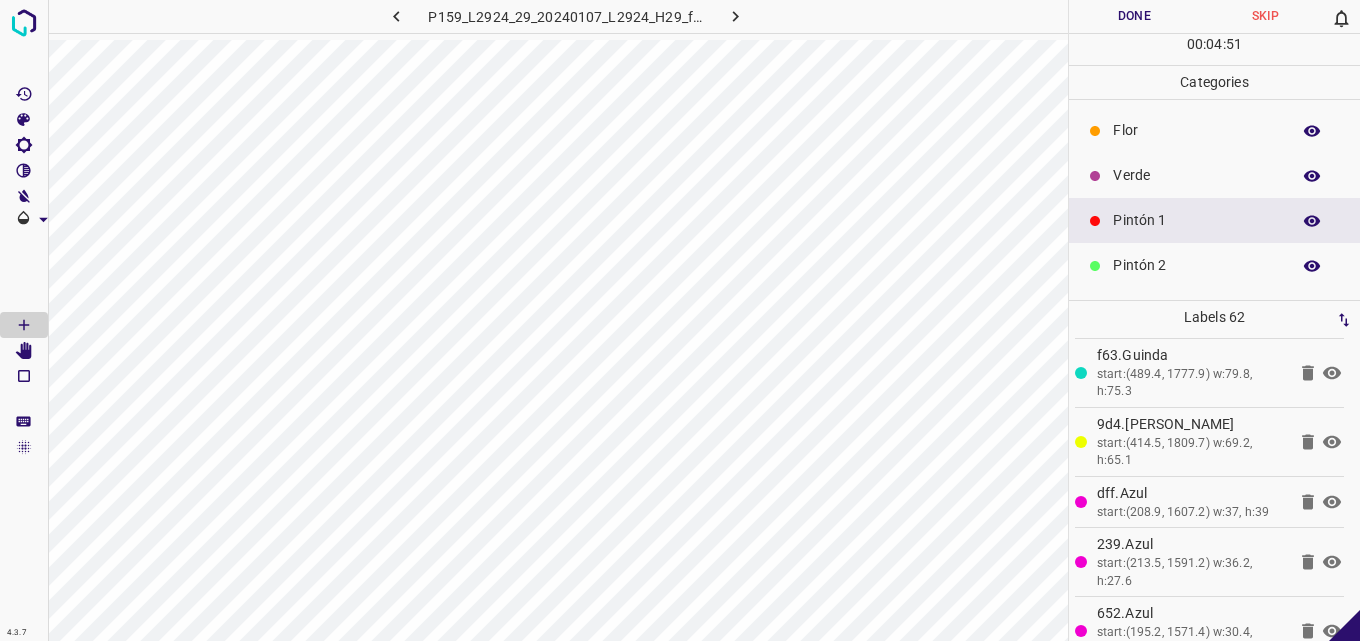 drag, startPoint x: 1162, startPoint y: 271, endPoint x: 1104, endPoint y: 303, distance: 66.24198 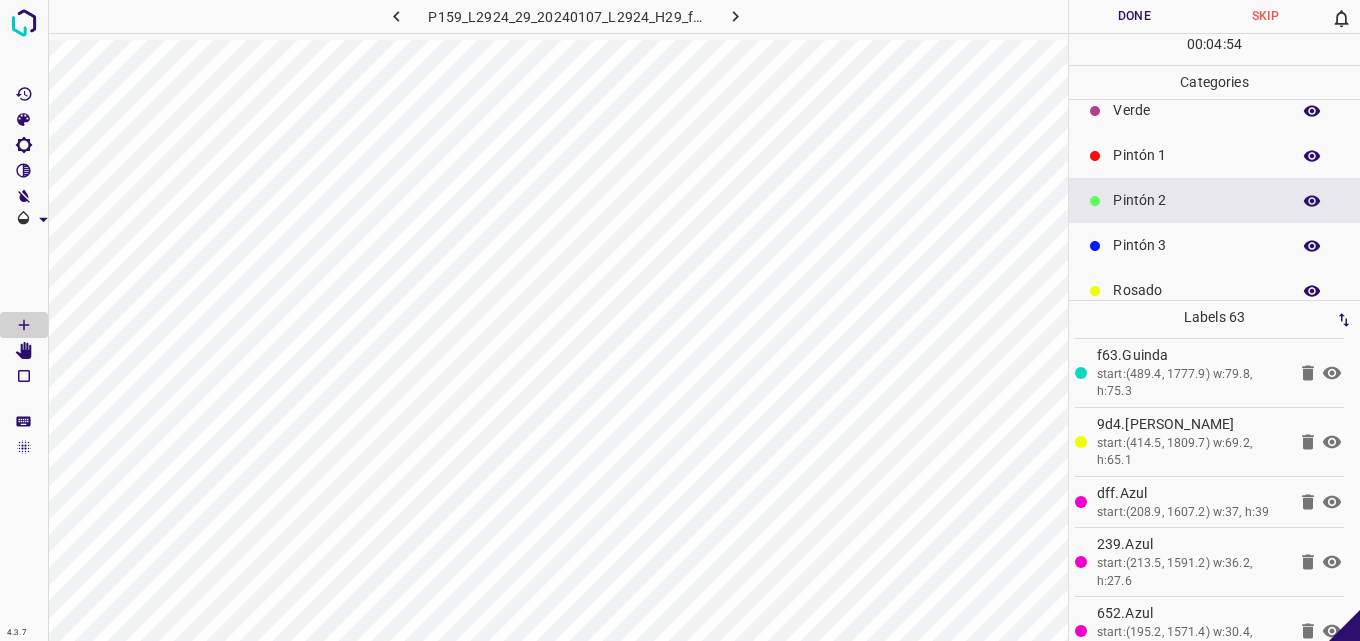 scroll, scrollTop: 100, scrollLeft: 0, axis: vertical 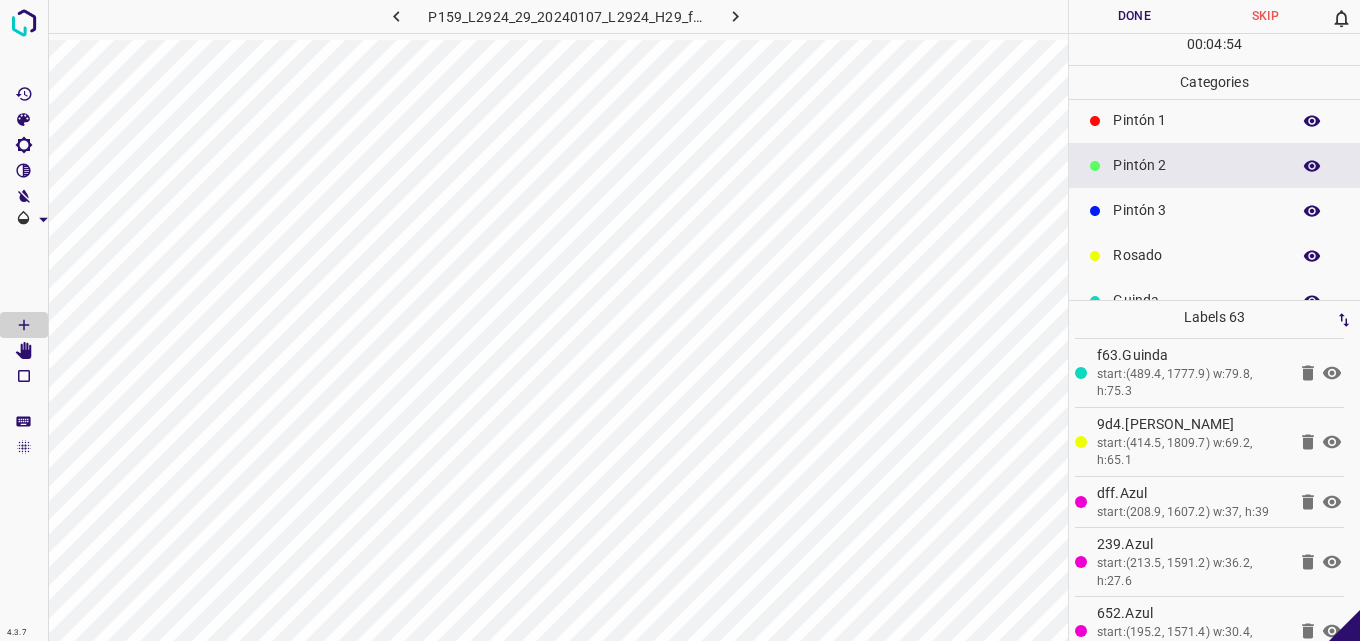 click on "Pintón 3" at bounding box center [1196, 210] 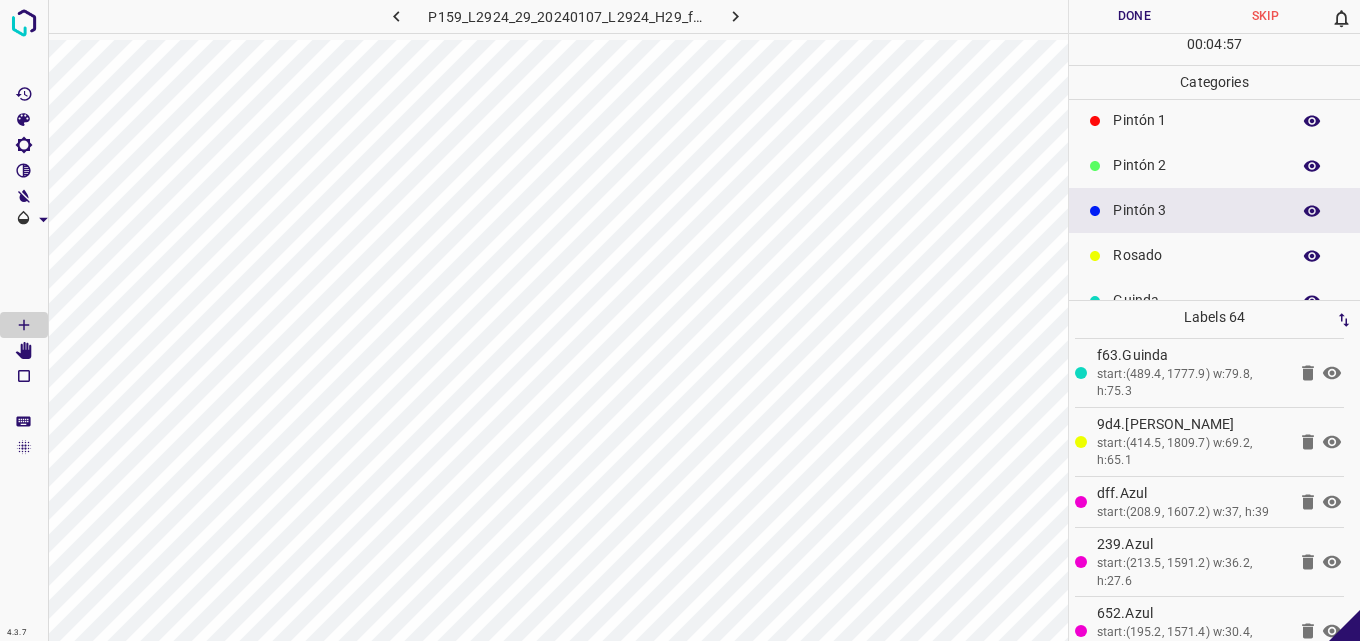 click on "Pintón 2" at bounding box center (1196, 165) 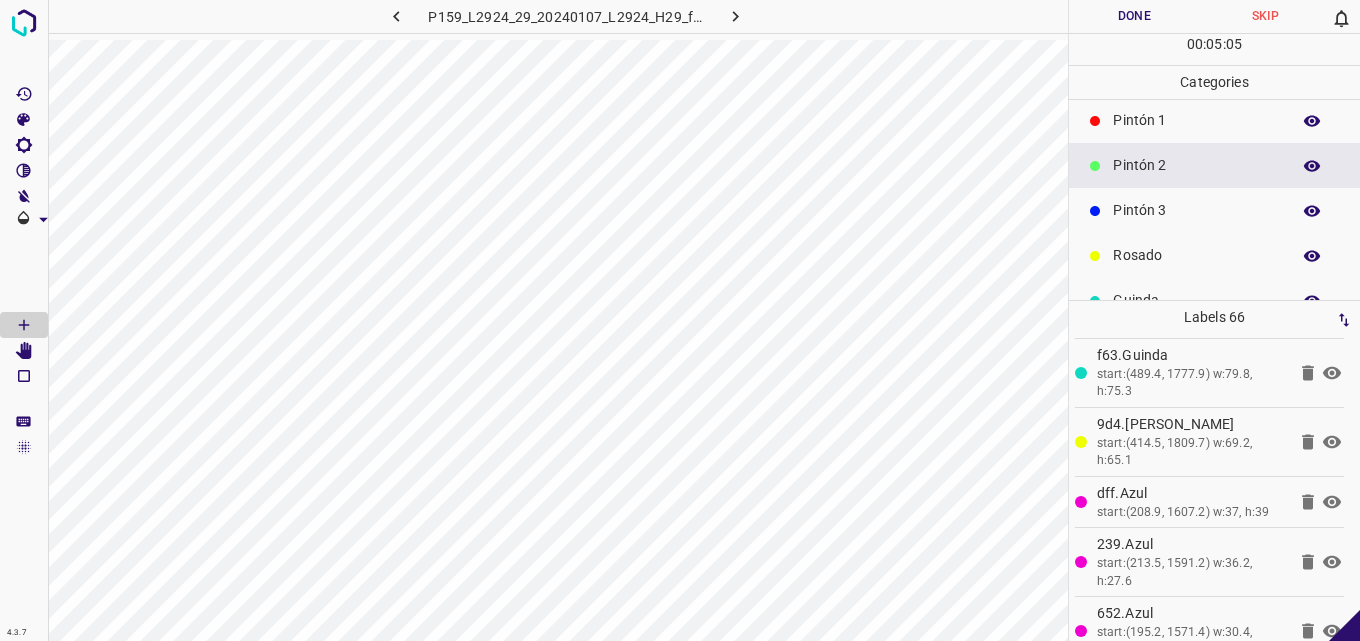 click on "Pintón 1" at bounding box center [1196, 120] 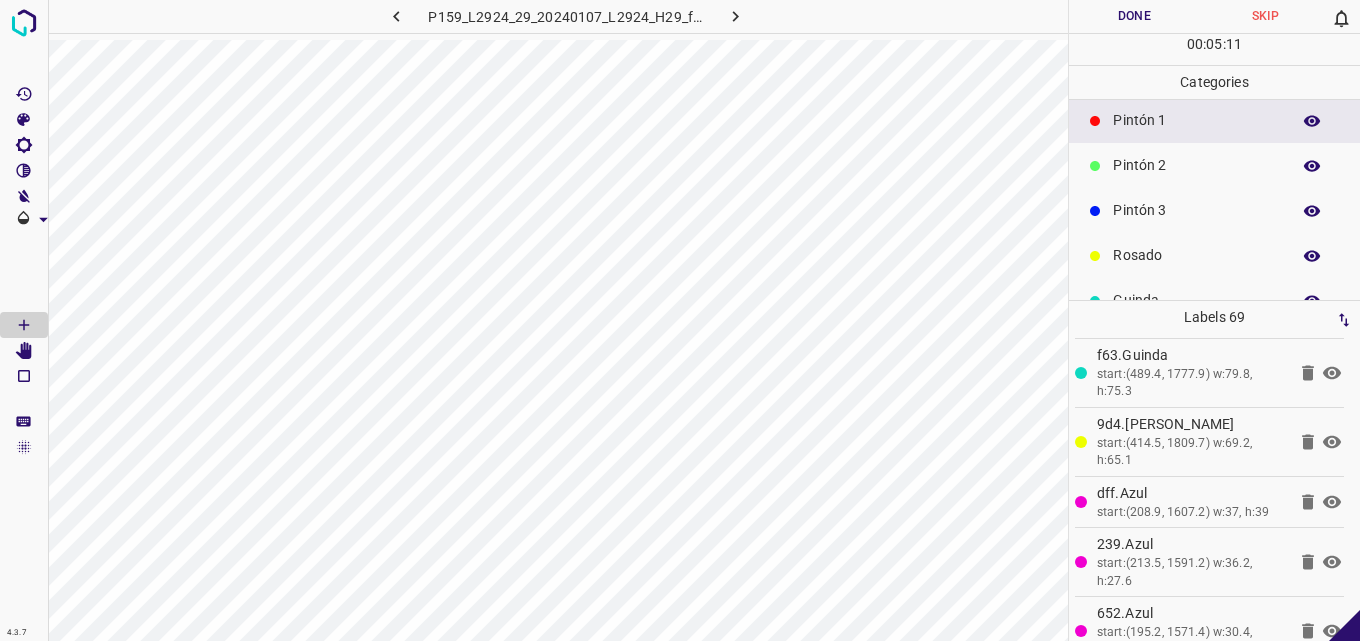 scroll, scrollTop: 0, scrollLeft: 0, axis: both 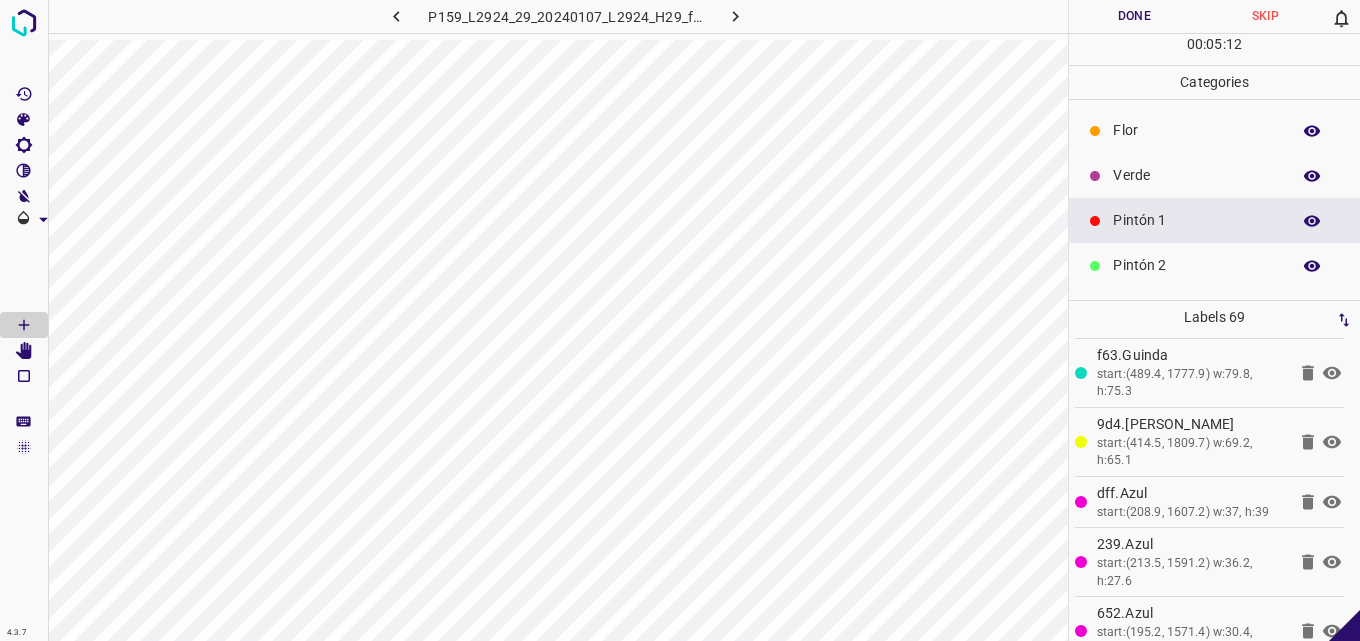 click on "Verde" at bounding box center [1196, 175] 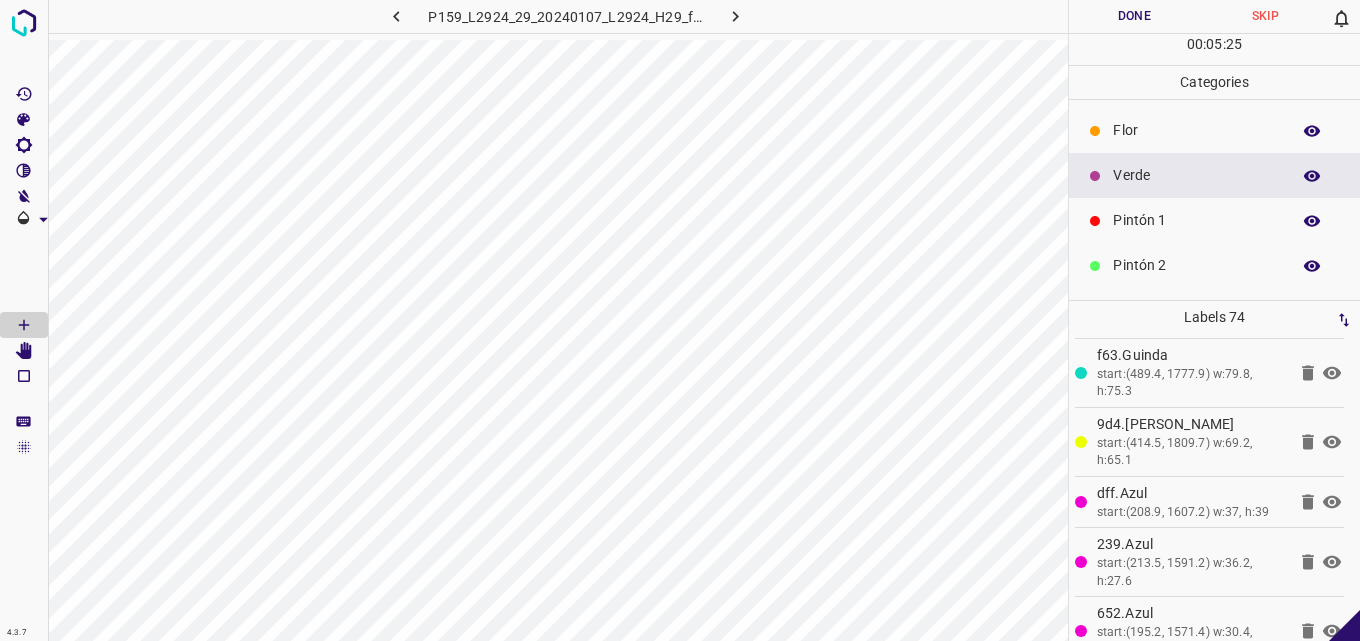 click on "Pintón 1" at bounding box center [1196, 220] 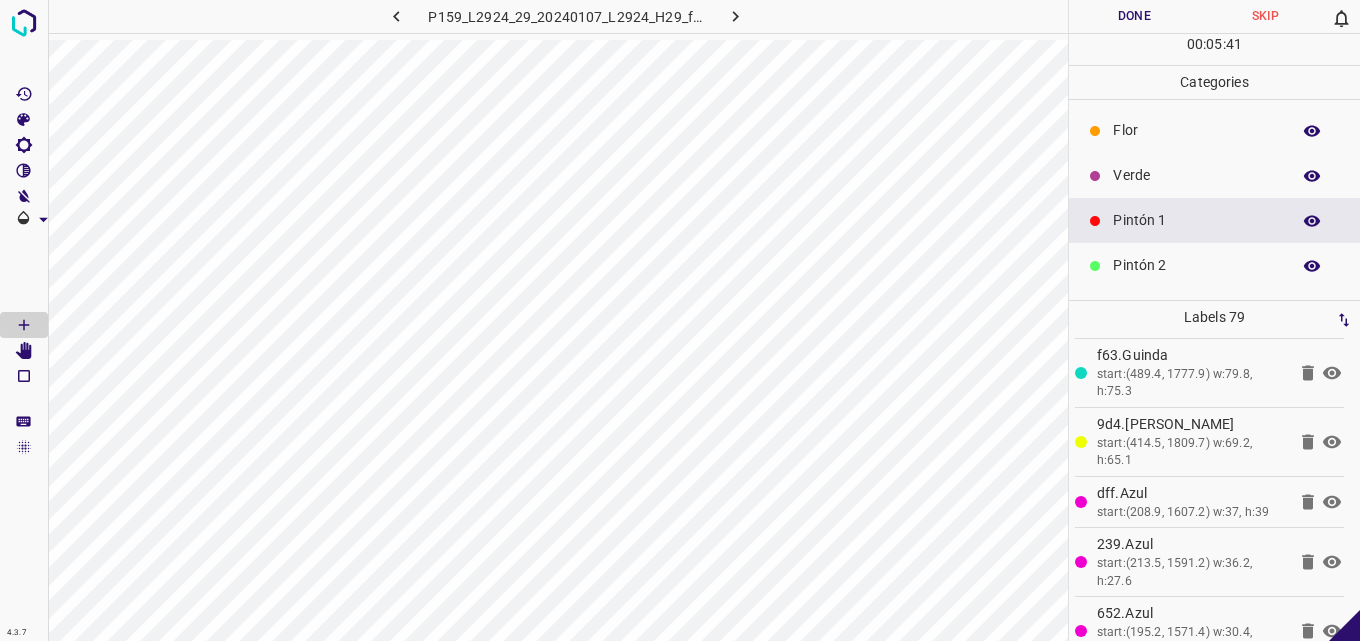 click on "Verde" at bounding box center (1196, 175) 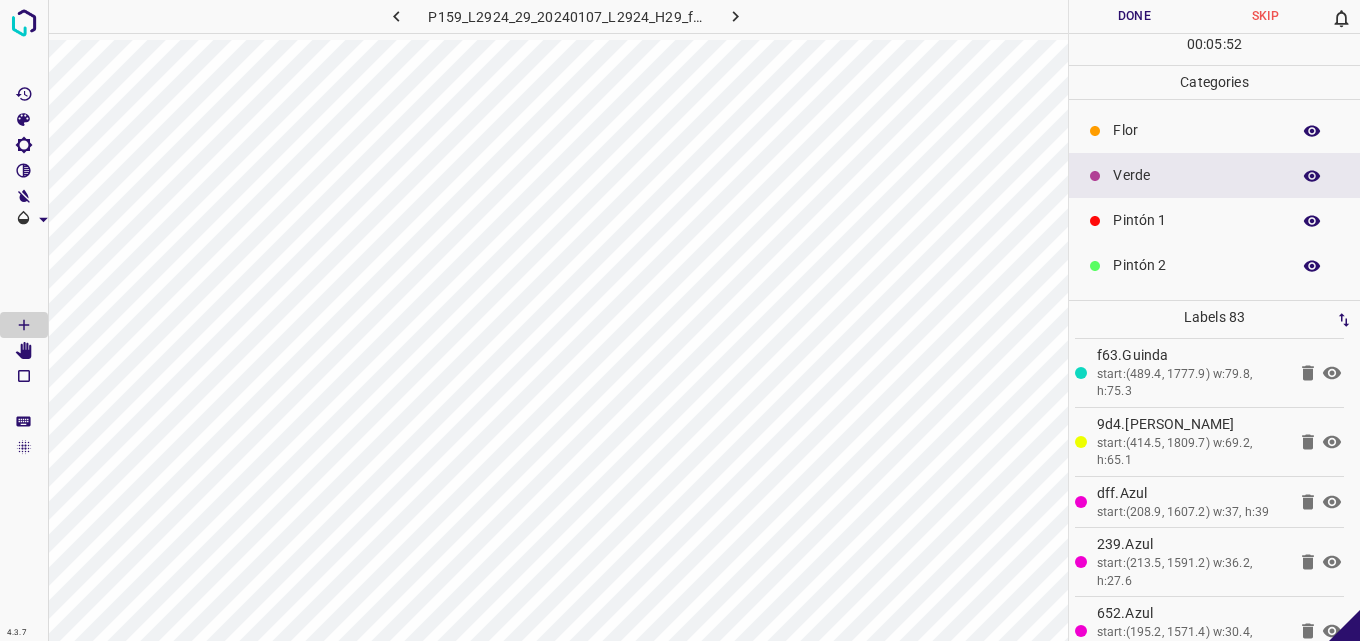 click on "Pintón 1" at bounding box center [1214, 220] 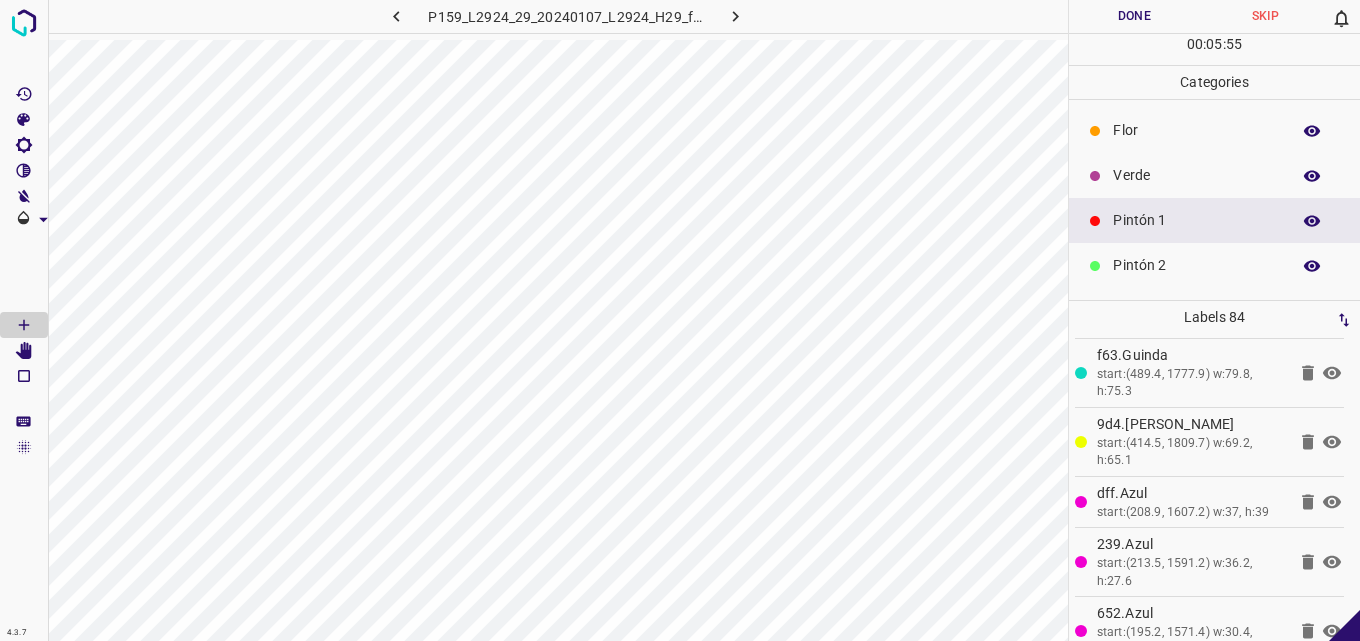 click on "Pintón 2" at bounding box center [1214, 265] 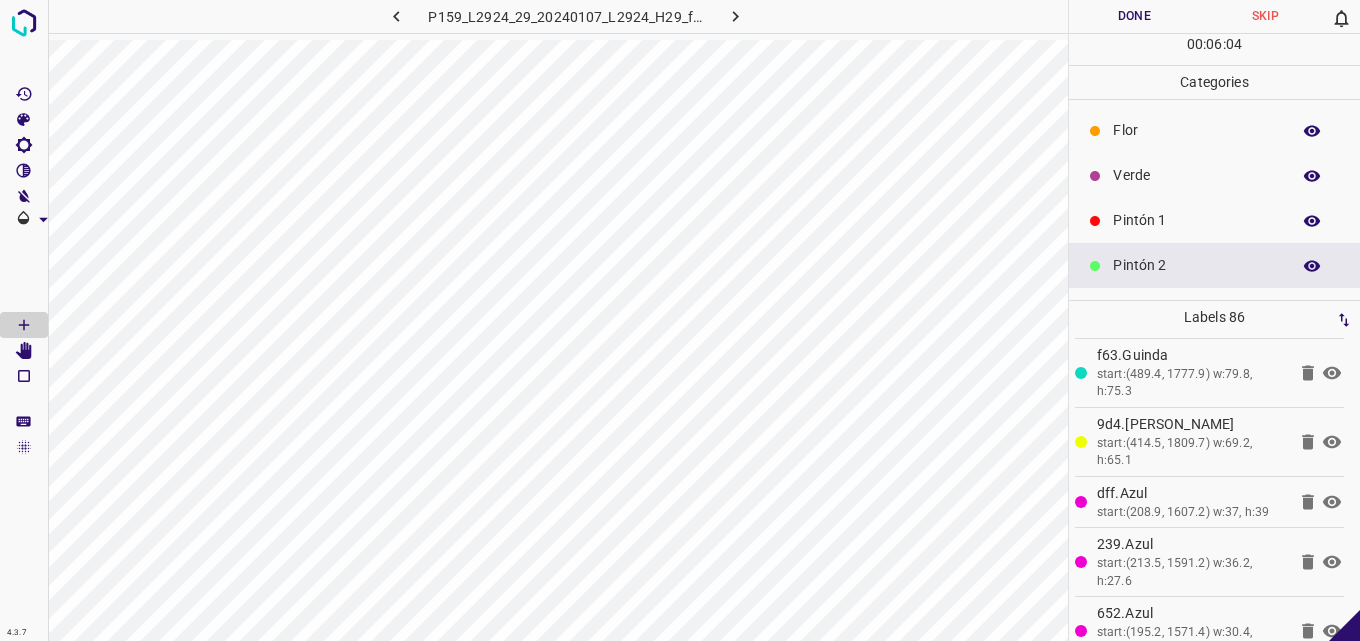 click on "Pintón 1" at bounding box center (1214, 220) 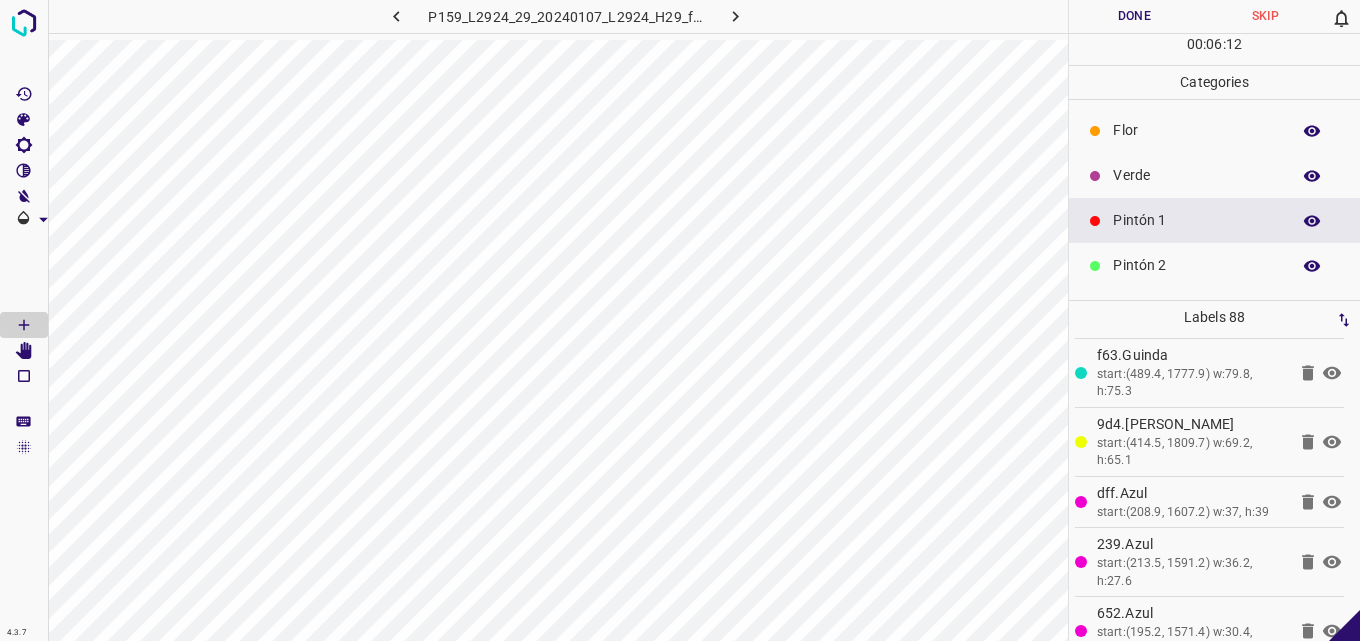 click on "Verde" at bounding box center [1214, 175] 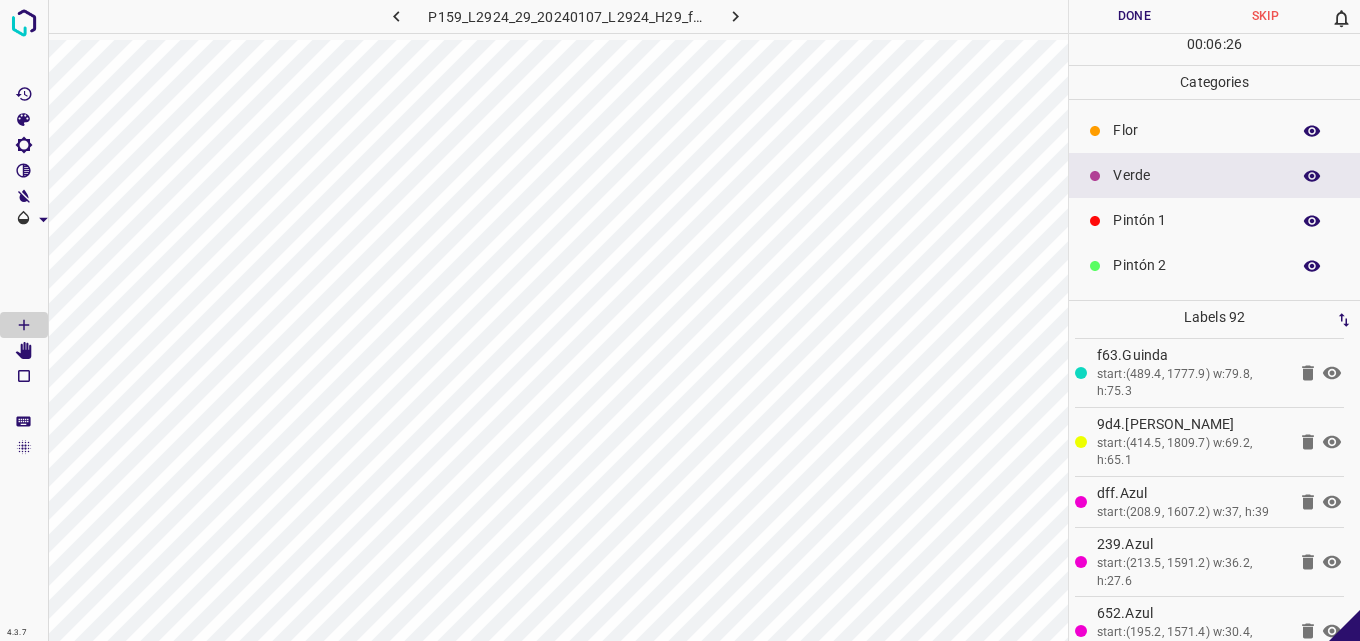 click on "Pintón 2" at bounding box center (1196, 265) 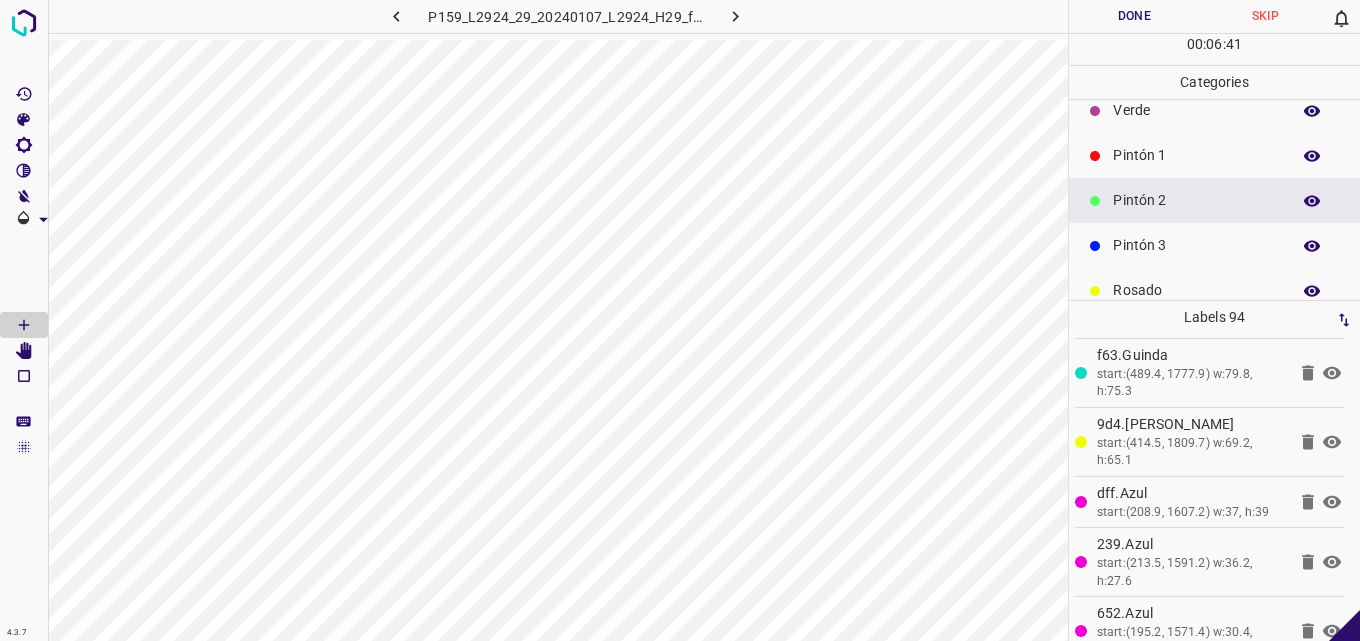 scroll, scrollTop: 100, scrollLeft: 0, axis: vertical 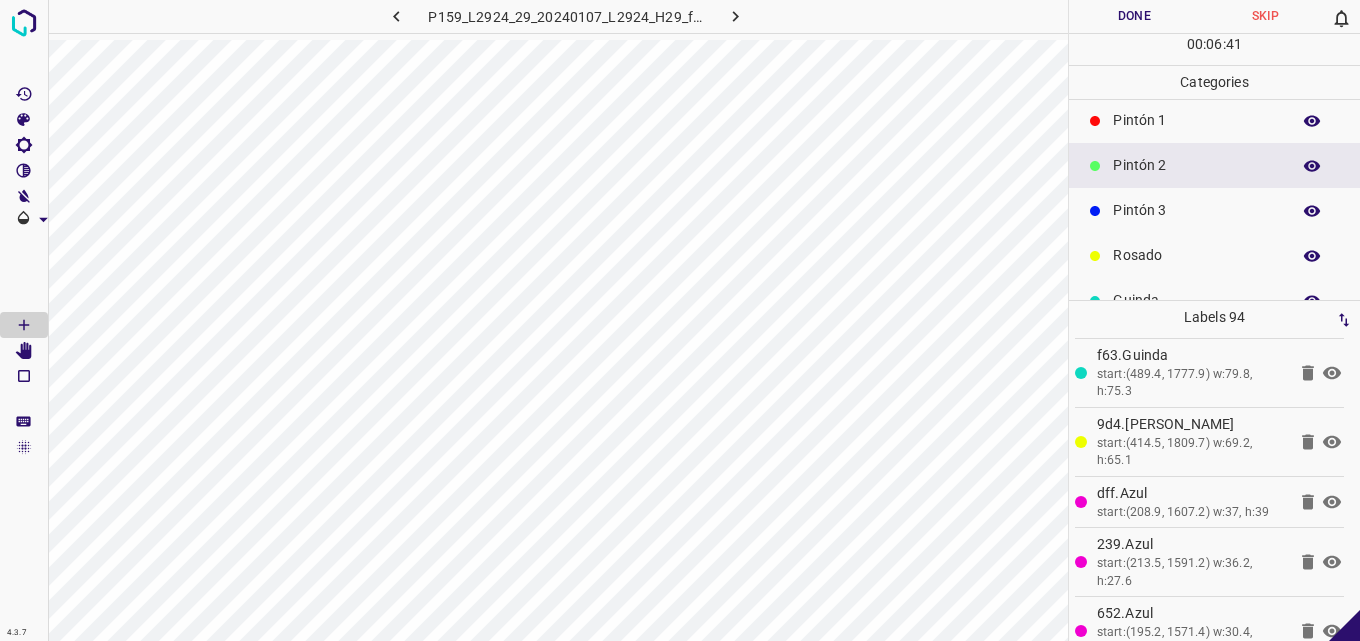 click on "Pintón 3" at bounding box center (1196, 210) 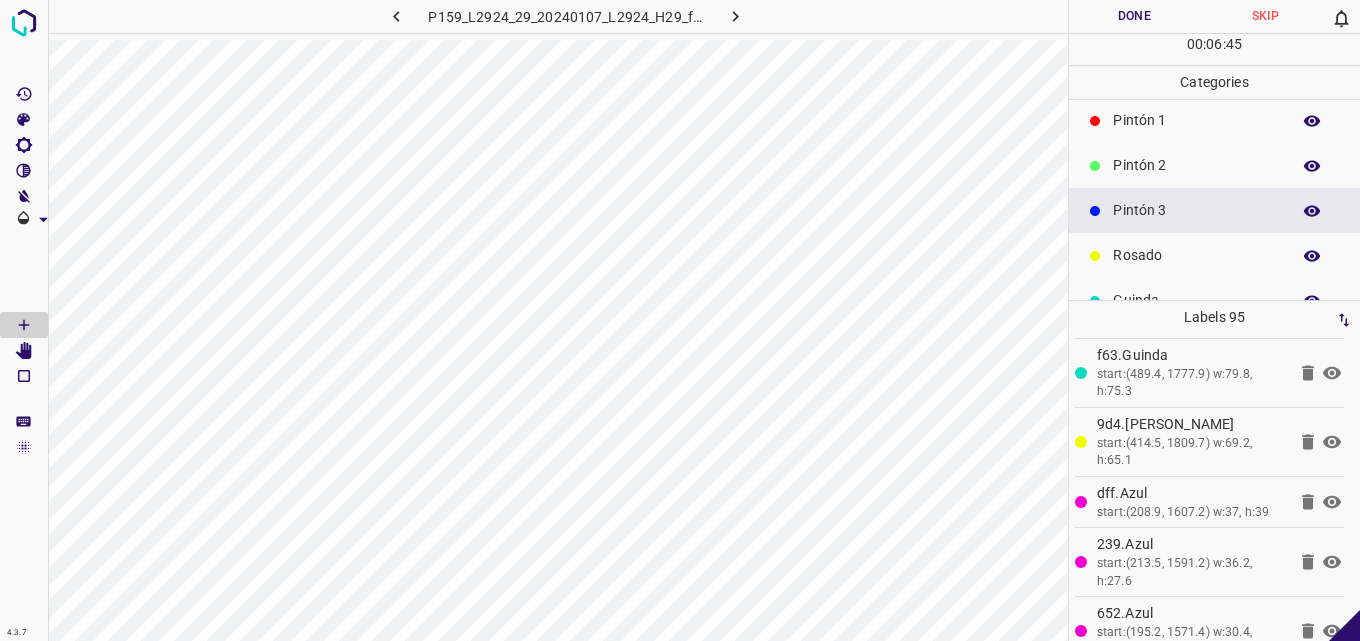 click on "Pintón 2" at bounding box center [1196, 165] 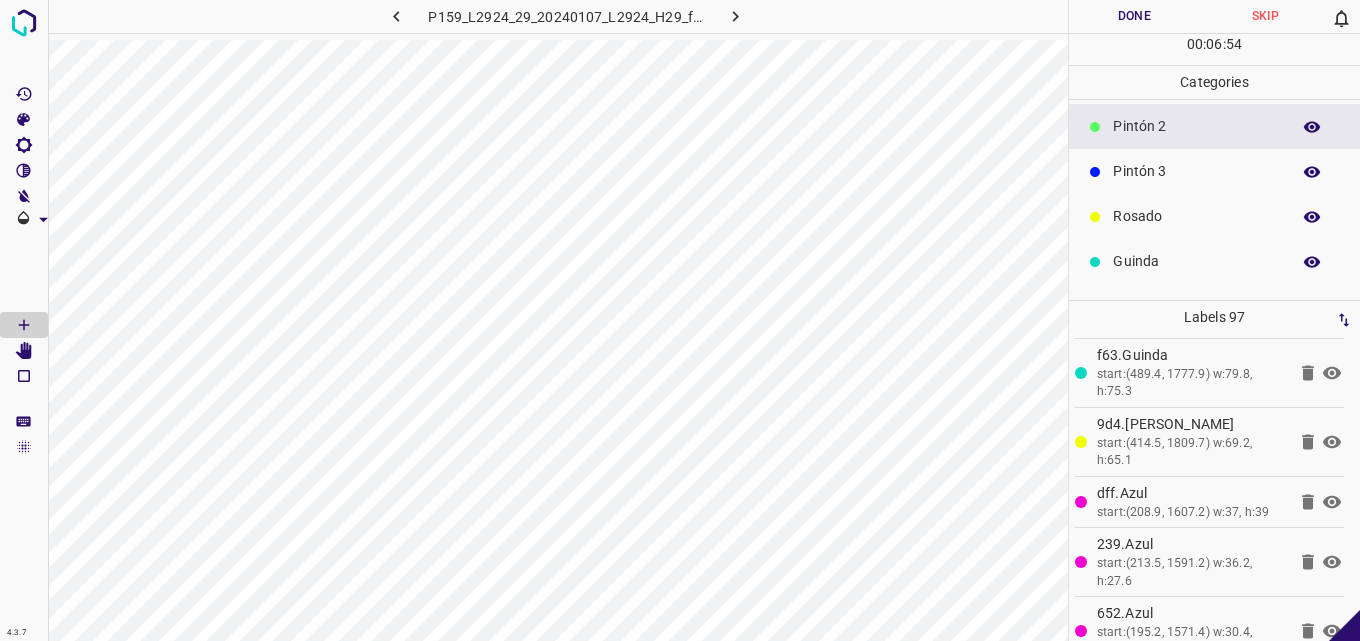 scroll, scrollTop: 176, scrollLeft: 0, axis: vertical 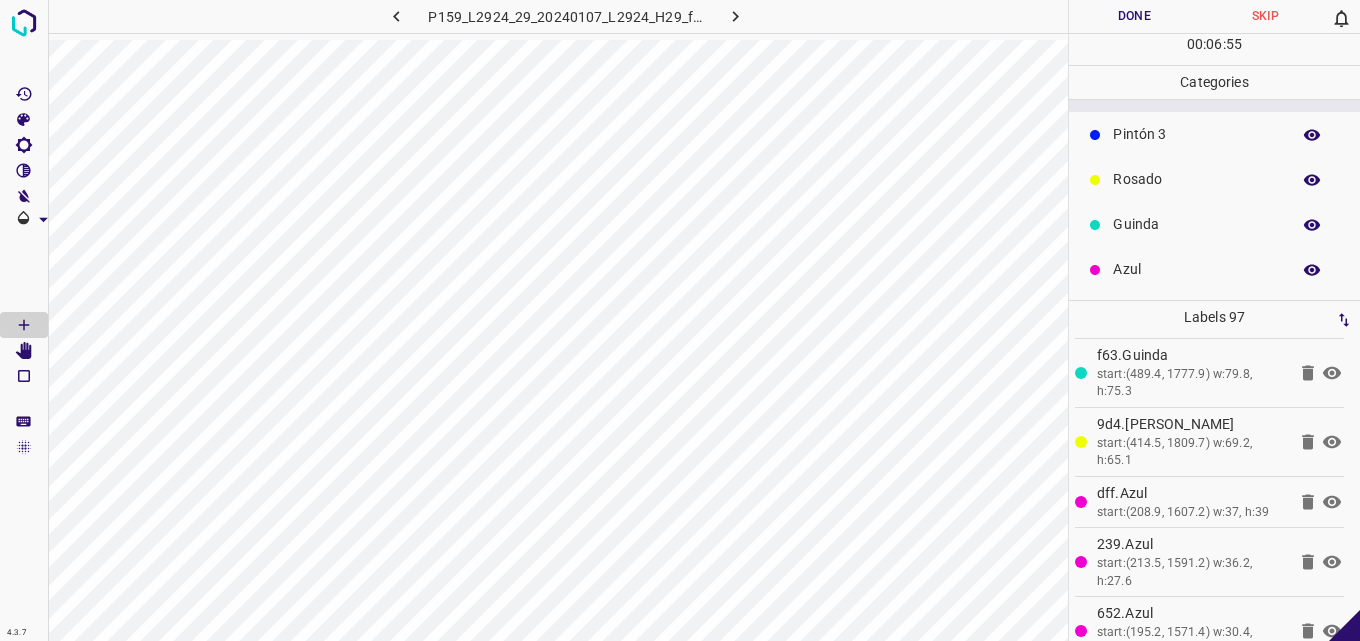 click on "Azul" at bounding box center (1196, 269) 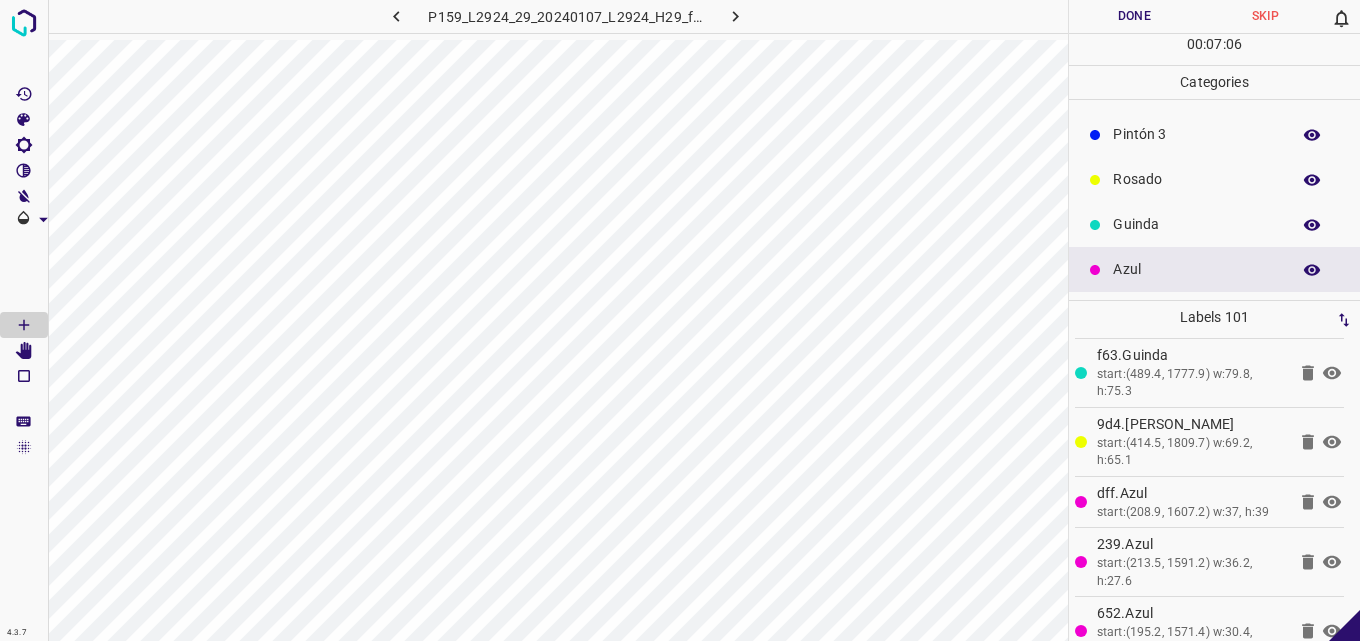 scroll, scrollTop: 0, scrollLeft: 0, axis: both 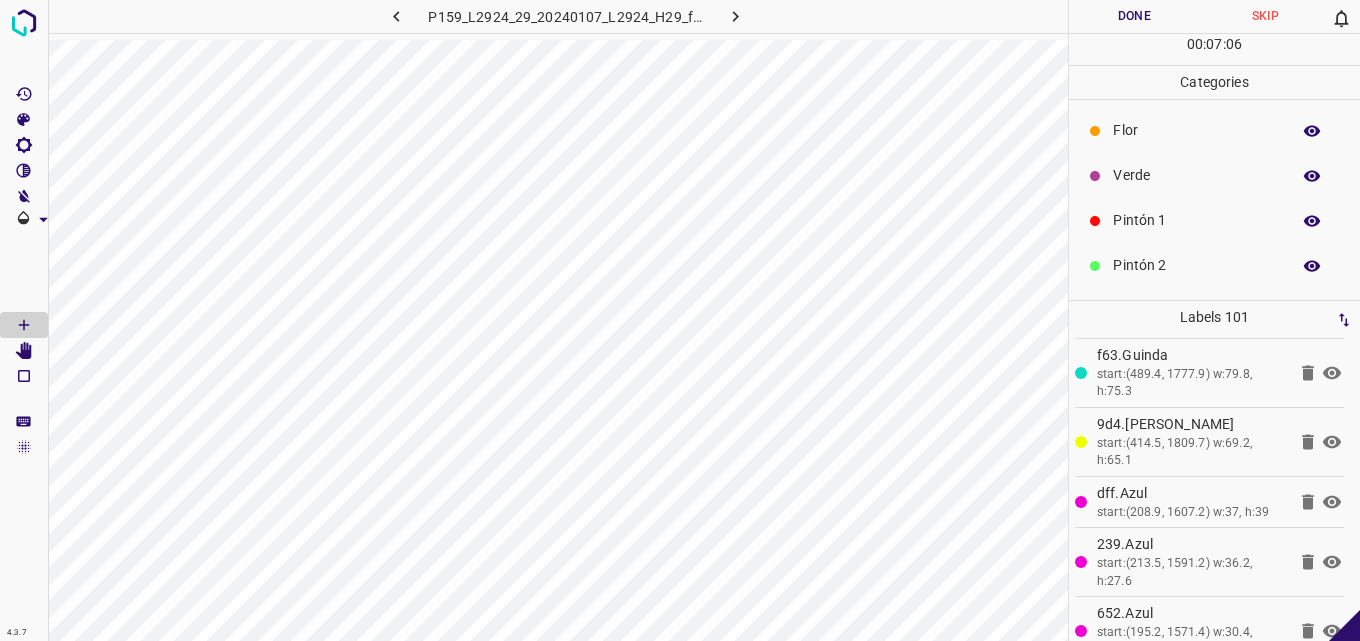click on "Verde" at bounding box center (1196, 175) 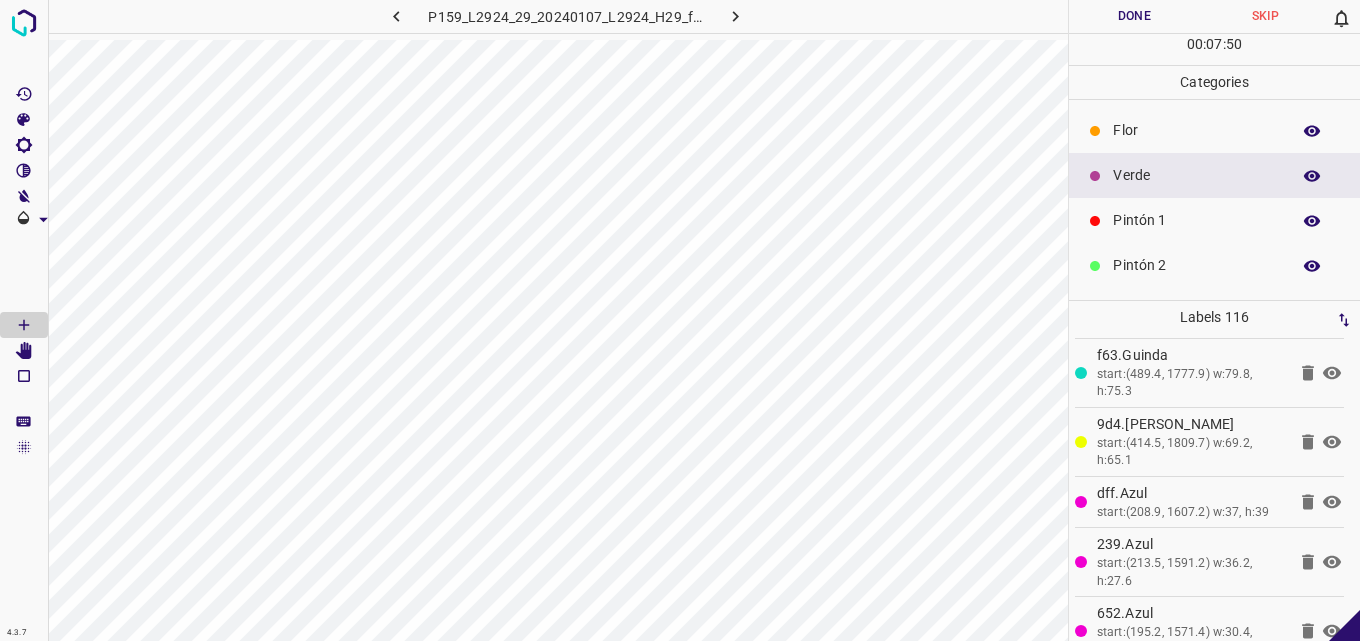 scroll, scrollTop: 176, scrollLeft: 0, axis: vertical 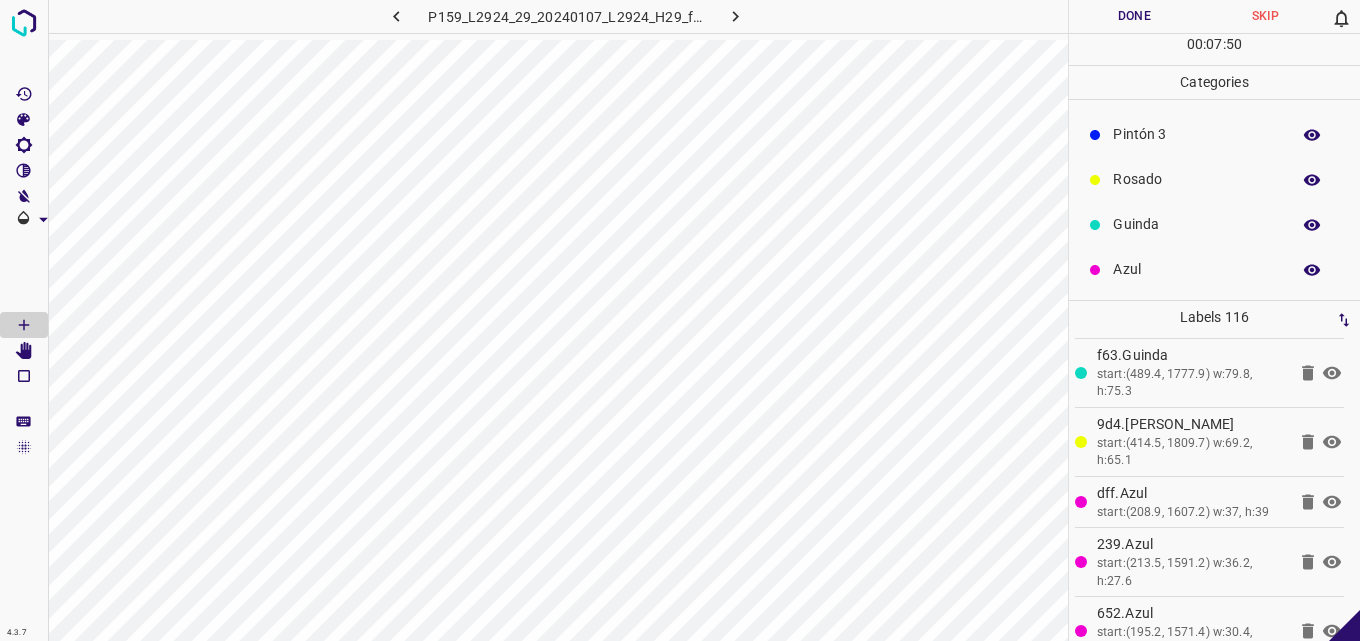 click on "Guinda" at bounding box center [1196, 224] 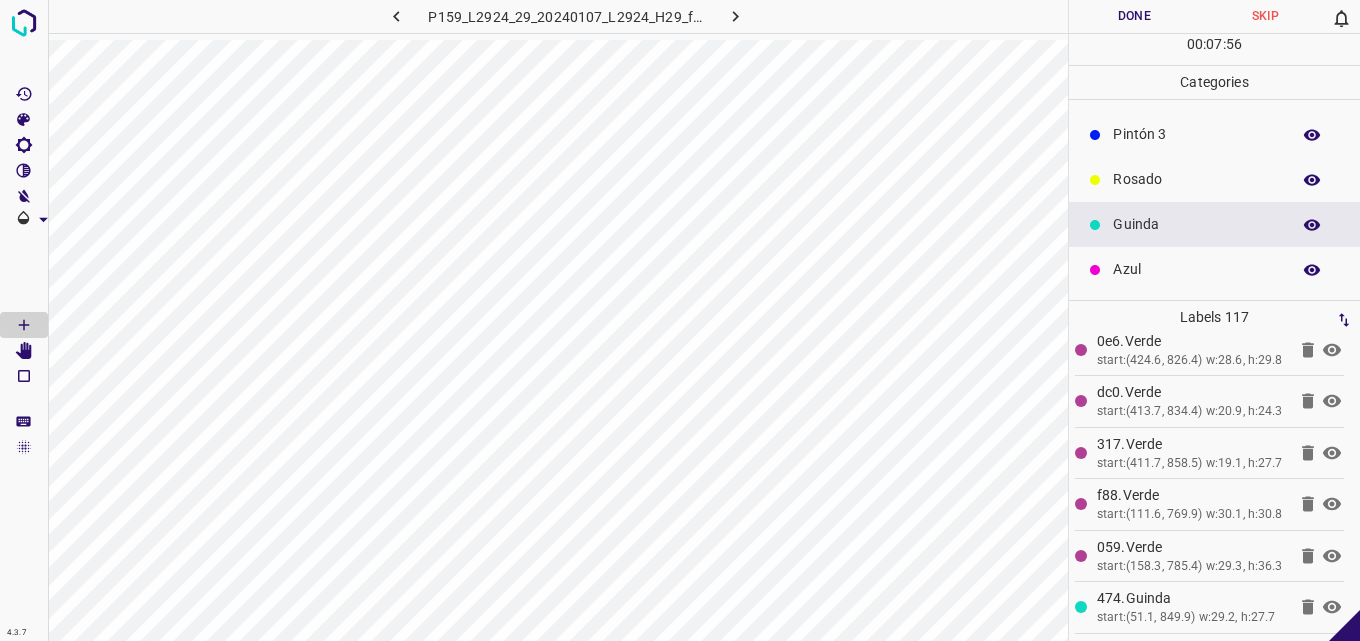 scroll, scrollTop: 7716, scrollLeft: 0, axis: vertical 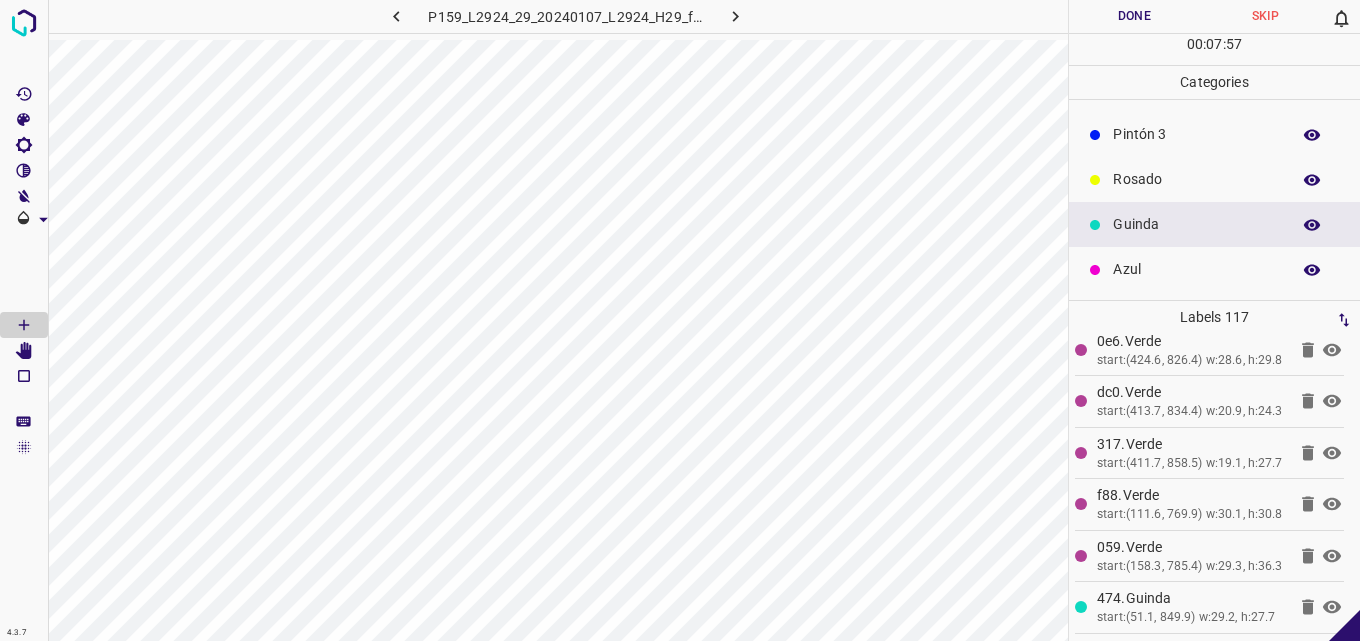 click 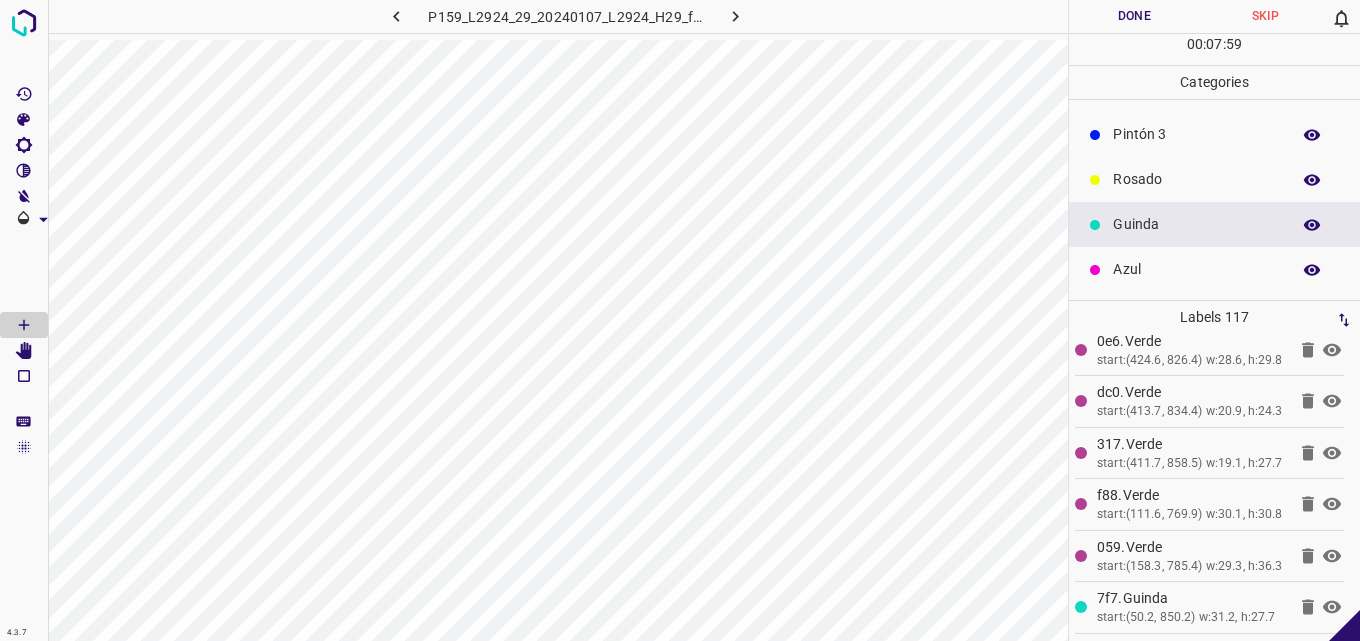 scroll, scrollTop: 7716, scrollLeft: 0, axis: vertical 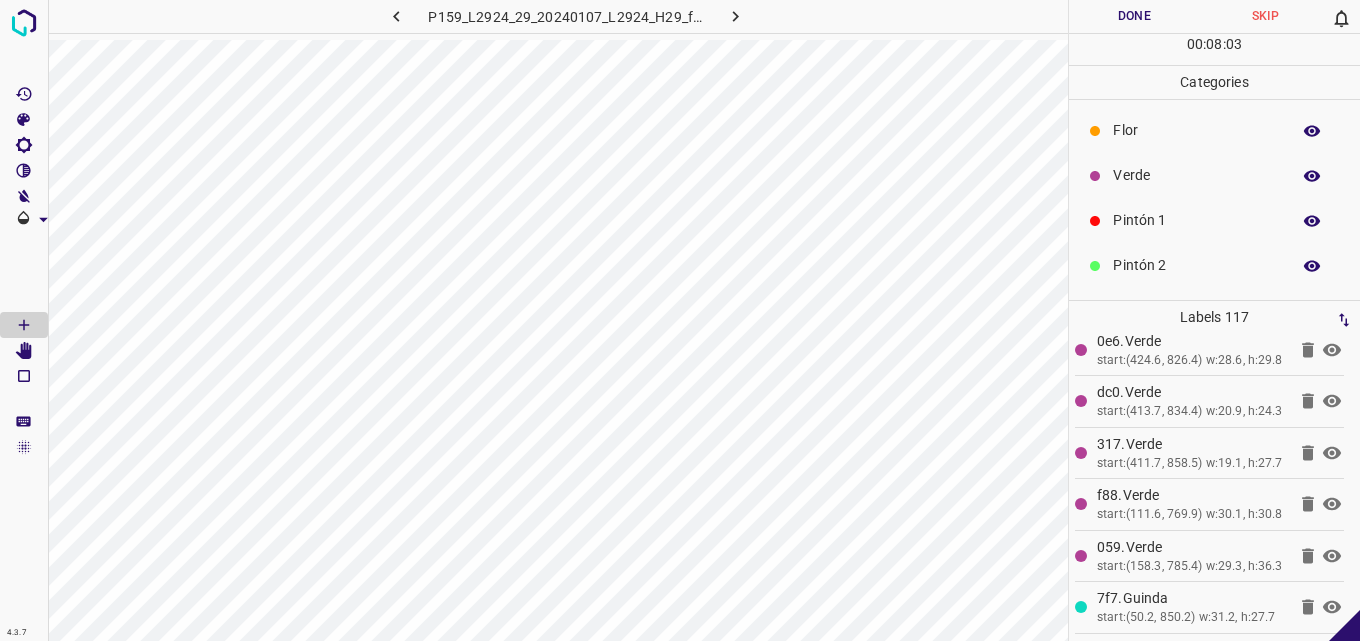 click on "Verde" at bounding box center [1214, 175] 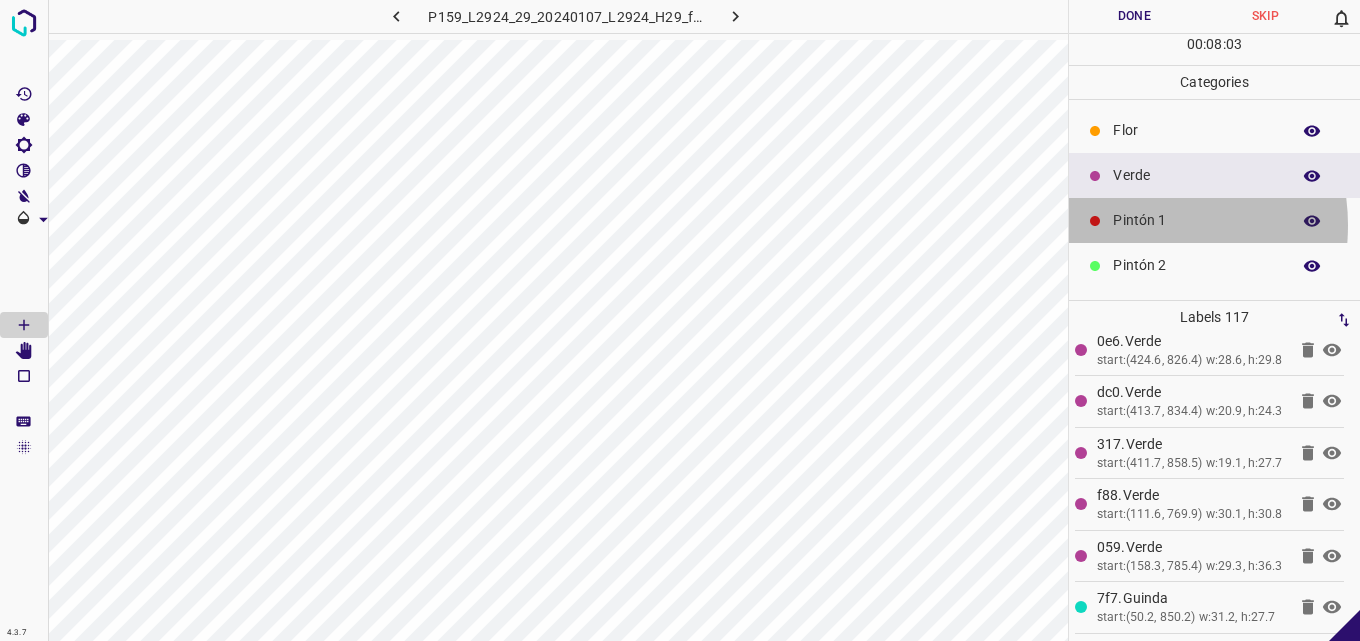 click on "Pintón 1" at bounding box center (1196, 220) 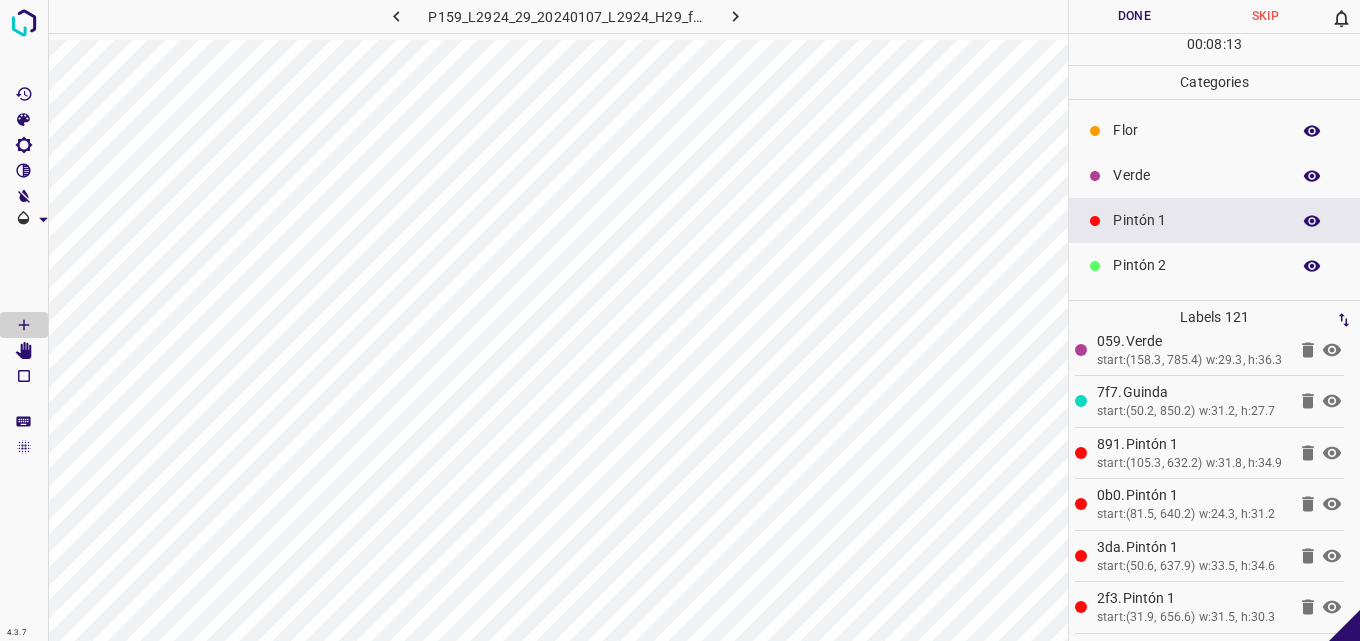 click on "Verde" at bounding box center [1196, 175] 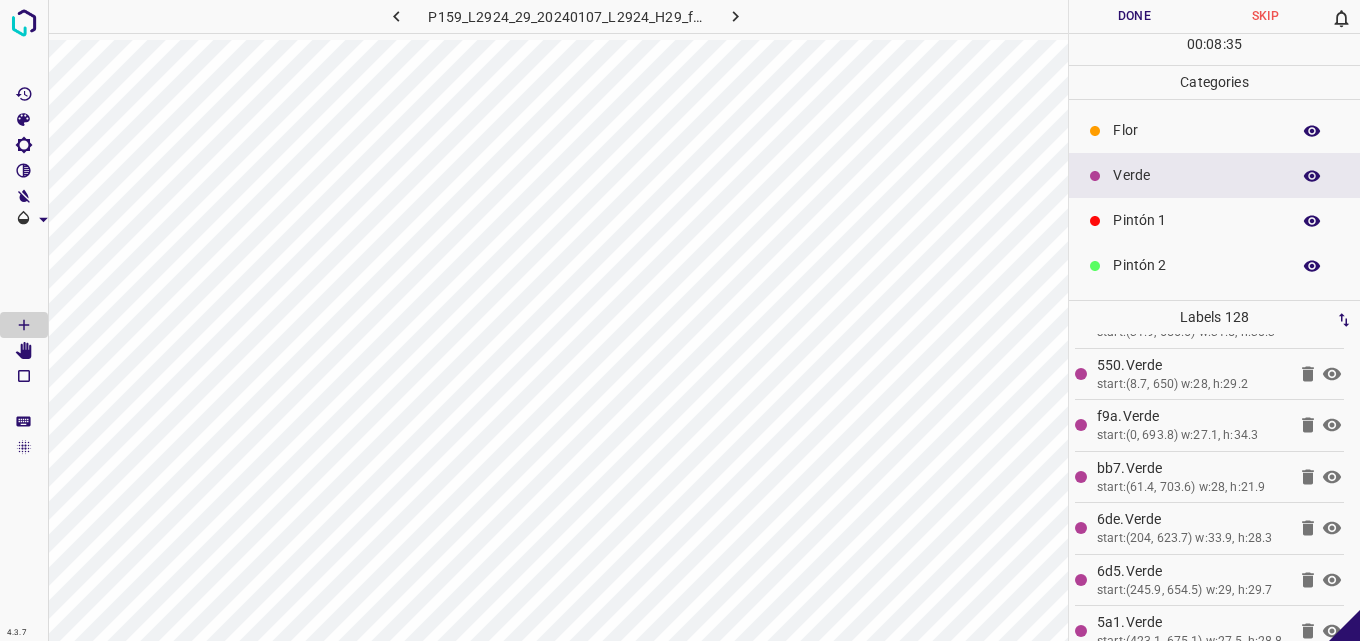 click on "Pintón 1" at bounding box center (1196, 220) 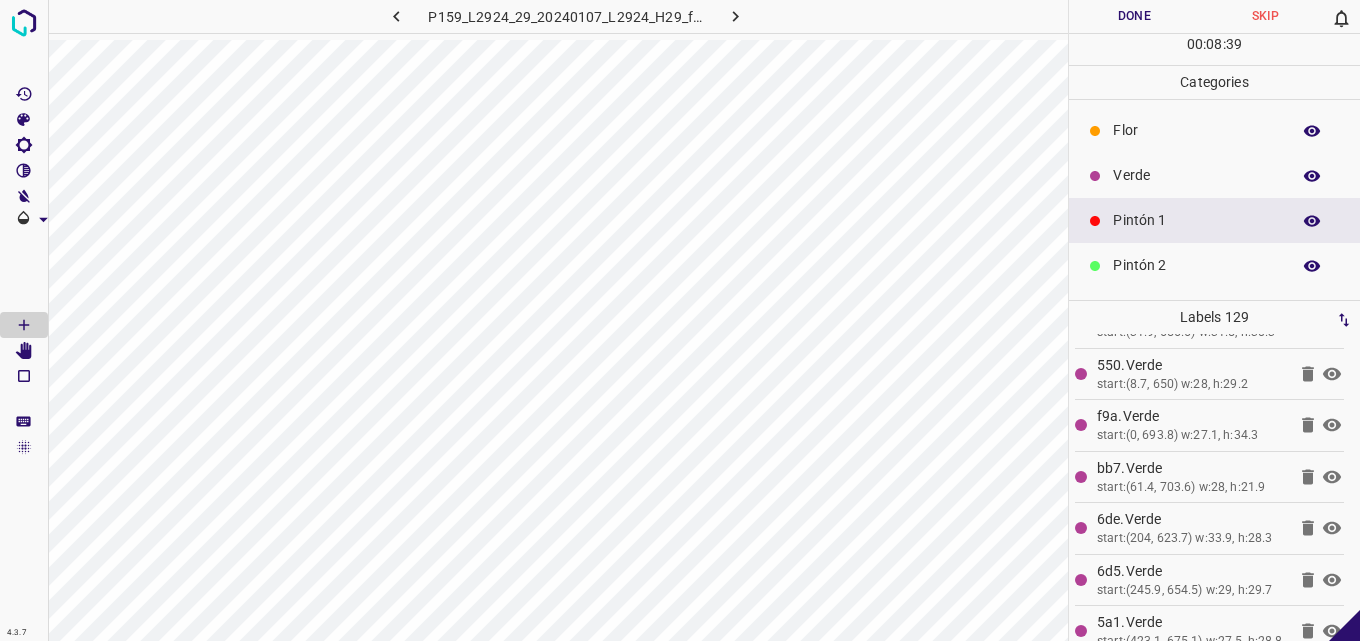 click on "Verde" at bounding box center (1196, 175) 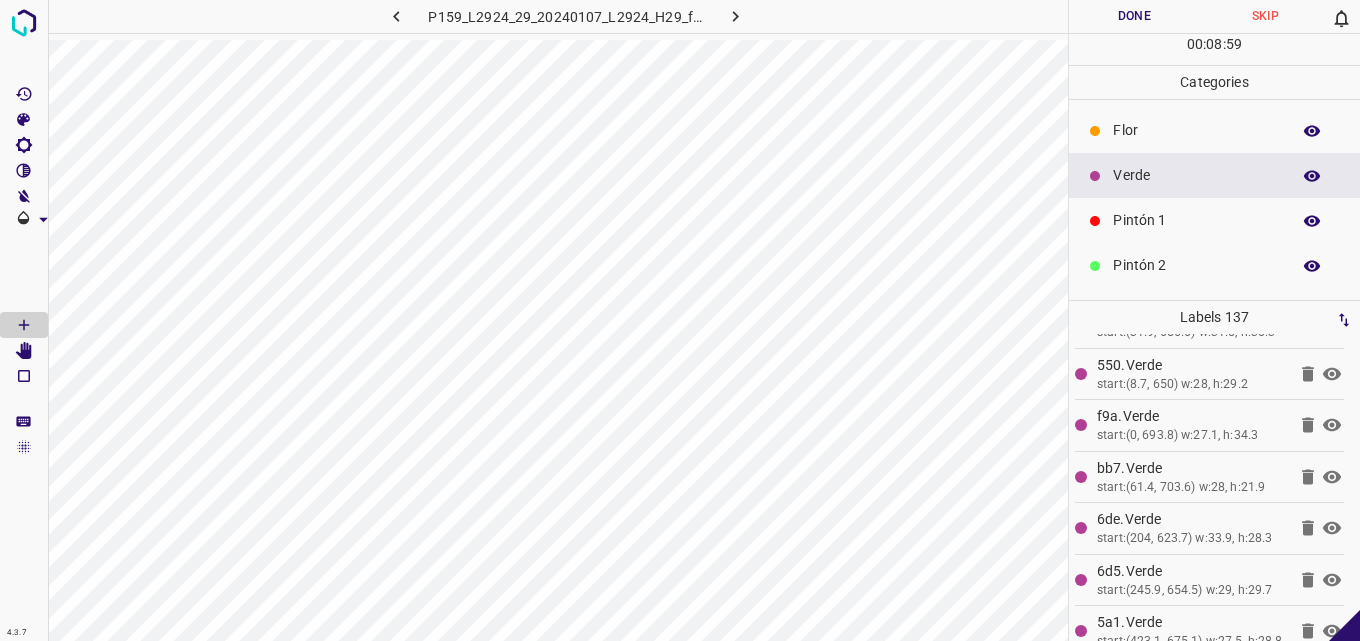 click on "Pintón 1" at bounding box center (1214, 220) 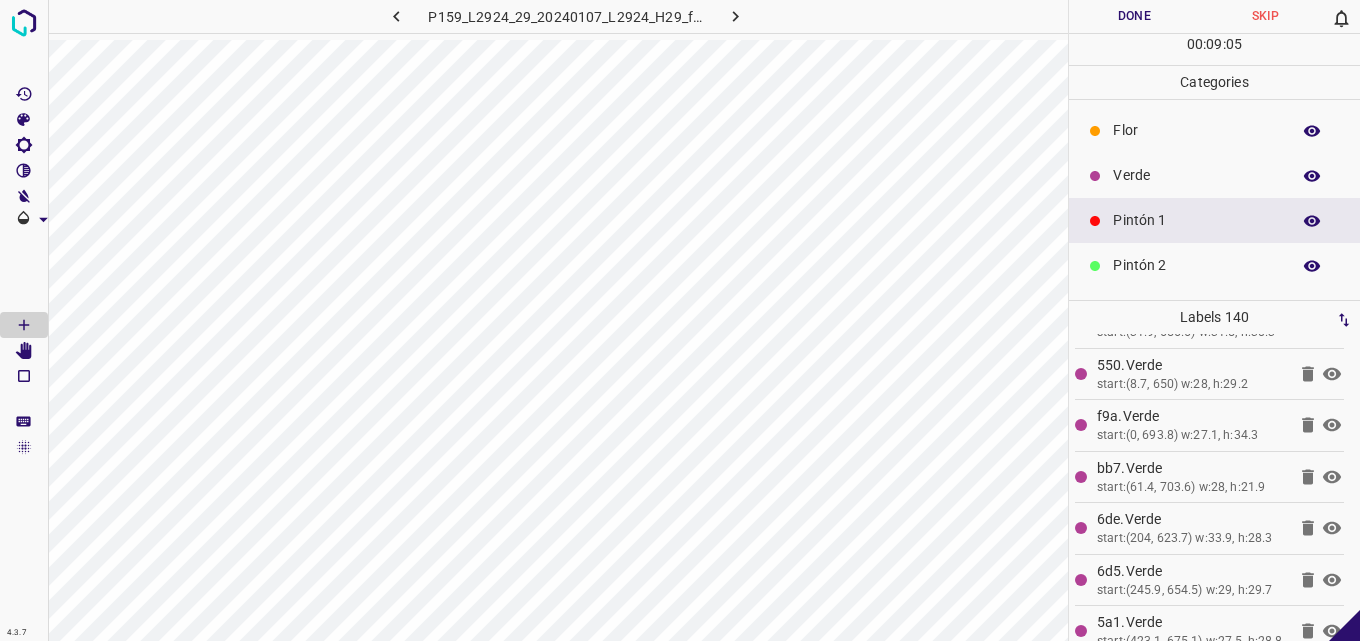 click on "Pintón 2" at bounding box center (1196, 265) 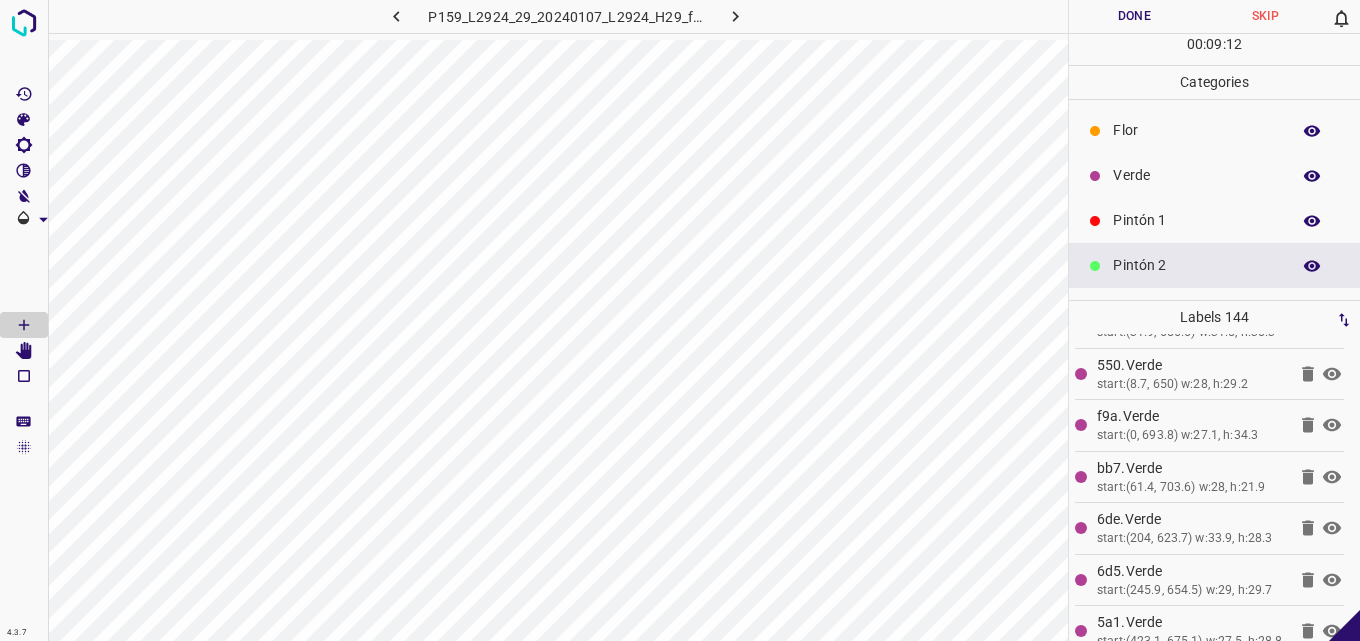 click on "Pintón 1" at bounding box center (1214, 220) 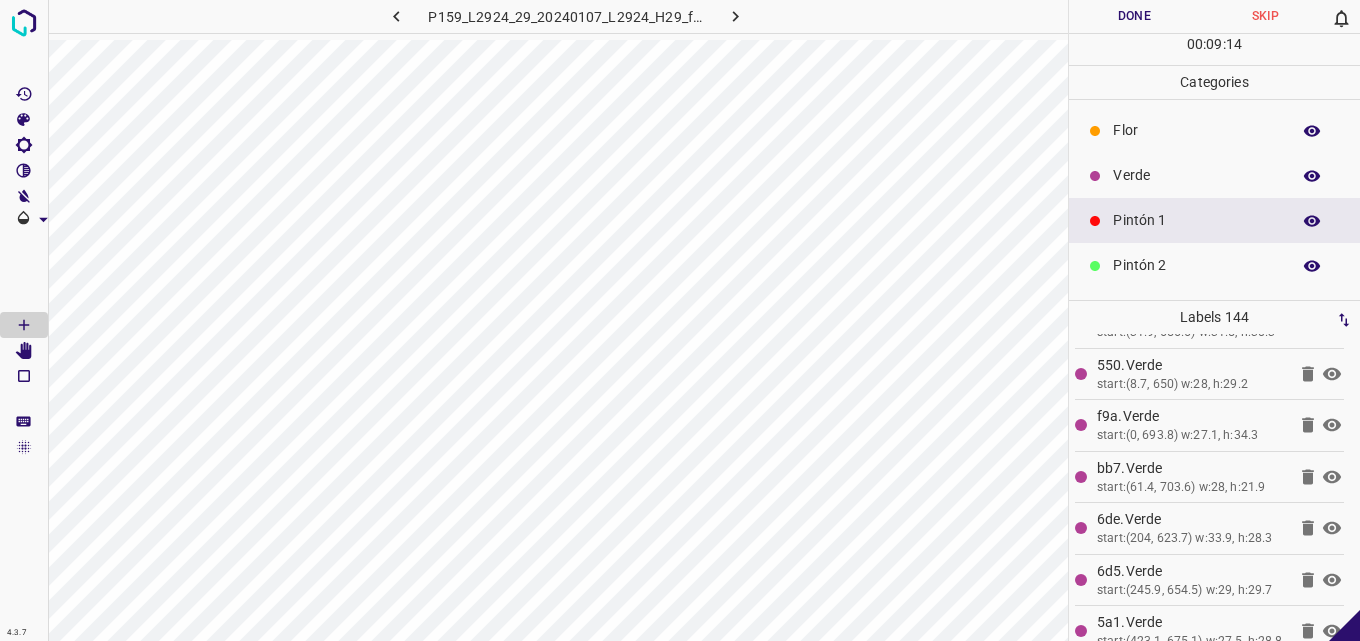 click on "Verde" at bounding box center [1196, 175] 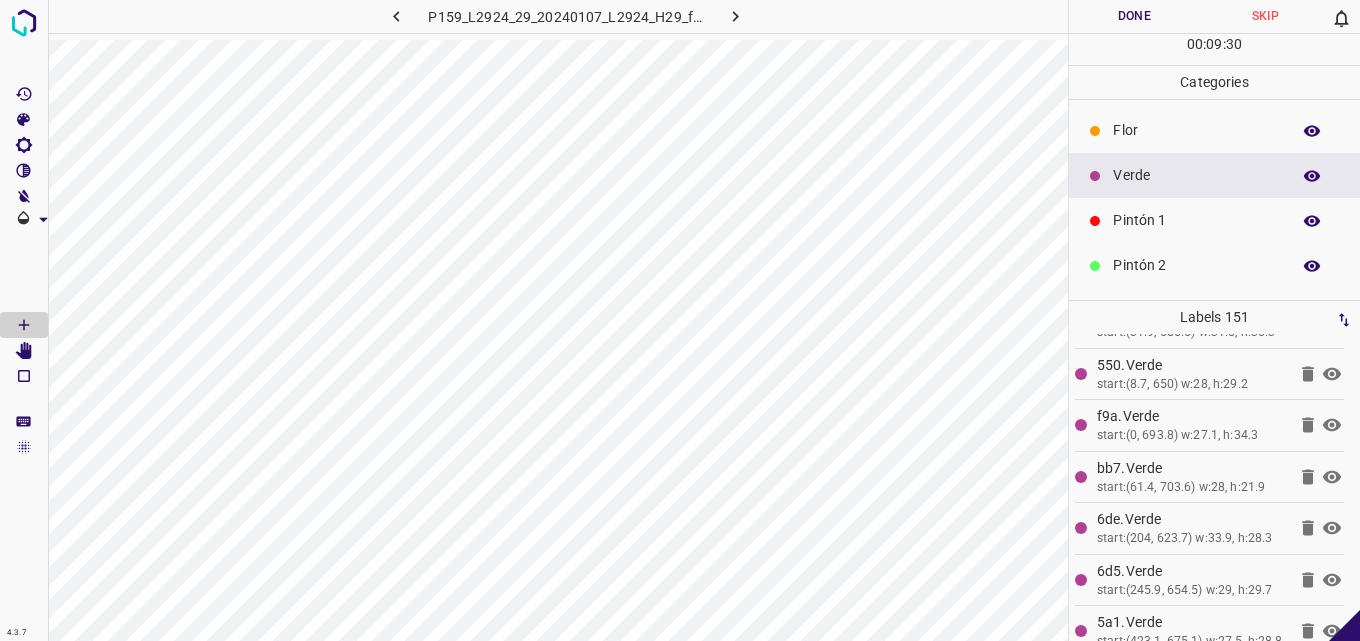 click on "Pintón 2" at bounding box center [1214, 265] 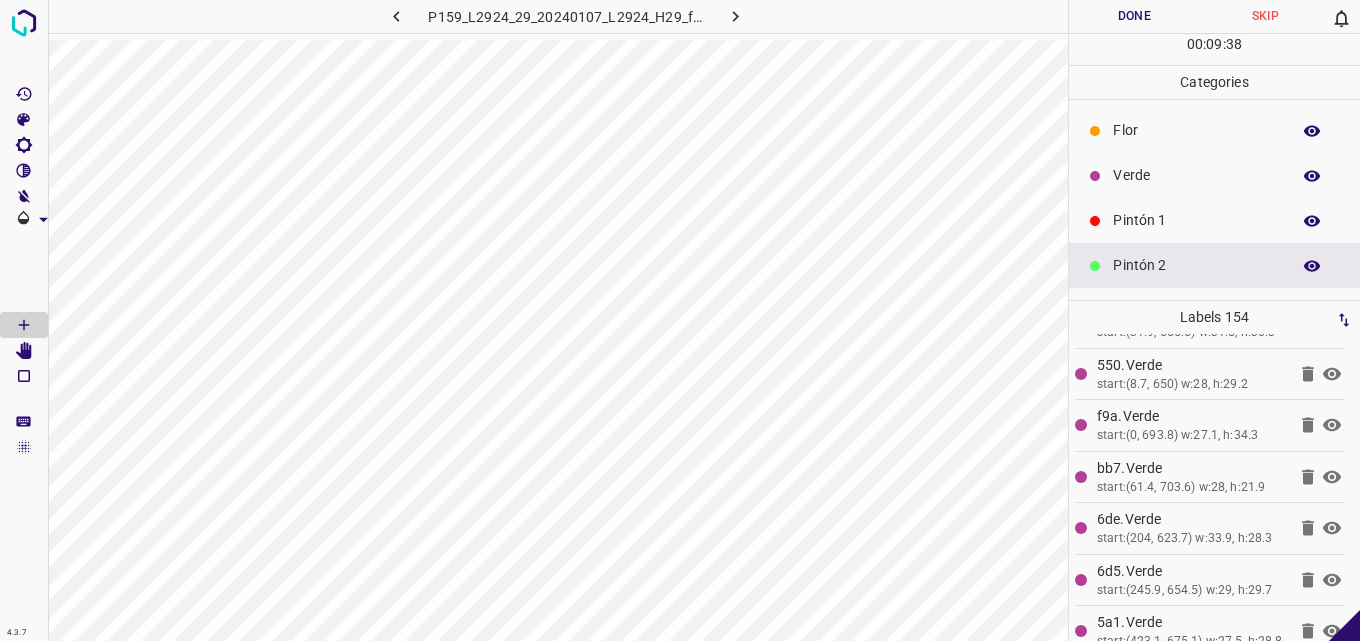 click on "Pintón 1" at bounding box center (1196, 220) 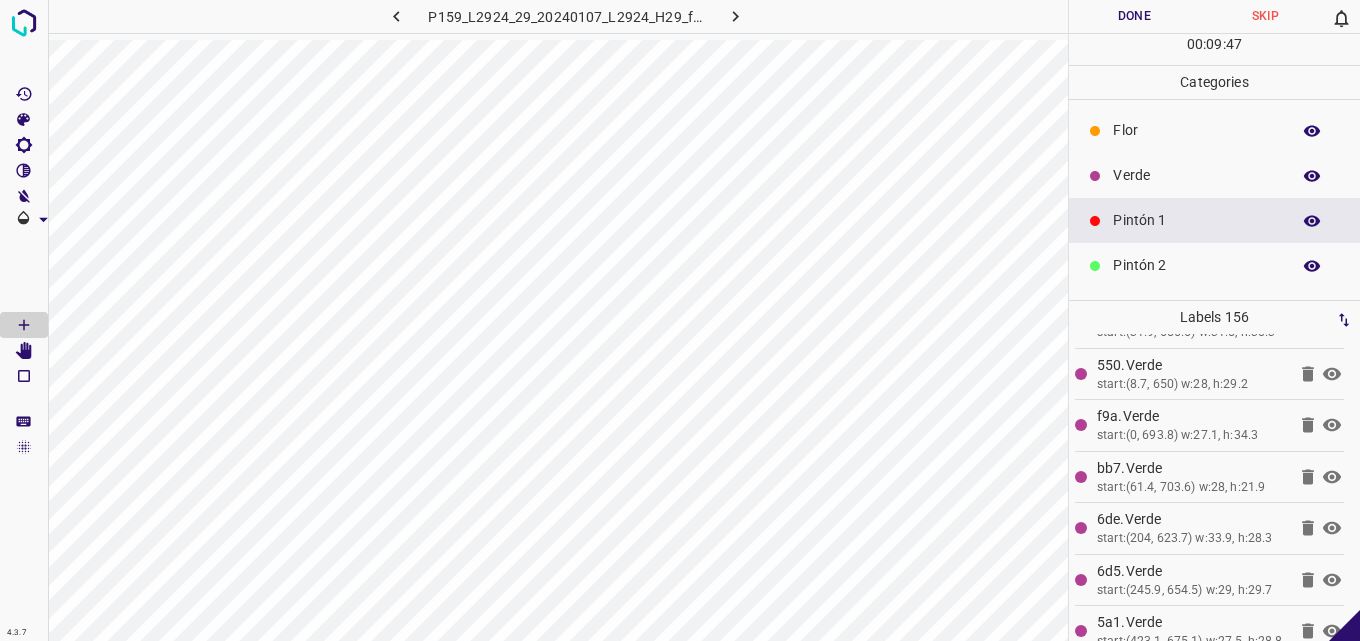 click on "Verde" at bounding box center [1196, 175] 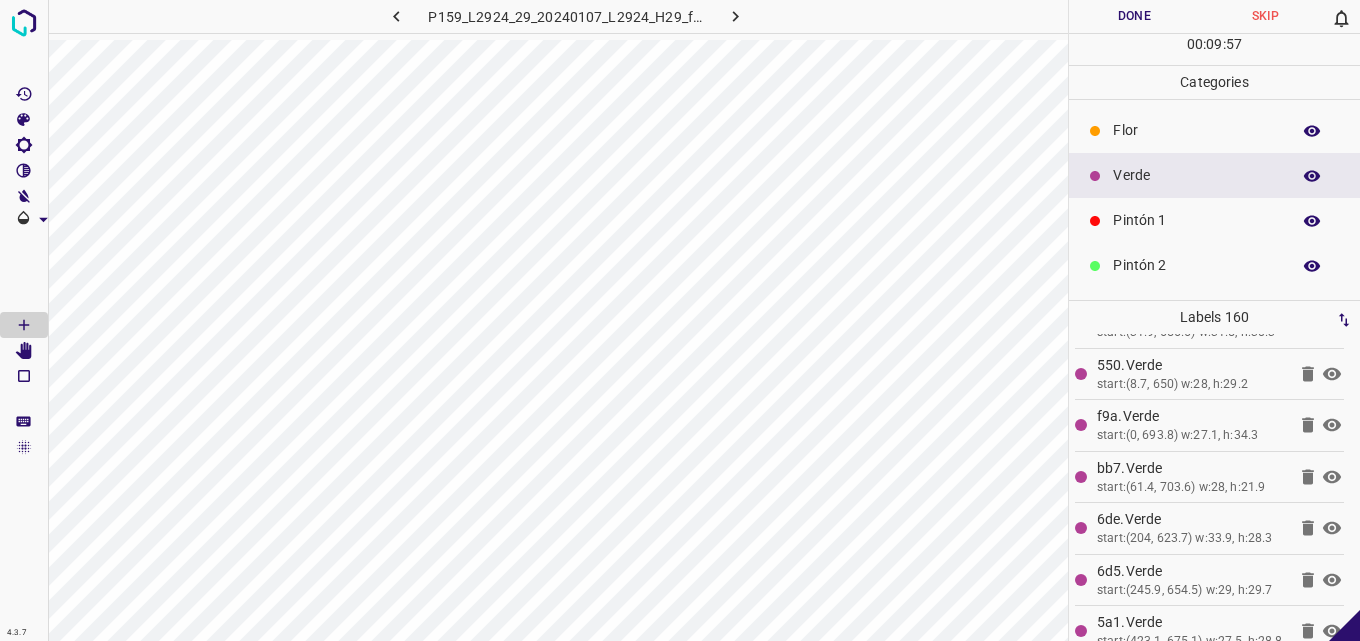click on "Pintón 1" at bounding box center (1196, 220) 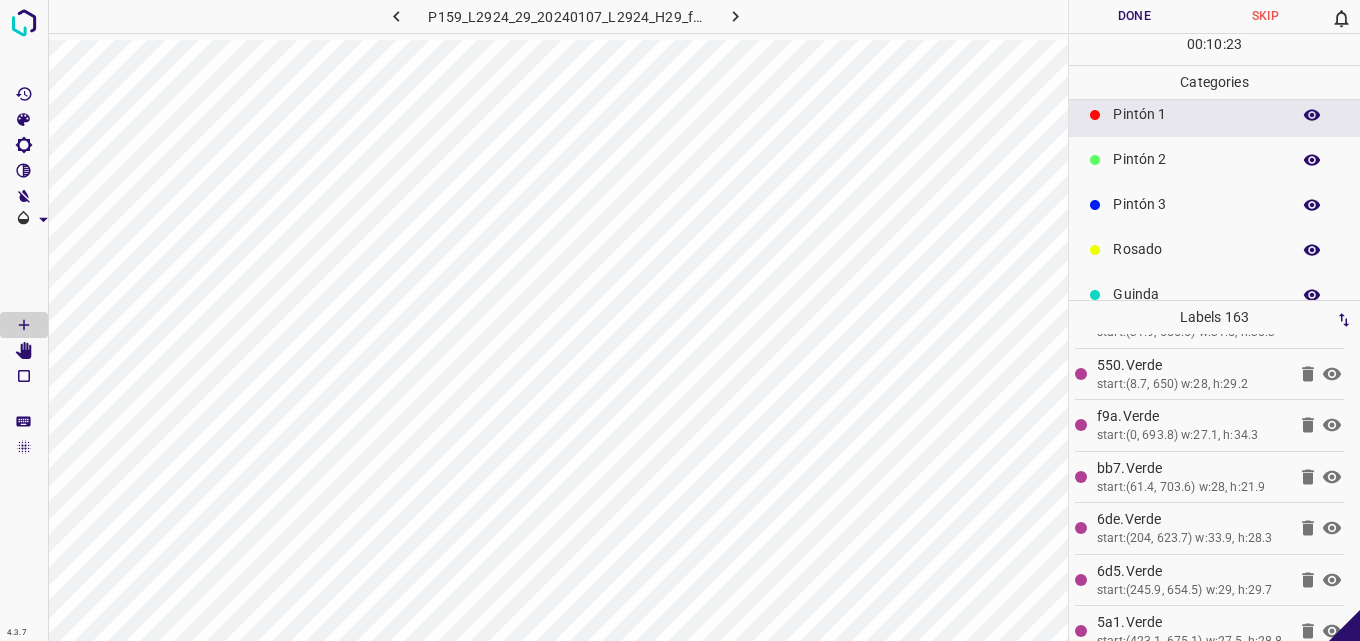 scroll, scrollTop: 176, scrollLeft: 0, axis: vertical 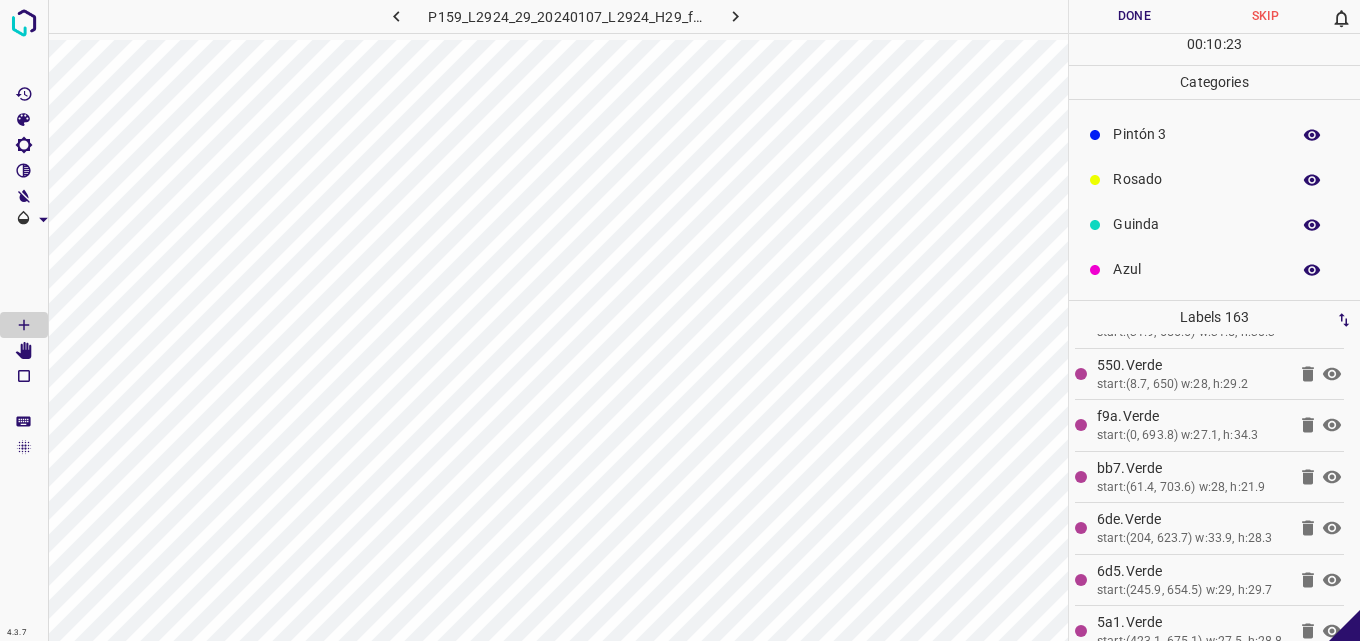 click on "Guinda" at bounding box center (1196, 224) 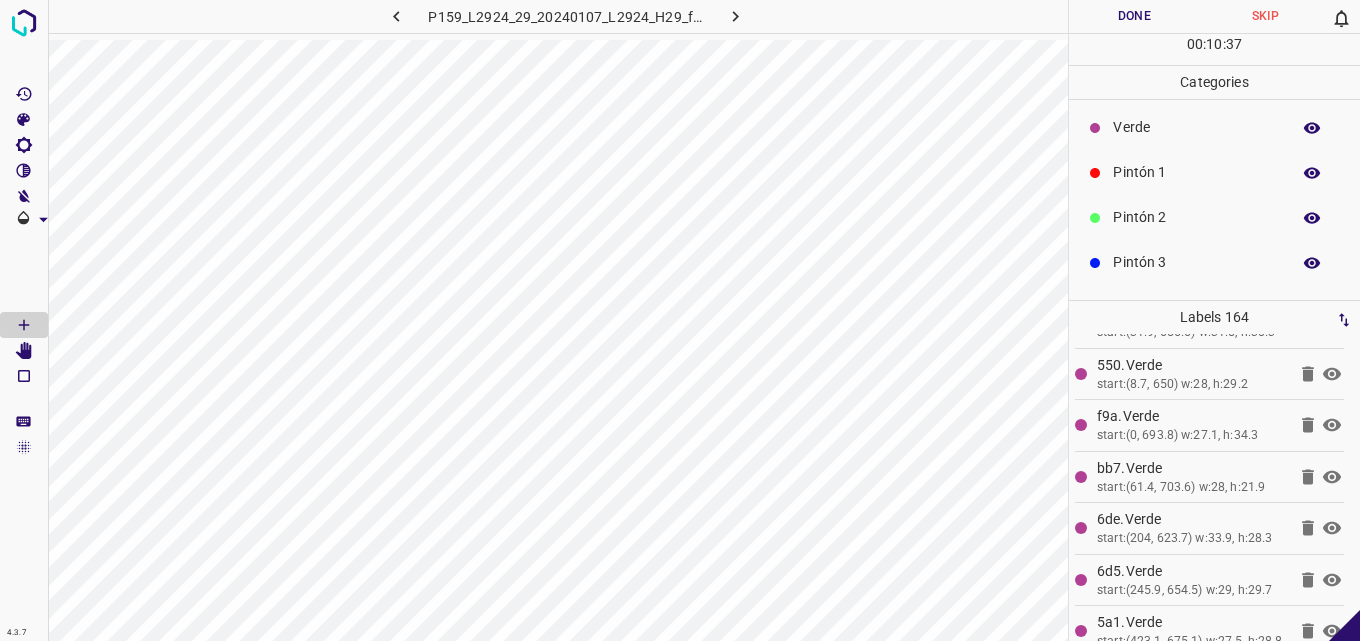 scroll, scrollTop: 0, scrollLeft: 0, axis: both 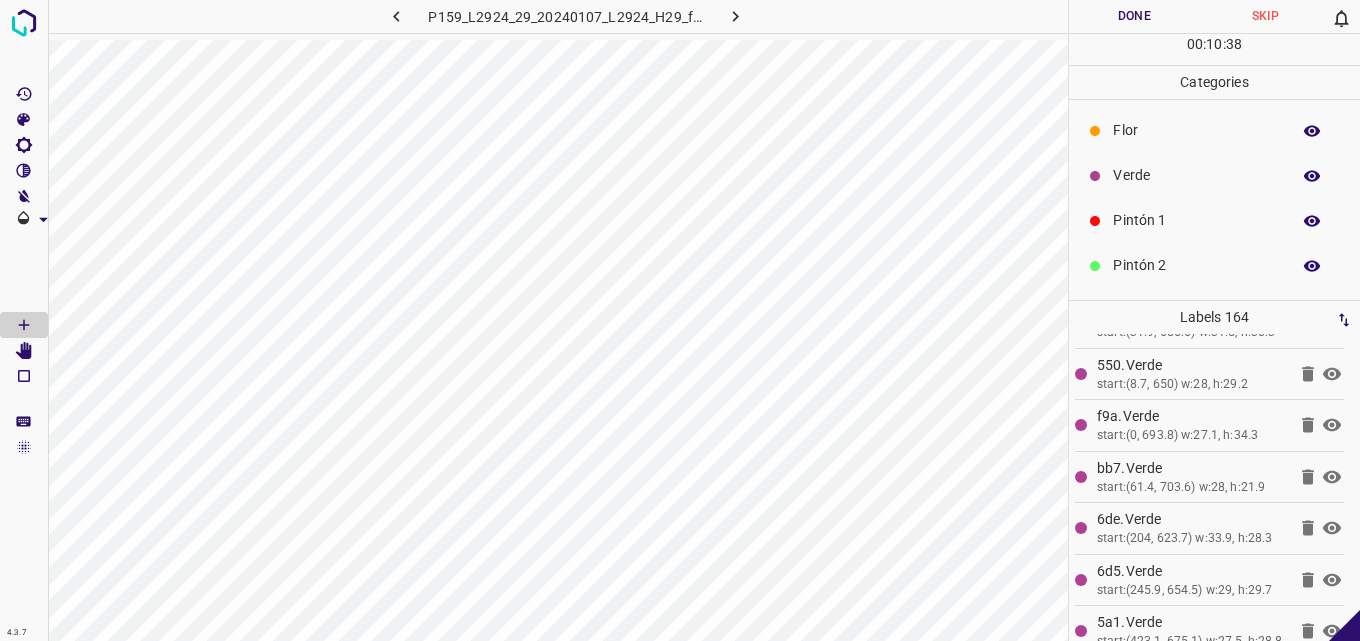 click on "Verde" at bounding box center (1214, 175) 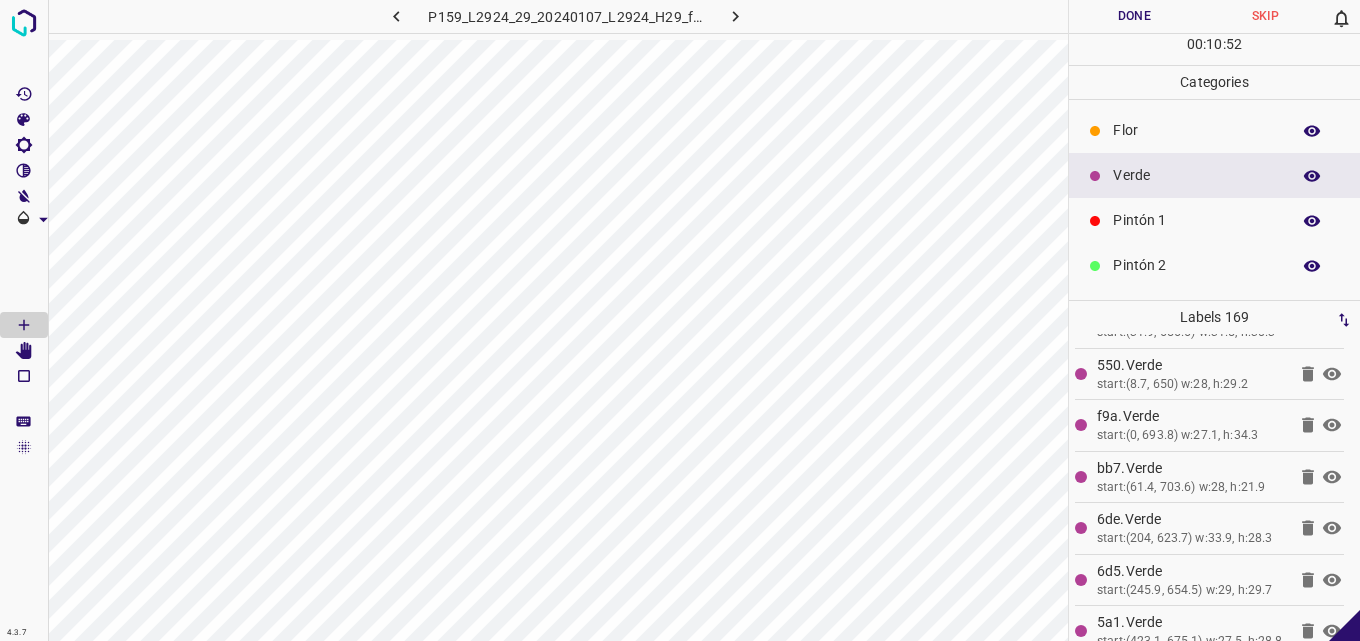 click on "Pintón 1" at bounding box center (1196, 220) 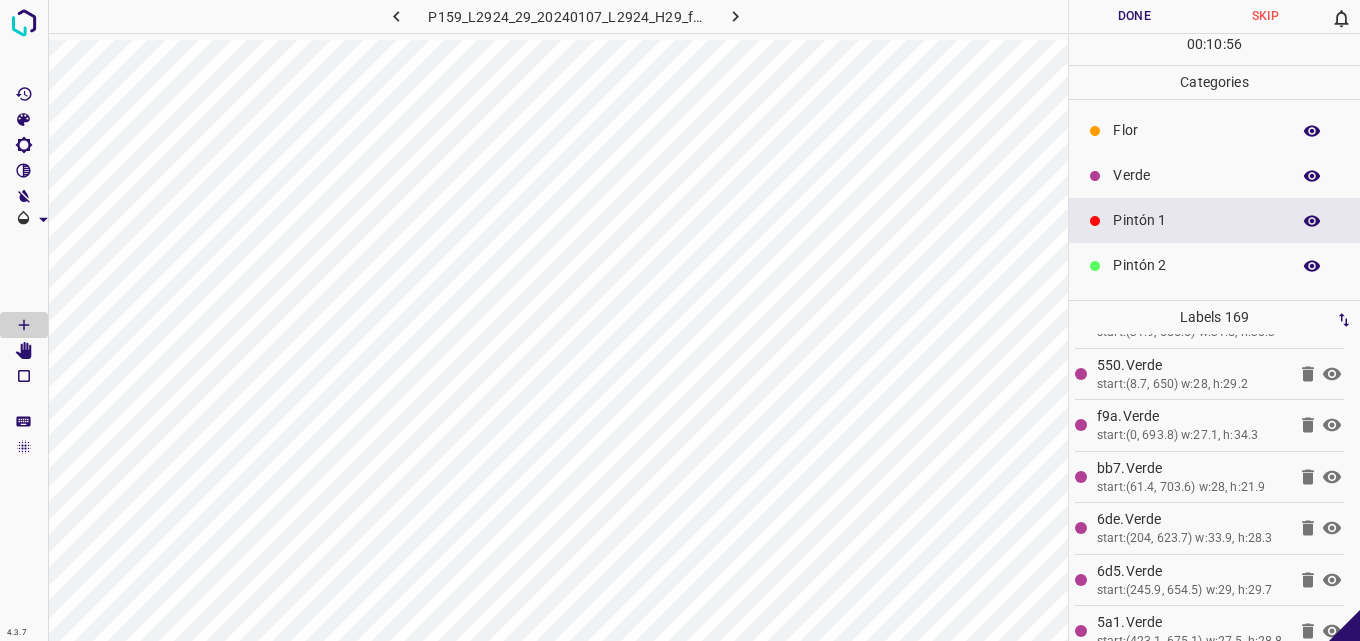 click on "Pintón 2" at bounding box center (1214, 265) 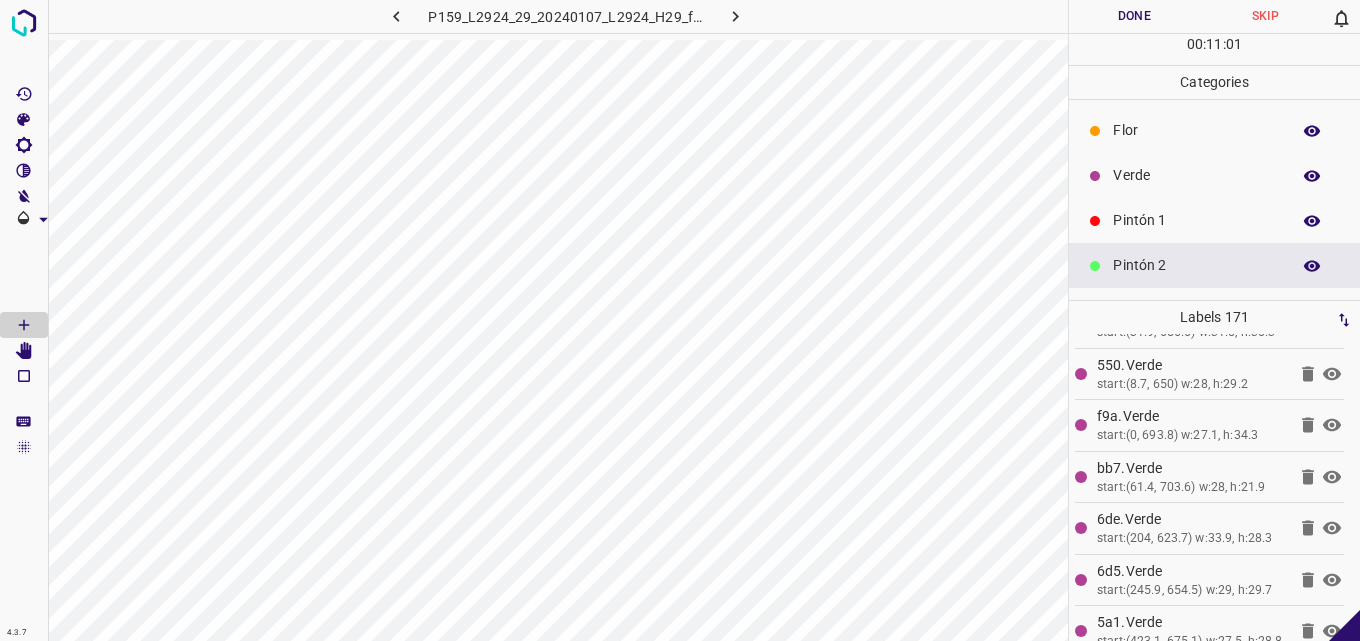 click on "Pintón 1" at bounding box center (1196, 220) 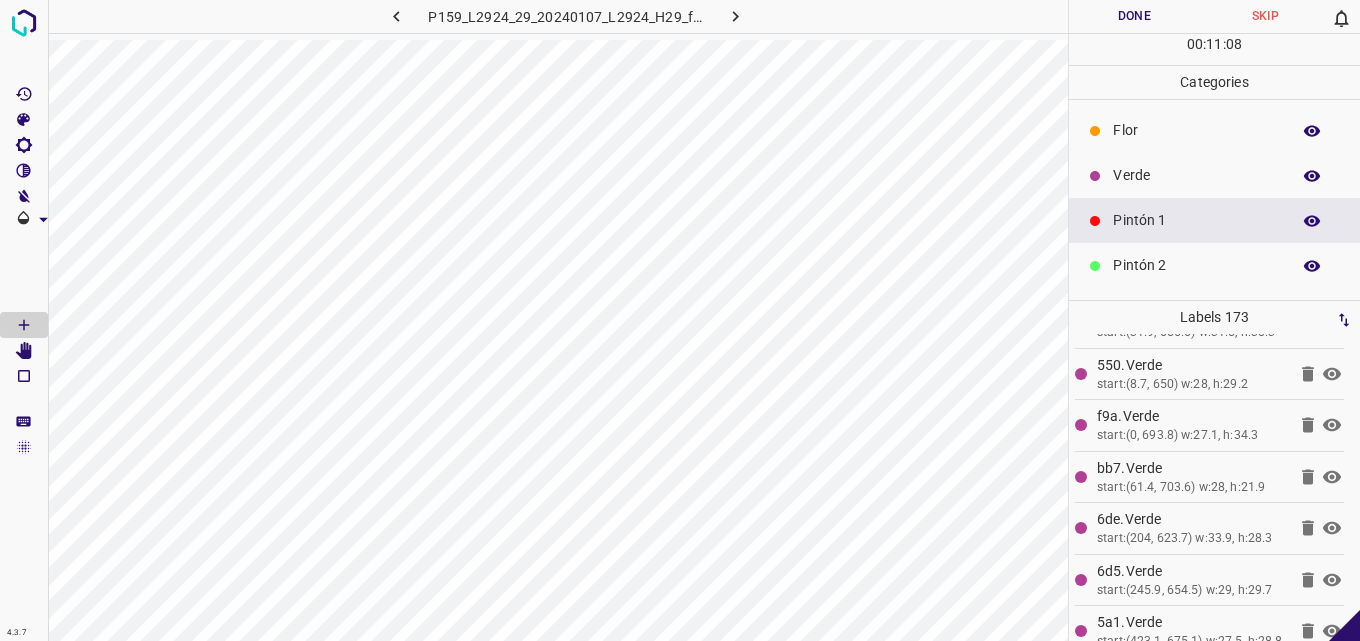 click on "Verde" at bounding box center (1196, 175) 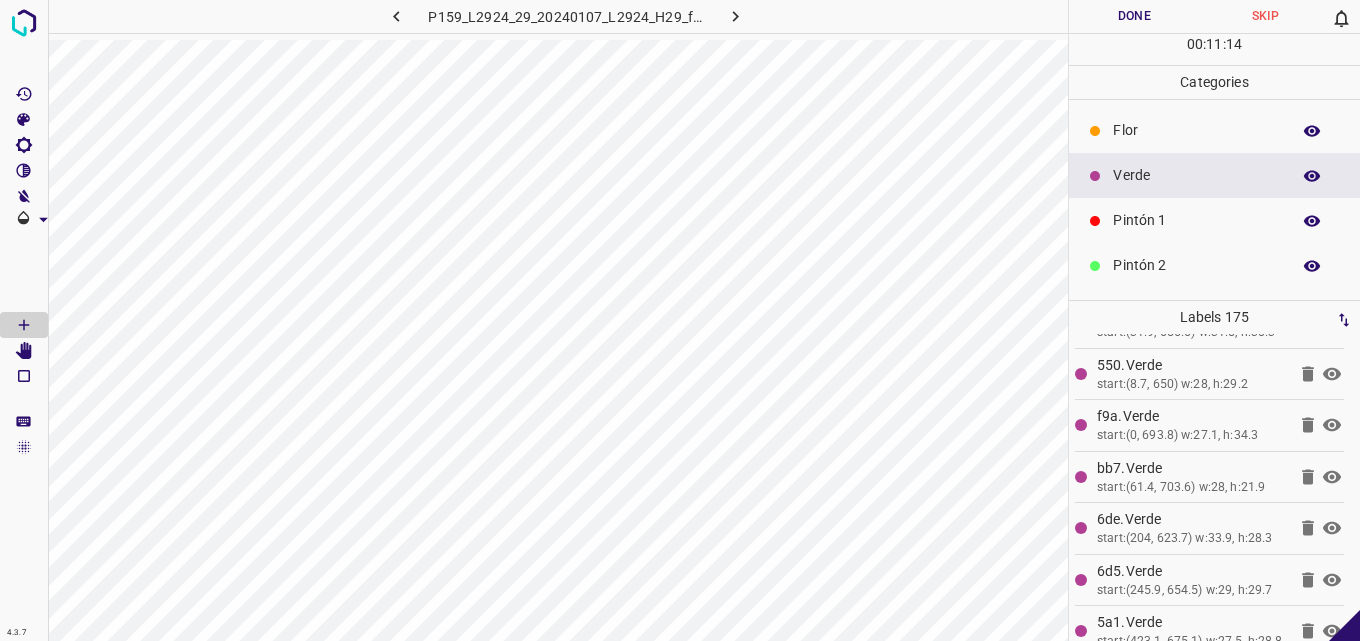 click on "Pintón 1" at bounding box center (1196, 220) 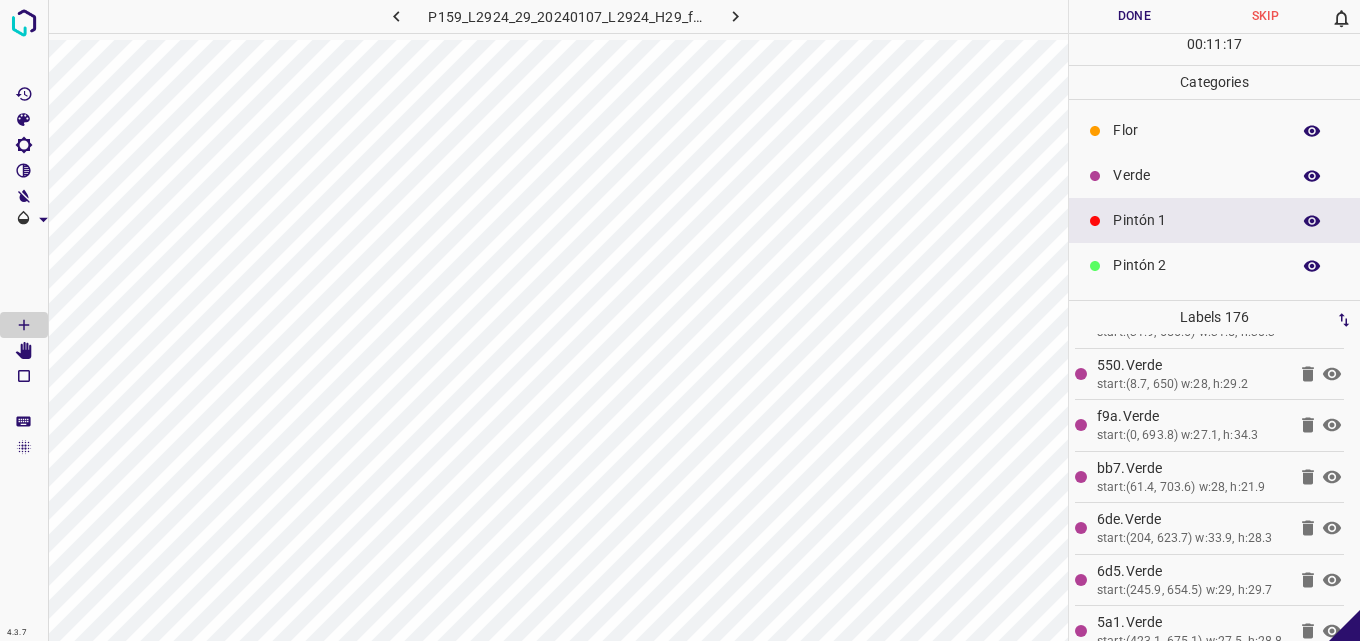 click on "Pintón 2" at bounding box center [1196, 265] 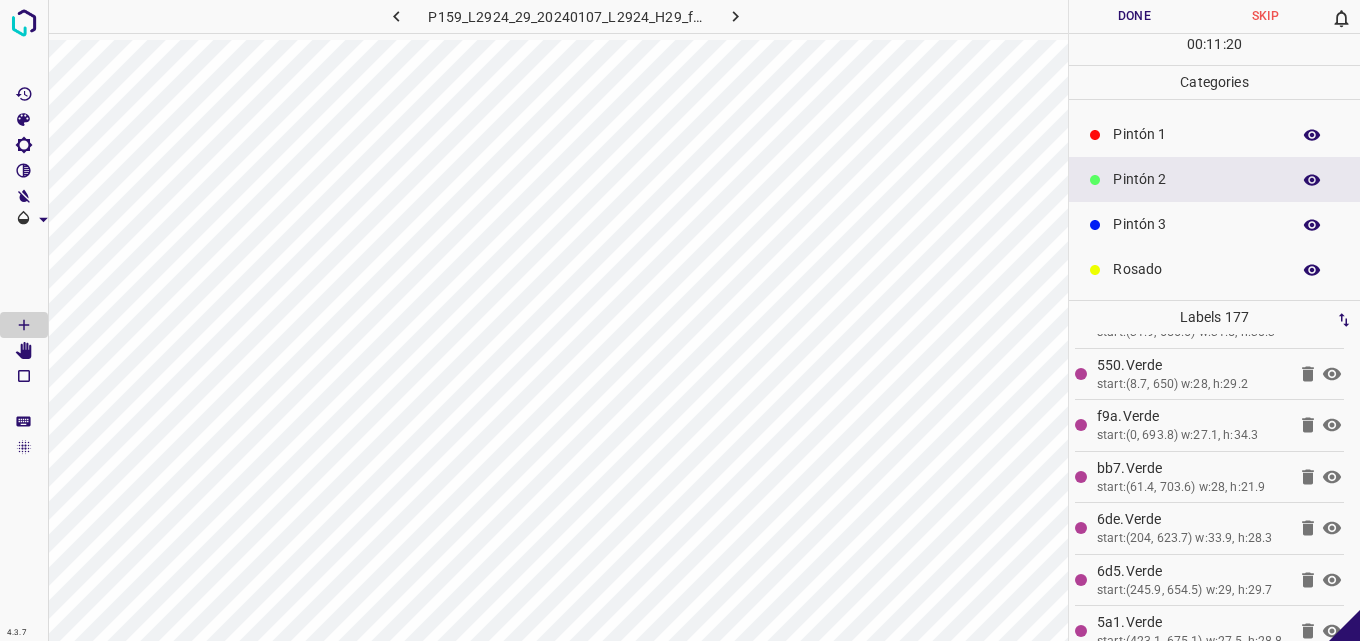 scroll, scrollTop: 176, scrollLeft: 0, axis: vertical 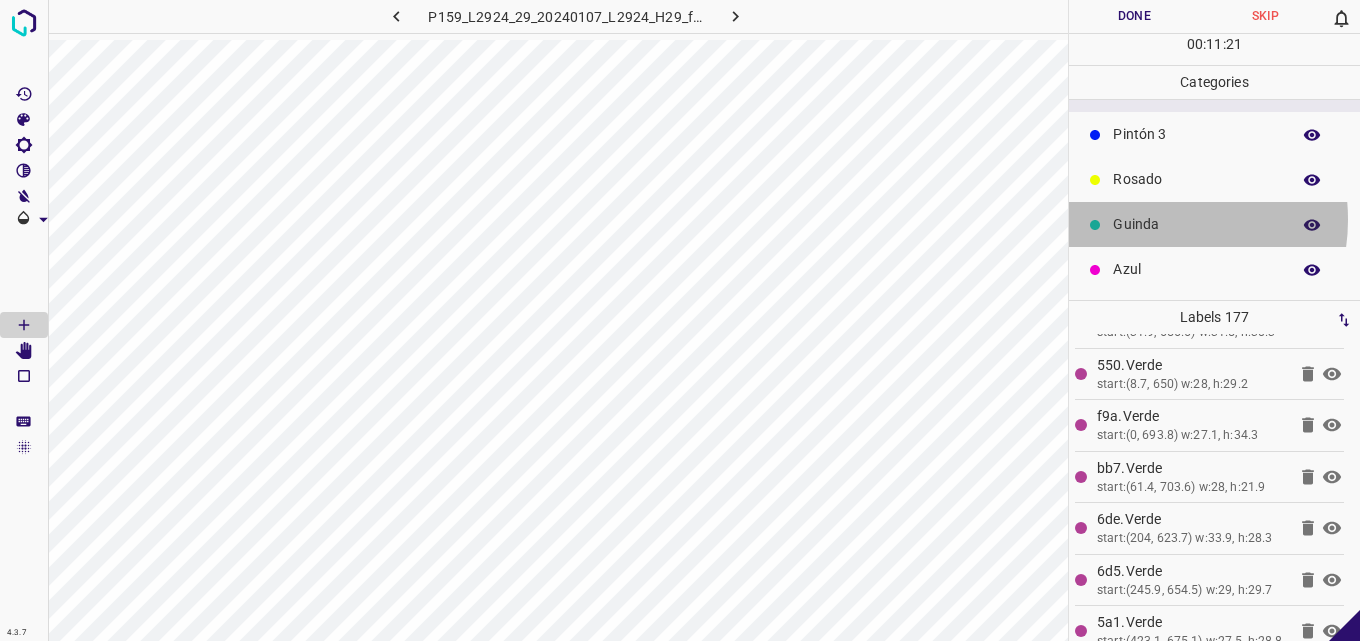 click on "Guinda" at bounding box center [1196, 224] 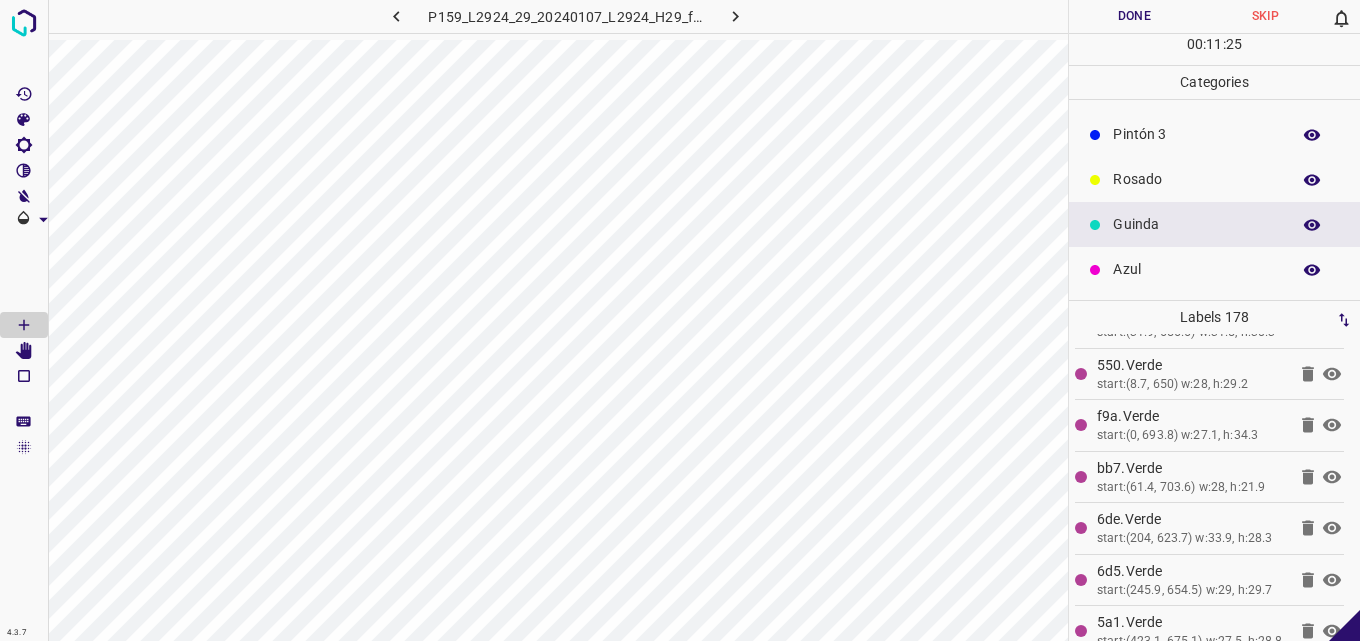 click on "Azul" at bounding box center (1196, 269) 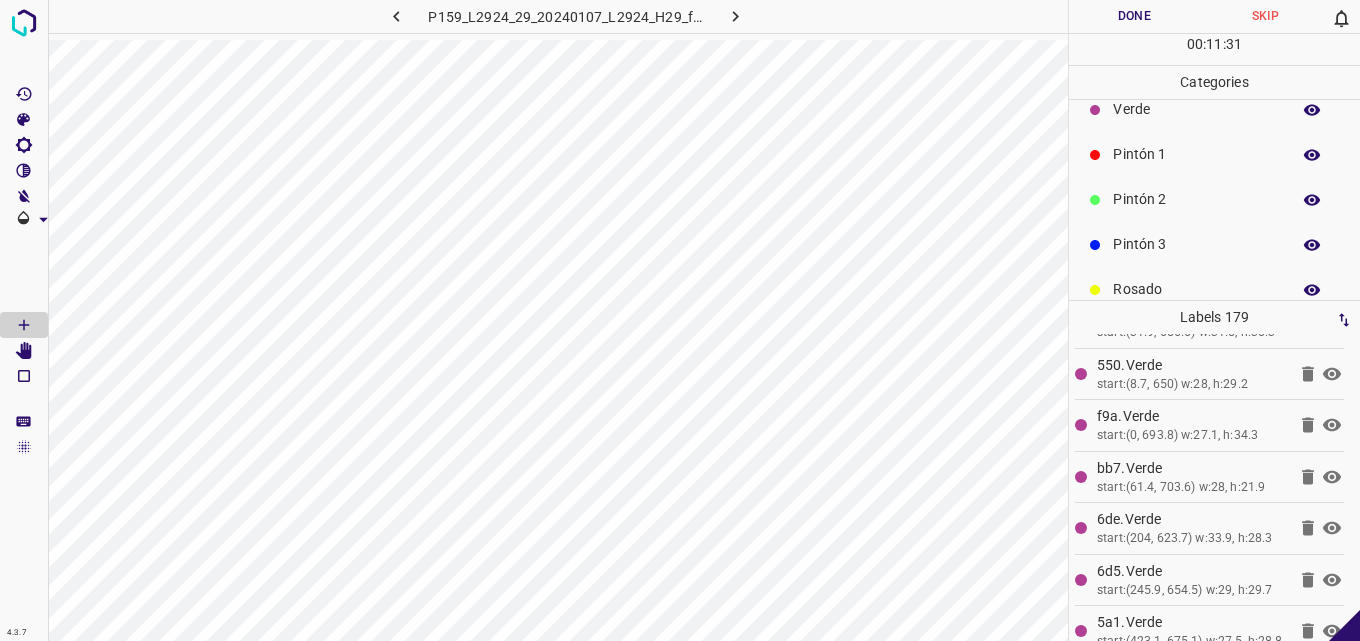 scroll, scrollTop: 0, scrollLeft: 0, axis: both 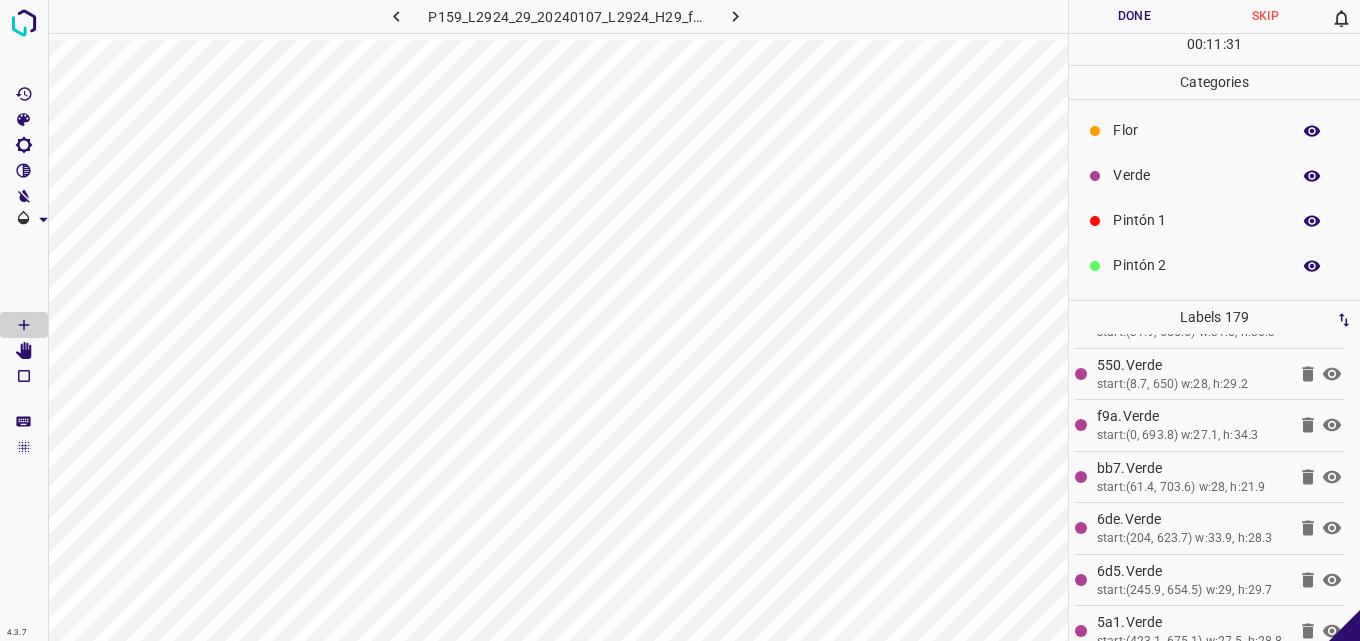 click on "Verde" at bounding box center [1196, 175] 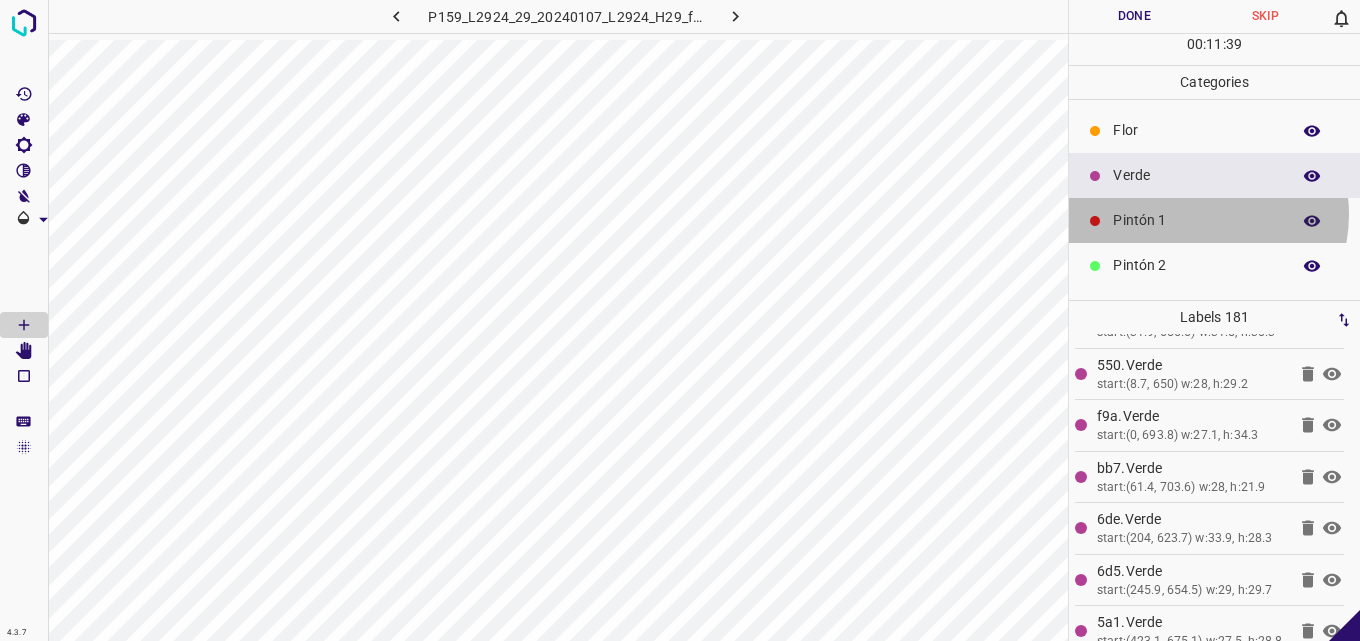 click on "Pintón 1" at bounding box center [1196, 220] 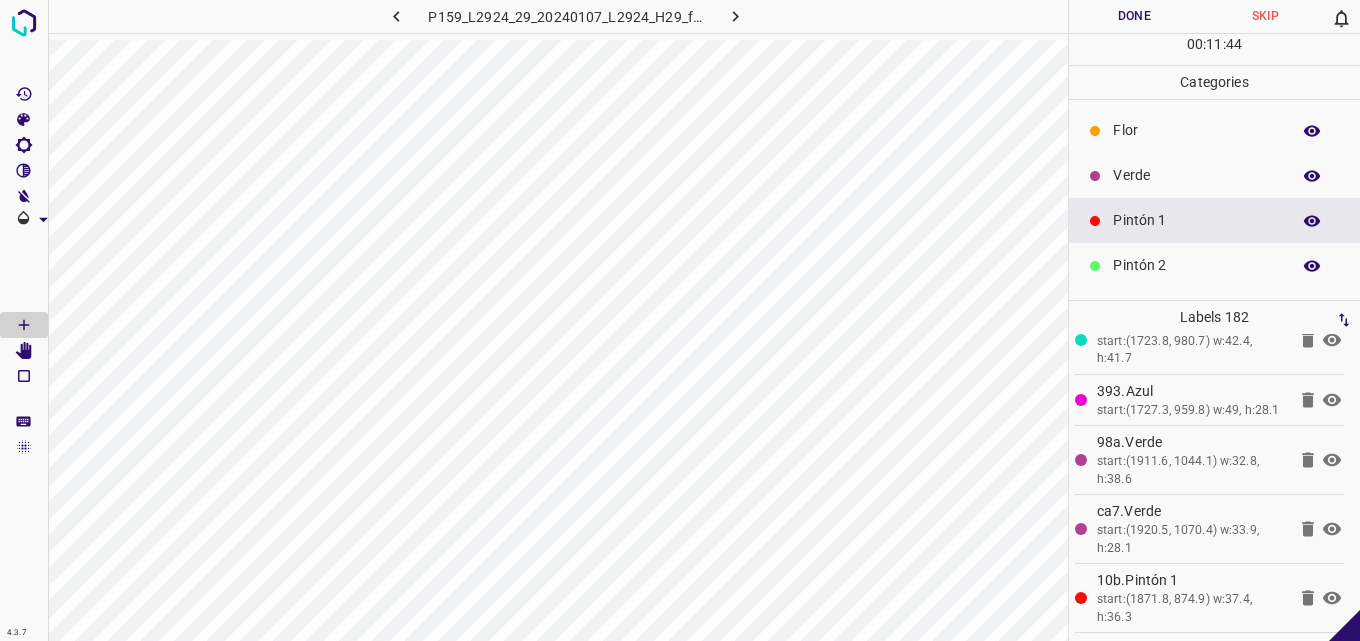 scroll, scrollTop: 12080, scrollLeft: 0, axis: vertical 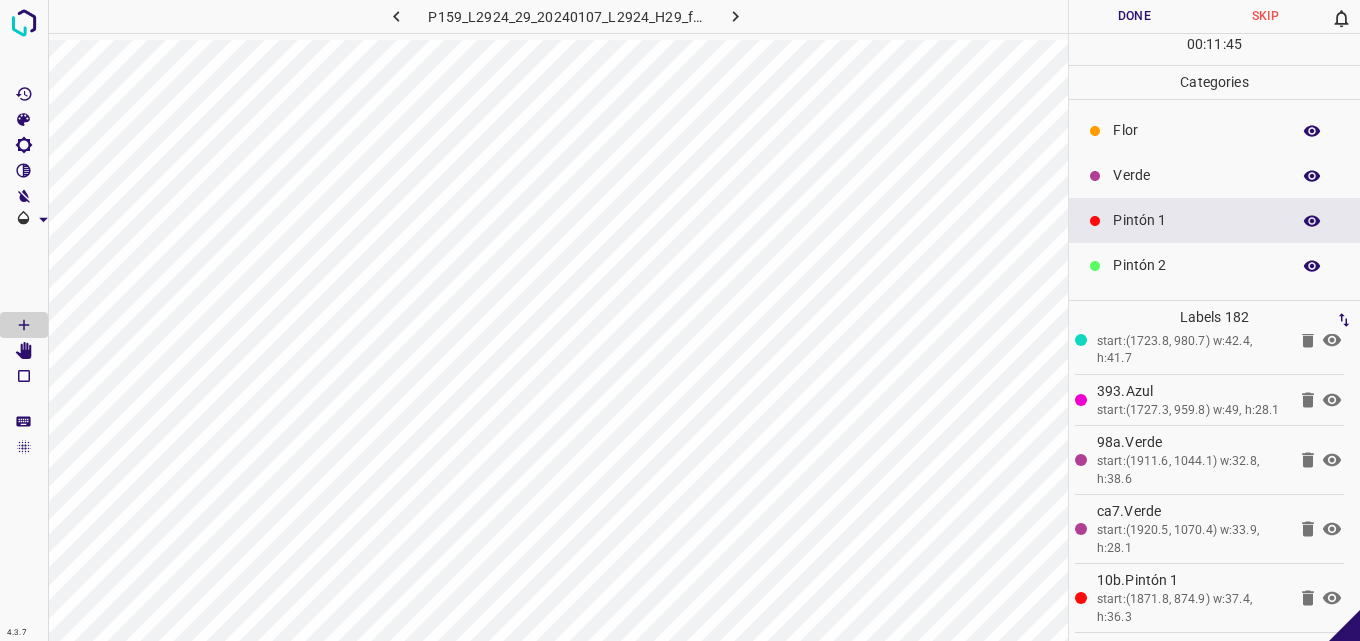 click 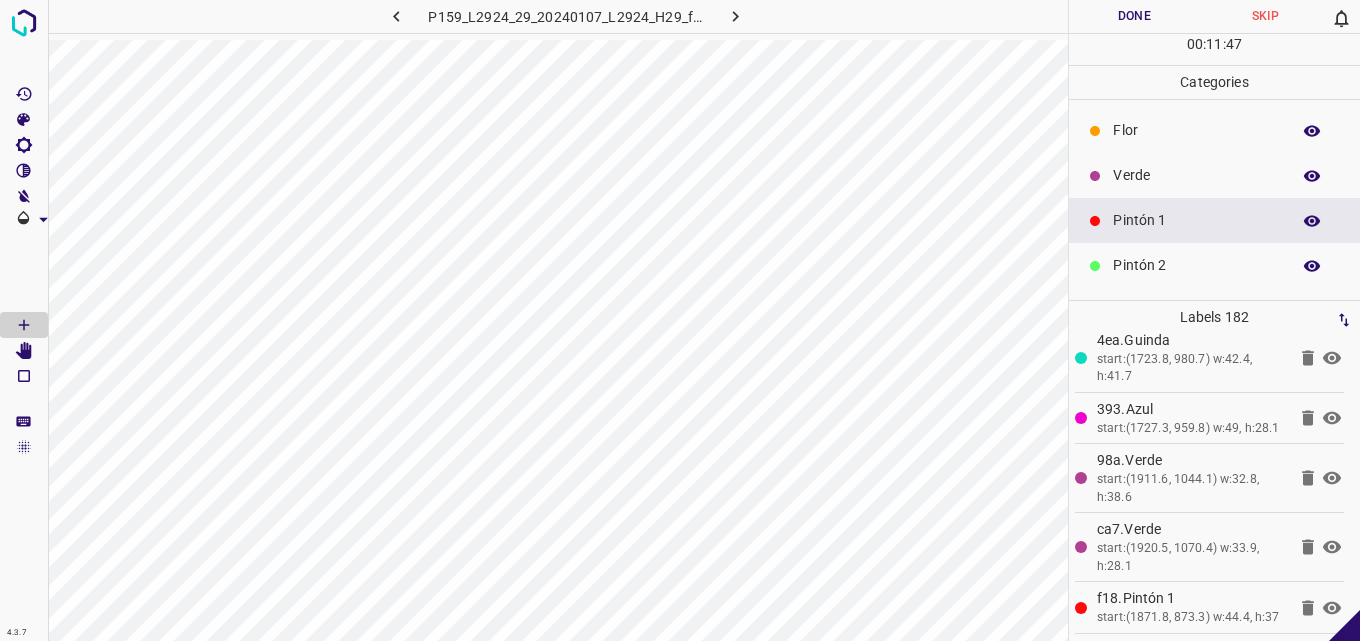 scroll, scrollTop: 12080, scrollLeft: 0, axis: vertical 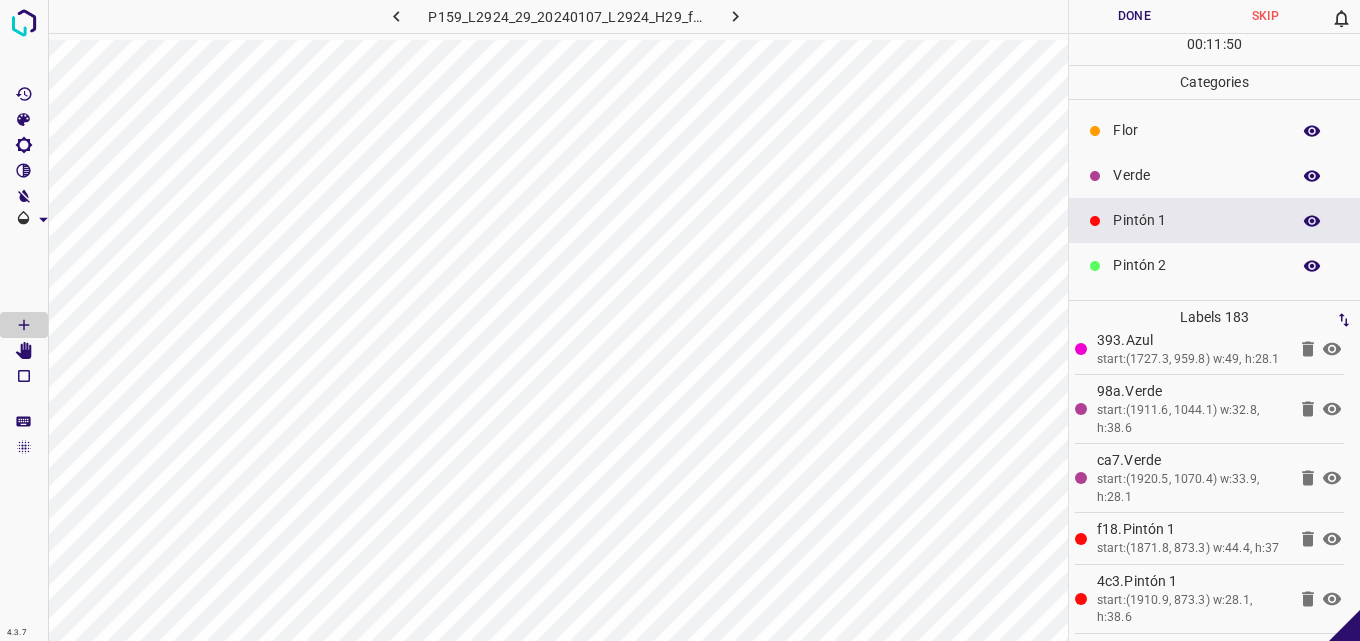 click on "Verde" at bounding box center (1196, 175) 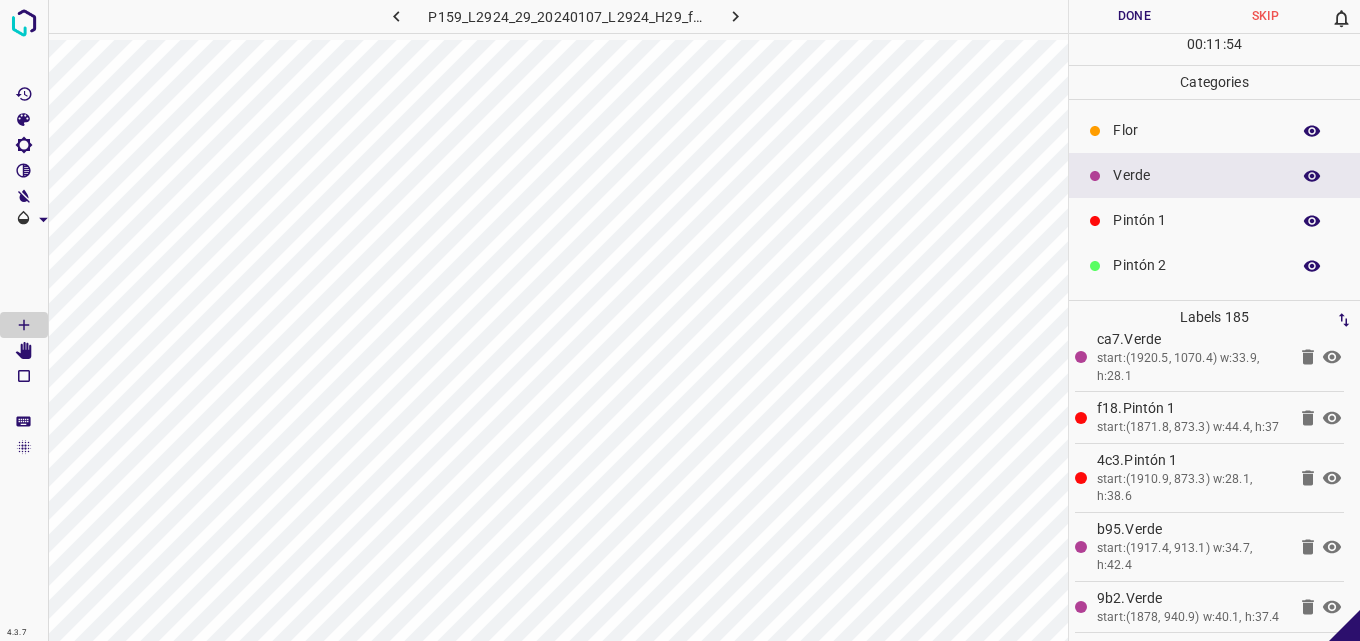 click on "Pintón 1" at bounding box center (1196, 220) 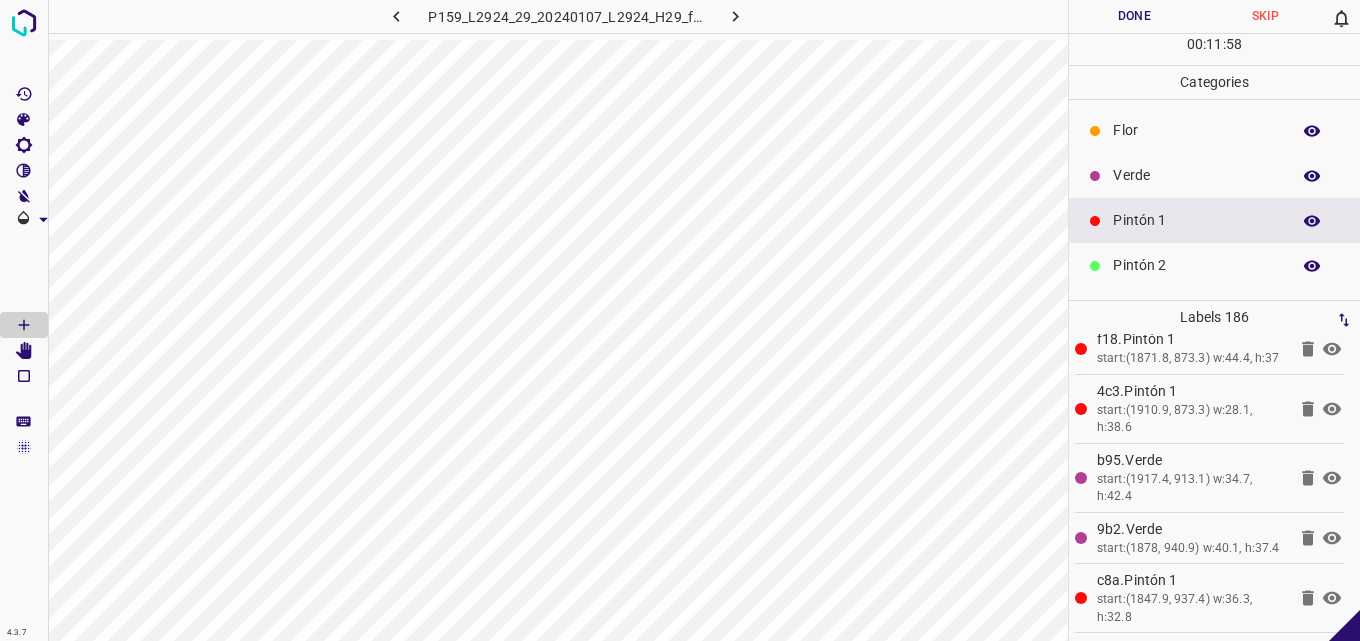 click on "Pintón 1" at bounding box center [1214, 220] 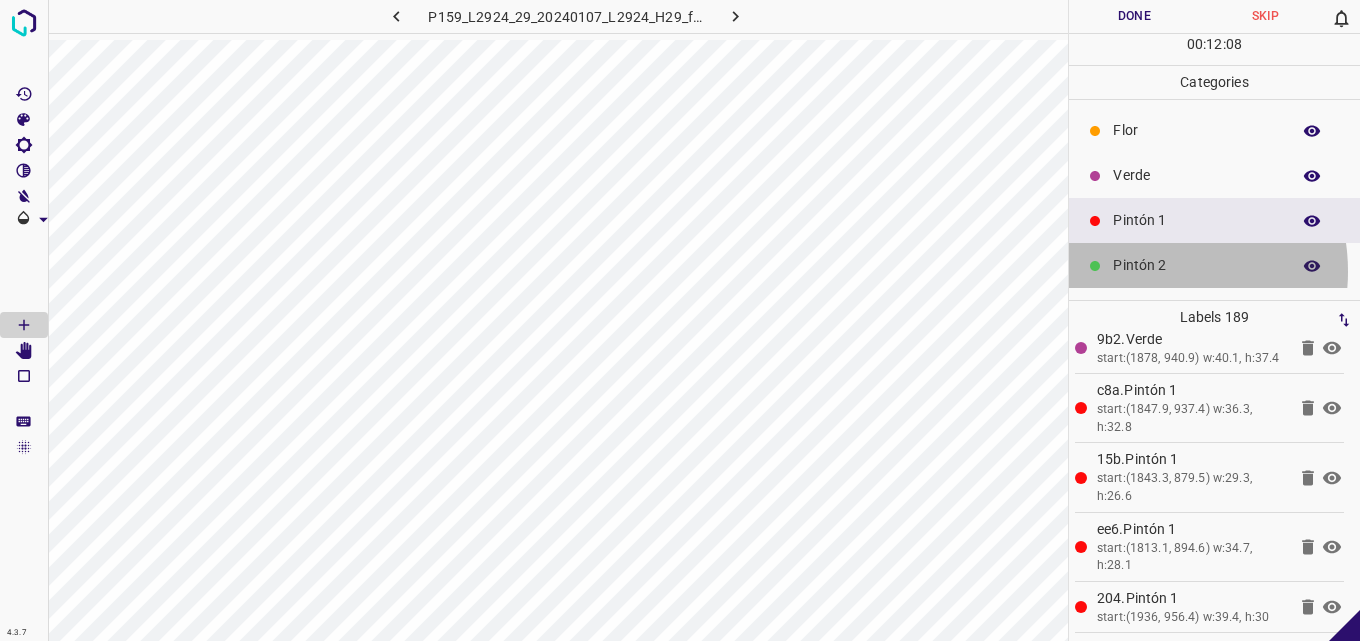 click on "Pintón 2" at bounding box center (1196, 265) 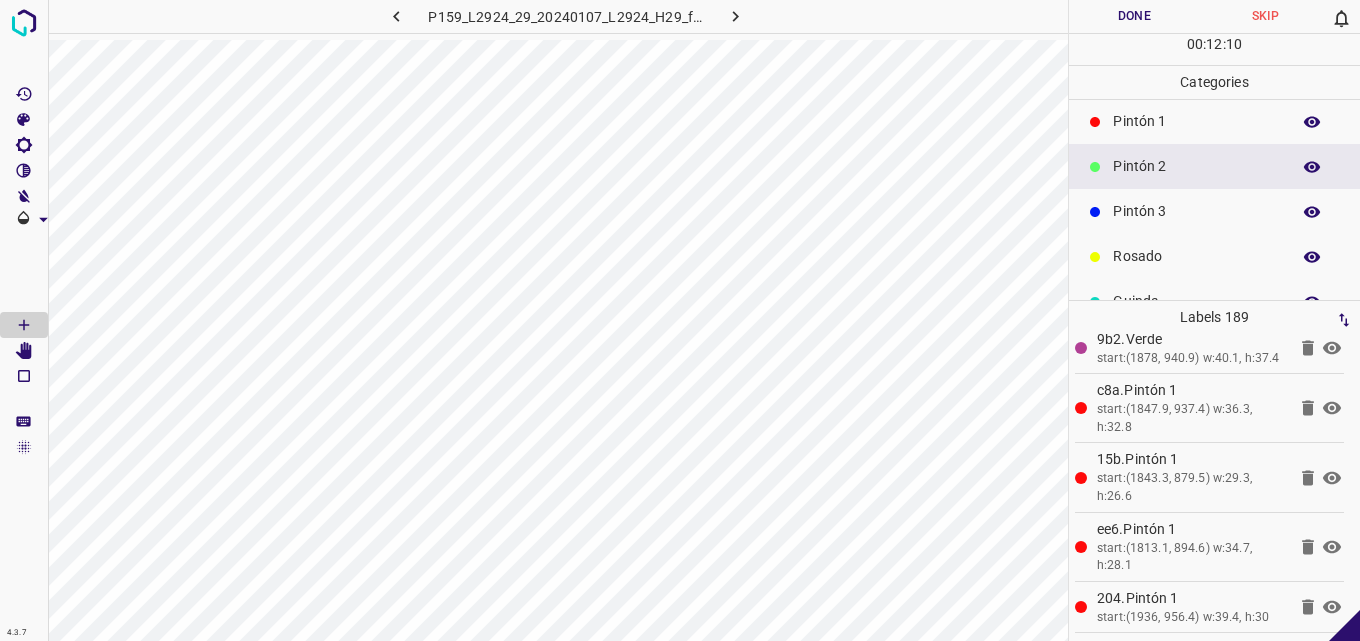 scroll, scrollTop: 100, scrollLeft: 0, axis: vertical 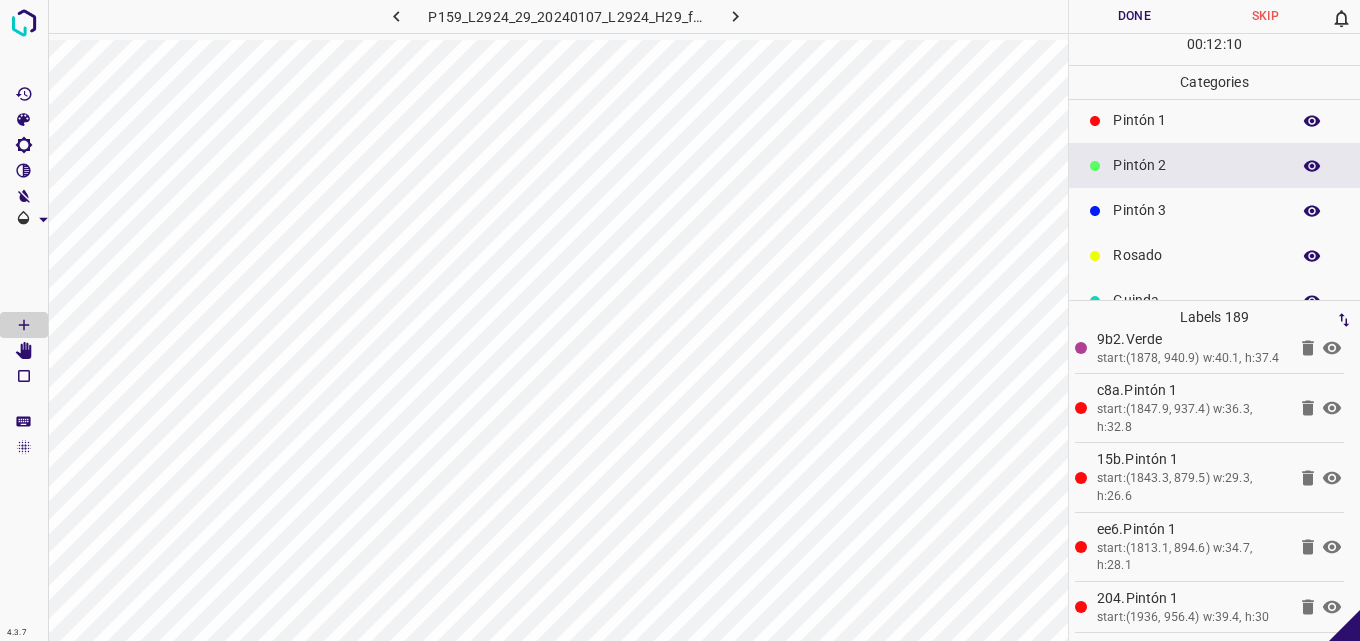 click on "Pintón 3" at bounding box center (1214, 210) 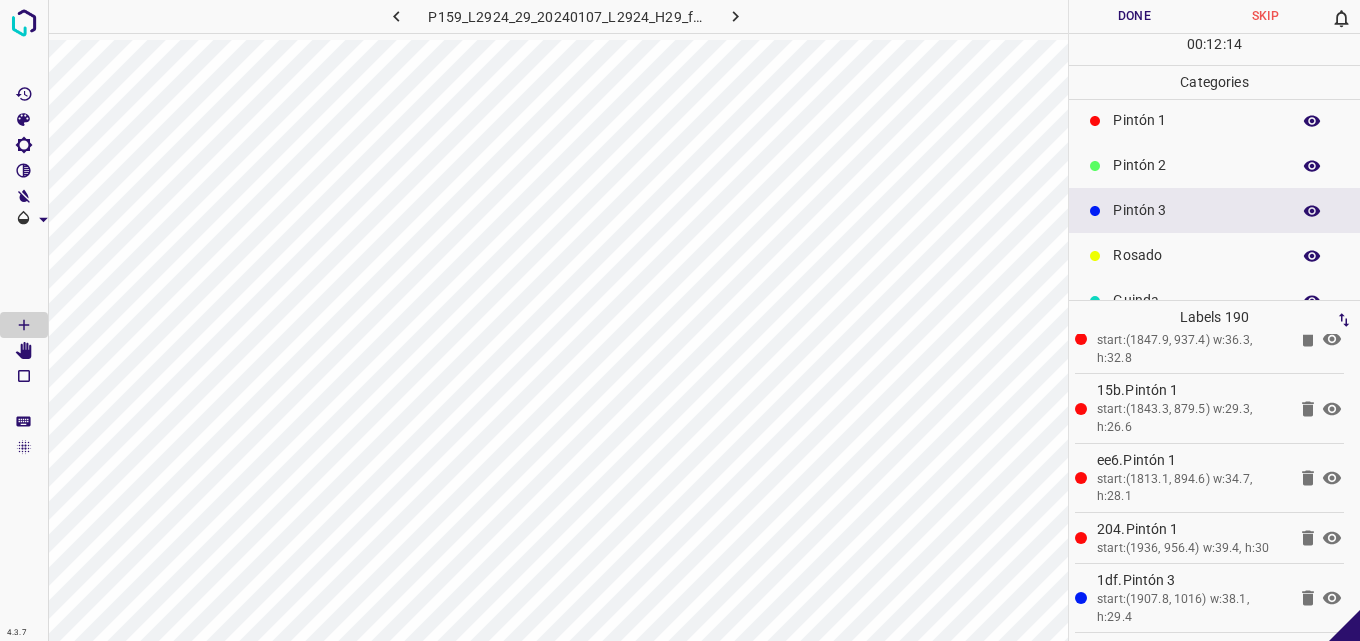 click on "Pintón 2" at bounding box center (1196, 165) 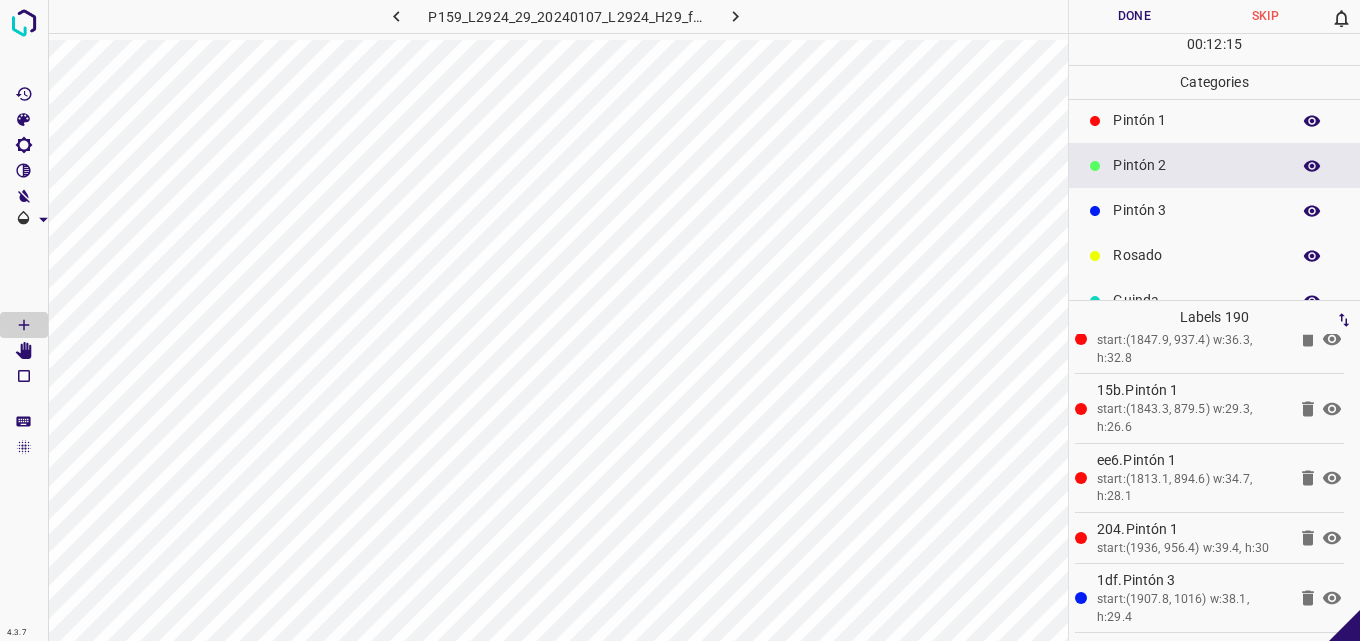 click on "Pintón 1" at bounding box center [1196, 120] 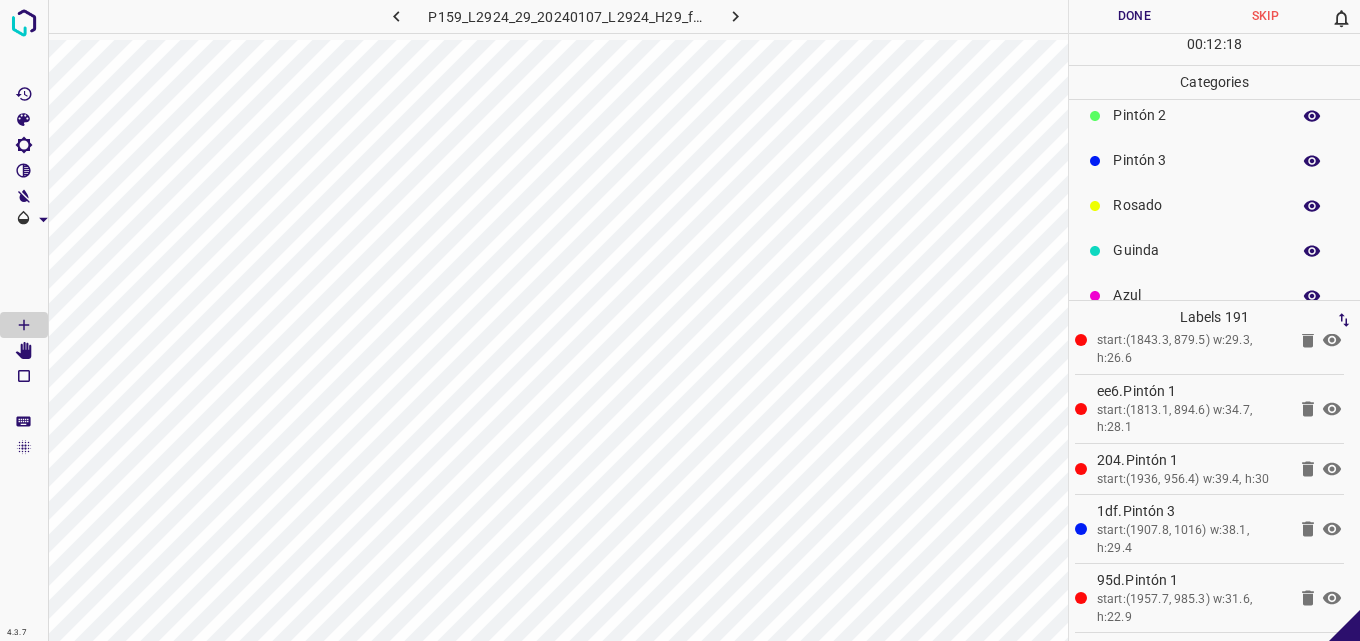 scroll, scrollTop: 176, scrollLeft: 0, axis: vertical 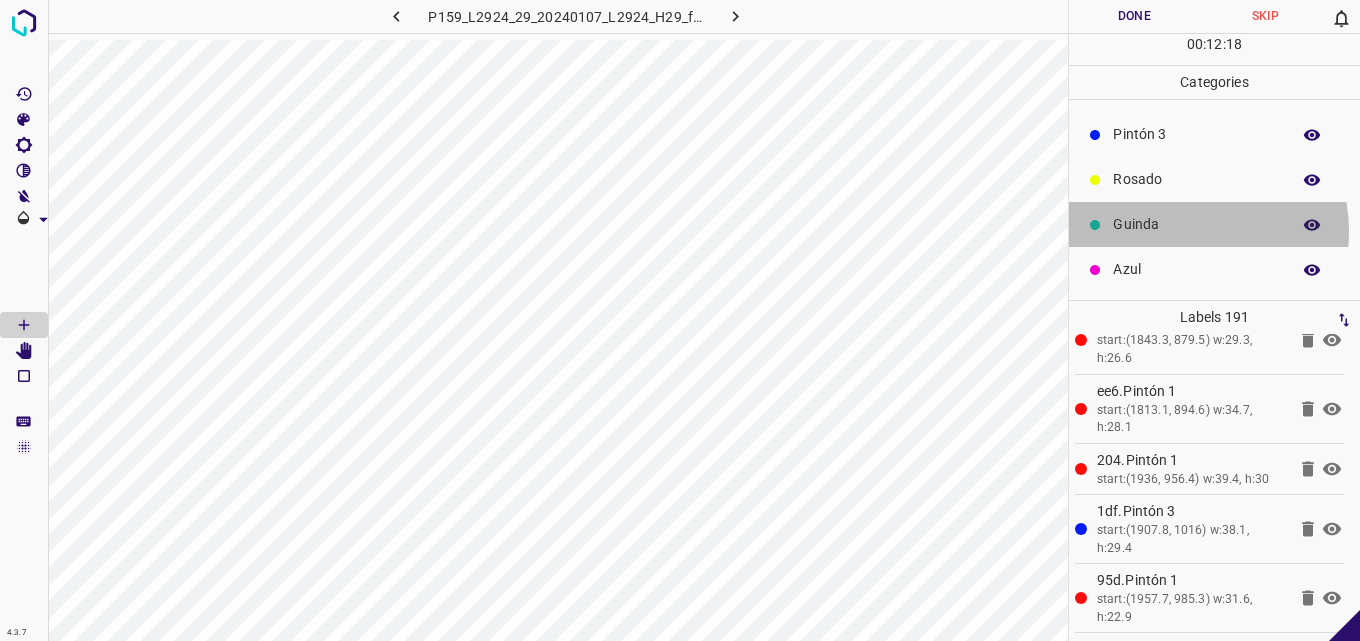 click on "Guinda" at bounding box center (1196, 224) 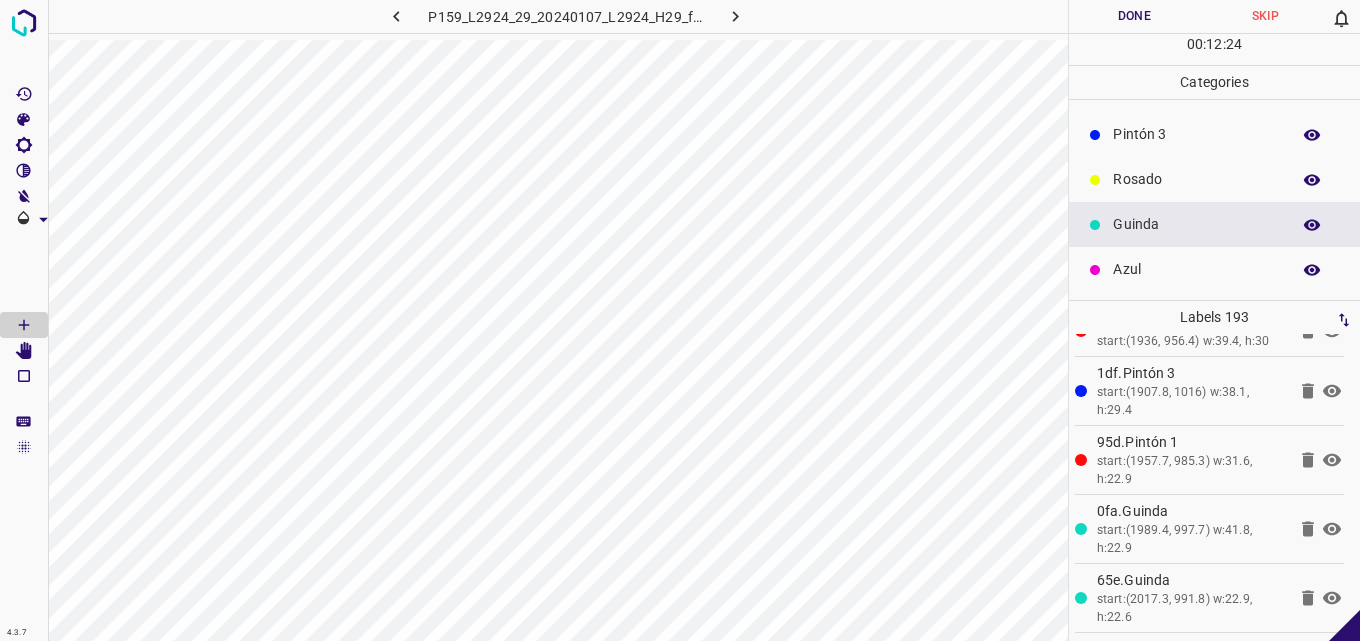 click on "Azul" at bounding box center [1214, 269] 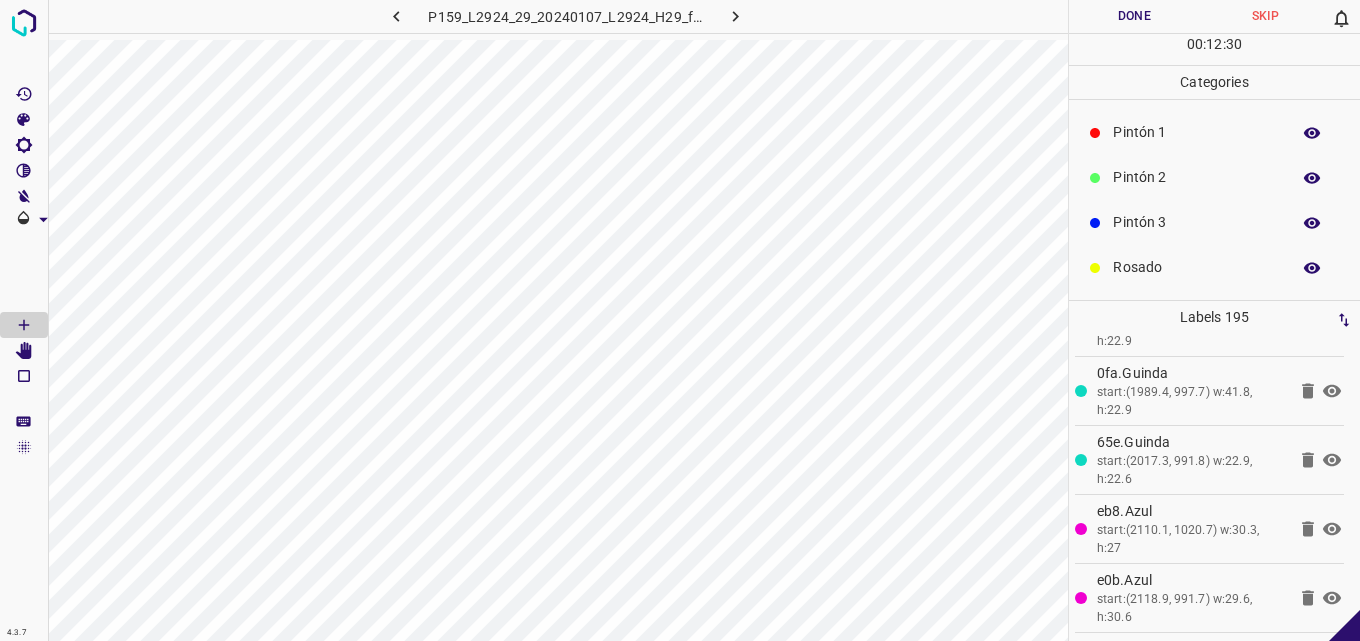scroll, scrollTop: 0, scrollLeft: 0, axis: both 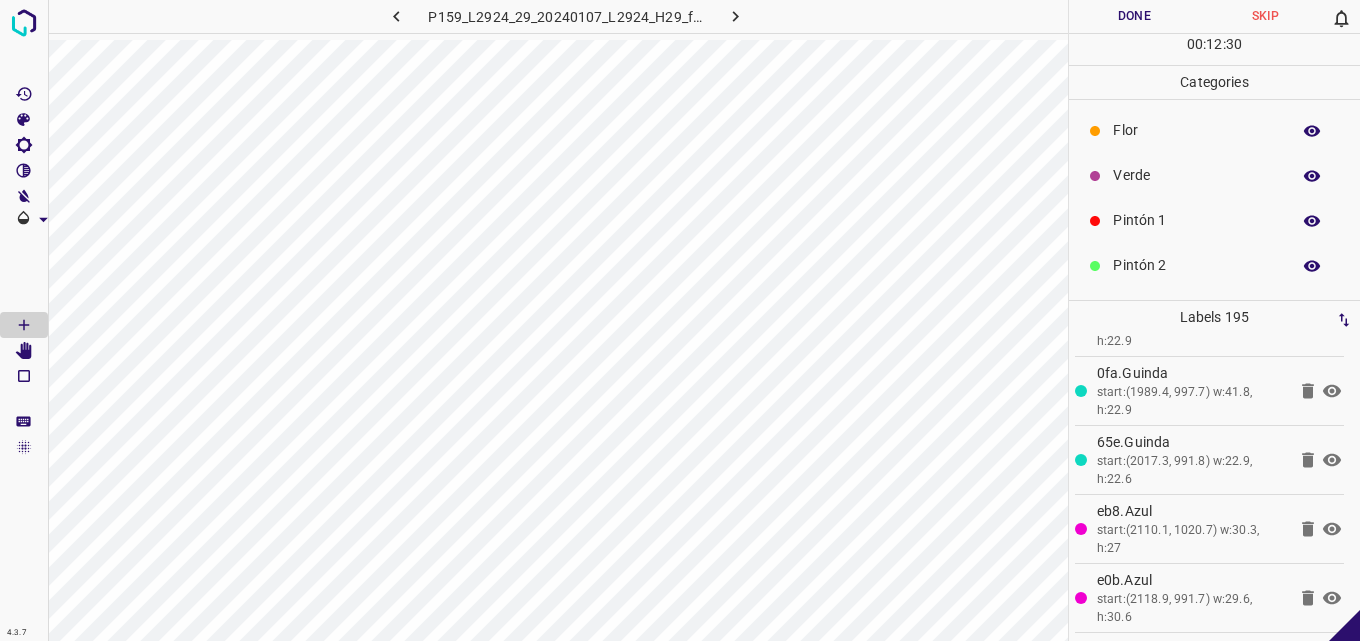 click on "Verde" at bounding box center [1214, 175] 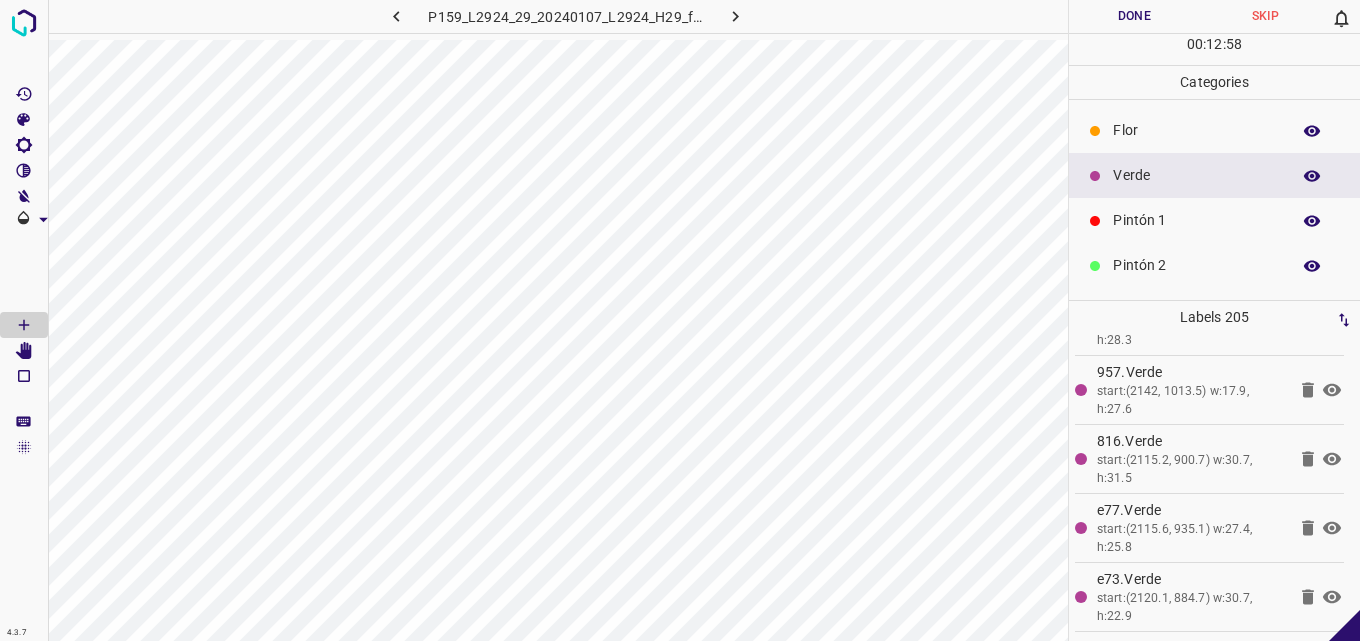 click on "Pintón 1" at bounding box center (1214, 220) 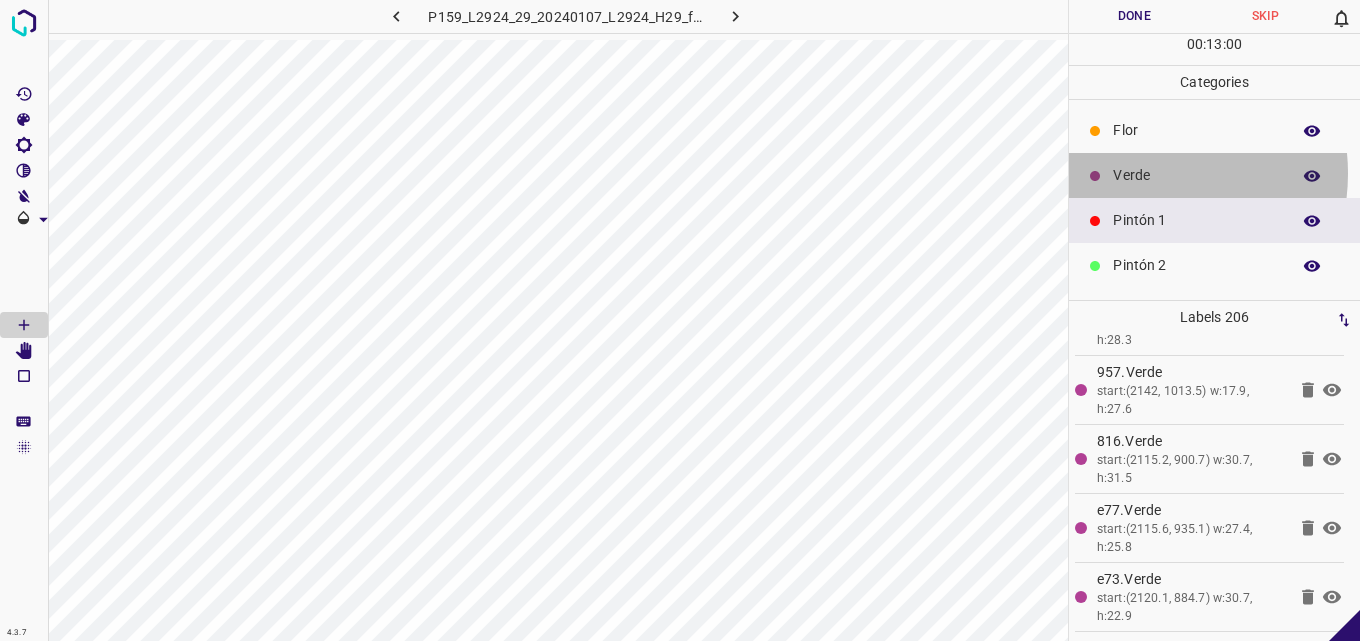 click on "Verde" at bounding box center (1196, 175) 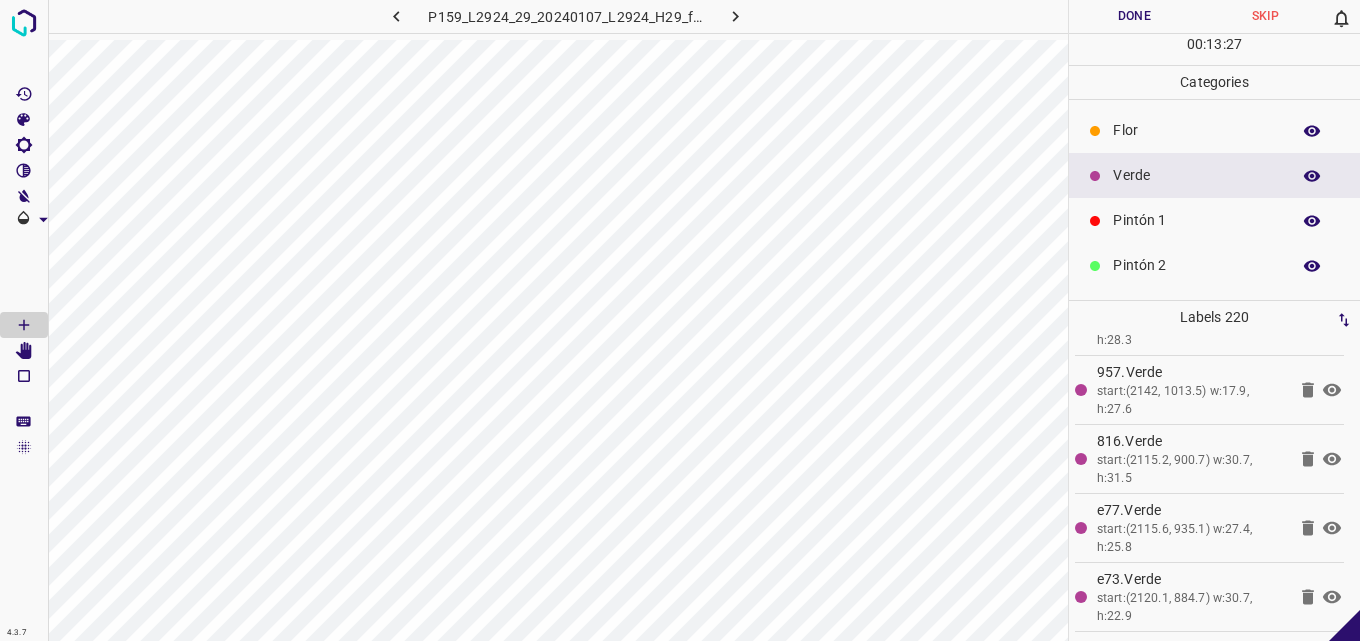 click on "Pintón 1" at bounding box center (1214, 220) 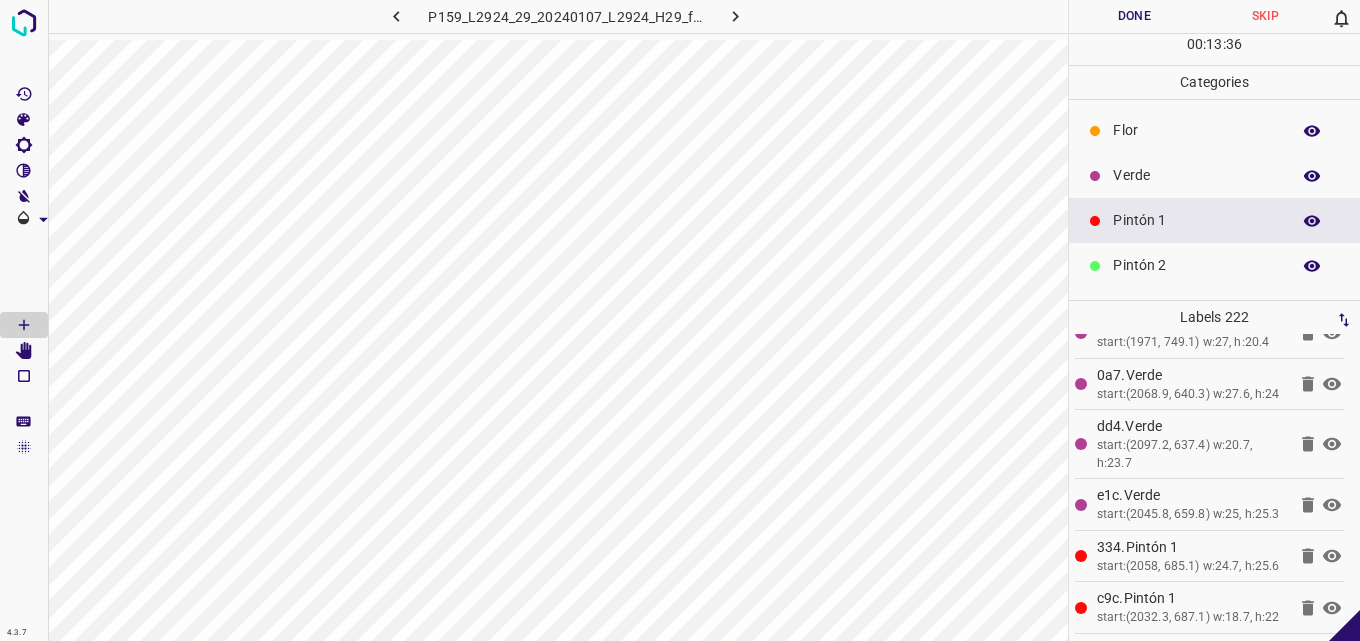 scroll, scrollTop: 14771, scrollLeft: 0, axis: vertical 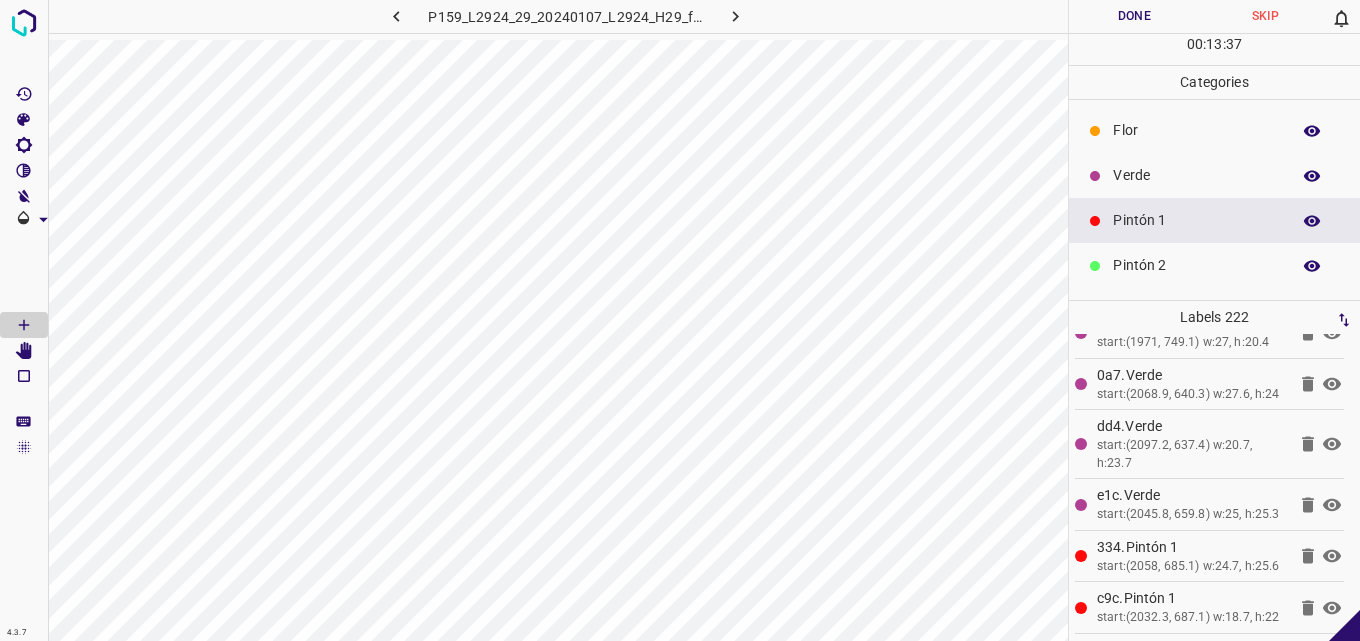 click 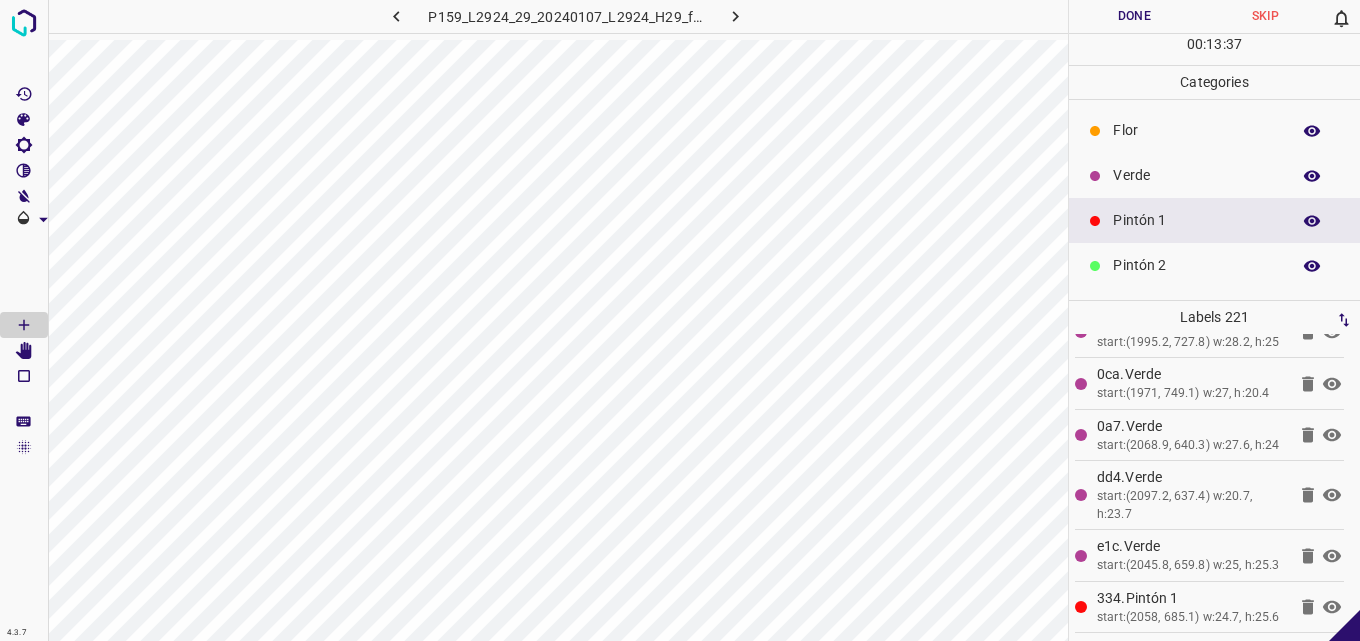scroll, scrollTop: 14702, scrollLeft: 0, axis: vertical 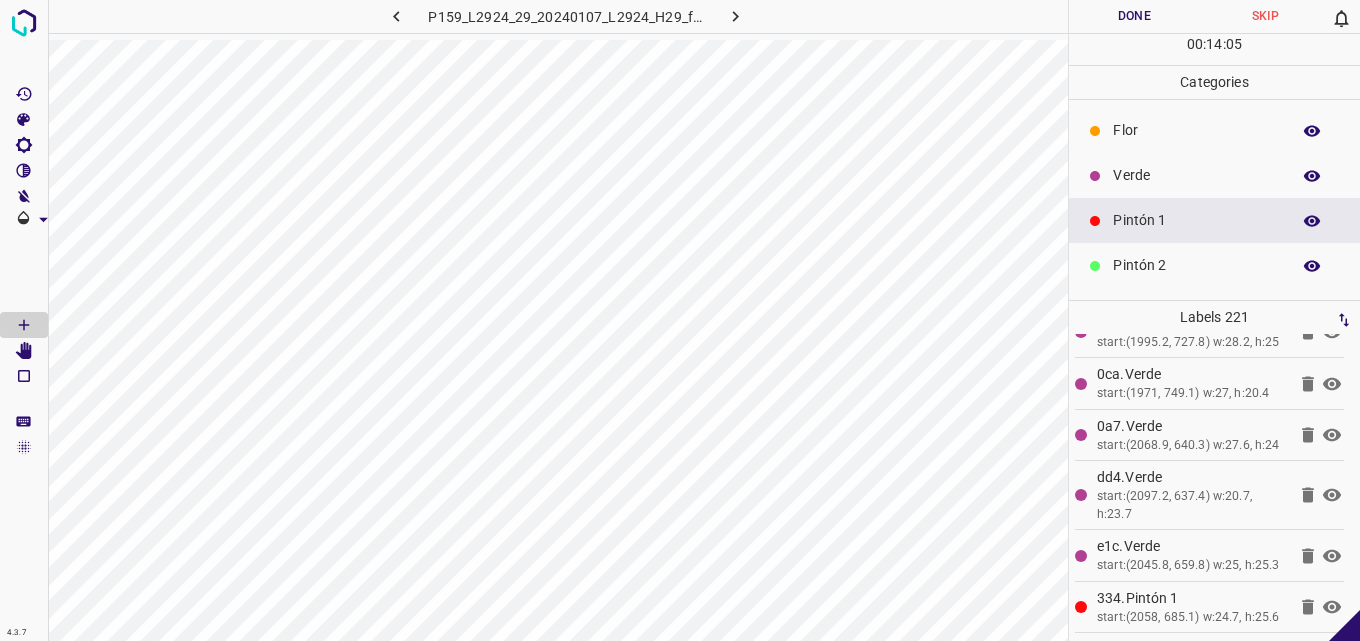 click on "Done" at bounding box center [1134, 16] 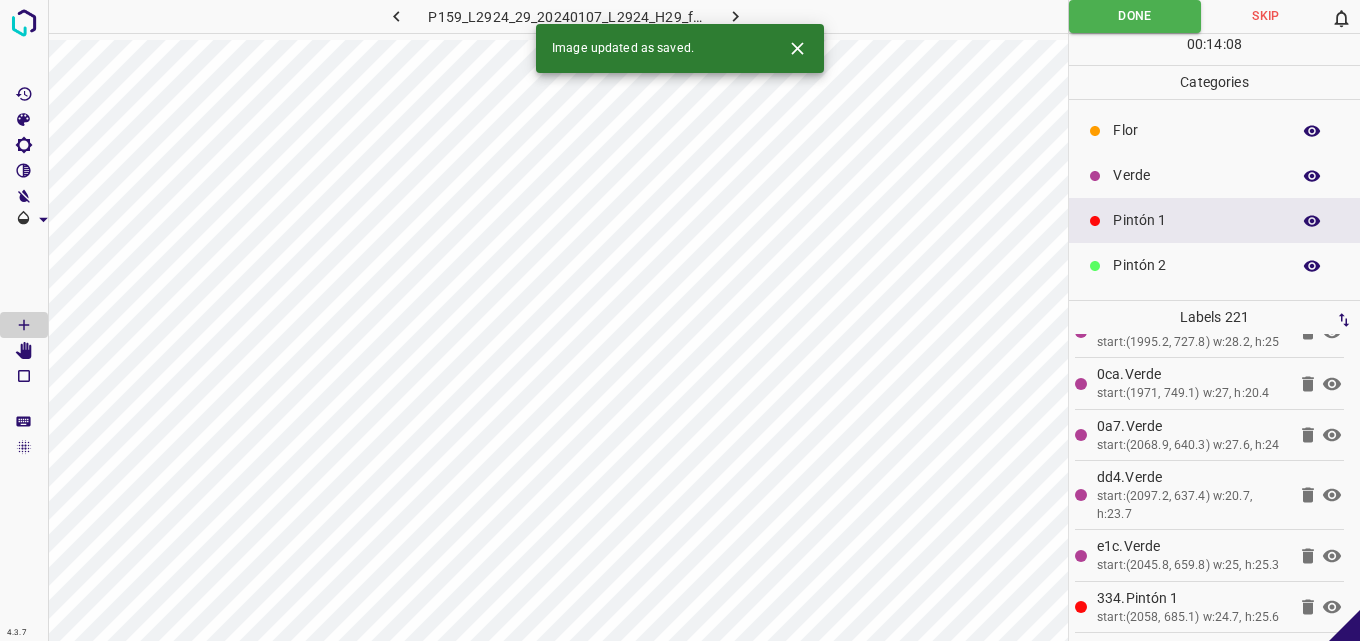 click 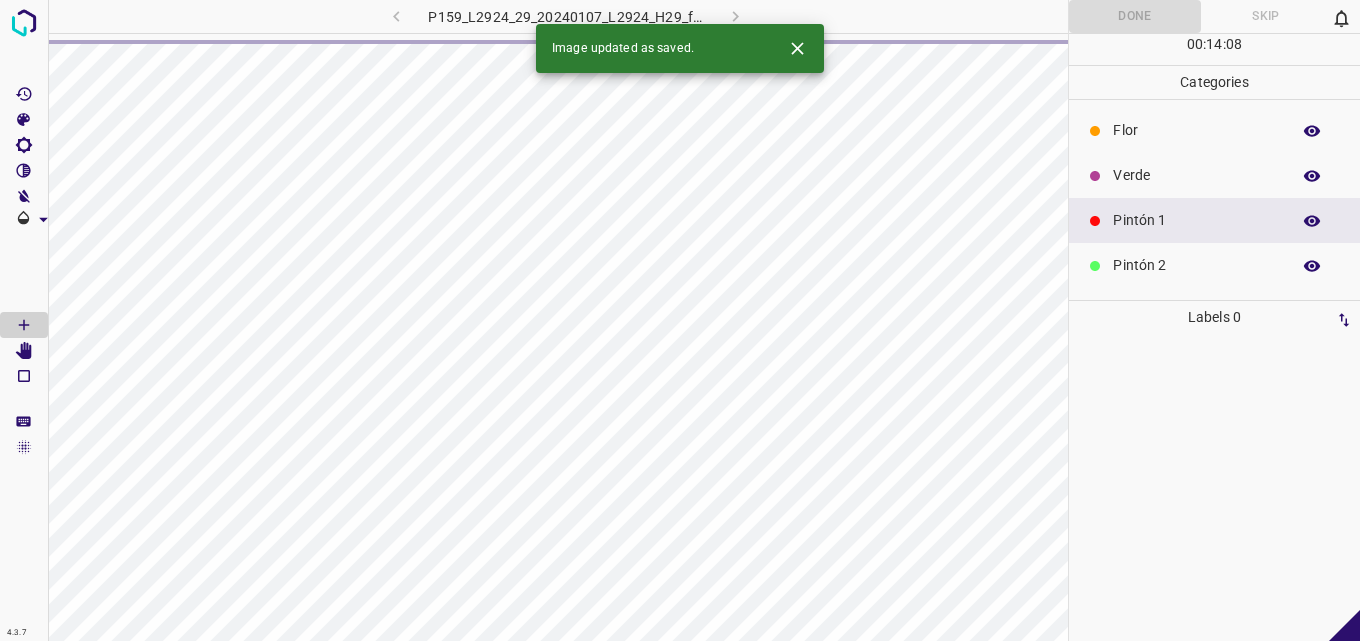 scroll, scrollTop: 0, scrollLeft: 0, axis: both 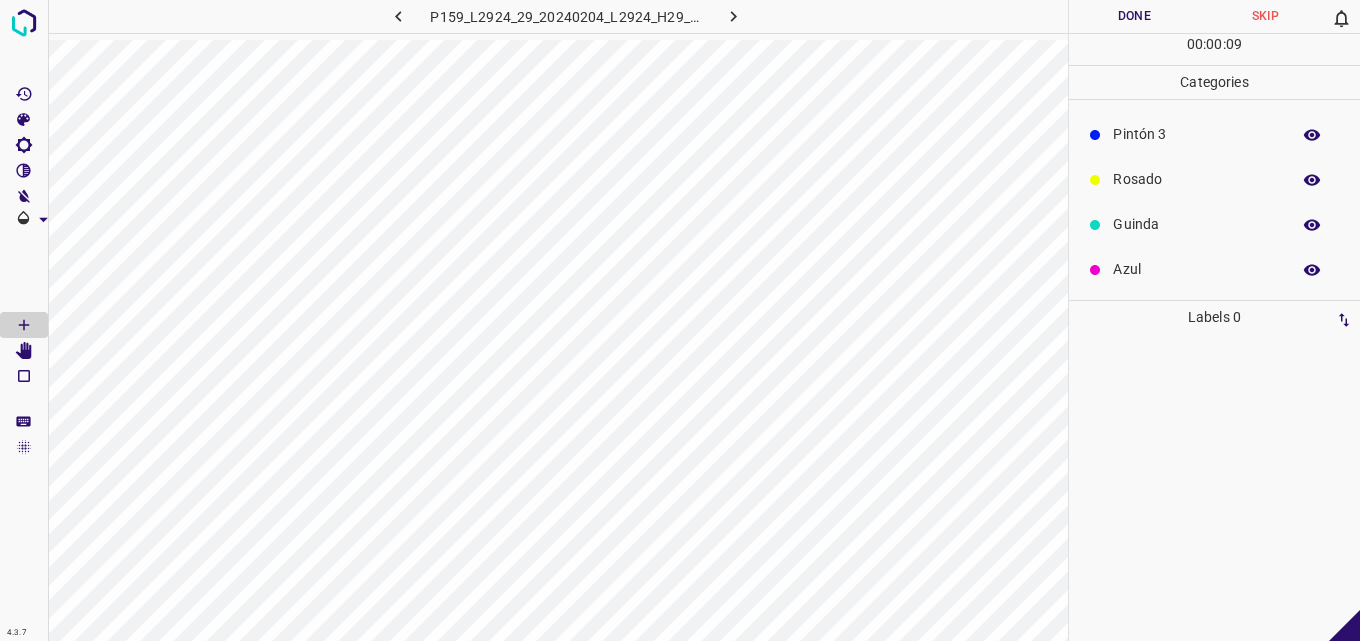 click on "Rosado" at bounding box center (1196, 179) 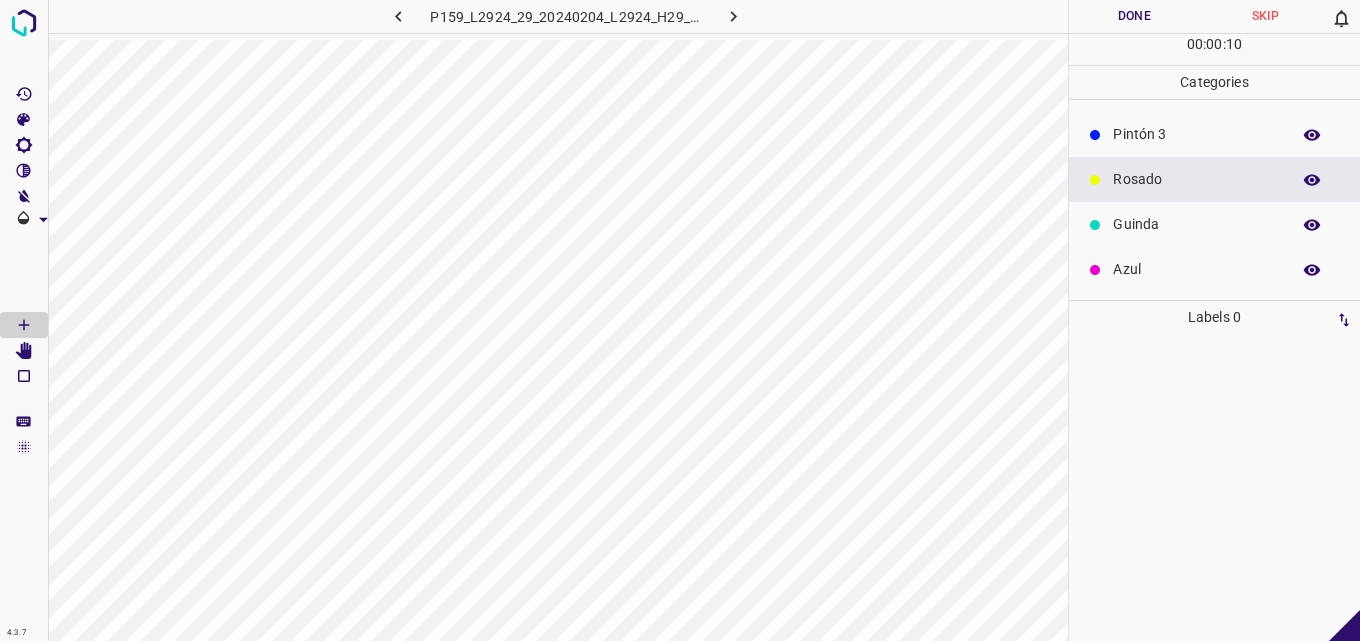 click at bounding box center (1095, 225) 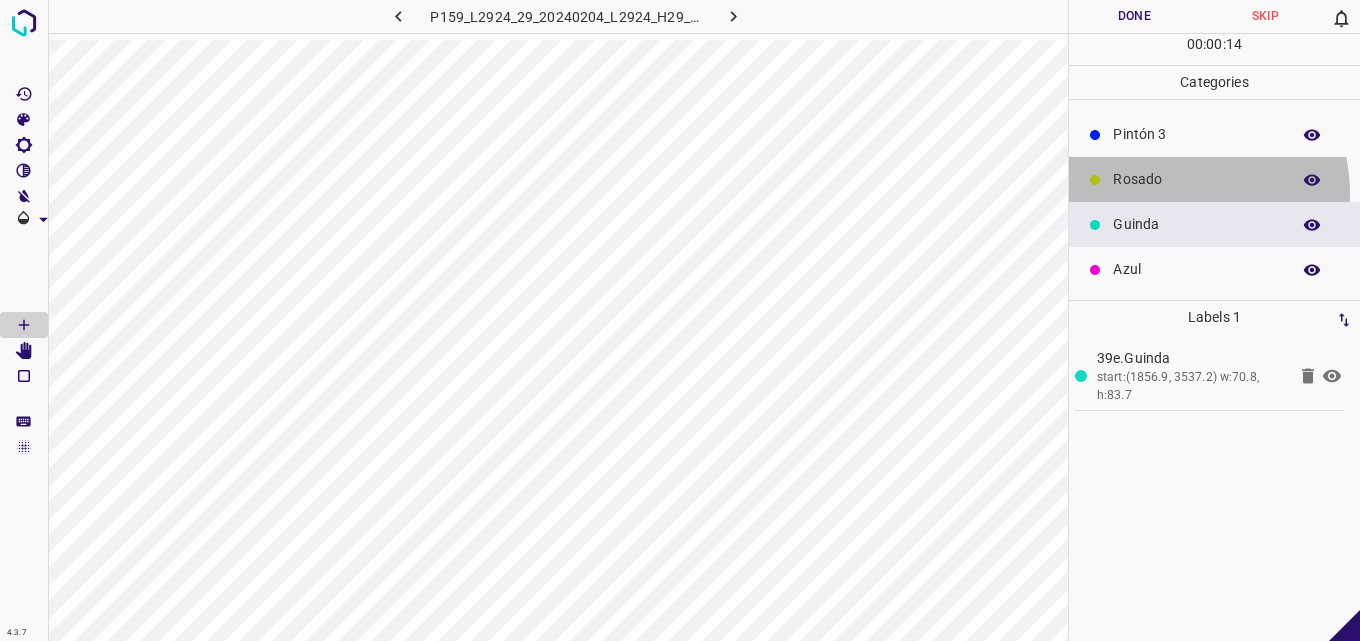 click on "Rosado" at bounding box center [1214, 179] 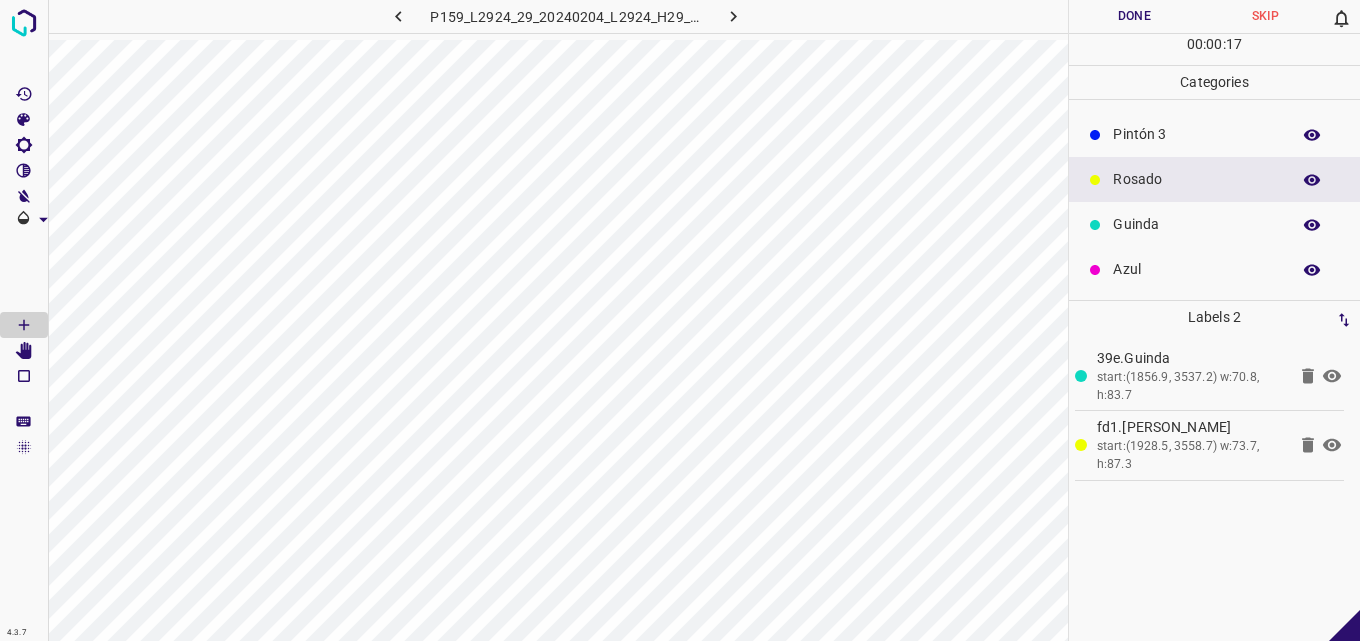 click on "Pintón 3" at bounding box center [1196, 134] 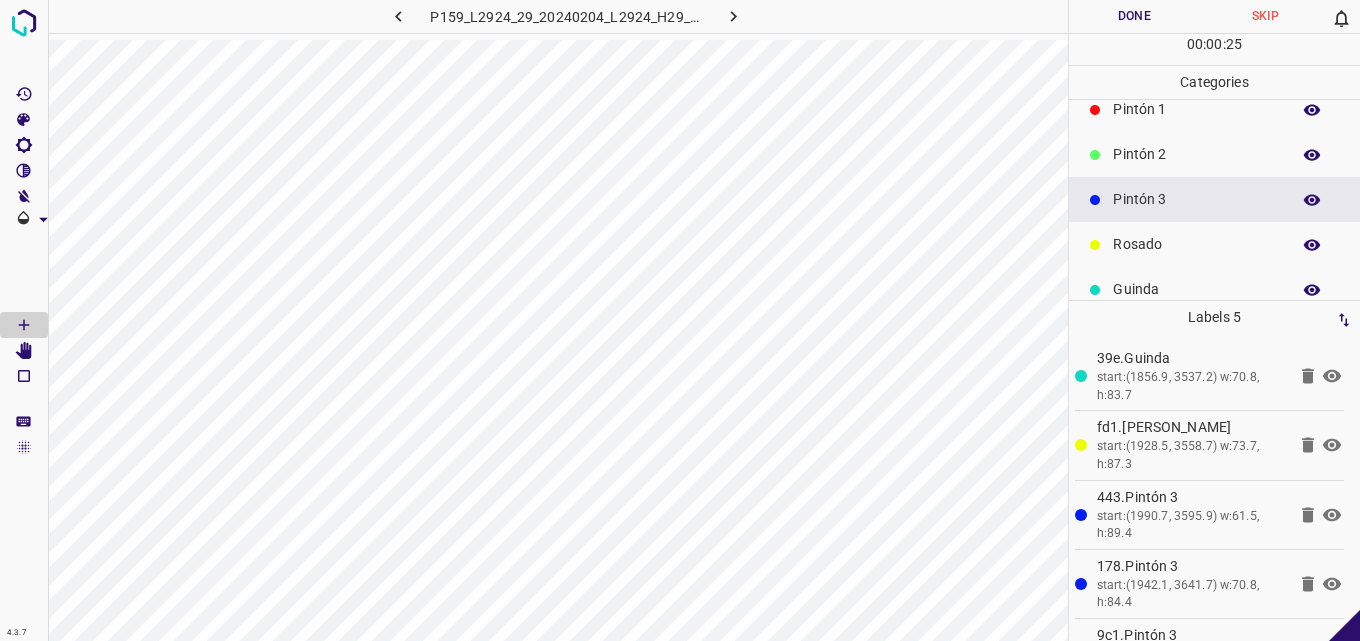 scroll, scrollTop: 76, scrollLeft: 0, axis: vertical 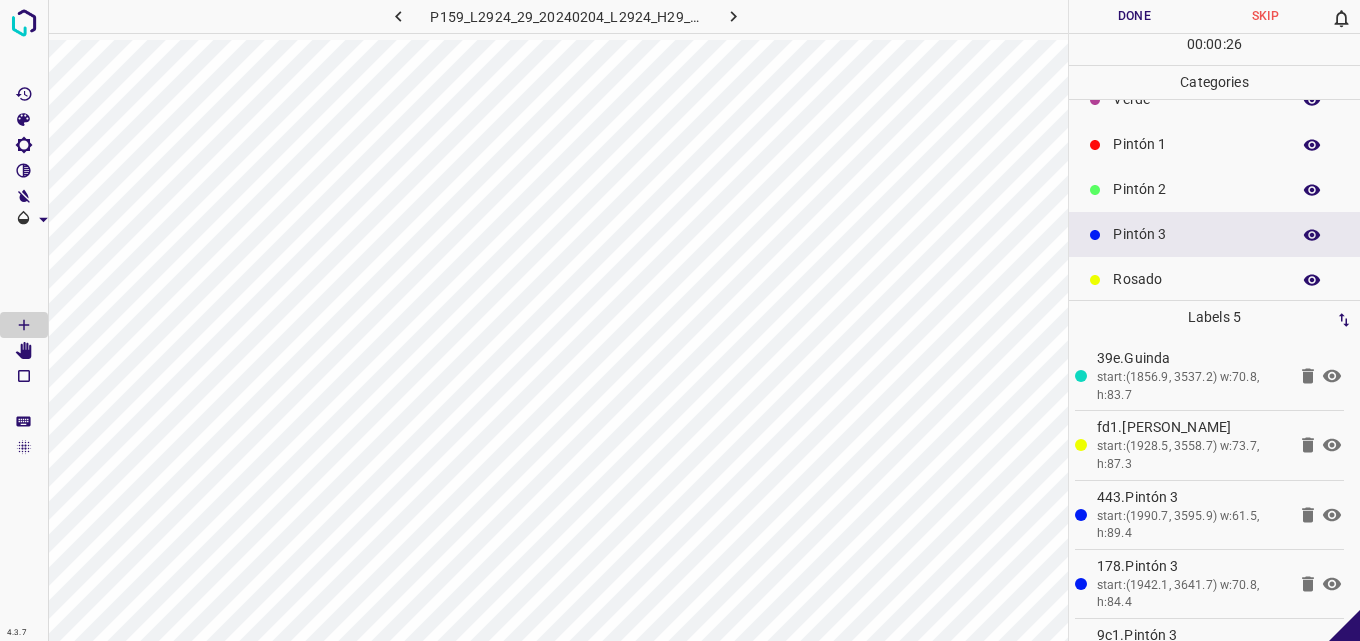 click on "Pintón 1" at bounding box center [1196, 144] 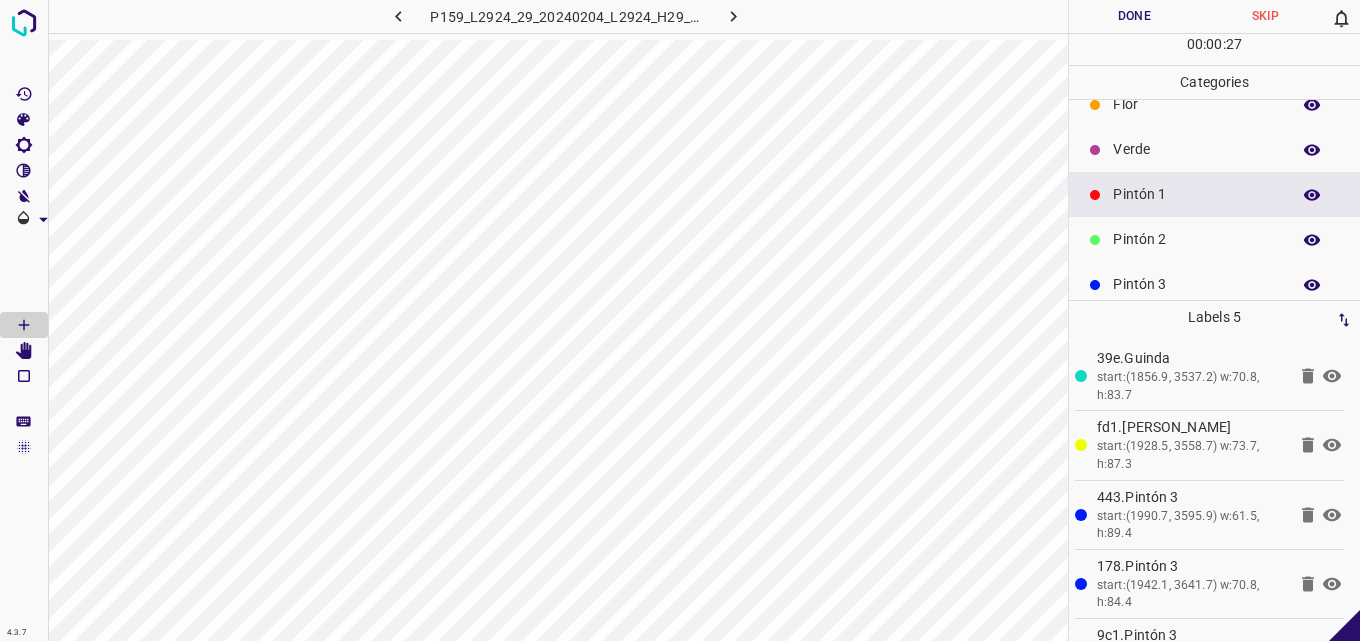 scroll, scrollTop: 0, scrollLeft: 0, axis: both 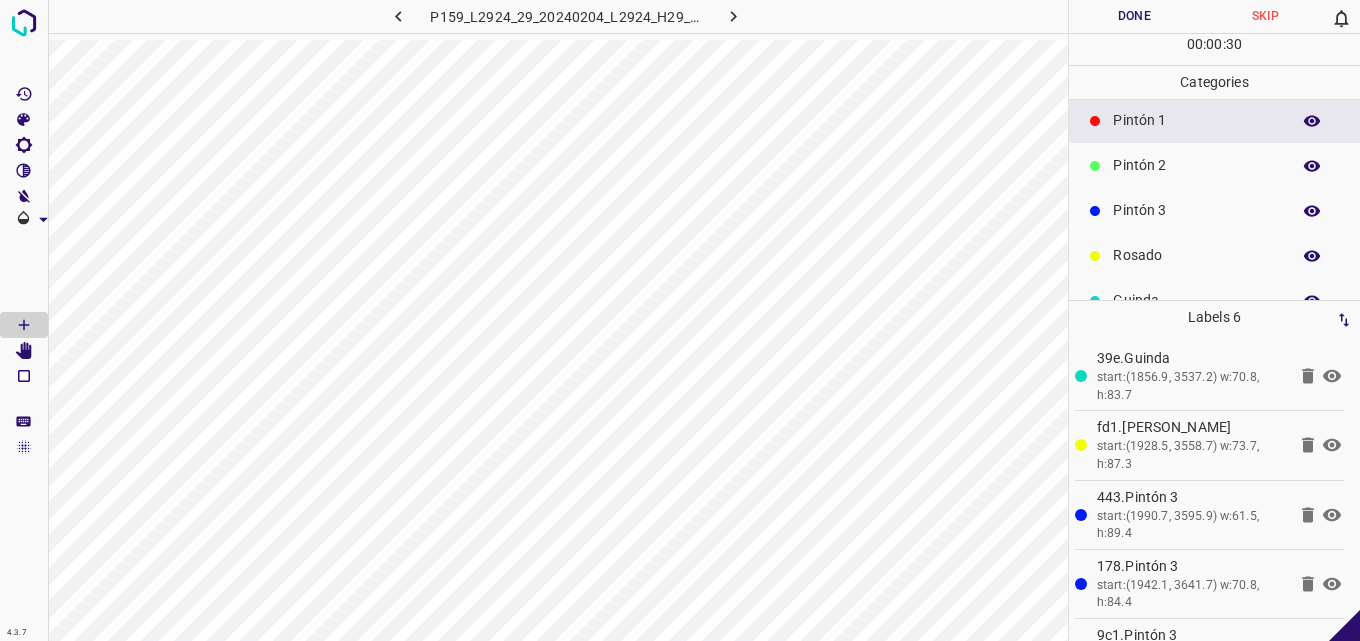 click on "Rosado" at bounding box center (1196, 255) 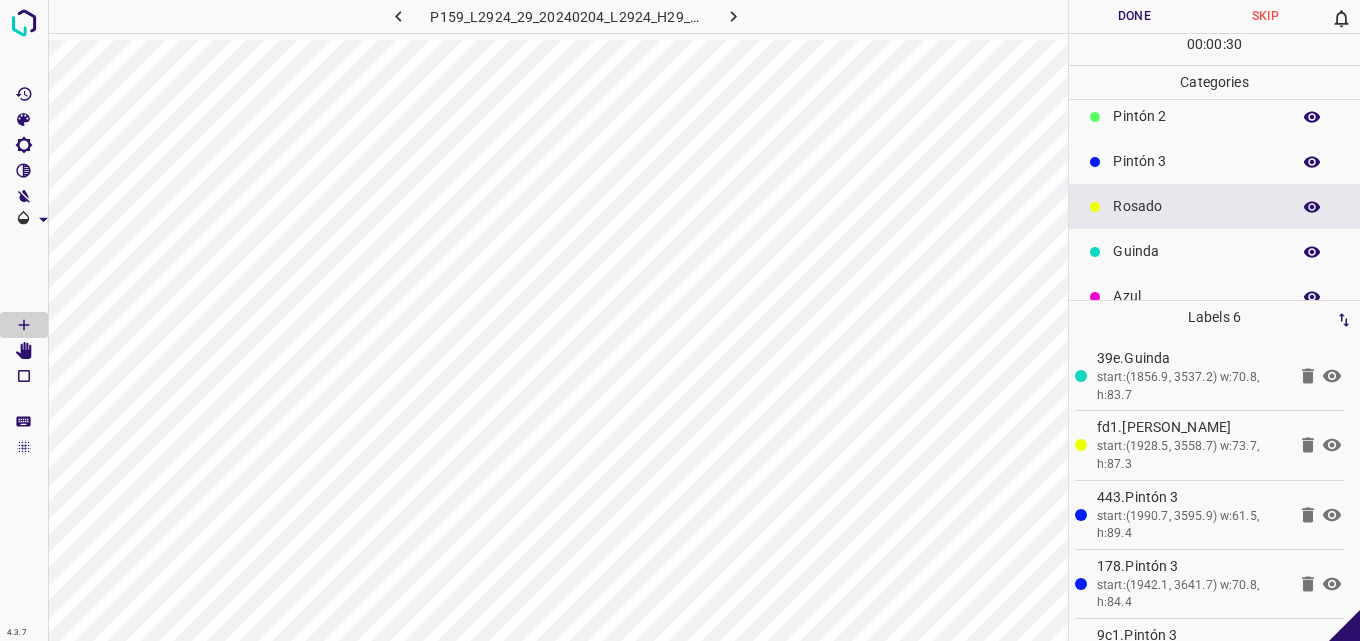 scroll, scrollTop: 176, scrollLeft: 0, axis: vertical 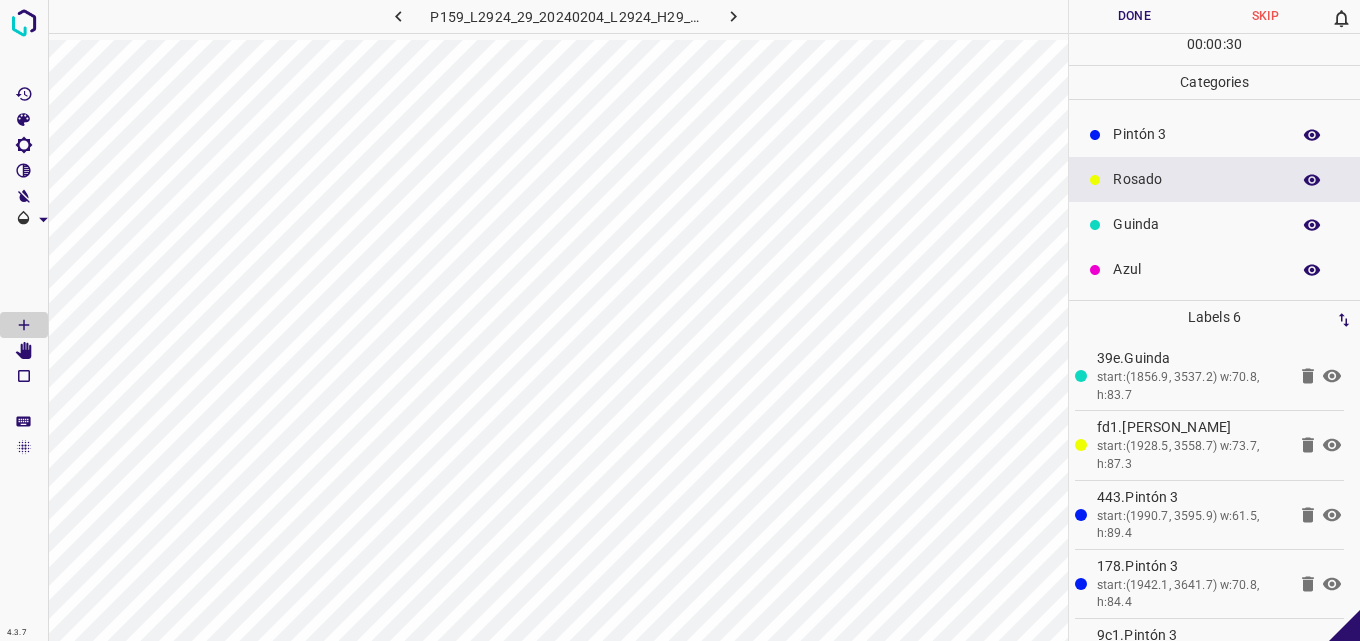 click on "Azul" at bounding box center (1214, 269) 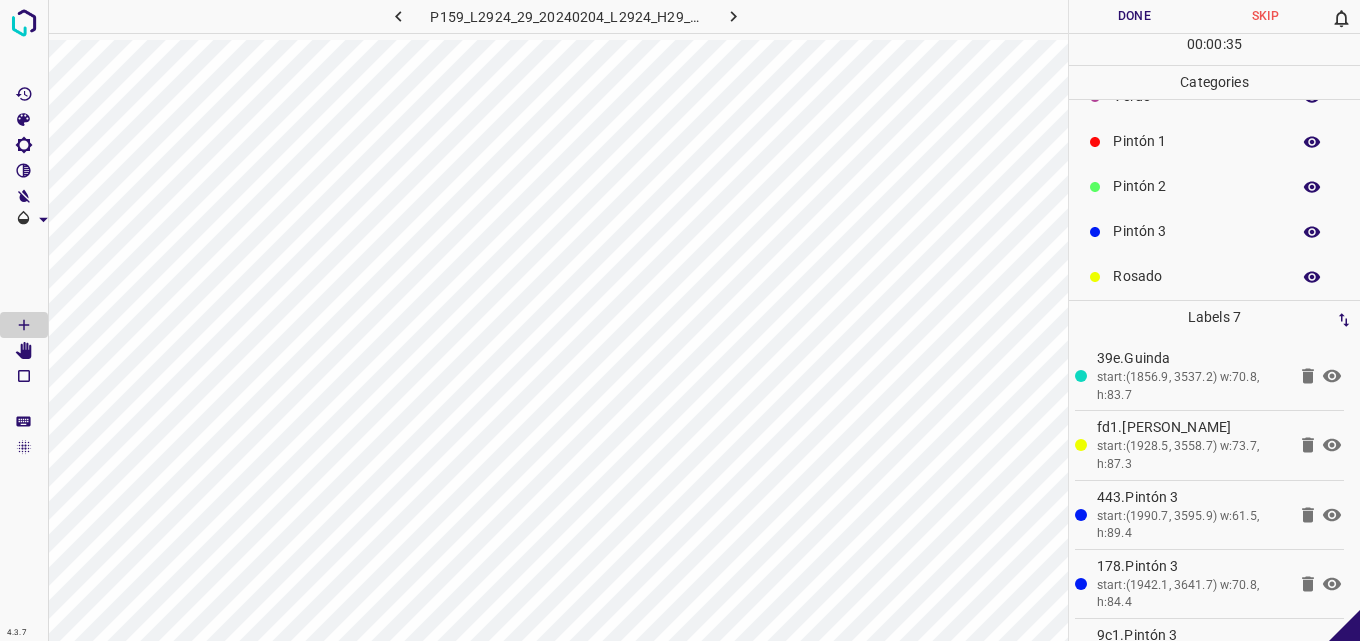 scroll, scrollTop: 0, scrollLeft: 0, axis: both 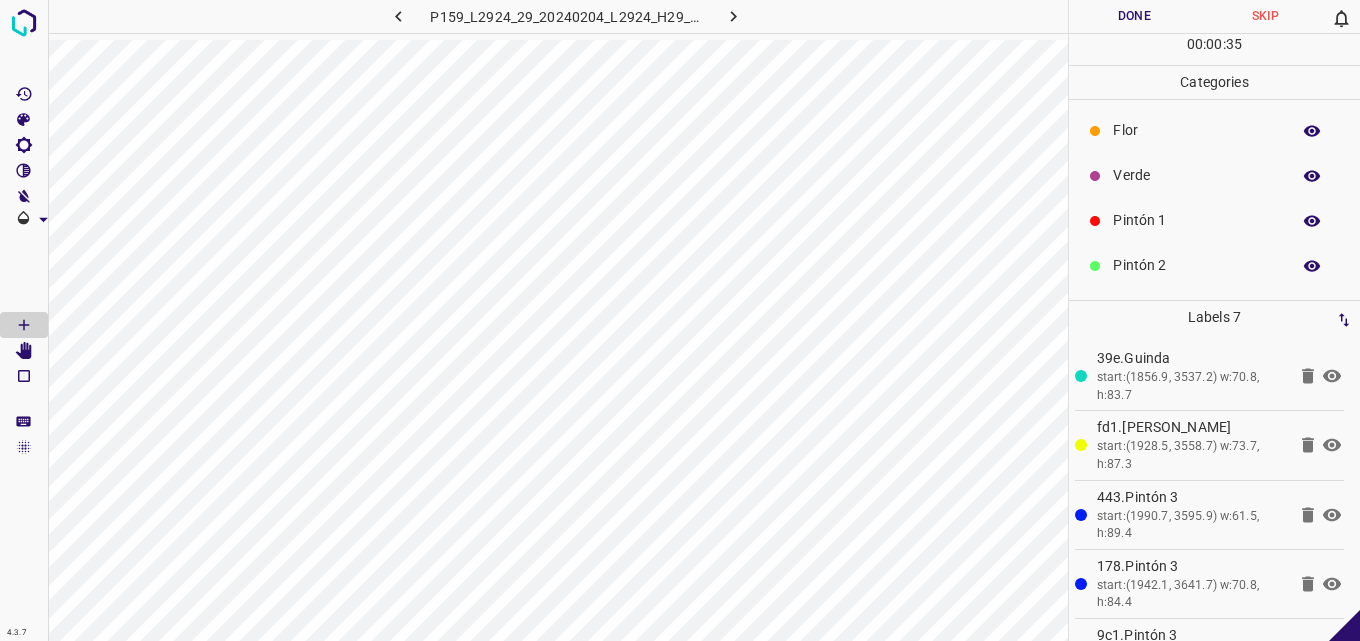 drag, startPoint x: 1152, startPoint y: 180, endPoint x: 1100, endPoint y: 227, distance: 70.0928 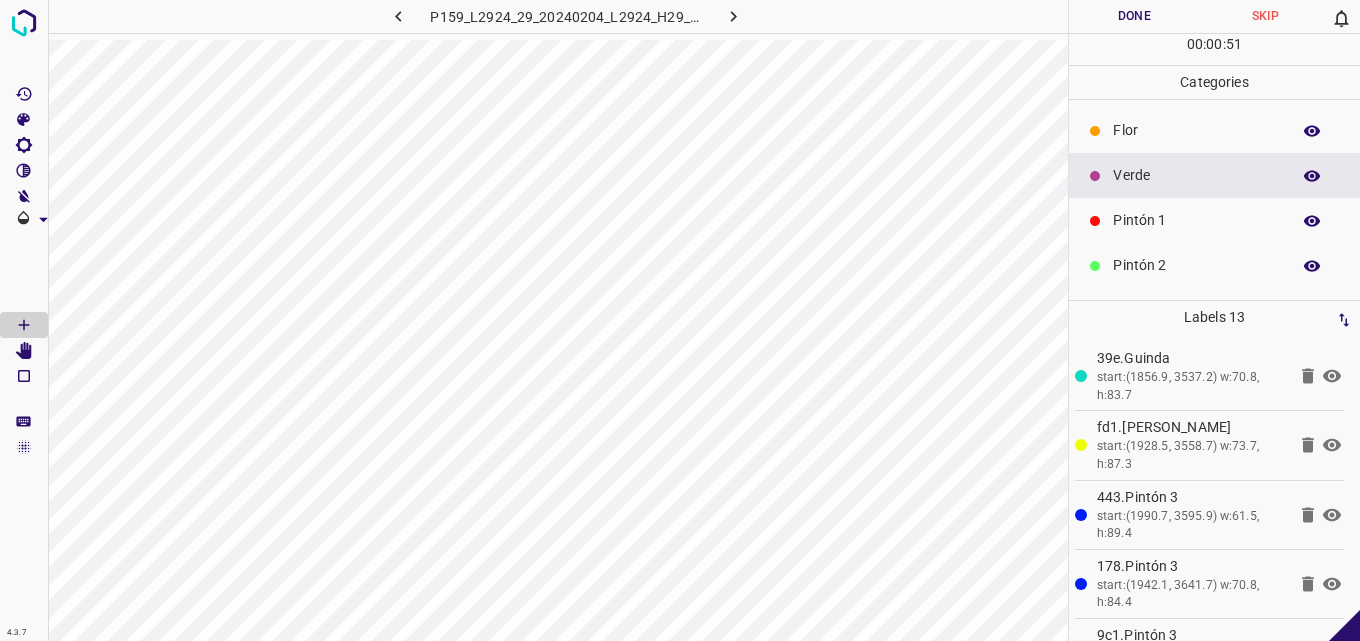 click on "Pintón 1" at bounding box center (1196, 220) 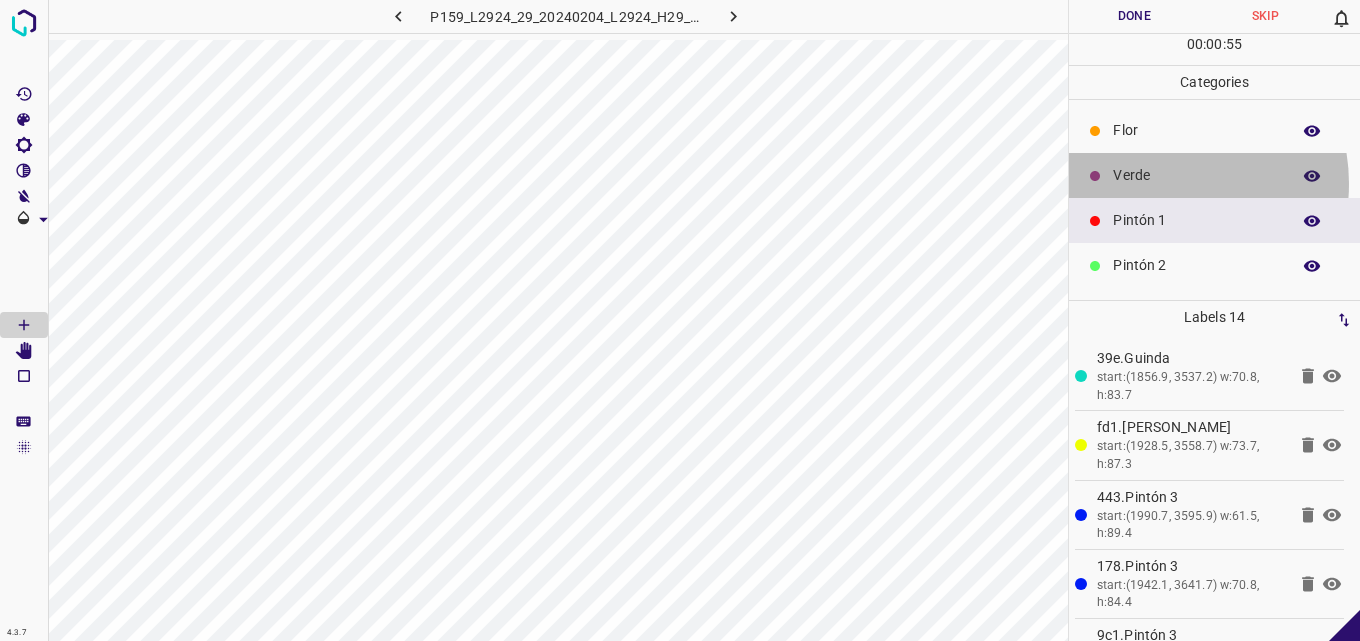 click on "Verde" at bounding box center [1196, 175] 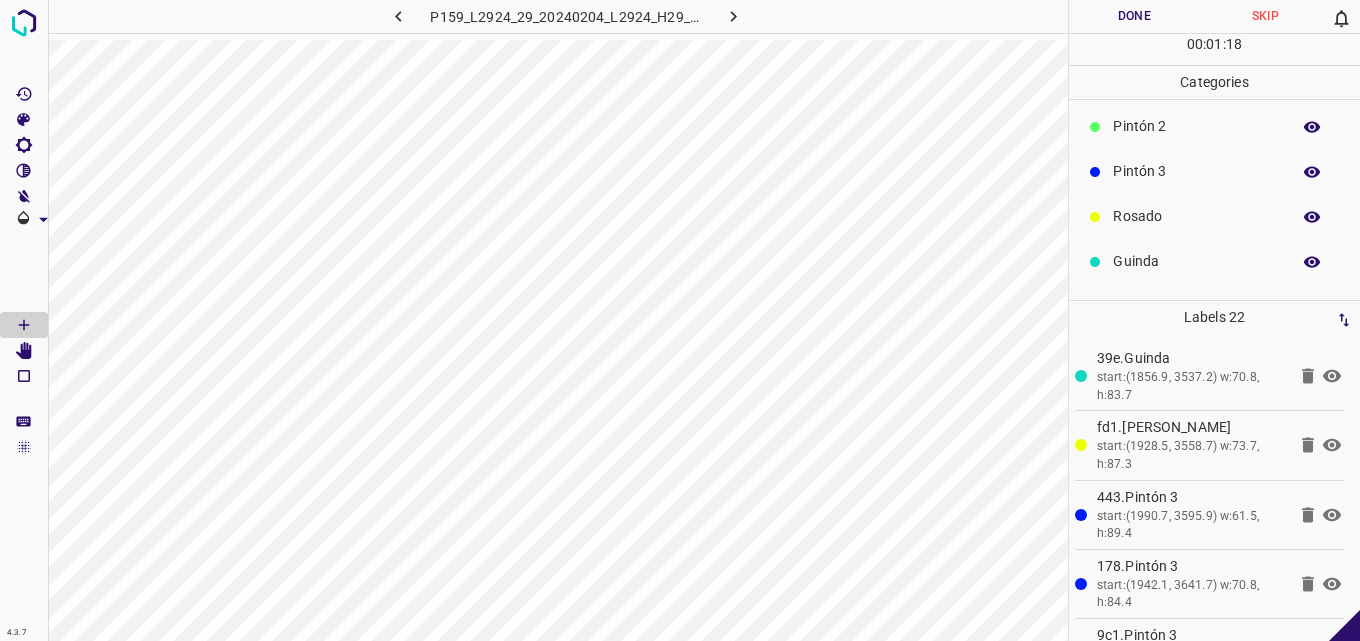 scroll, scrollTop: 176, scrollLeft: 0, axis: vertical 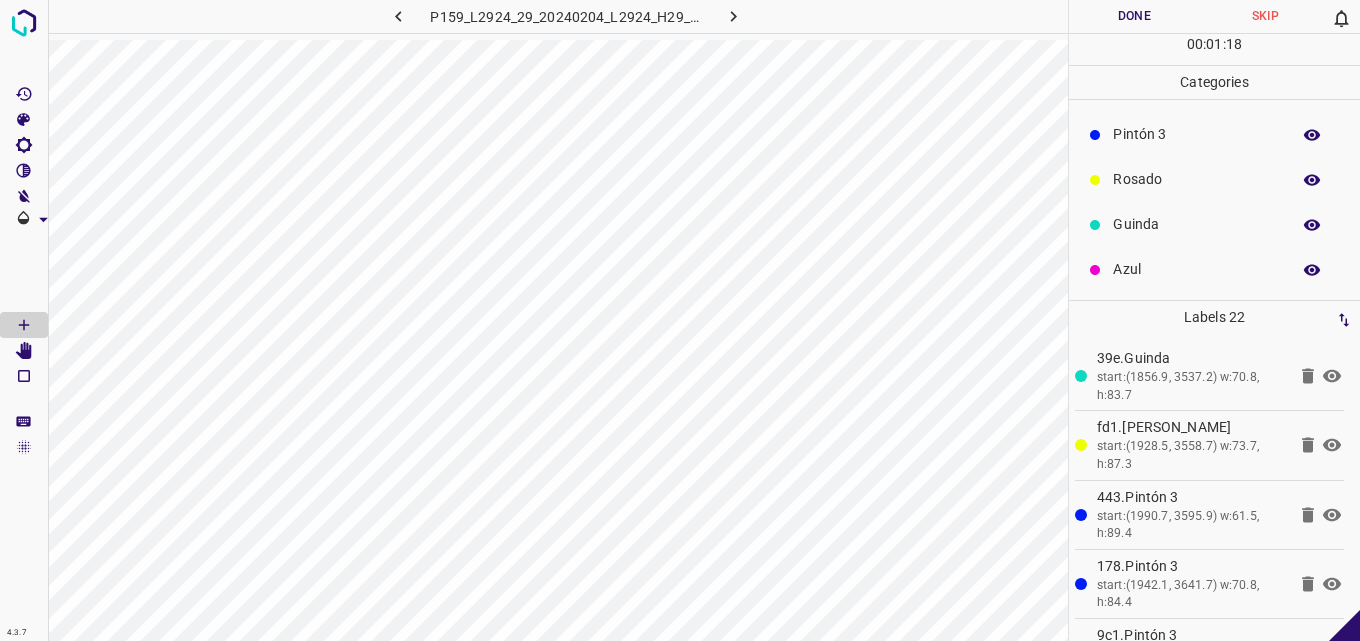 click on "Azul" at bounding box center (1196, 269) 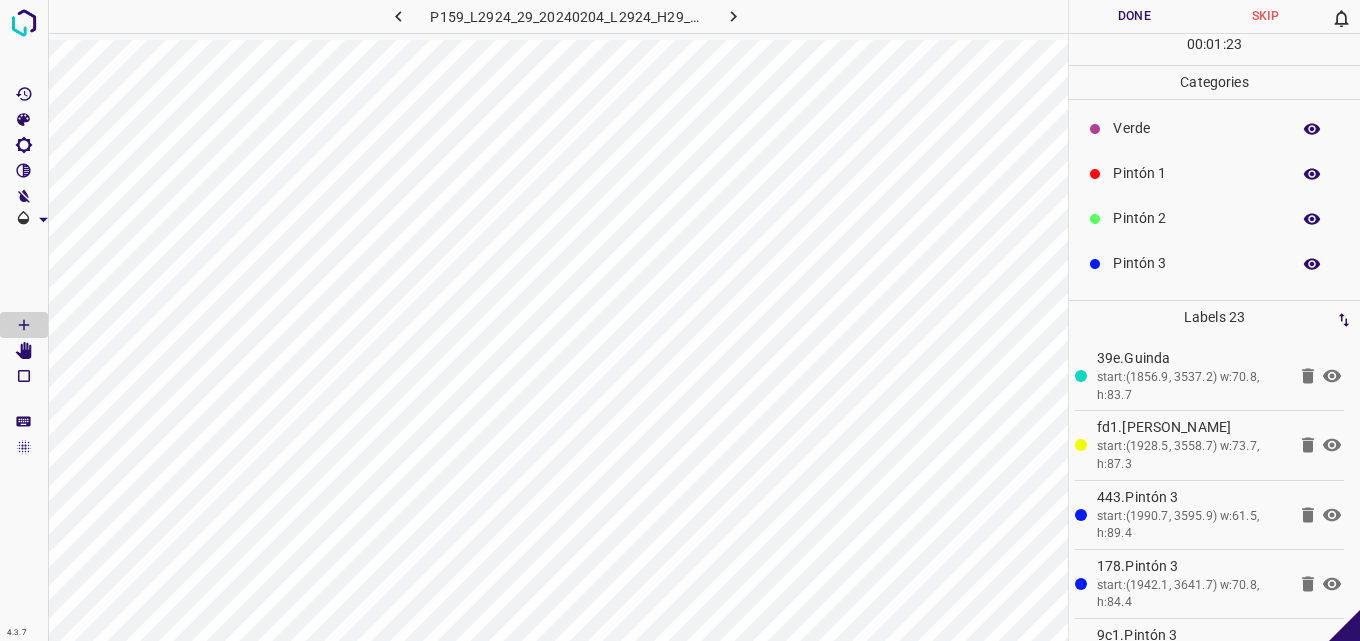 scroll, scrollTop: 0, scrollLeft: 0, axis: both 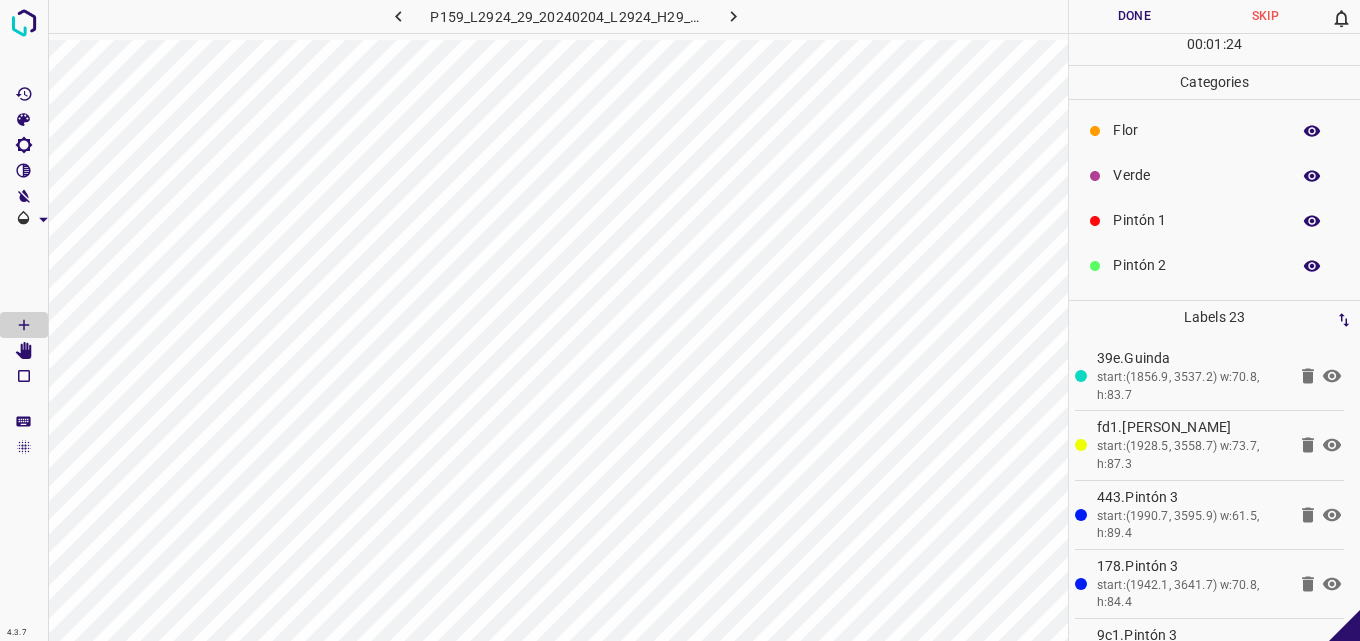 click on "Verde" at bounding box center [1196, 175] 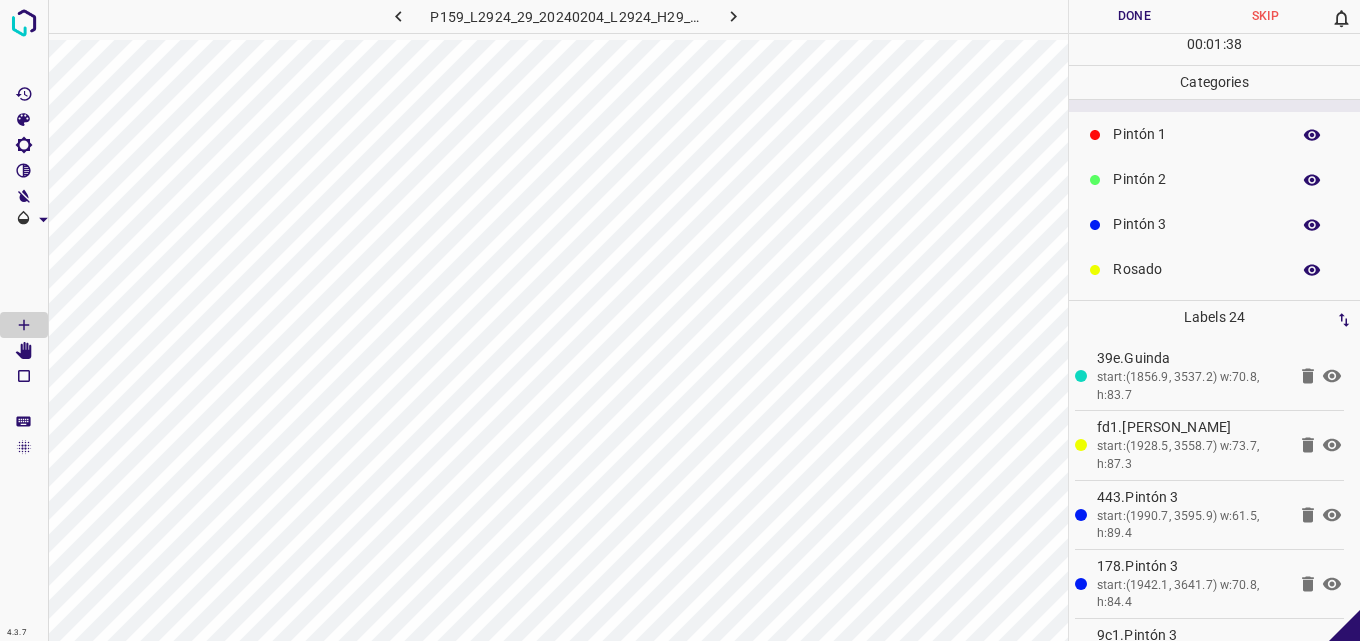 scroll, scrollTop: 176, scrollLeft: 0, axis: vertical 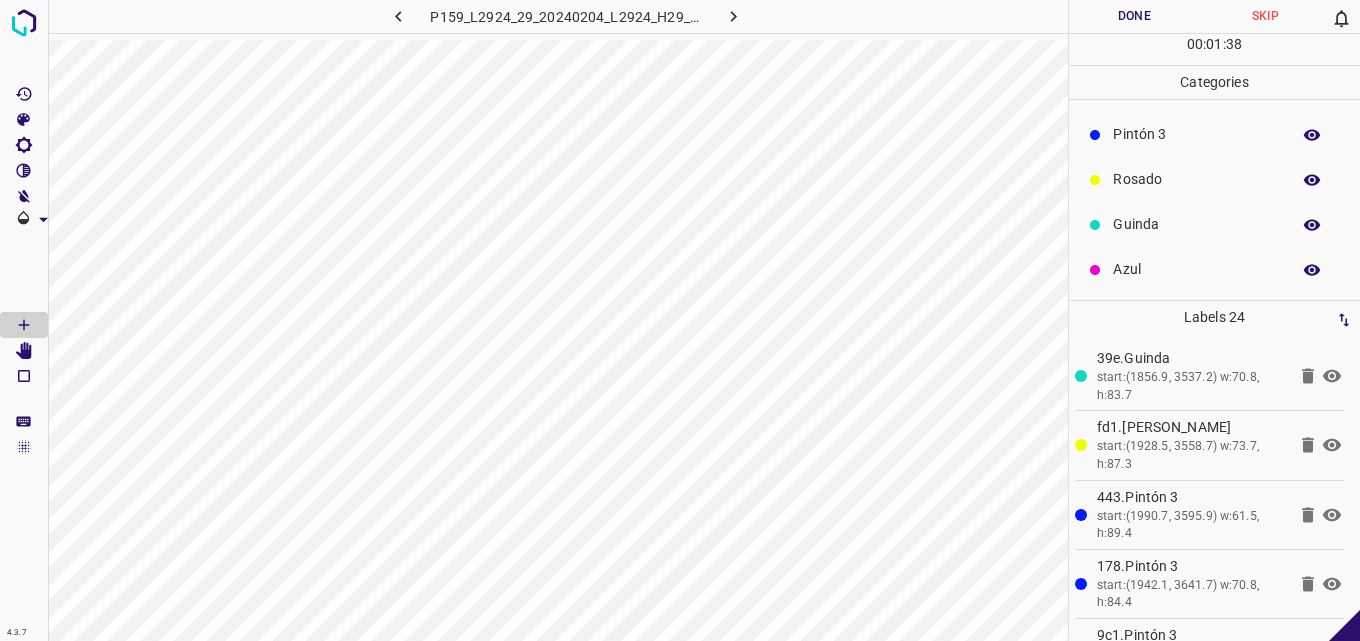 click on "Rosado" at bounding box center [1196, 179] 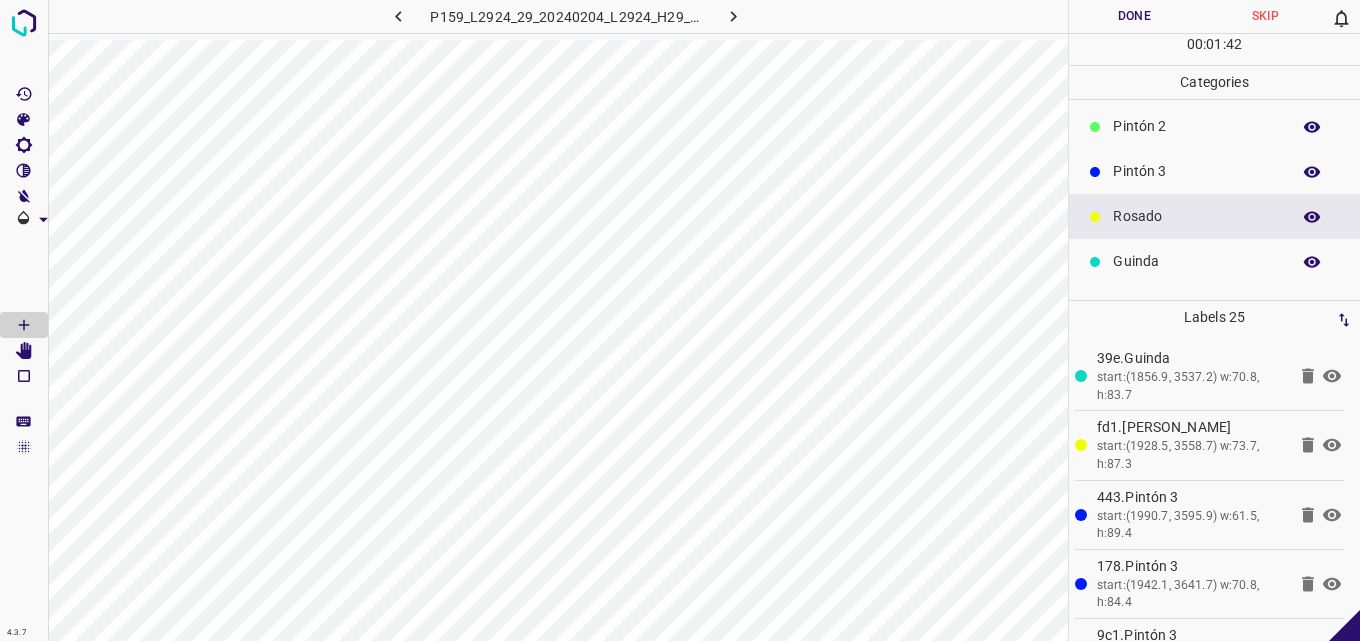 scroll, scrollTop: 76, scrollLeft: 0, axis: vertical 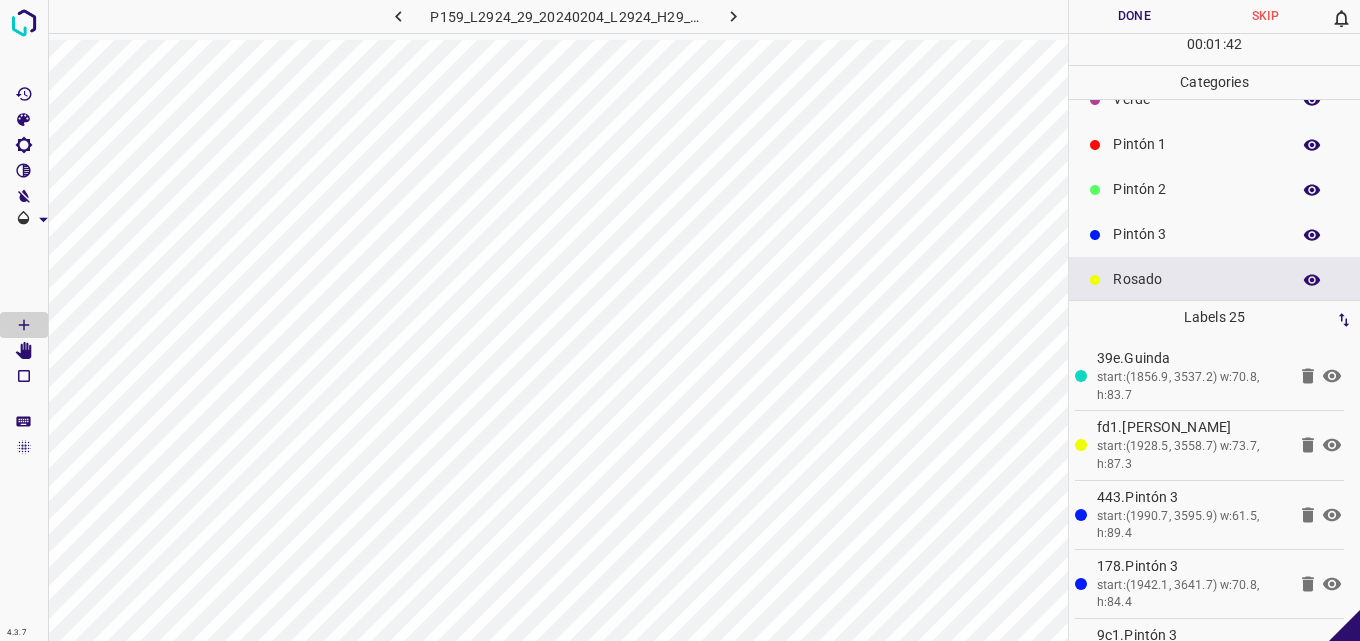 click on "Pintón 1" at bounding box center [1196, 144] 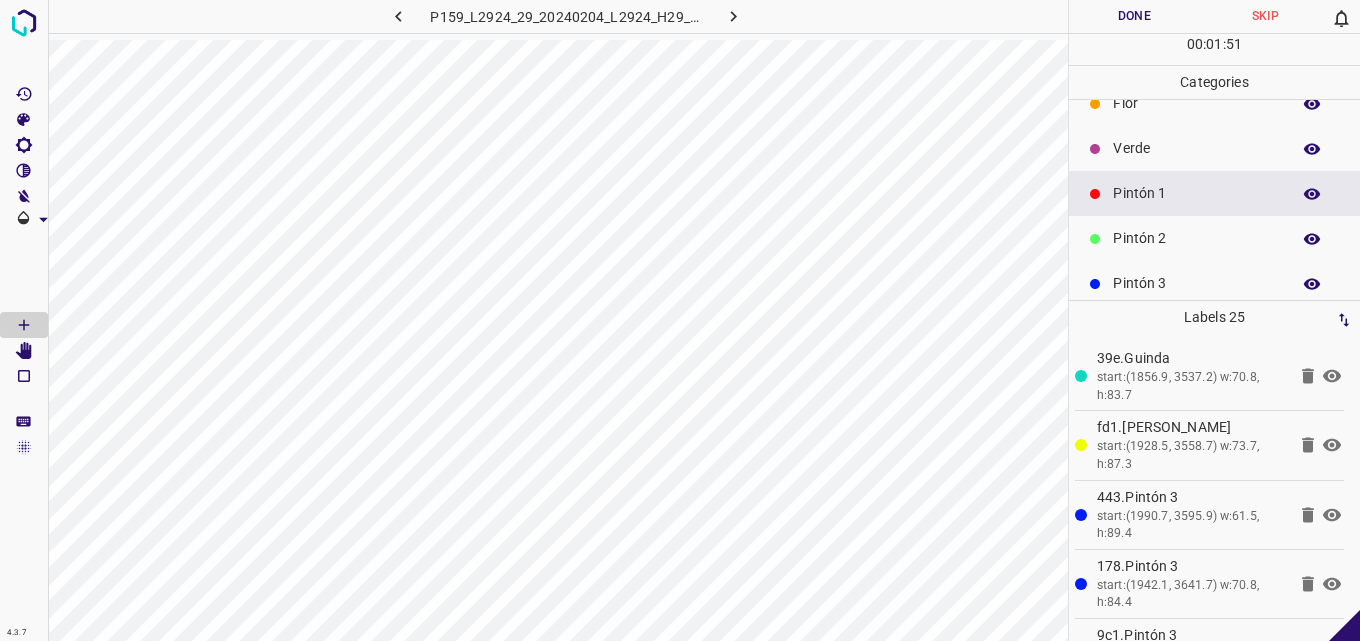 scroll, scrollTop: 0, scrollLeft: 0, axis: both 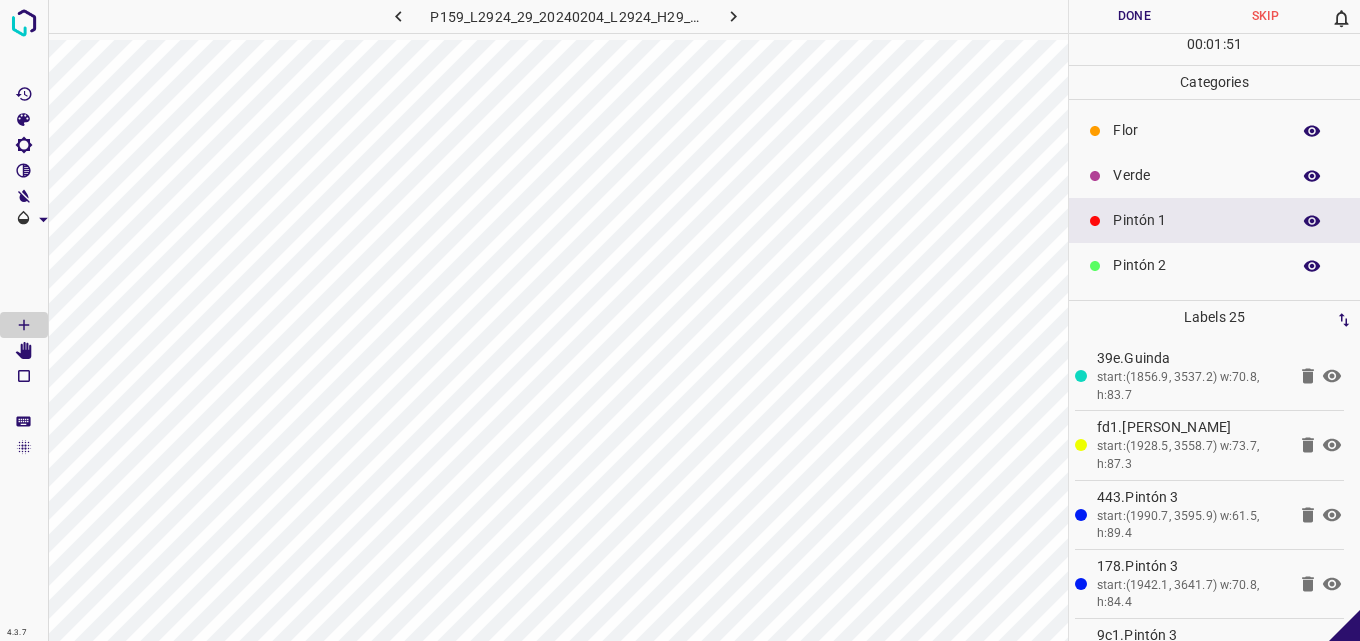 click on "Flor" at bounding box center [1196, 130] 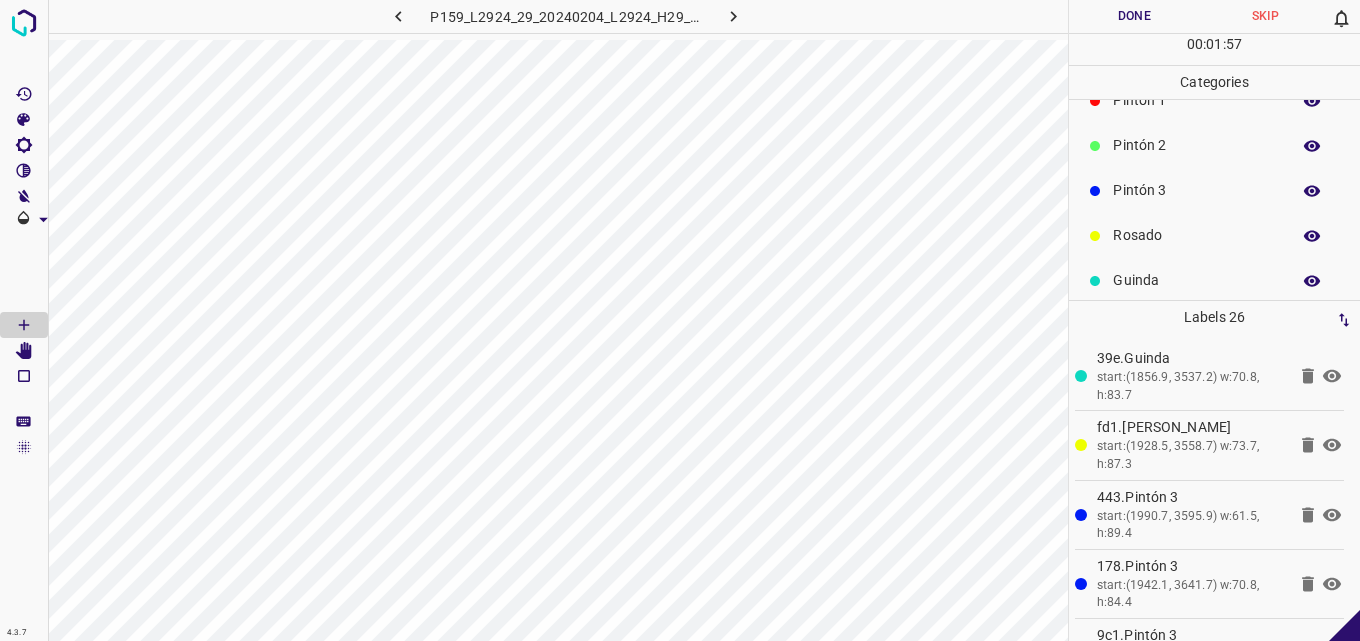 scroll, scrollTop: 176, scrollLeft: 0, axis: vertical 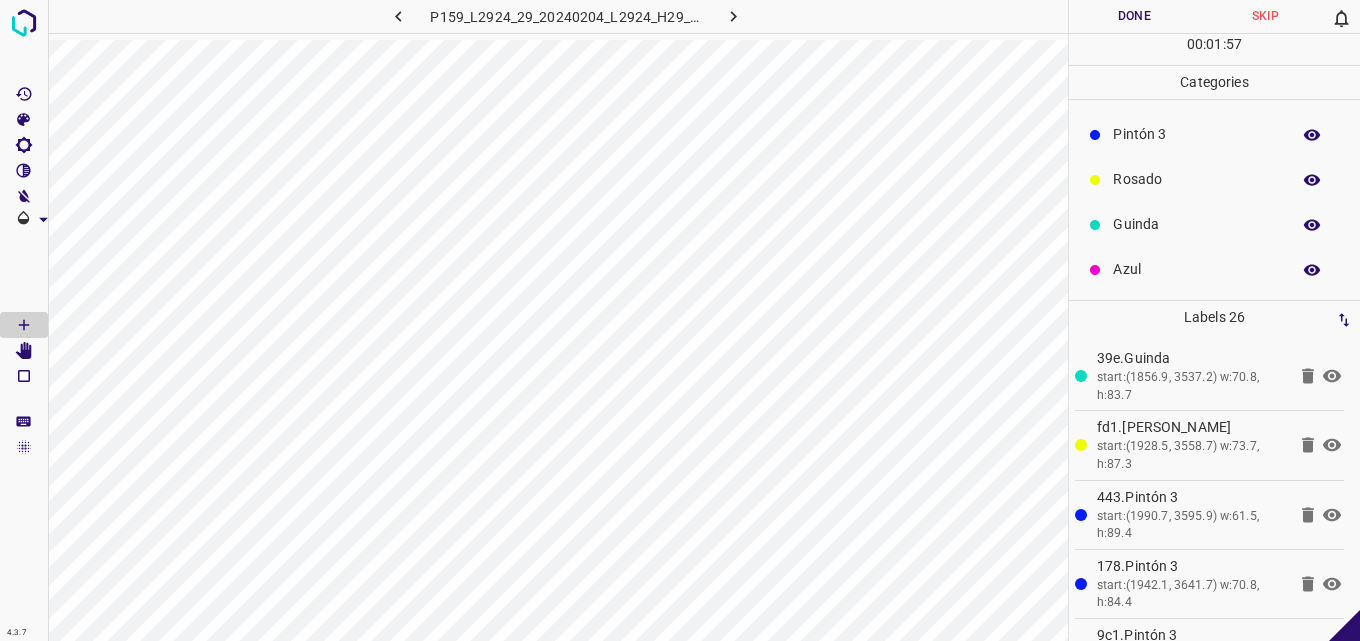 click on "Guinda" at bounding box center (1196, 224) 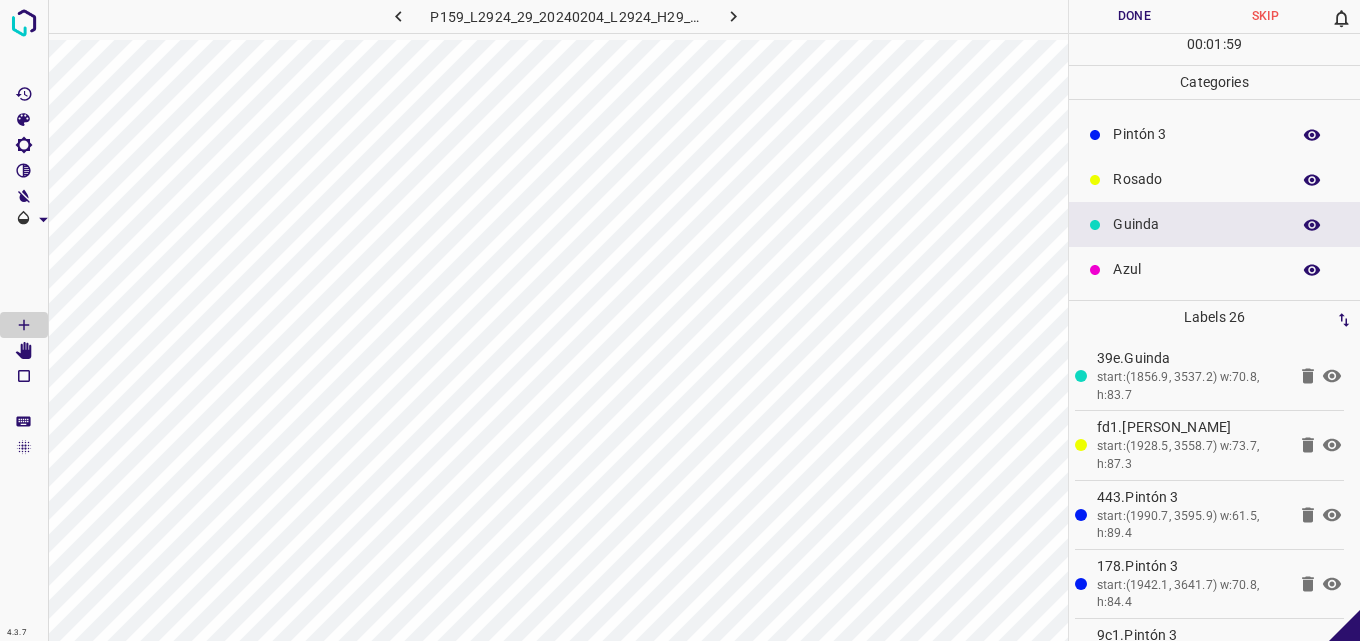 click on "Rosado" at bounding box center (1196, 179) 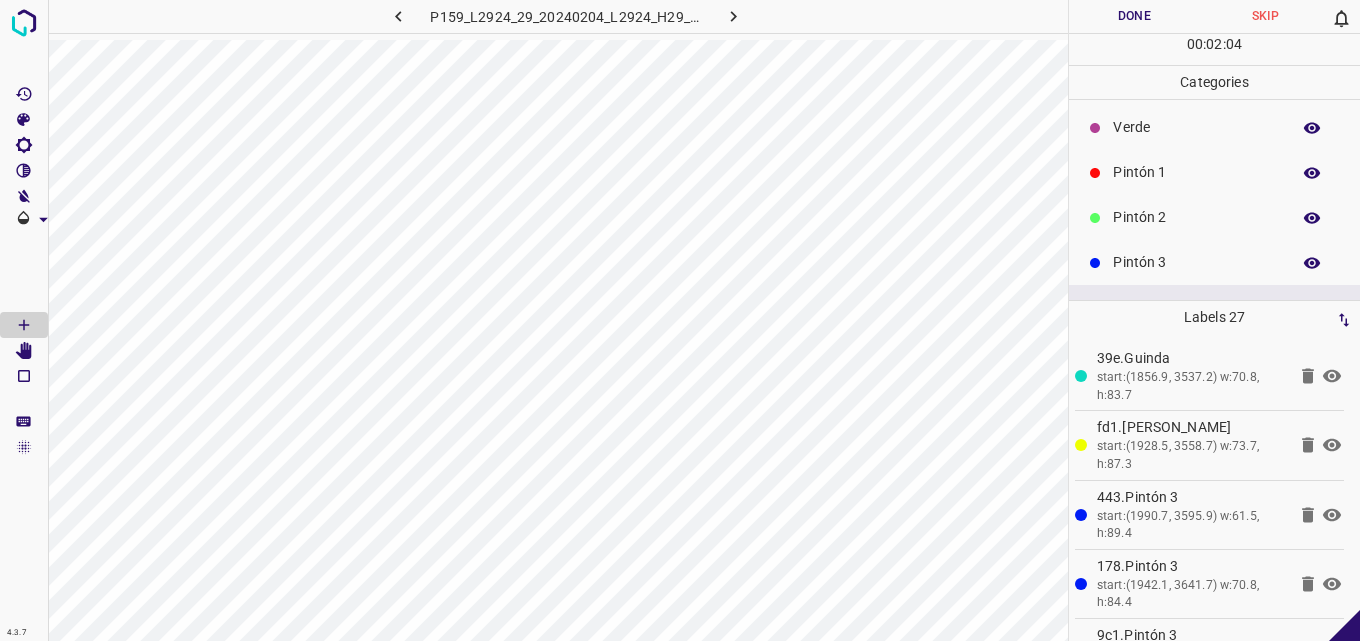 scroll, scrollTop: 0, scrollLeft: 0, axis: both 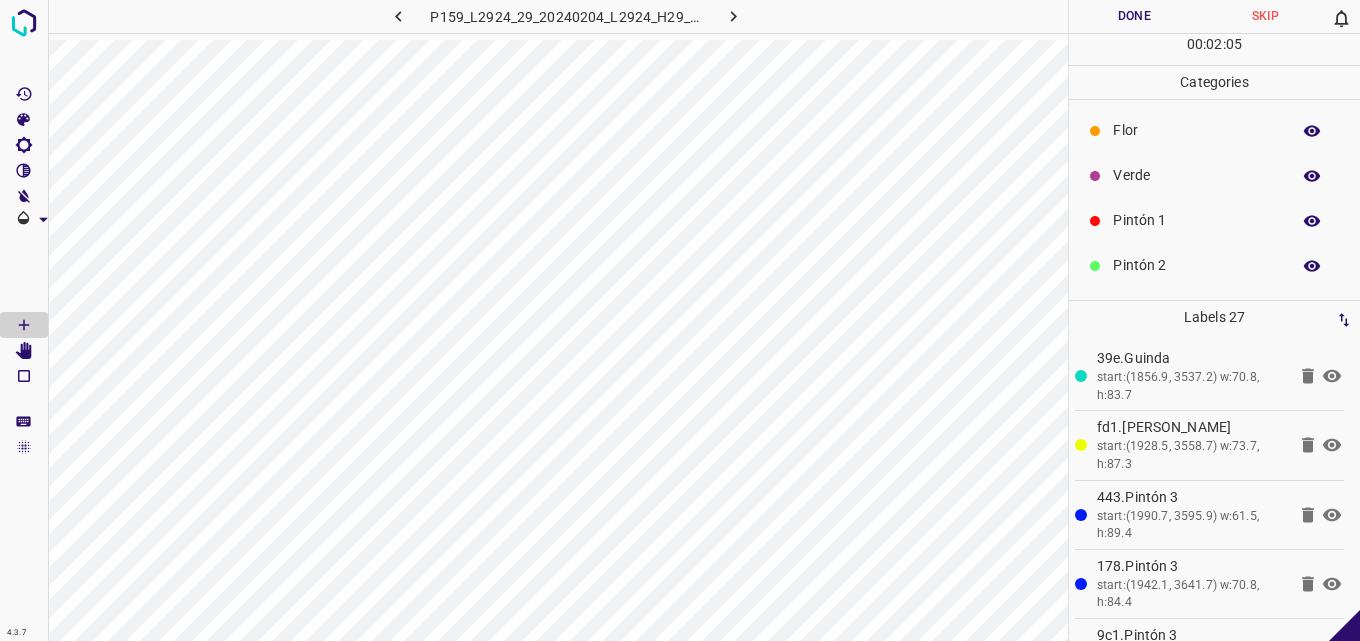 click on "Pintón 1" at bounding box center [1196, 220] 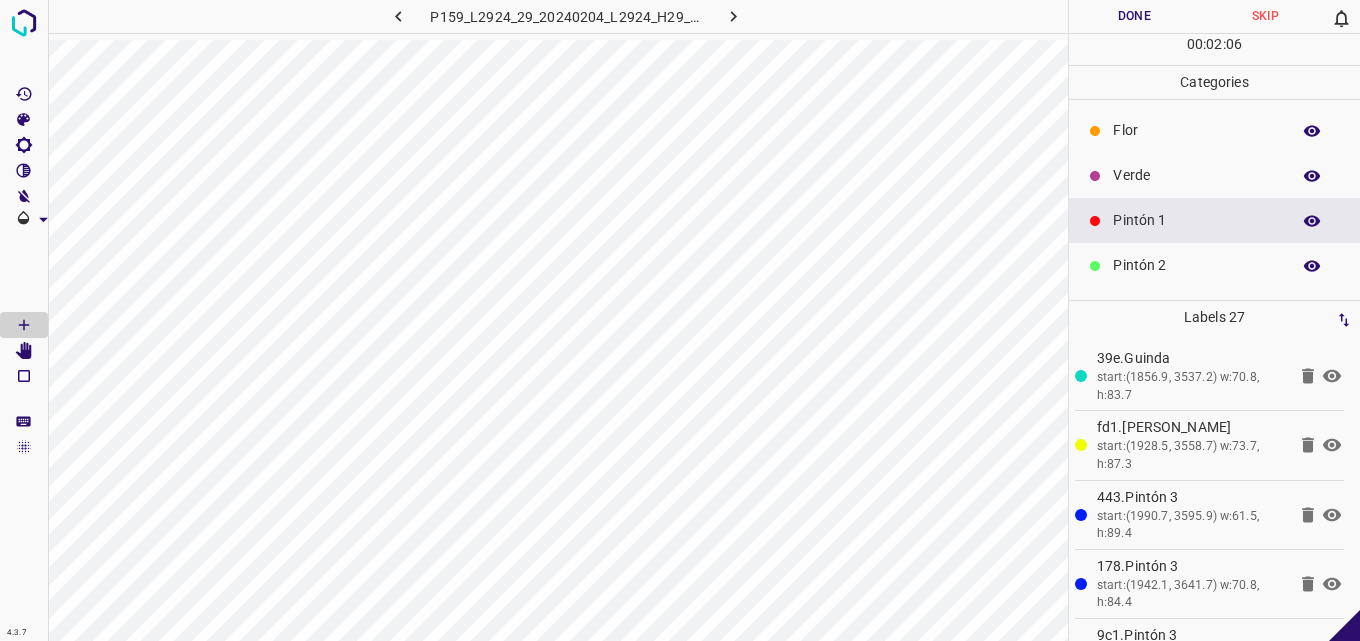 click on "Verde" at bounding box center (1214, 175) 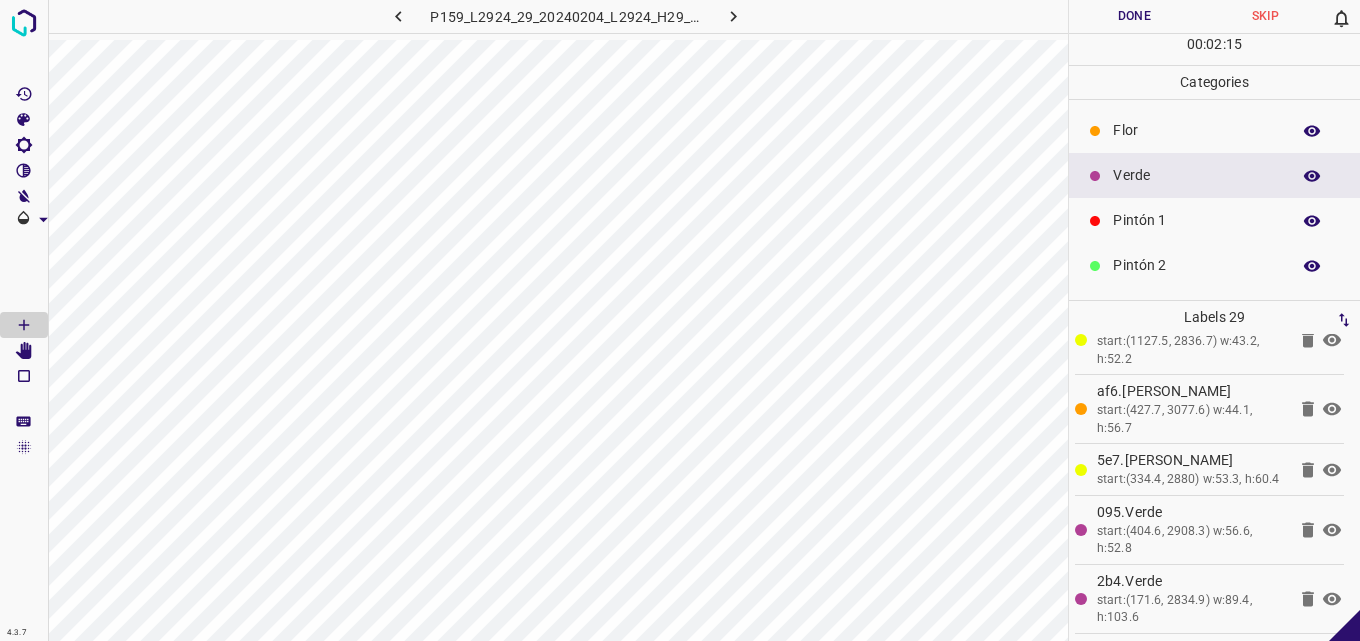 click 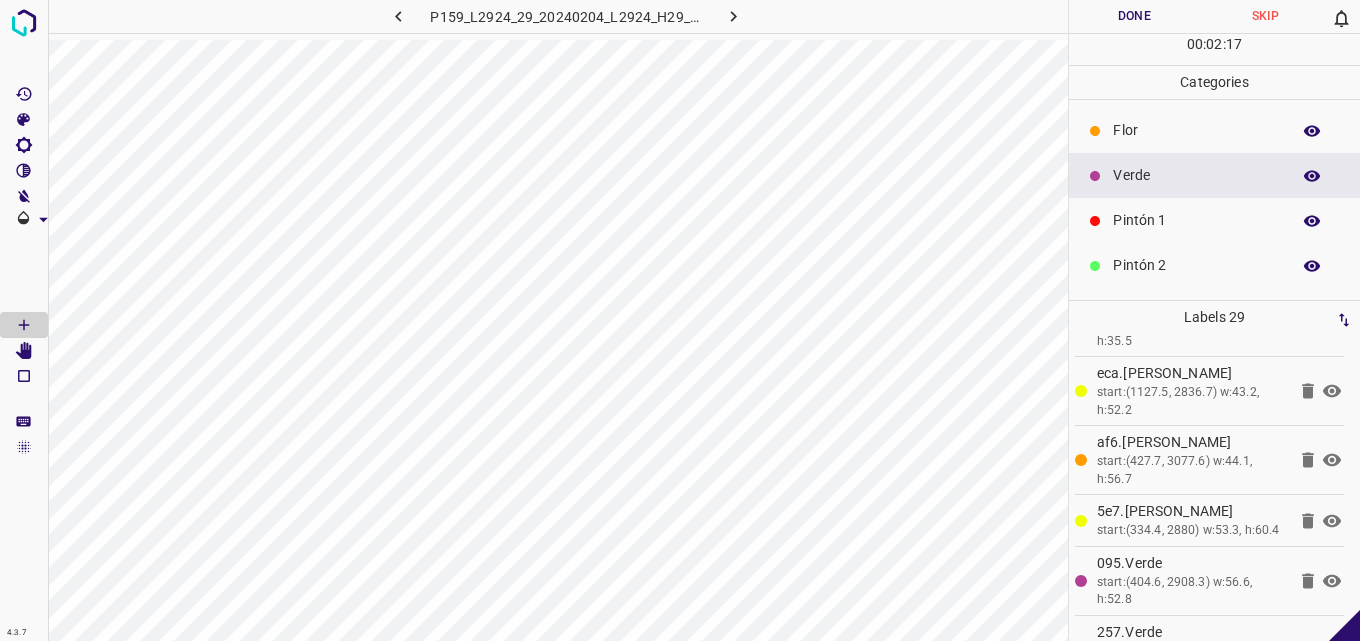 scroll, scrollTop: 1711, scrollLeft: 0, axis: vertical 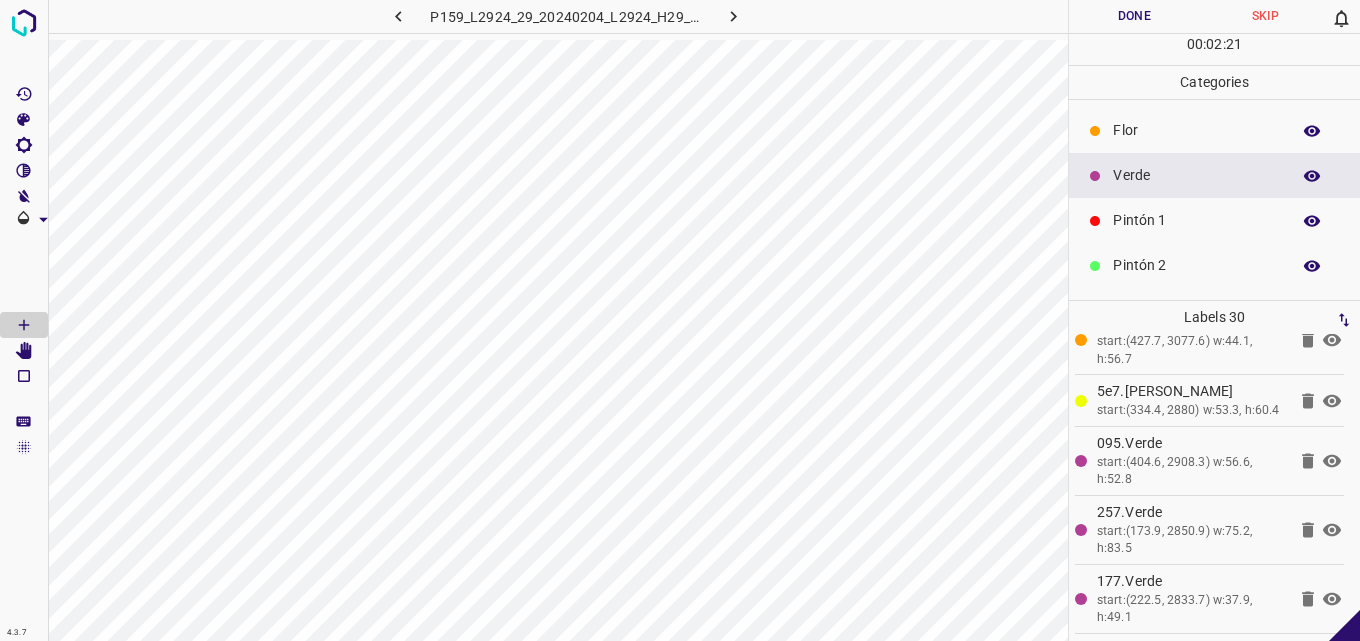 click 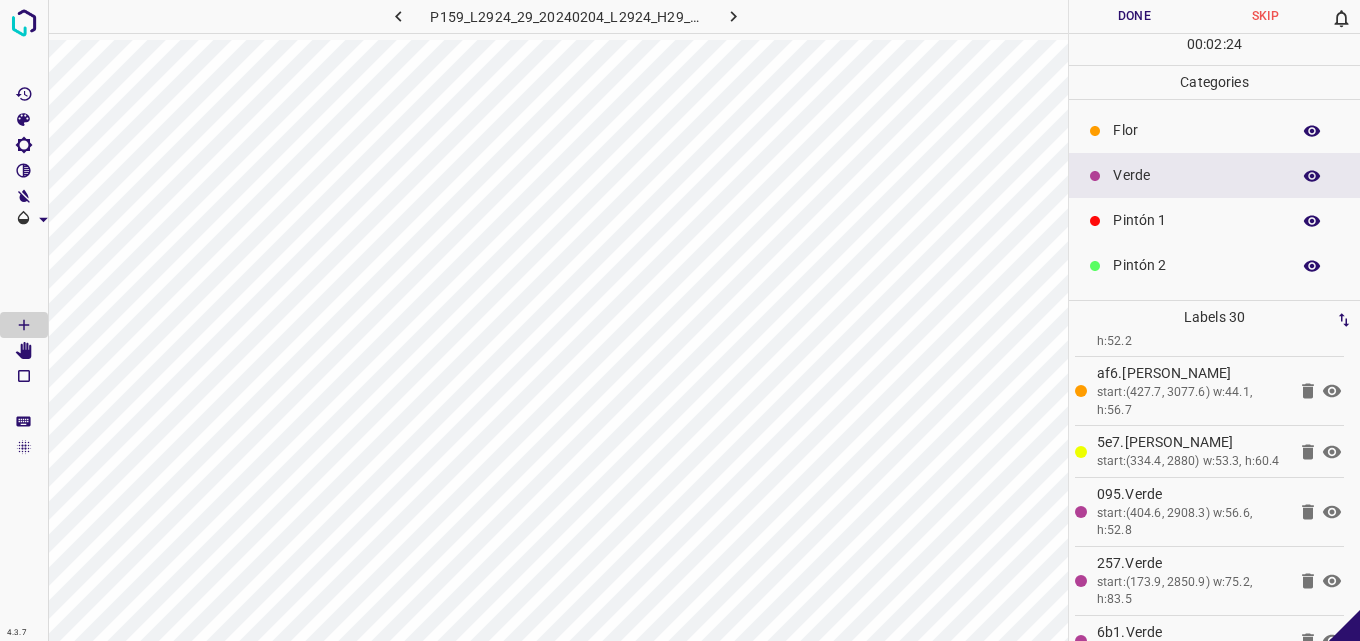 scroll, scrollTop: 1780, scrollLeft: 0, axis: vertical 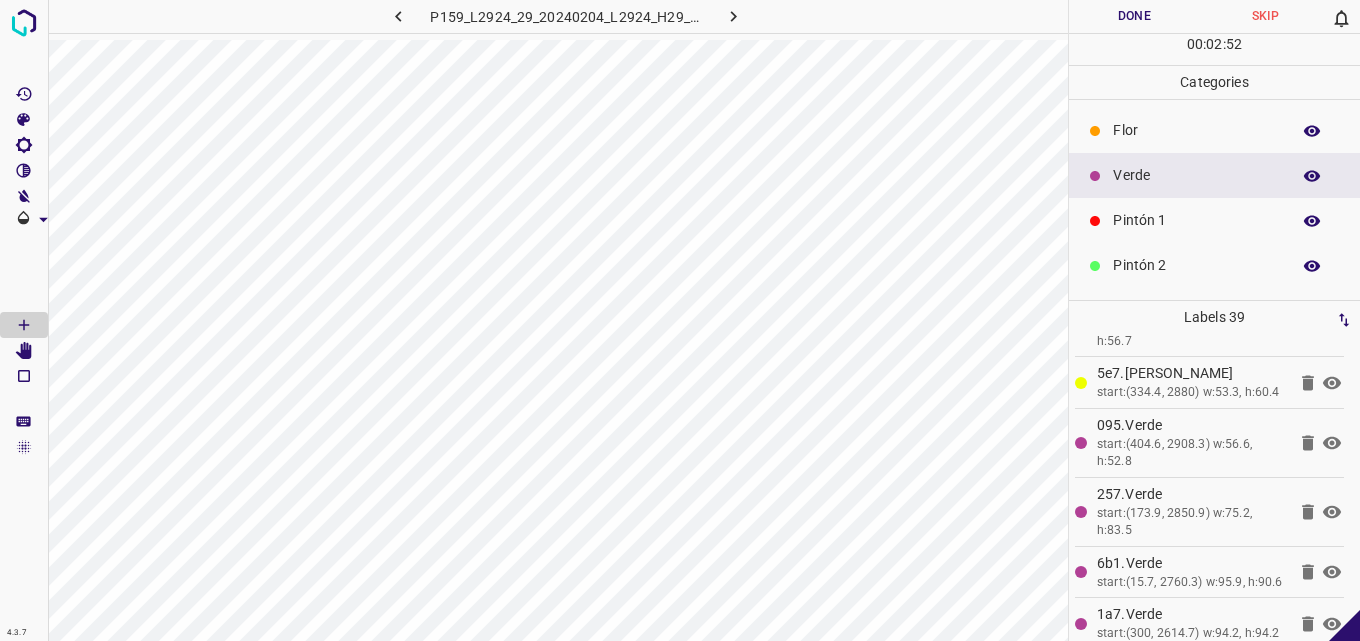 click on "Flor" at bounding box center (1214, 130) 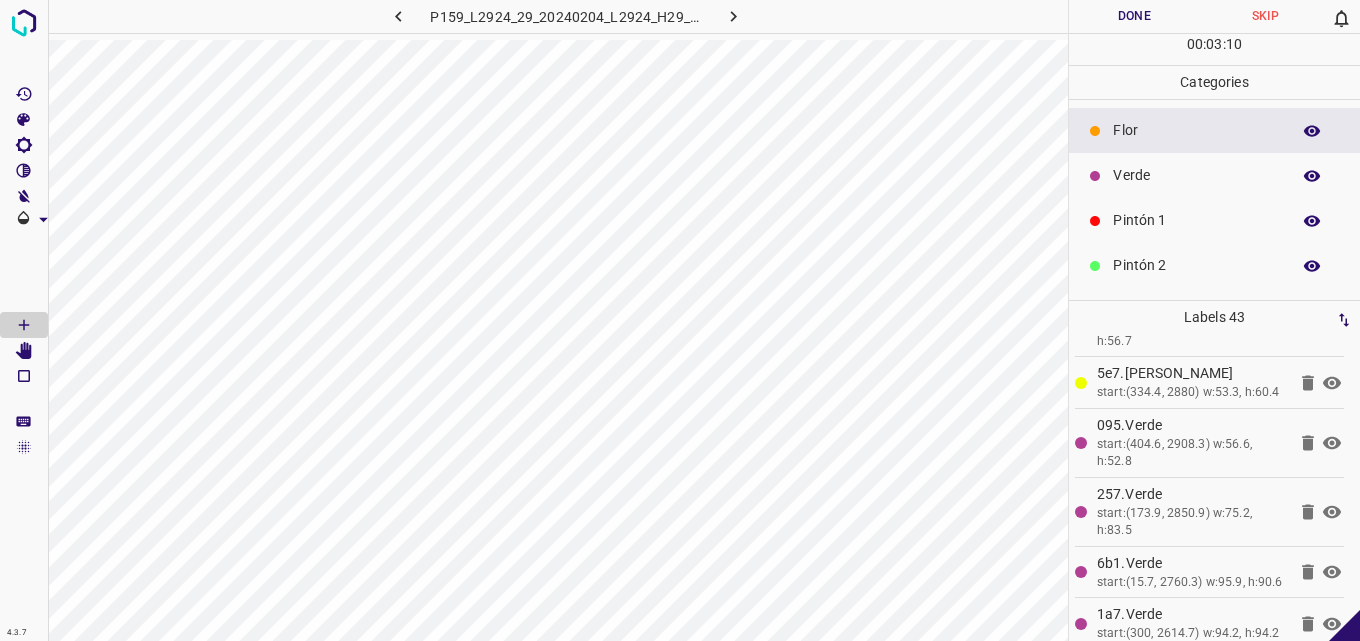 click on "Verde" at bounding box center (1196, 175) 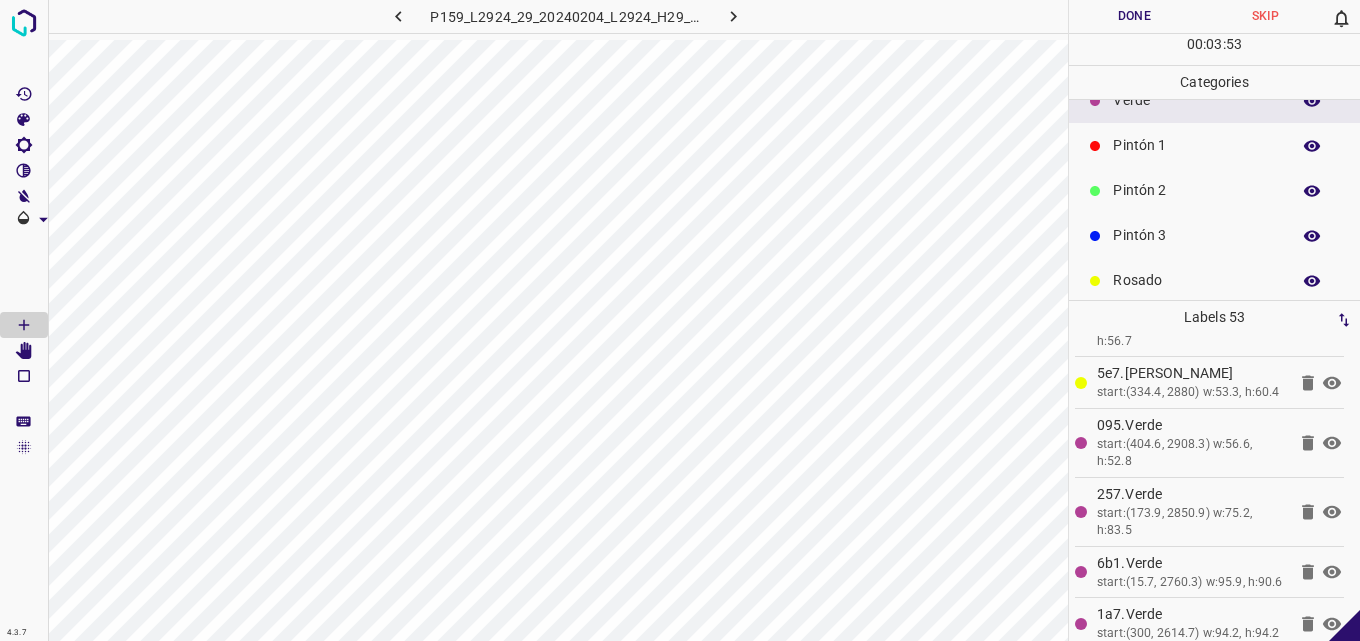 scroll, scrollTop: 176, scrollLeft: 0, axis: vertical 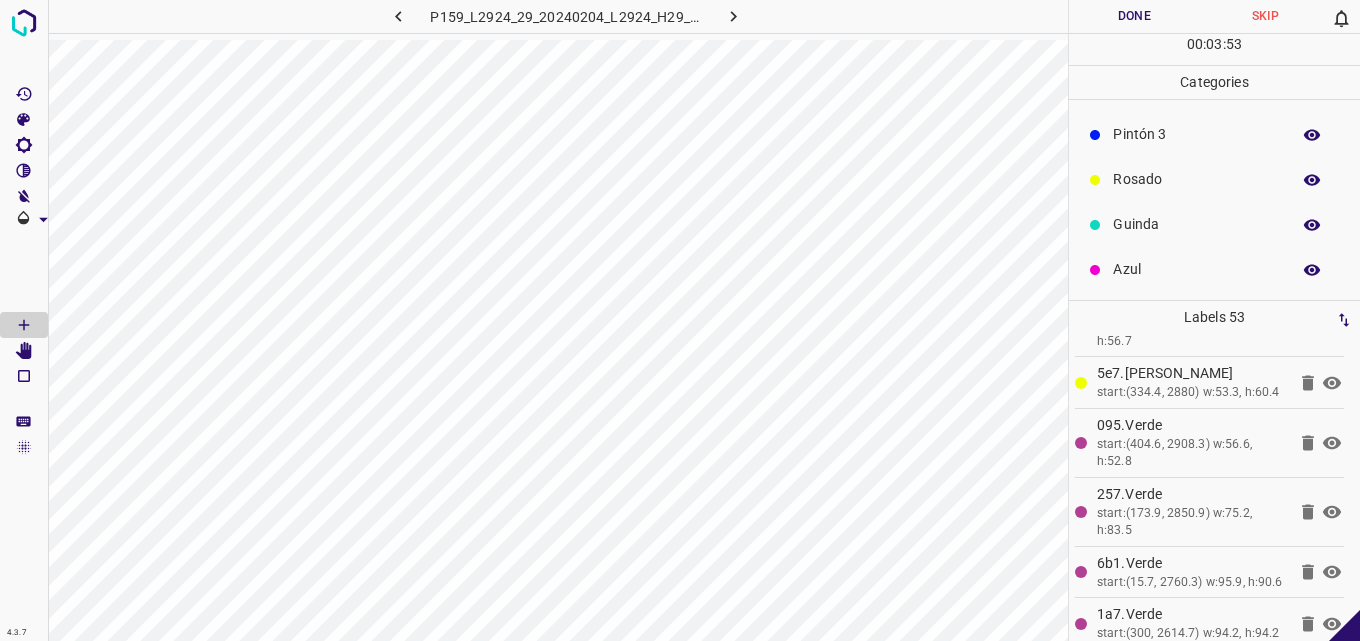 click on "Azul" at bounding box center (1214, 269) 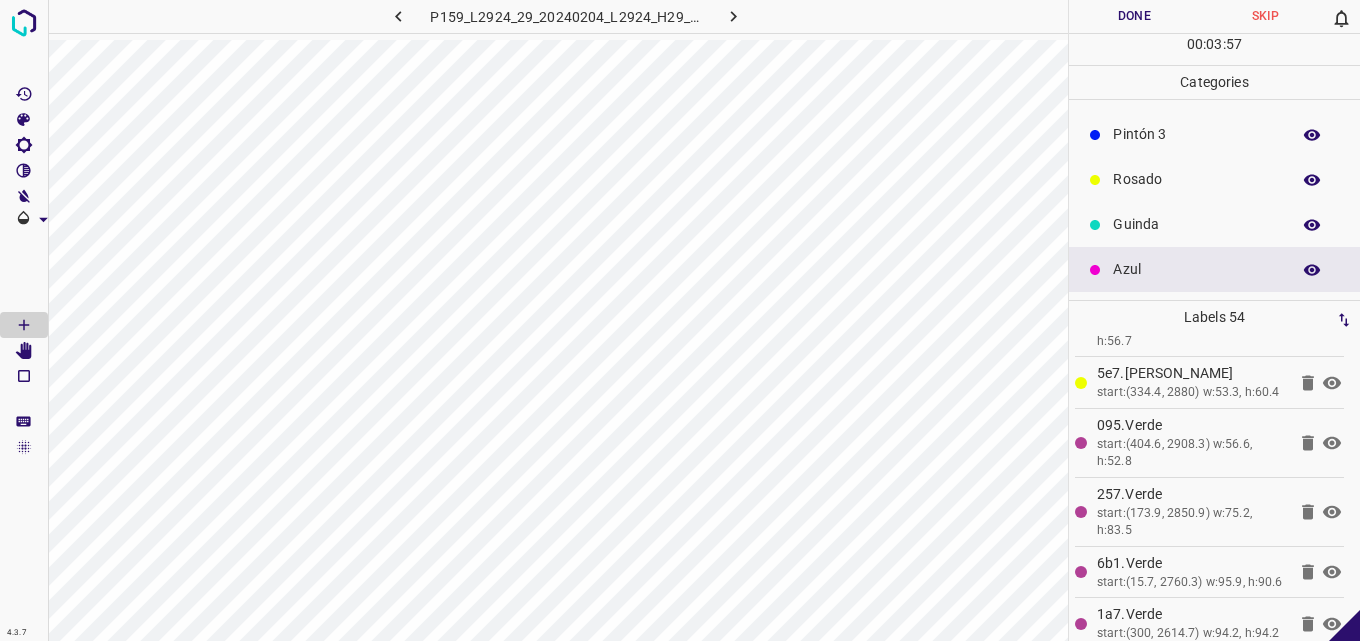 scroll, scrollTop: 76, scrollLeft: 0, axis: vertical 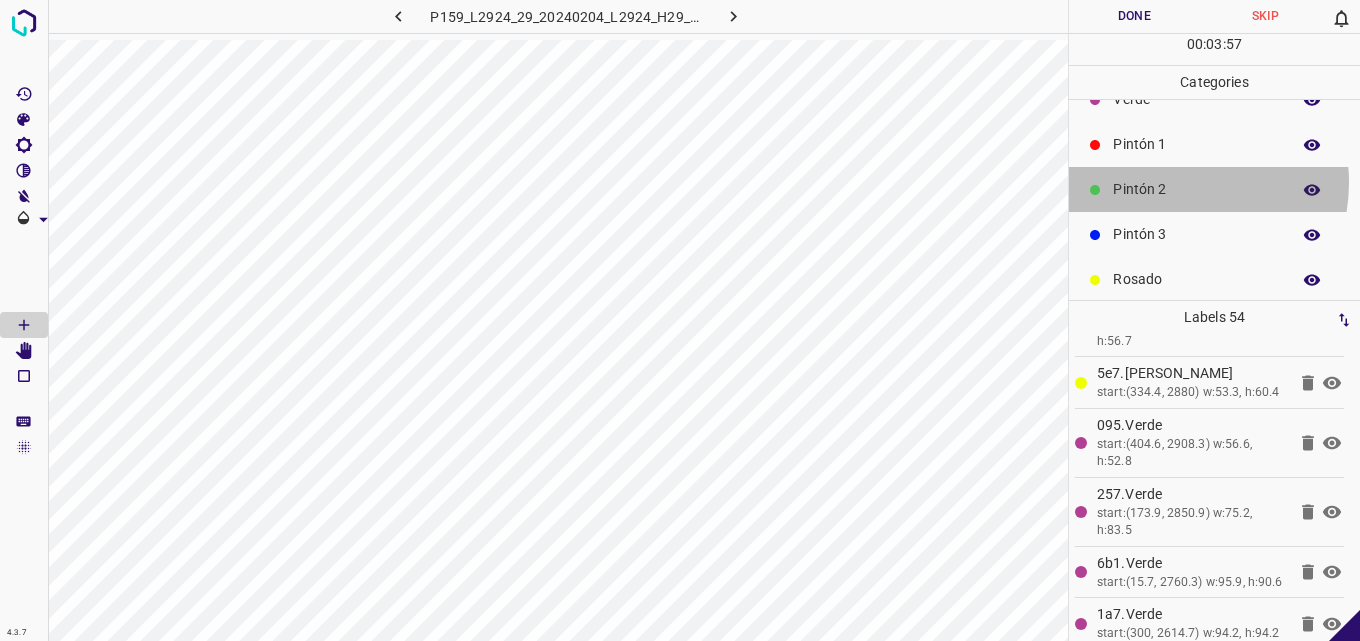 click on "Pintón 2" at bounding box center (1196, 189) 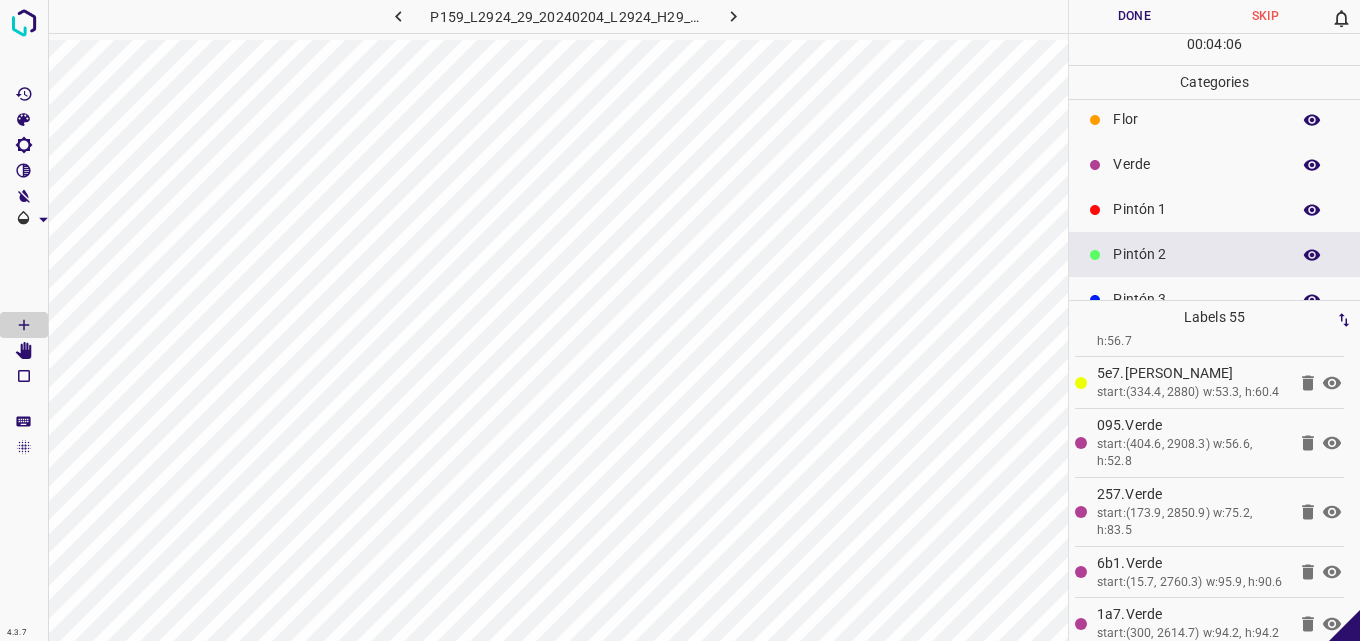 scroll, scrollTop: 0, scrollLeft: 0, axis: both 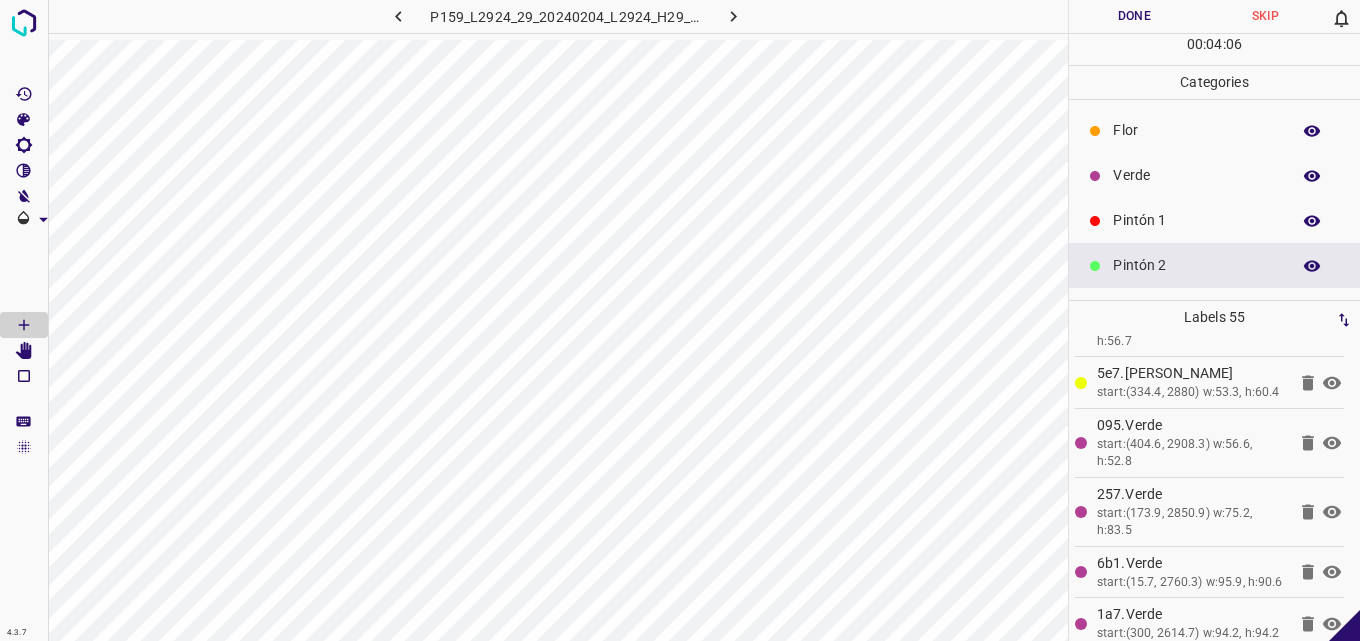 click on "Verde" at bounding box center [1196, 175] 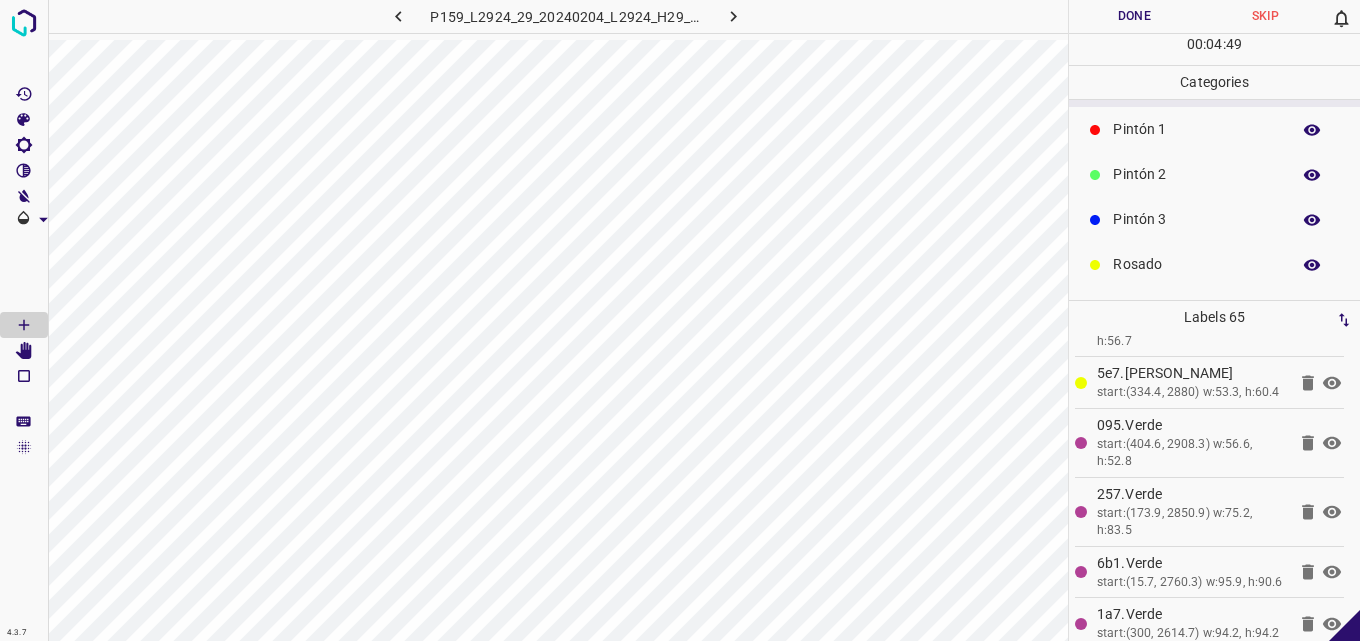 scroll, scrollTop: 176, scrollLeft: 0, axis: vertical 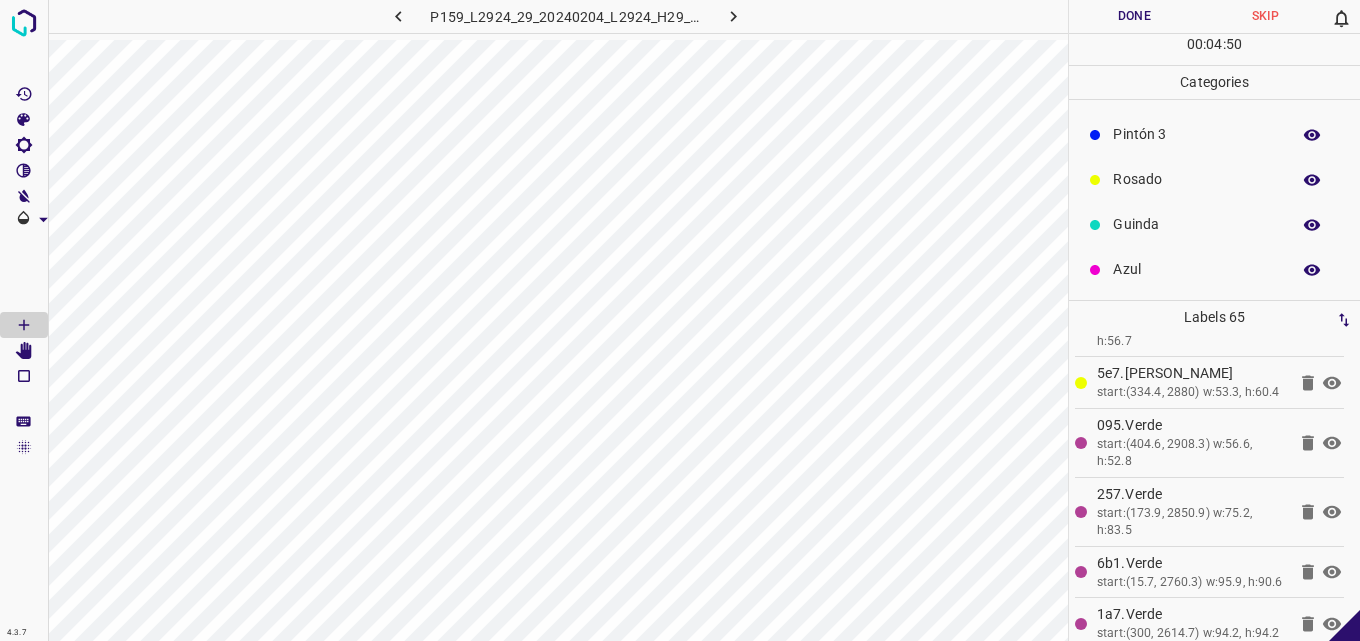 click on "Rosado" at bounding box center [1214, 179] 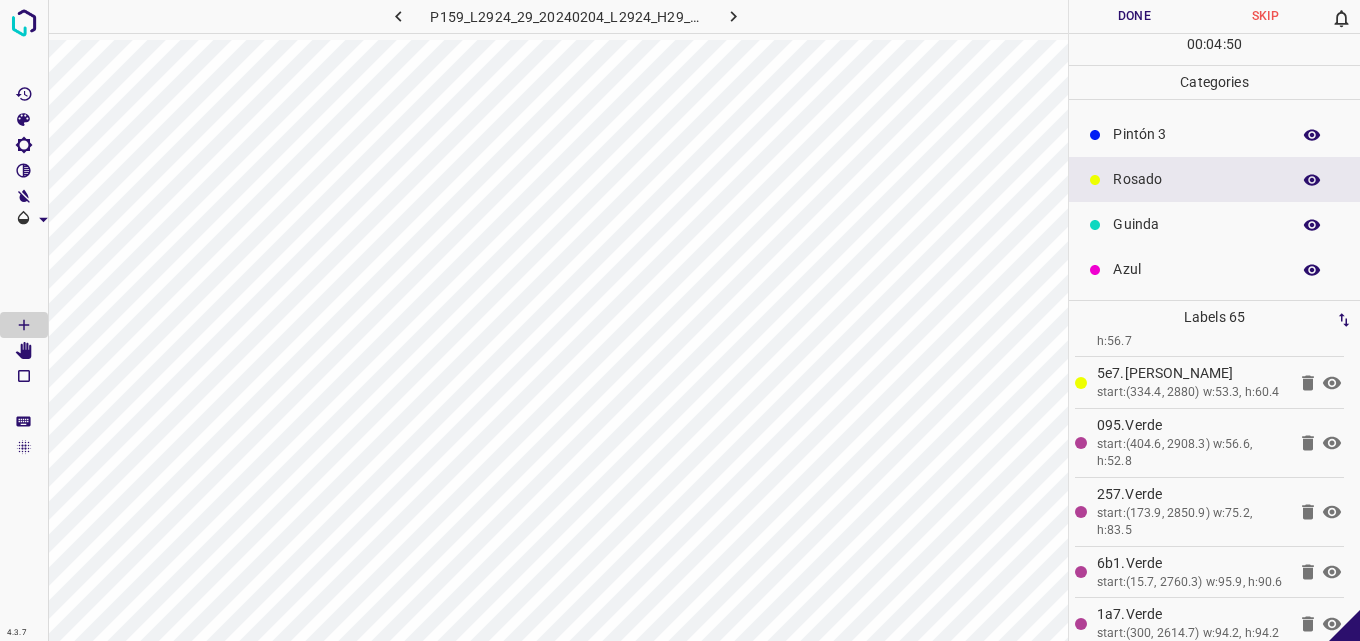click on "Guinda" at bounding box center (1196, 224) 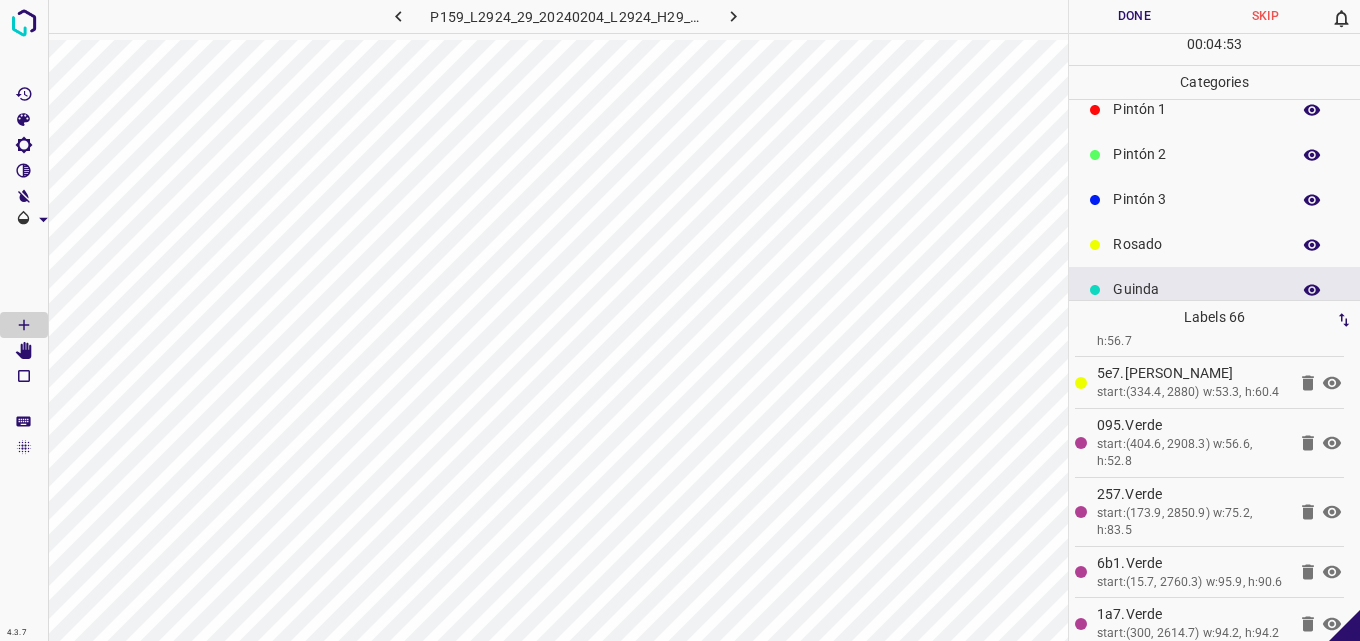scroll, scrollTop: 76, scrollLeft: 0, axis: vertical 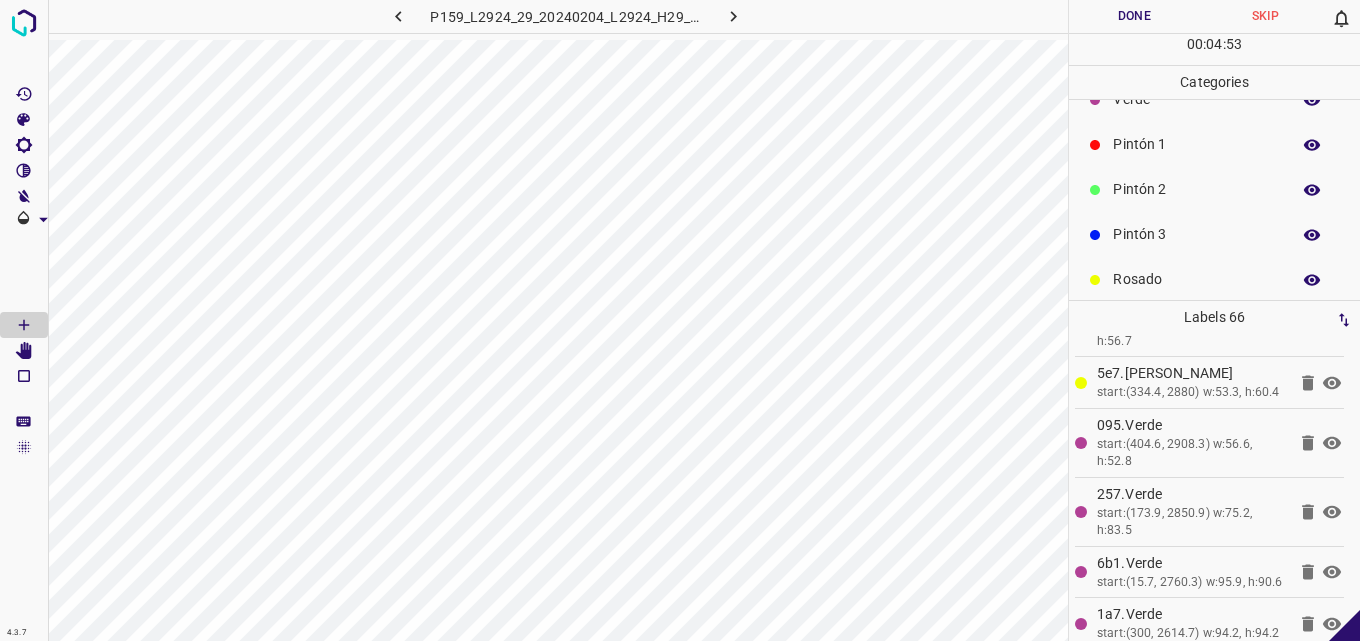 click on "Pintón 2" at bounding box center (1214, 189) 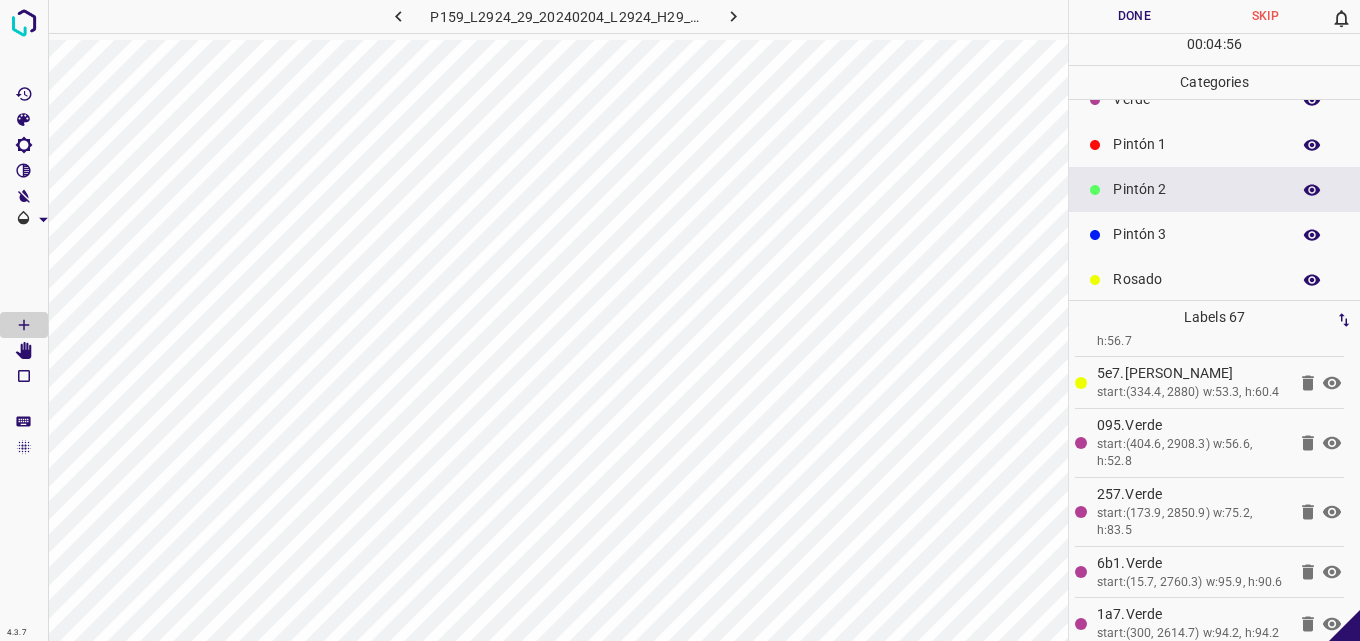 click on "Pintón 3" at bounding box center (1196, 234) 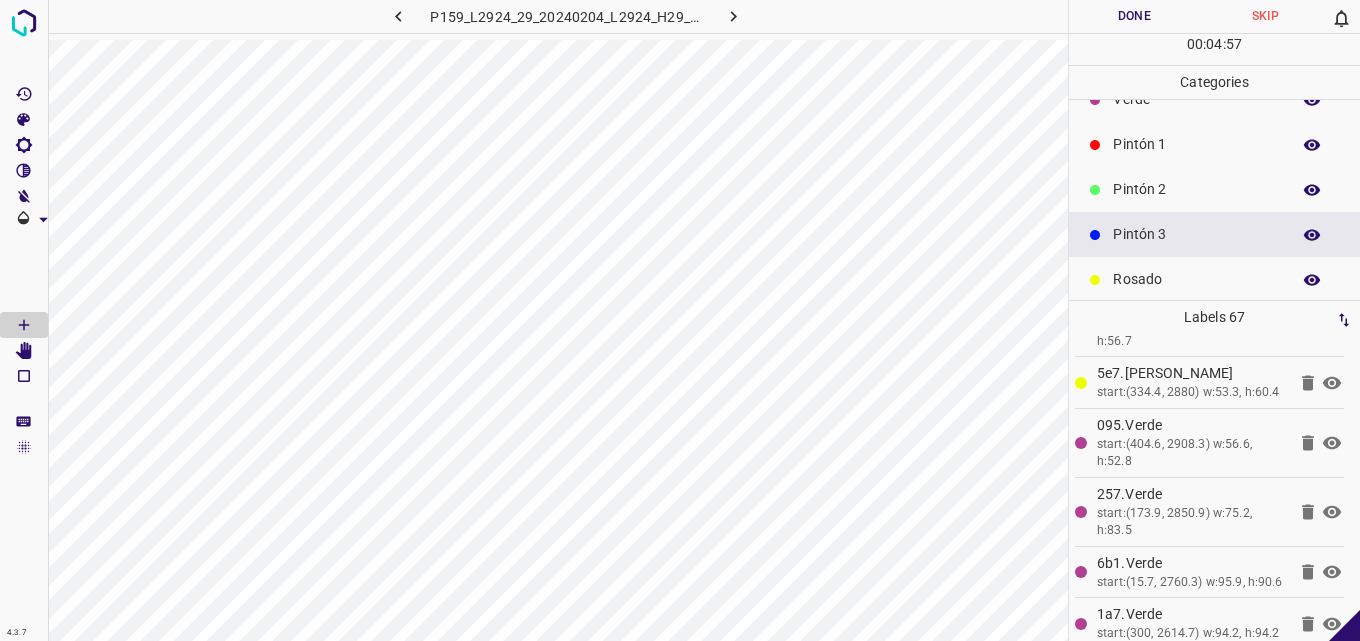 click on "Rosado" at bounding box center (1196, 279) 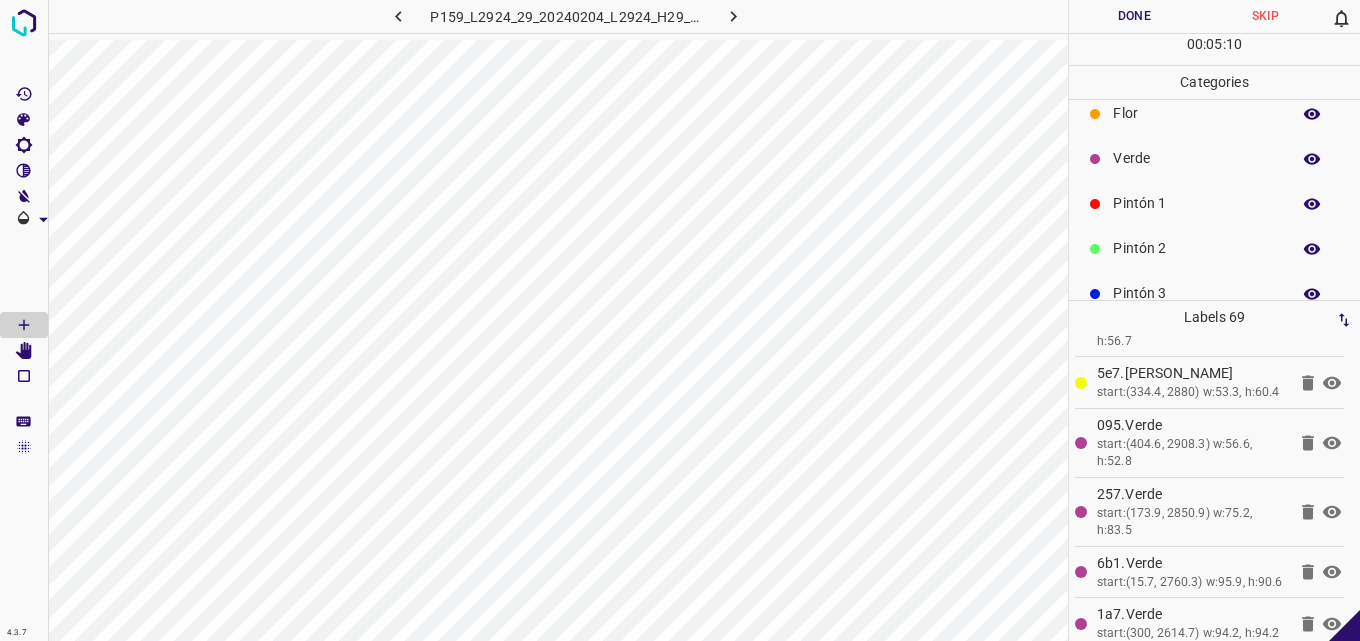 scroll, scrollTop: 0, scrollLeft: 0, axis: both 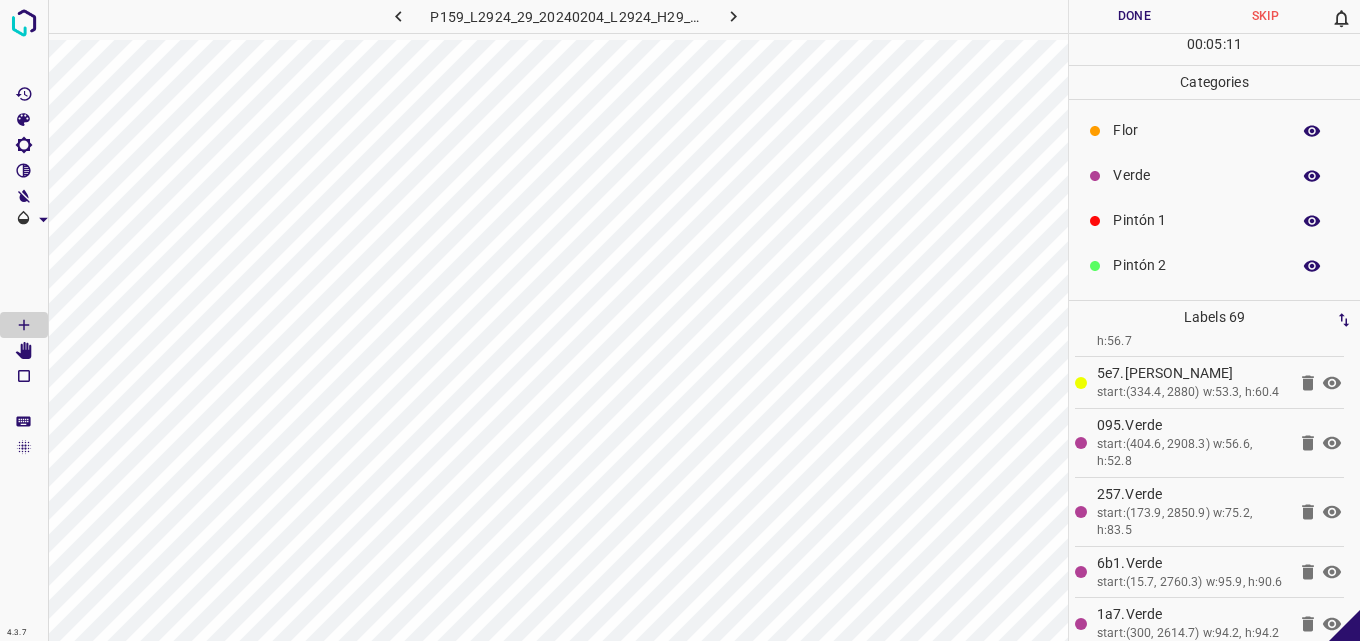 click on "Verde" at bounding box center [1196, 175] 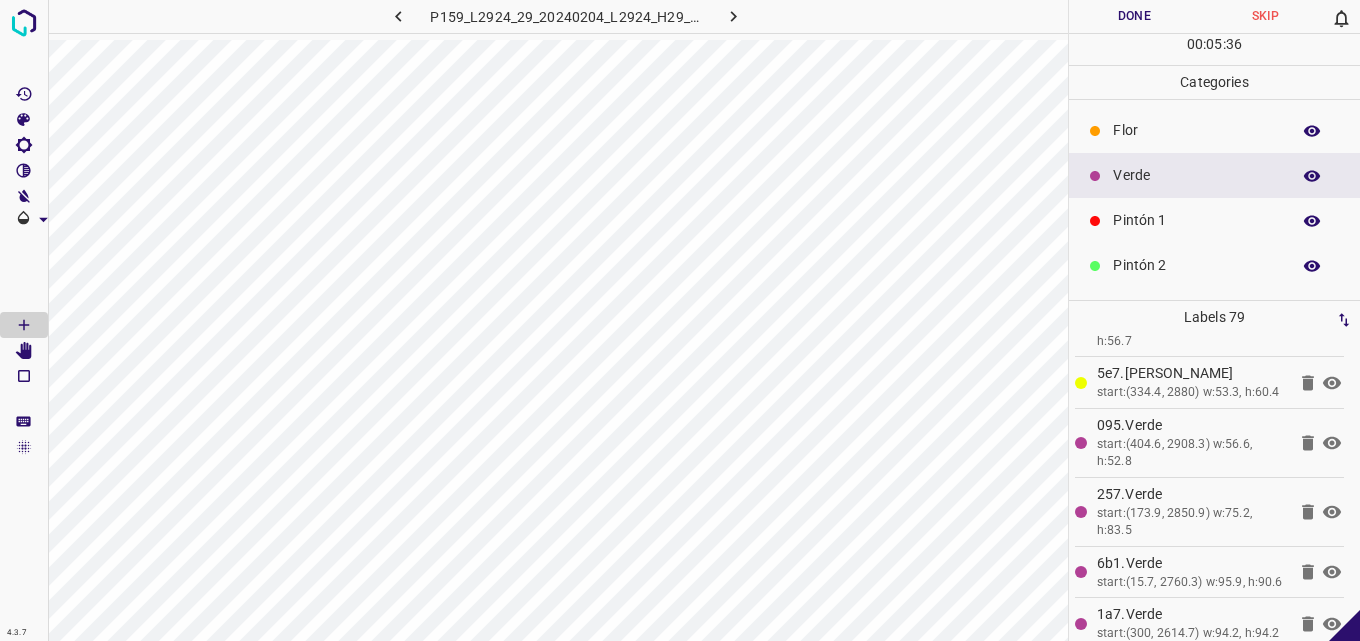 click on "Flor" at bounding box center [1196, 130] 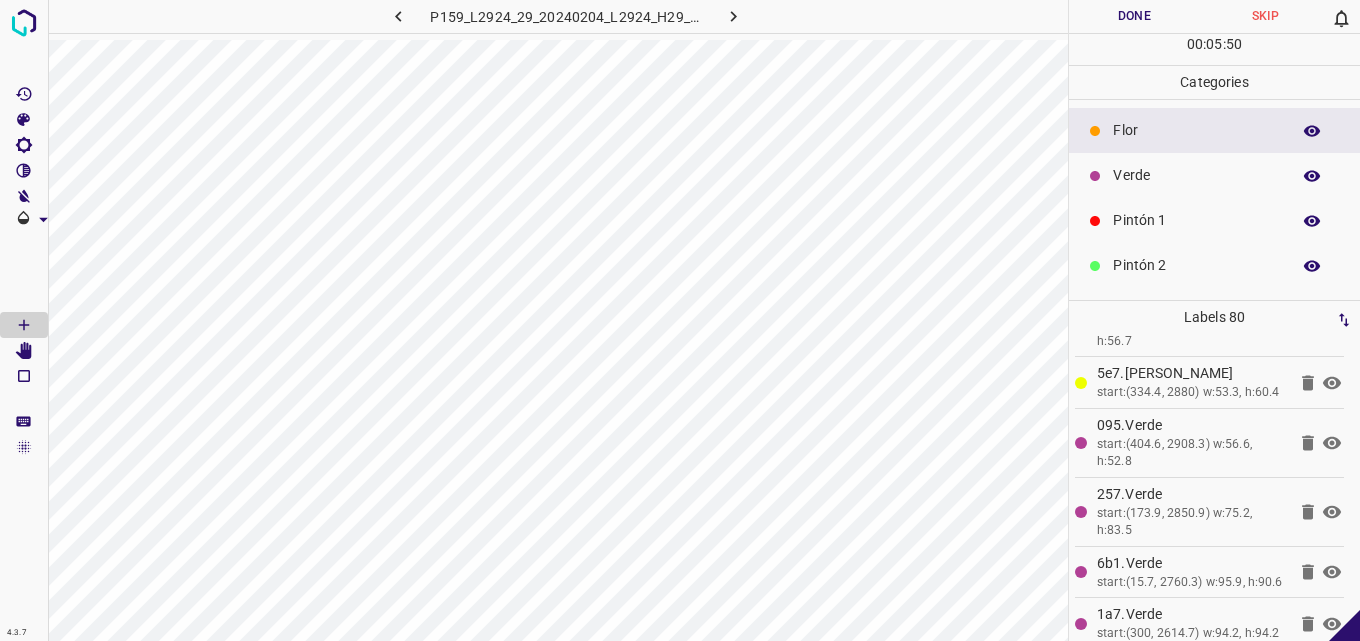 click on "Pintón 1" at bounding box center (1196, 220) 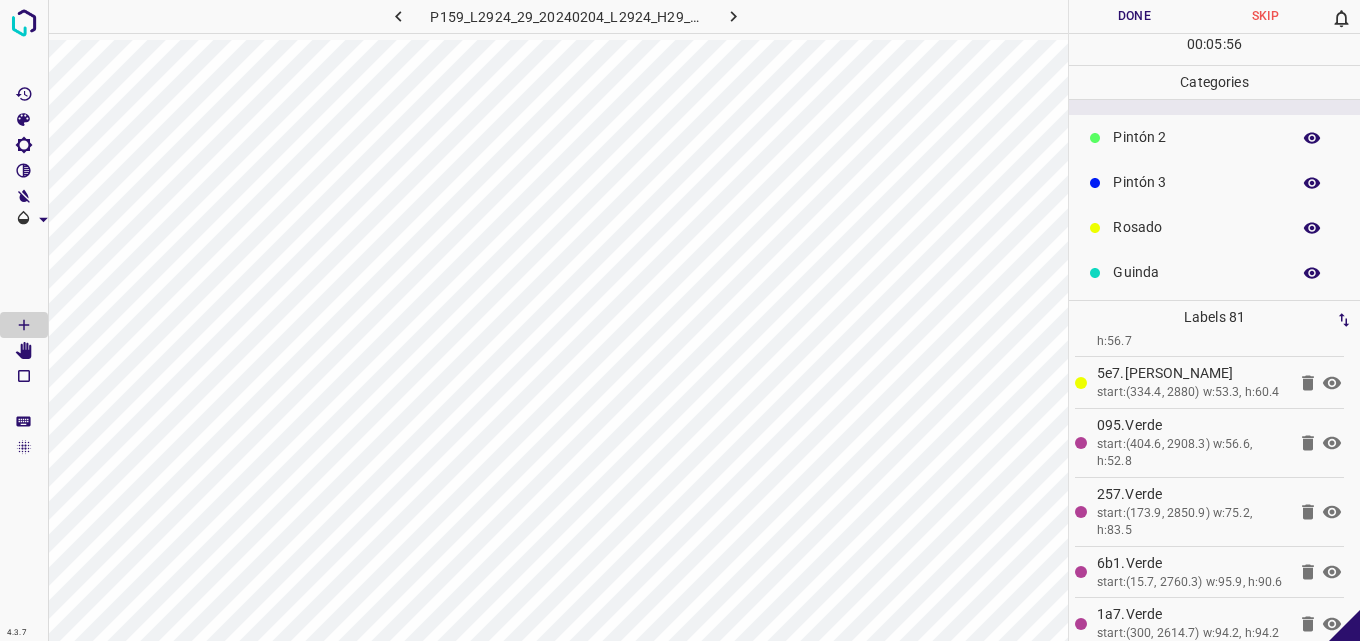 scroll, scrollTop: 176, scrollLeft: 0, axis: vertical 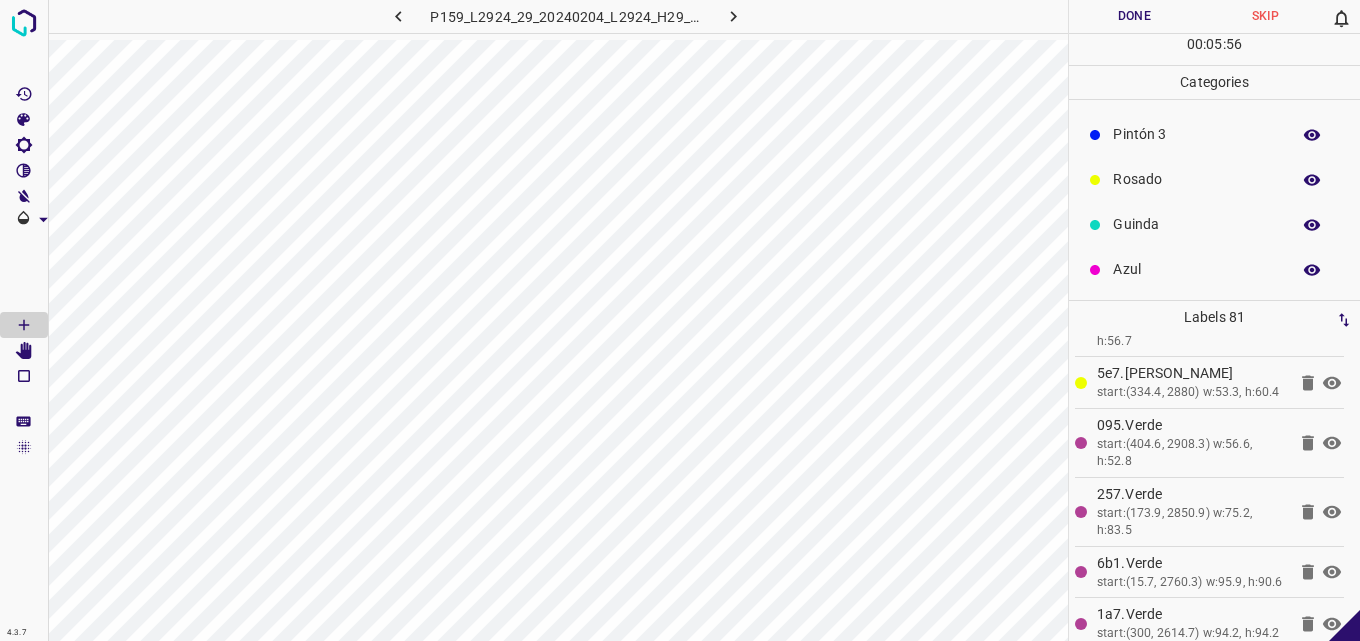 click on "Rosado" at bounding box center (1196, 179) 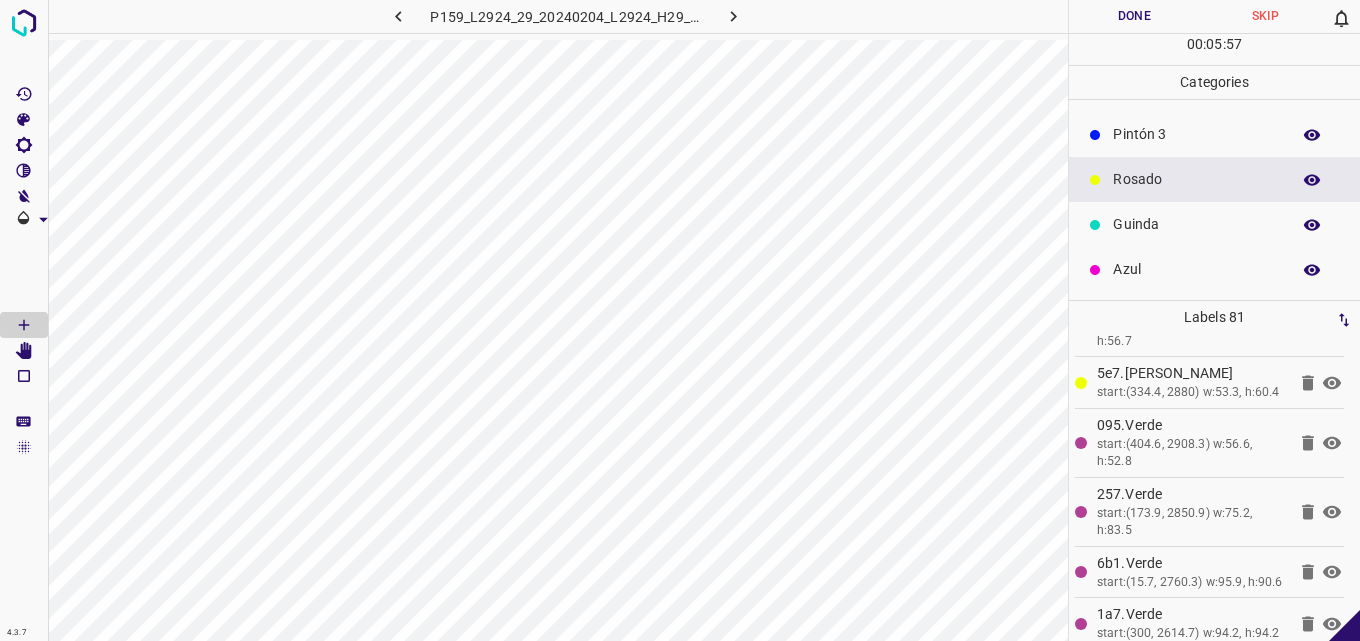 click on "Guinda" at bounding box center (1196, 224) 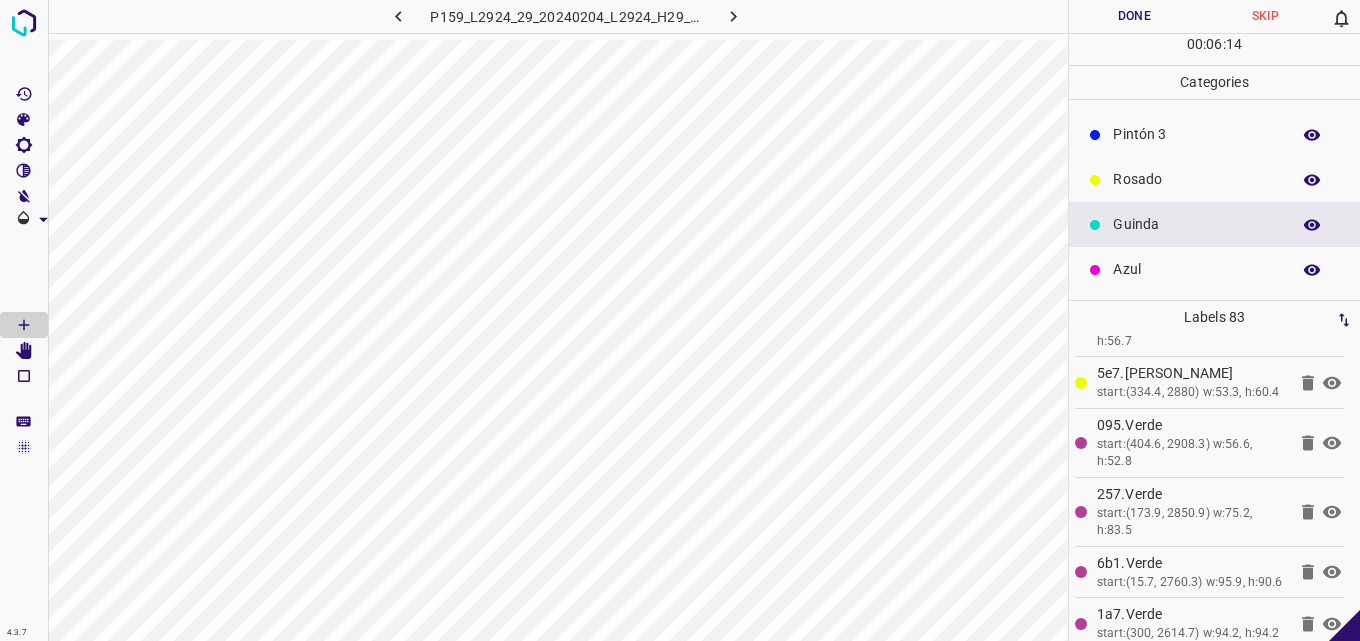 click on "Azul" at bounding box center (1196, 269) 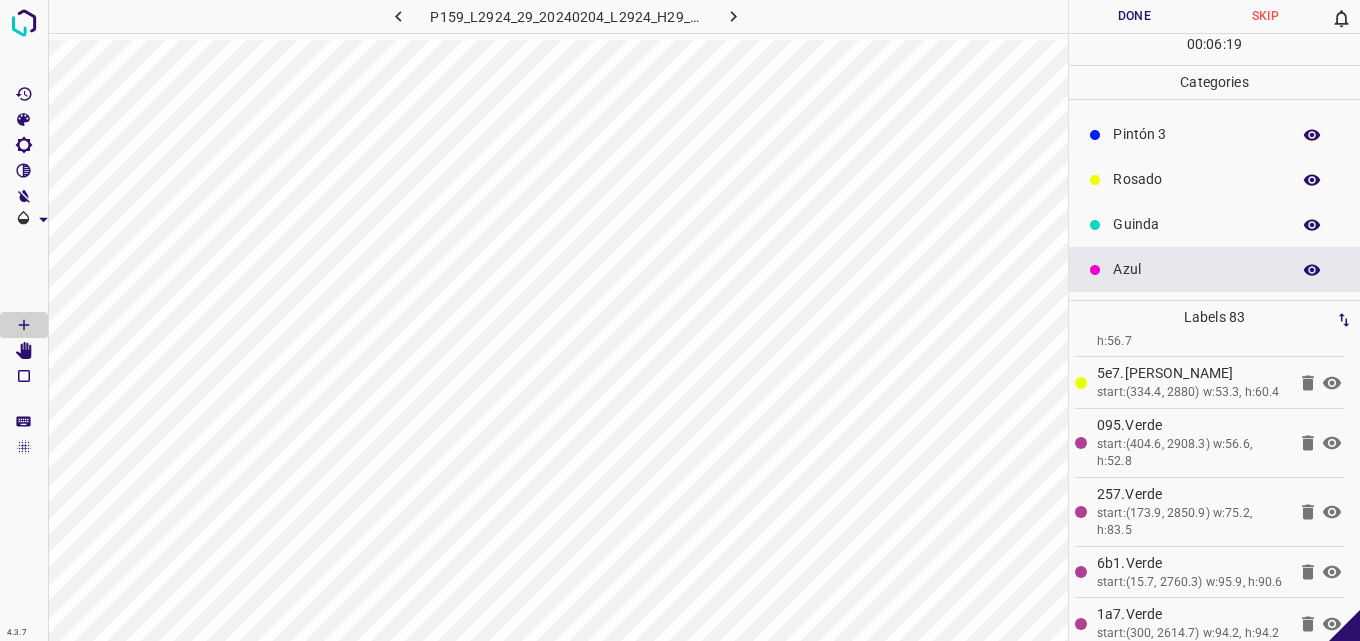 scroll, scrollTop: 0, scrollLeft: 0, axis: both 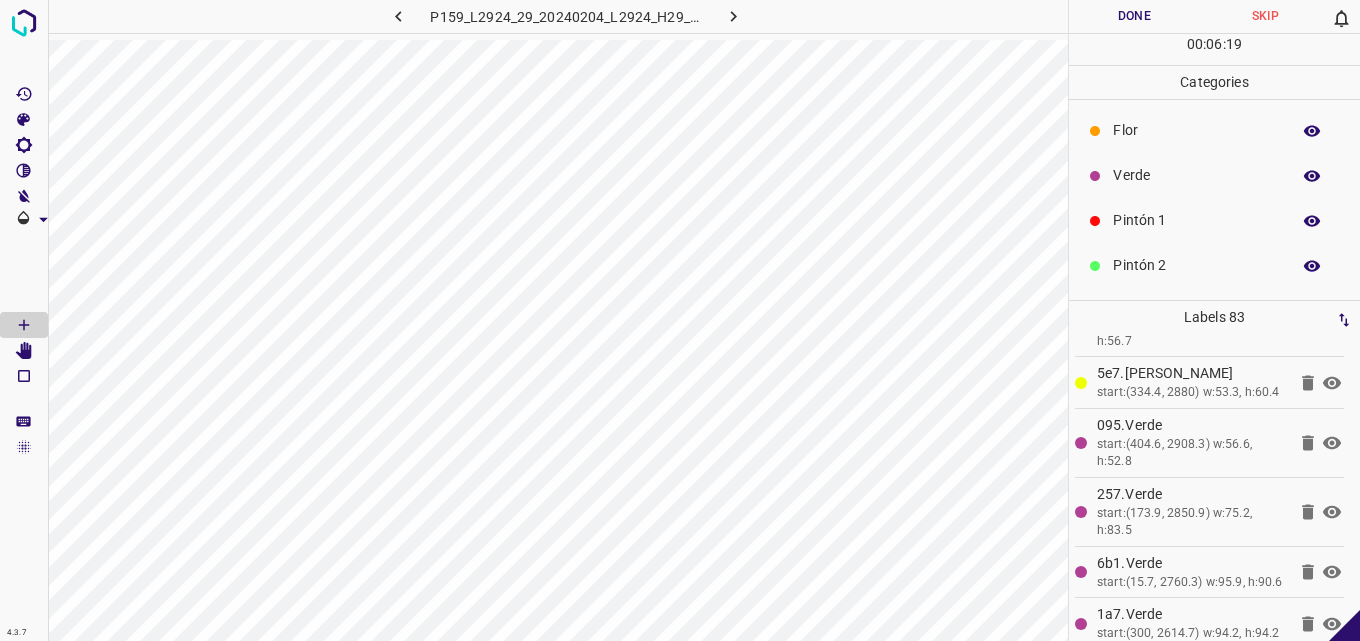 click on "Verde" at bounding box center [1196, 175] 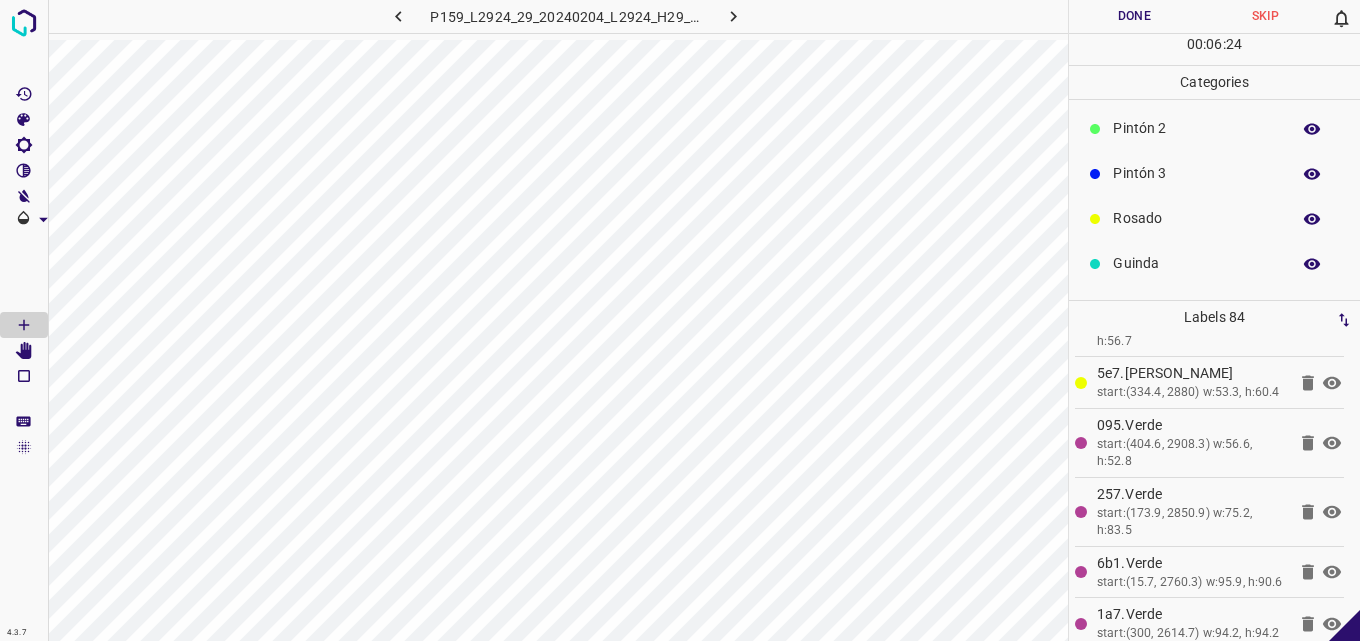 scroll, scrollTop: 176, scrollLeft: 0, axis: vertical 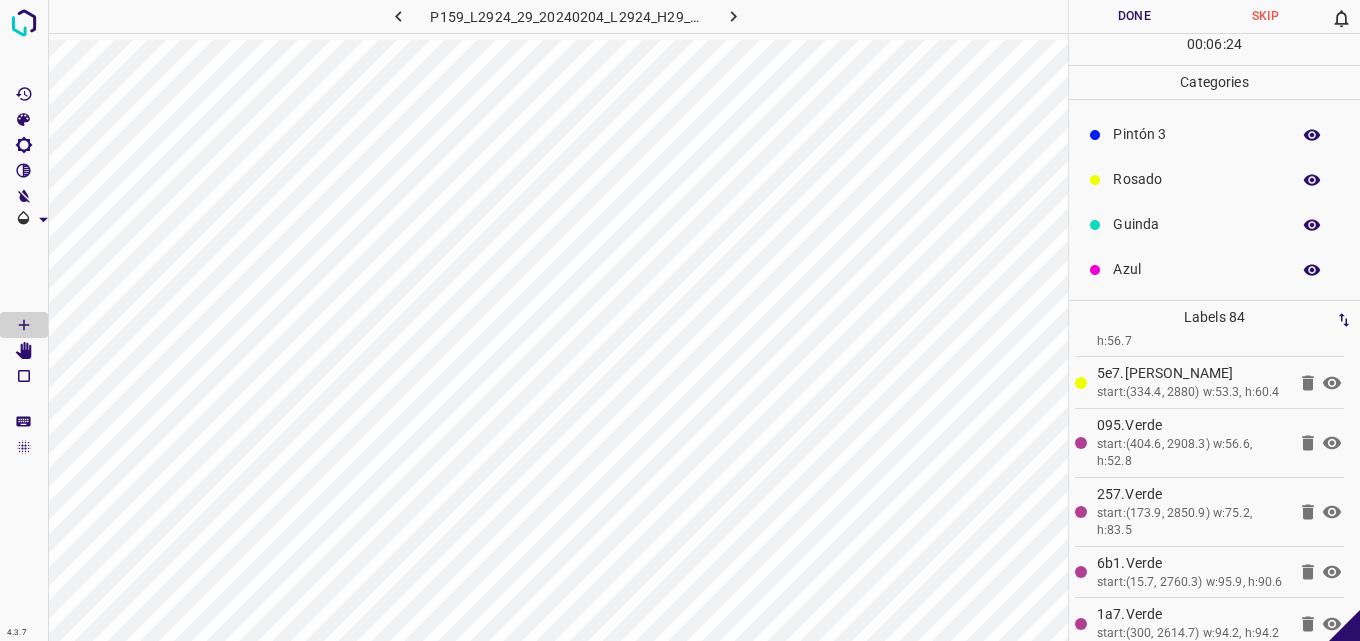 click on "Guinda" at bounding box center [1196, 224] 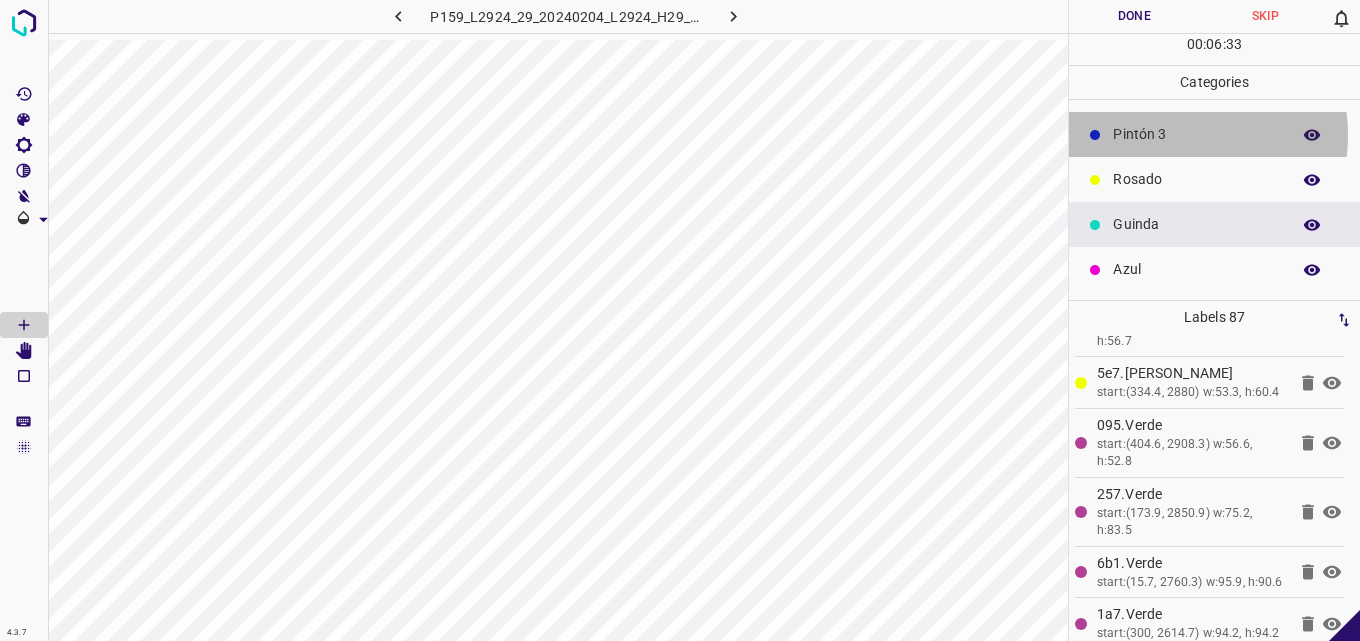 click on "Pintón 3" at bounding box center [1196, 134] 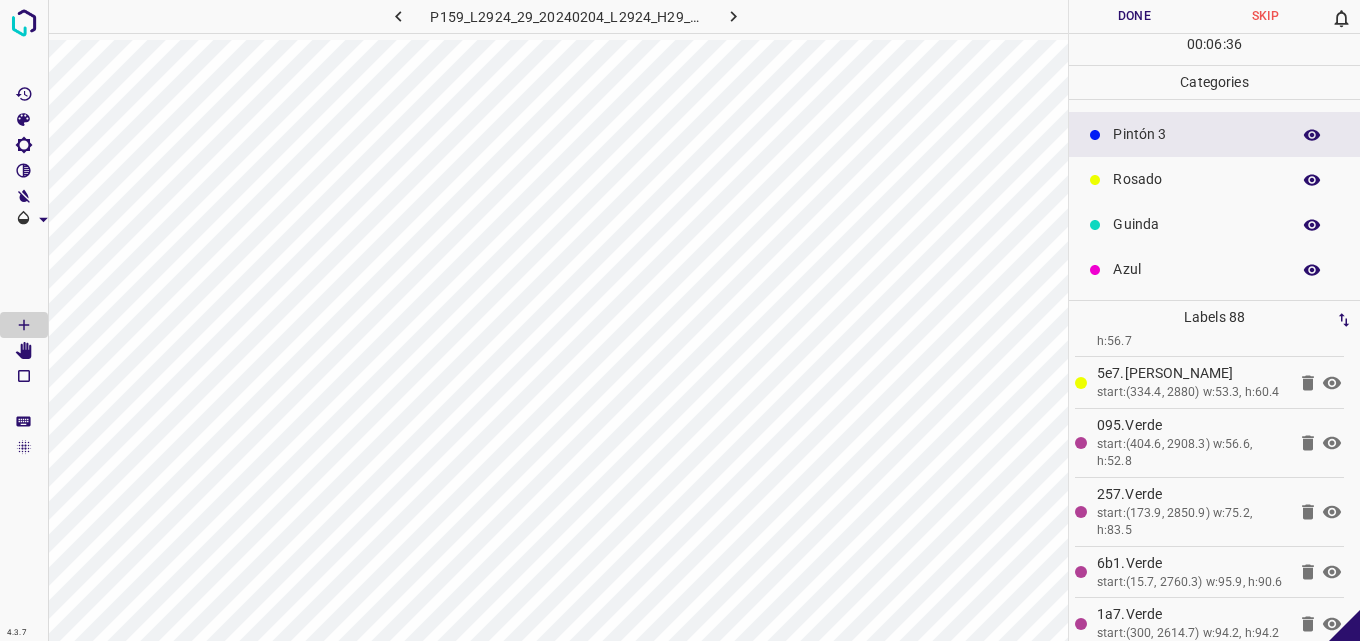scroll, scrollTop: 76, scrollLeft: 0, axis: vertical 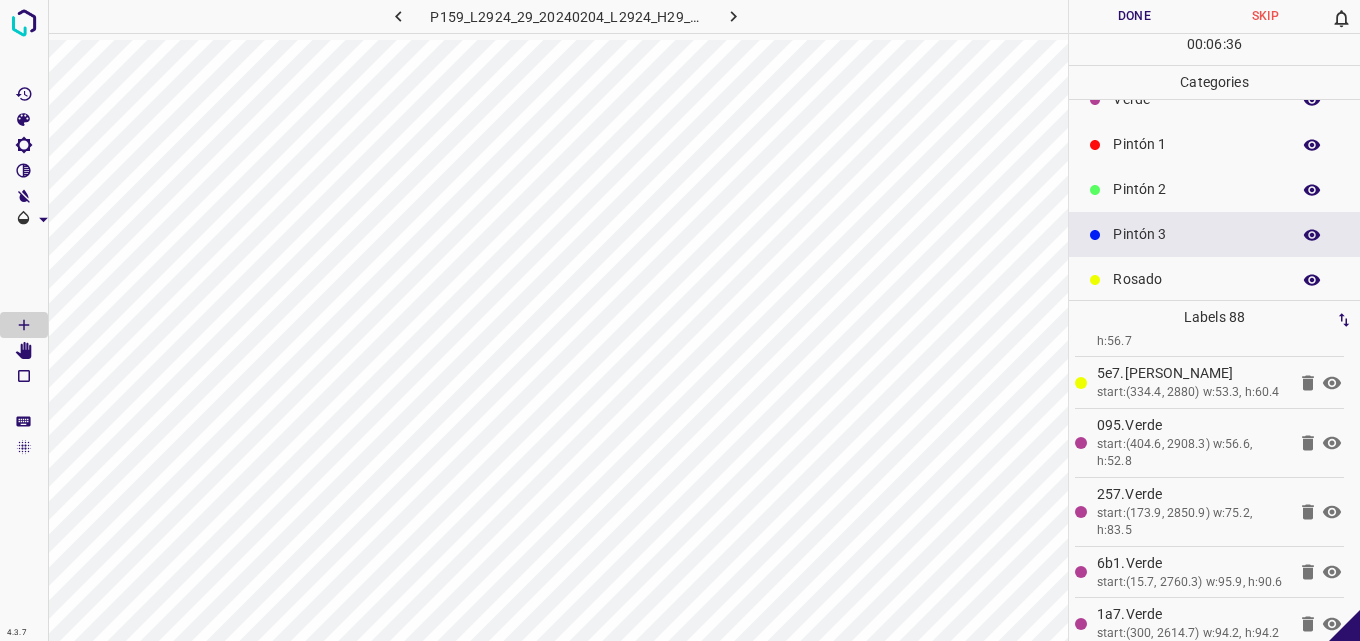 click on "Pintón 2" at bounding box center (1196, 189) 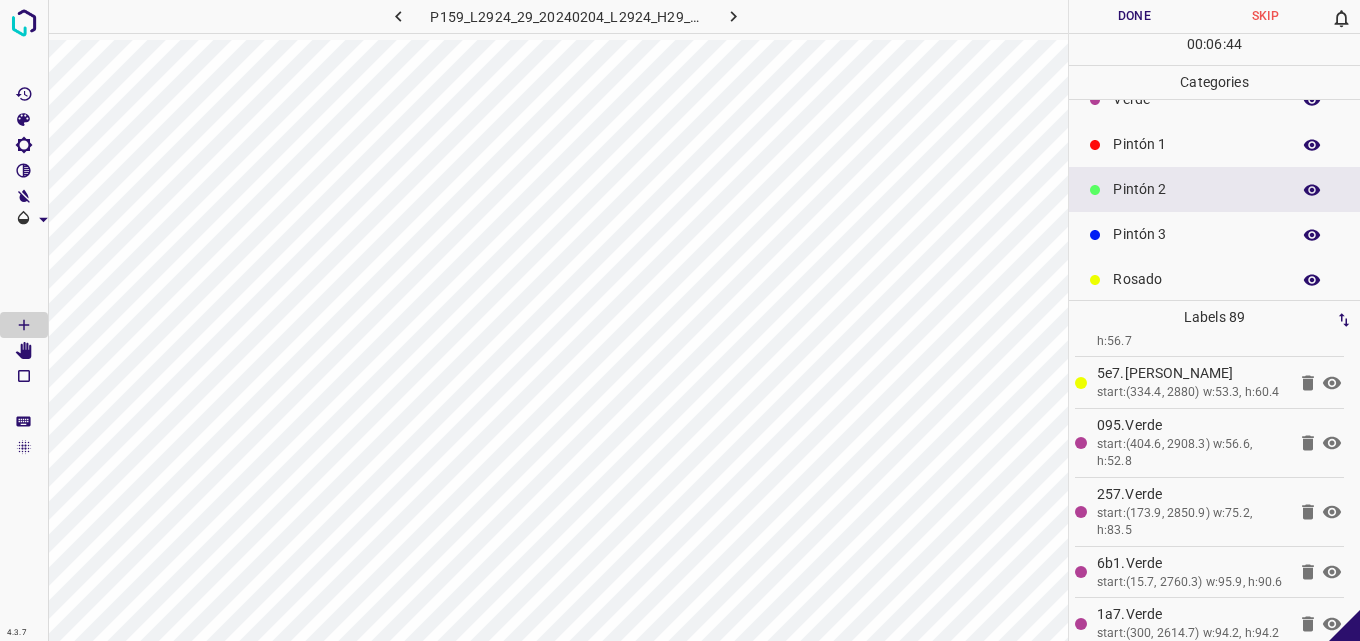 scroll, scrollTop: 0, scrollLeft: 0, axis: both 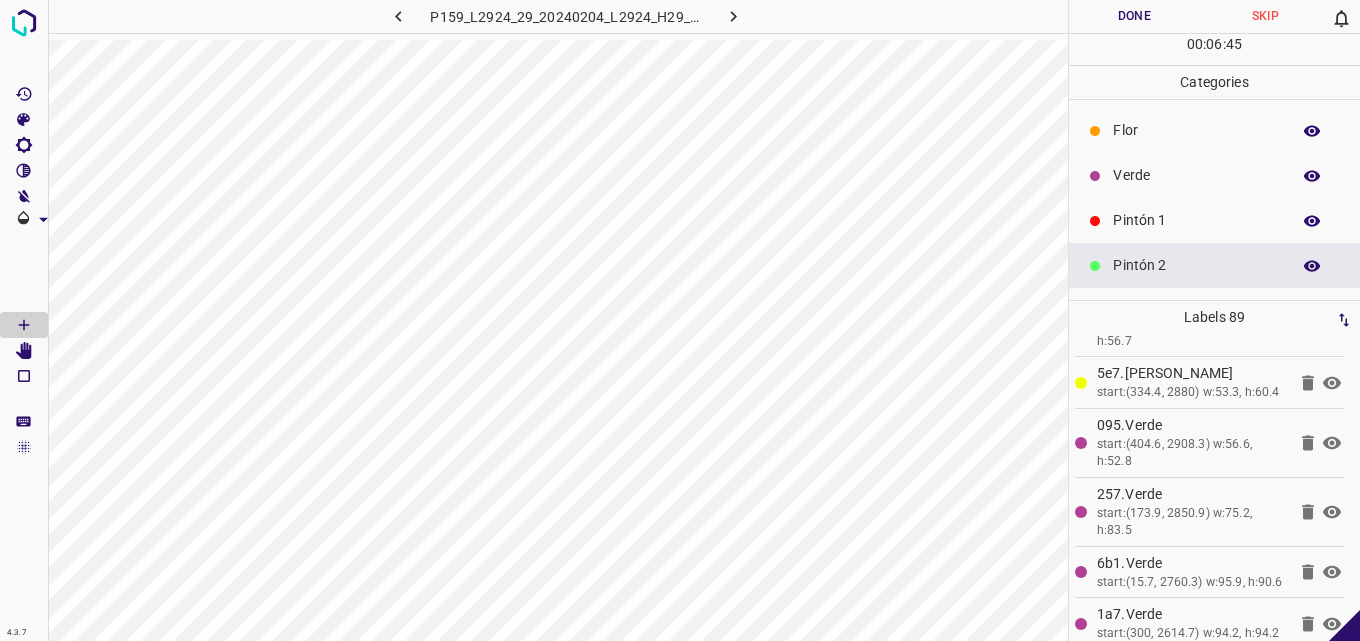 click on "Flor" at bounding box center [1196, 130] 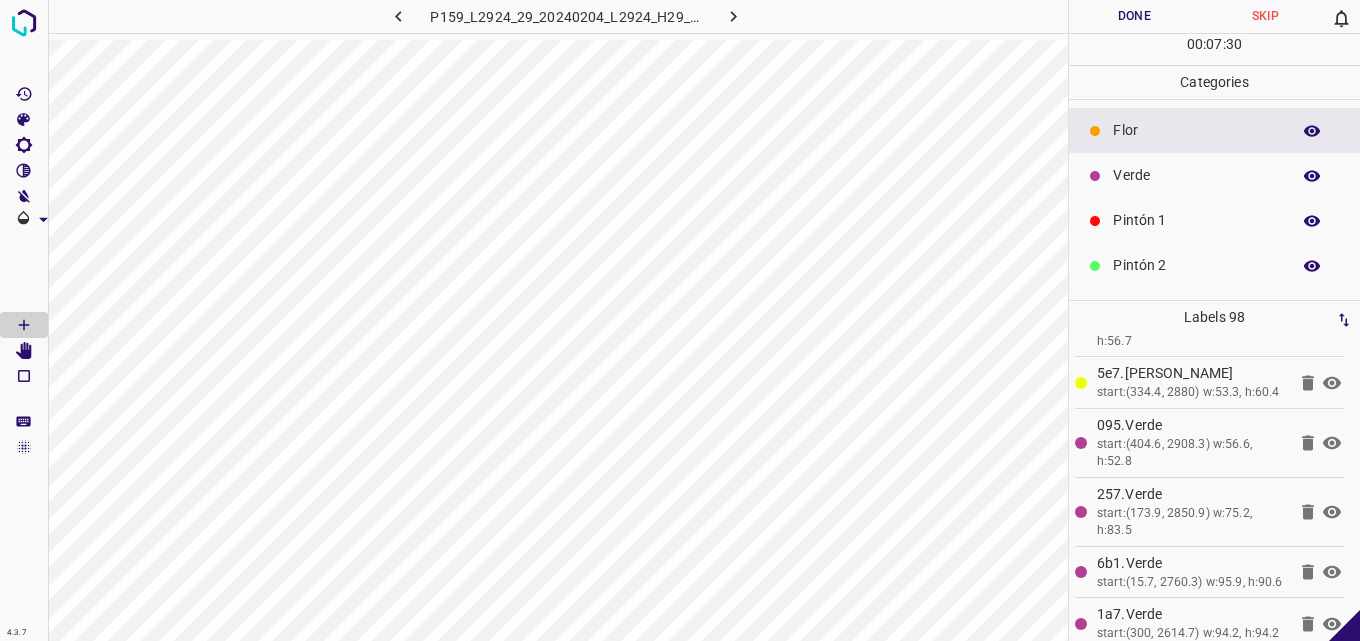 click on "Verde" at bounding box center [1196, 175] 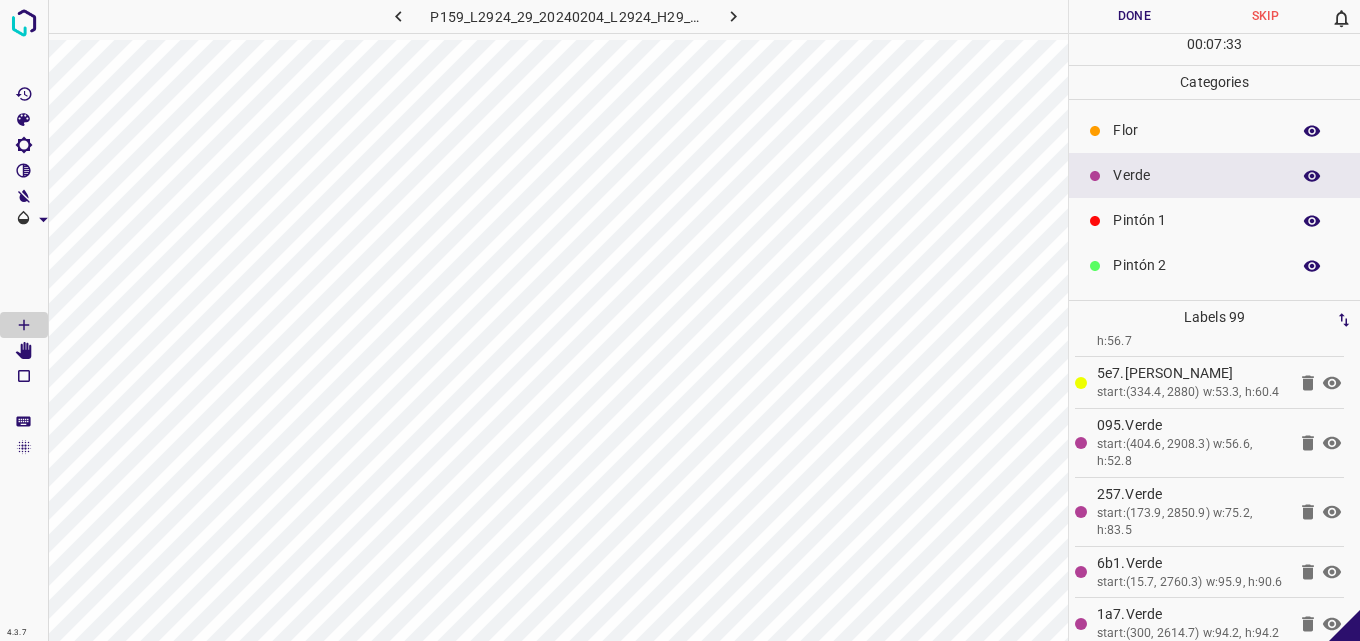 click on "Pintón 1" at bounding box center (1196, 220) 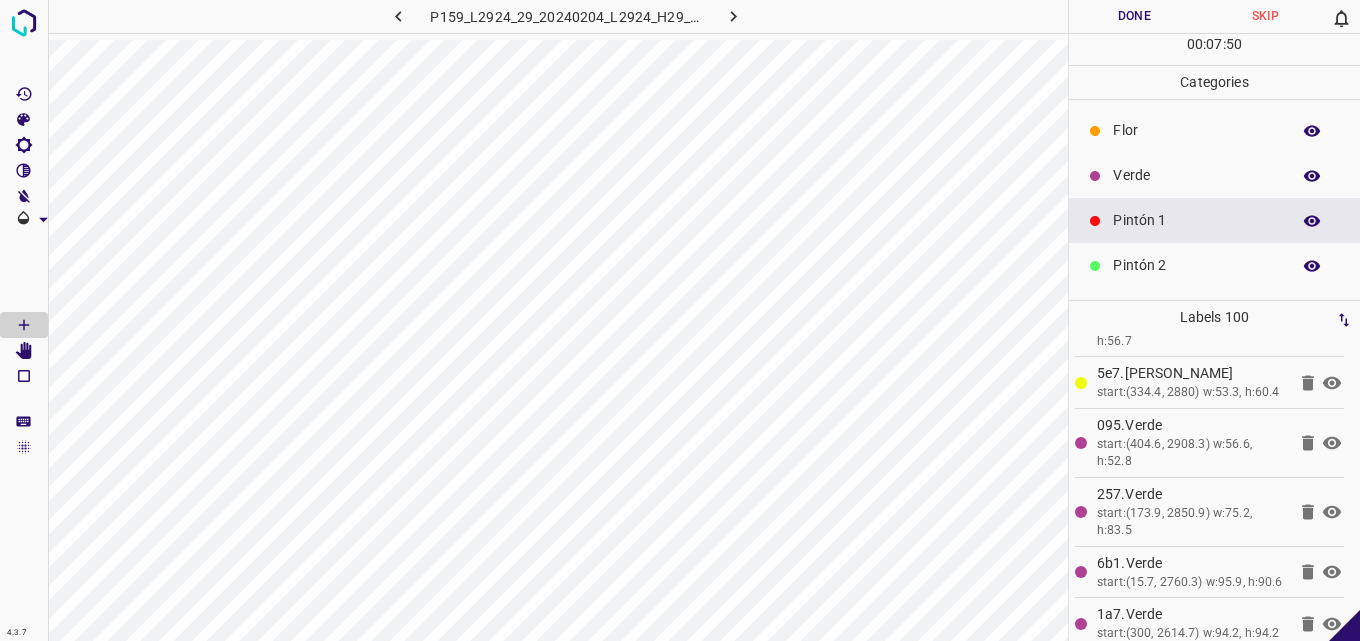 click on "Pintón 1" at bounding box center (1214, 220) 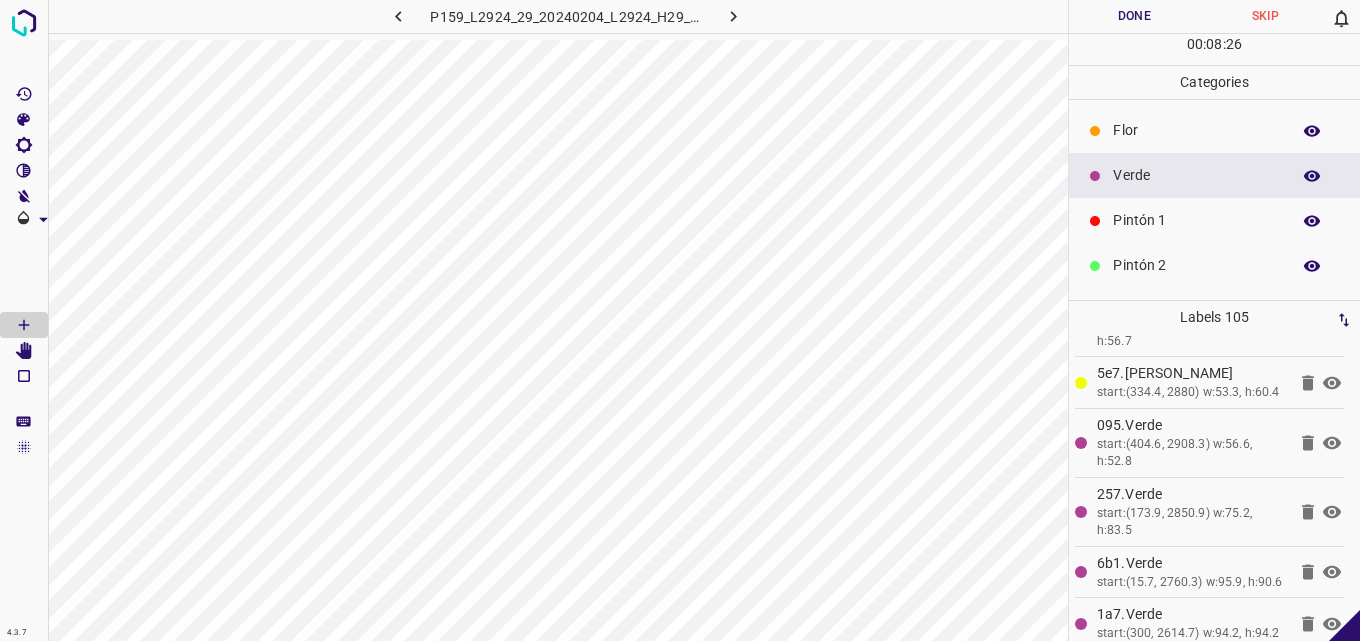 click on "Done" at bounding box center [1134, 16] 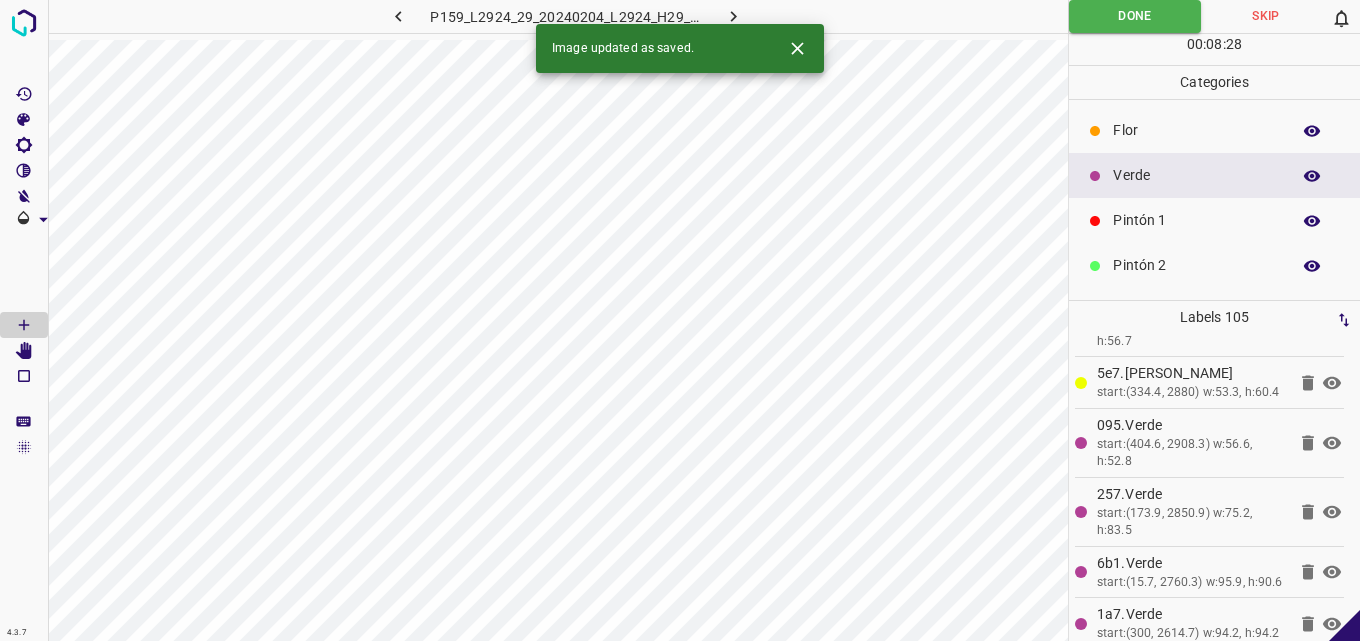 click 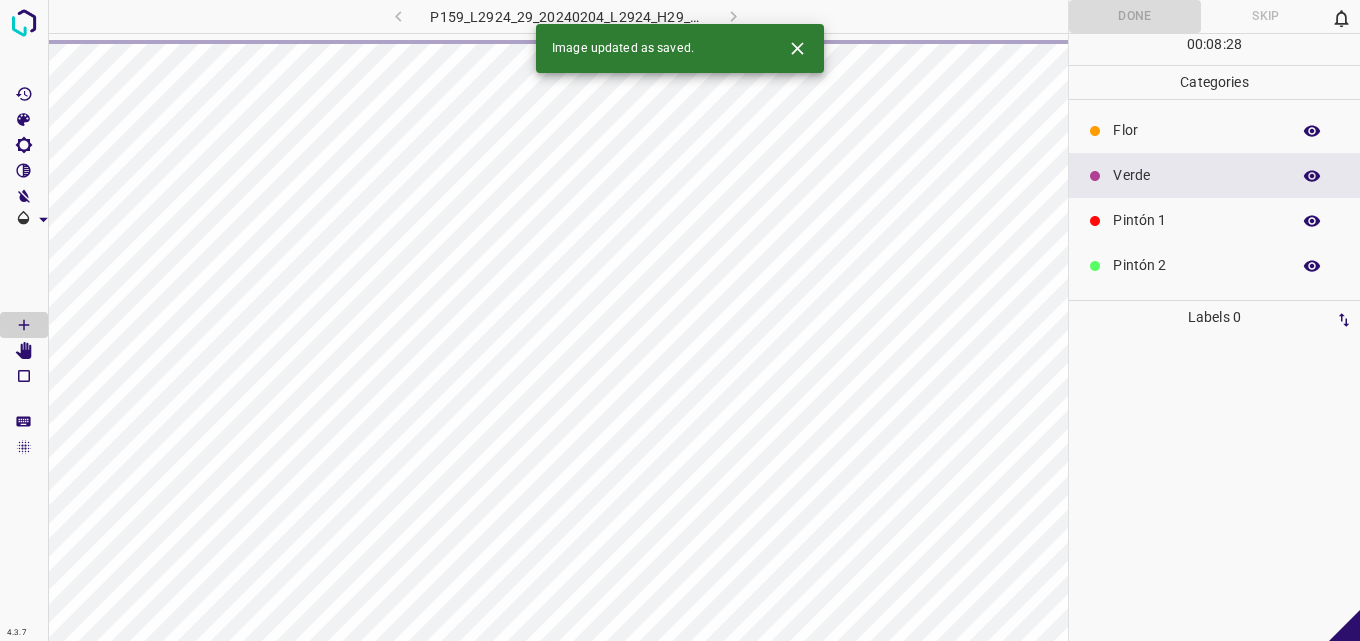 scroll, scrollTop: 0, scrollLeft: 0, axis: both 